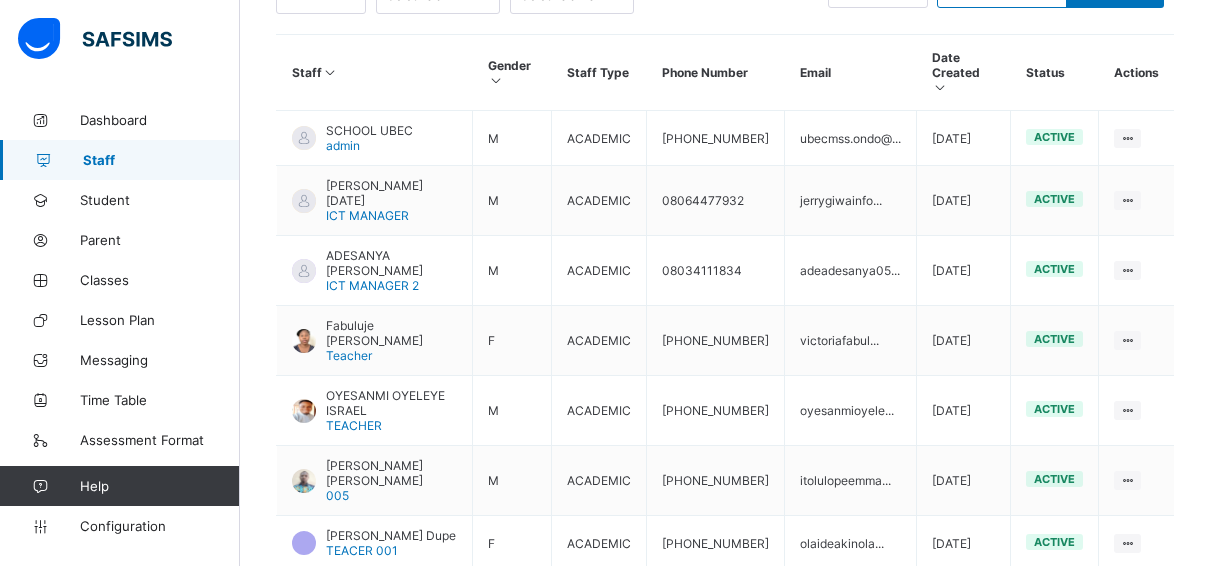 scroll, scrollTop: 0, scrollLeft: 0, axis: both 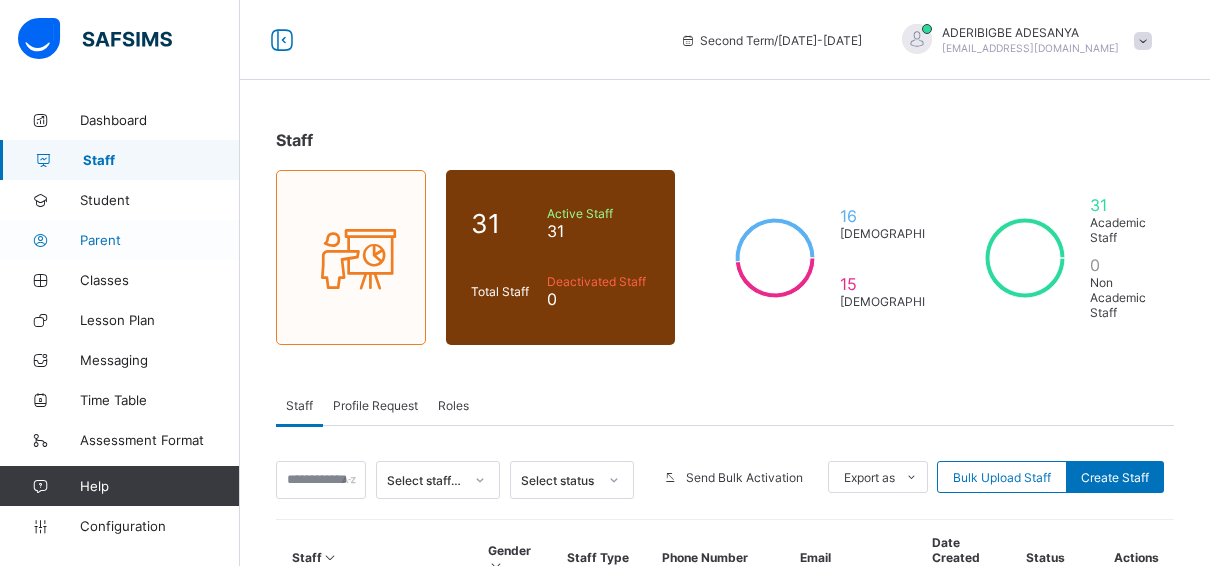 click on "Parent" at bounding box center (160, 240) 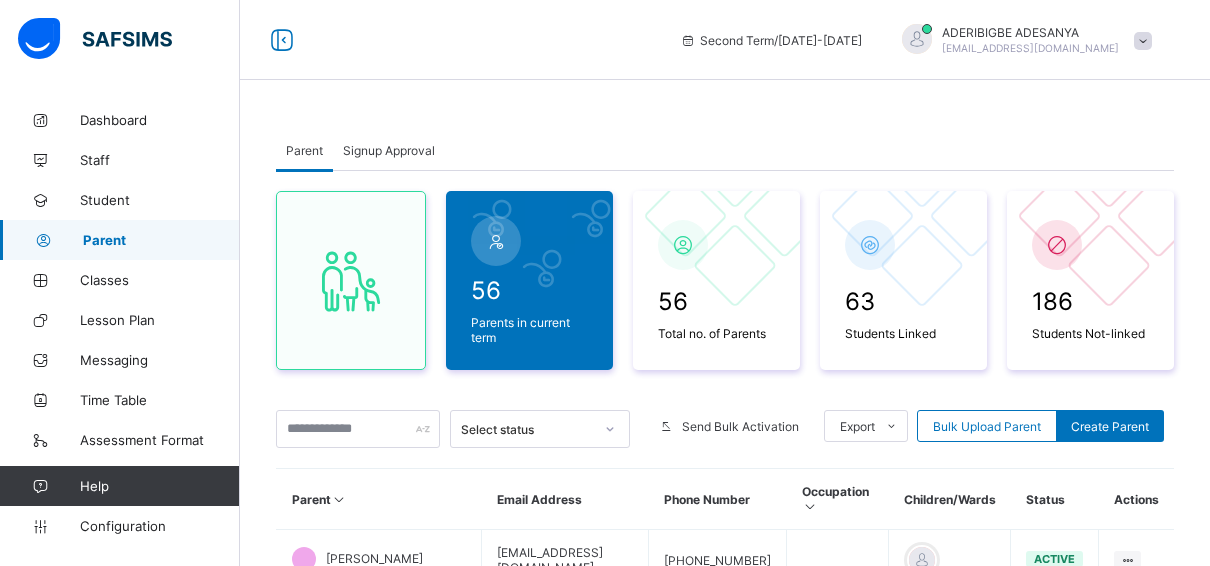 click on "Signup Approval" at bounding box center [389, 150] 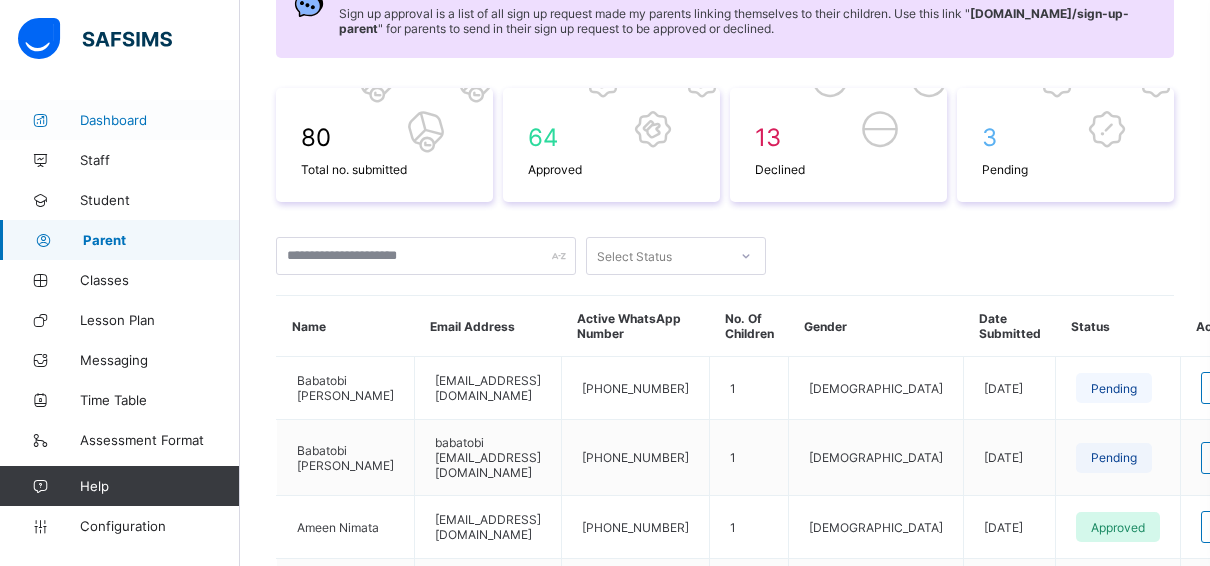 scroll, scrollTop: 0, scrollLeft: 0, axis: both 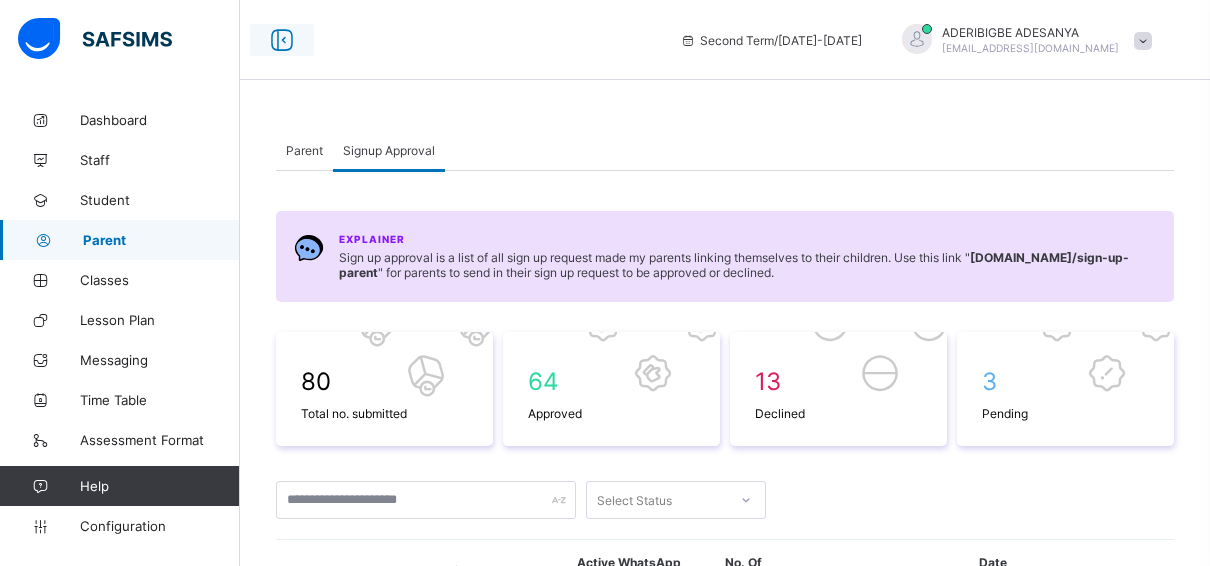 click at bounding box center (282, 40) 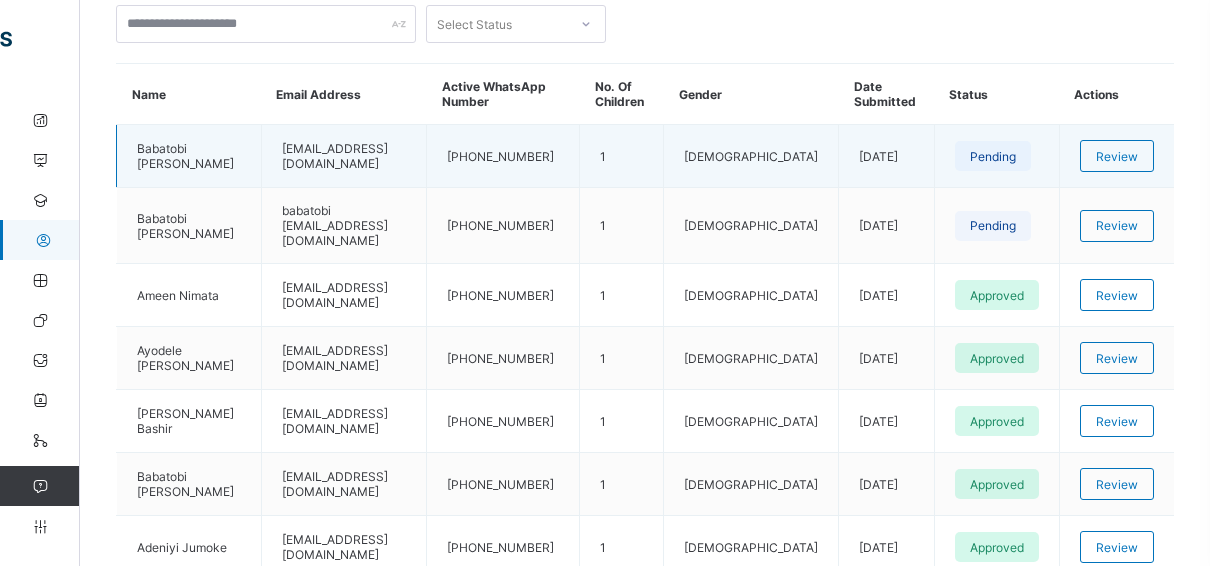 scroll, scrollTop: 500, scrollLeft: 0, axis: vertical 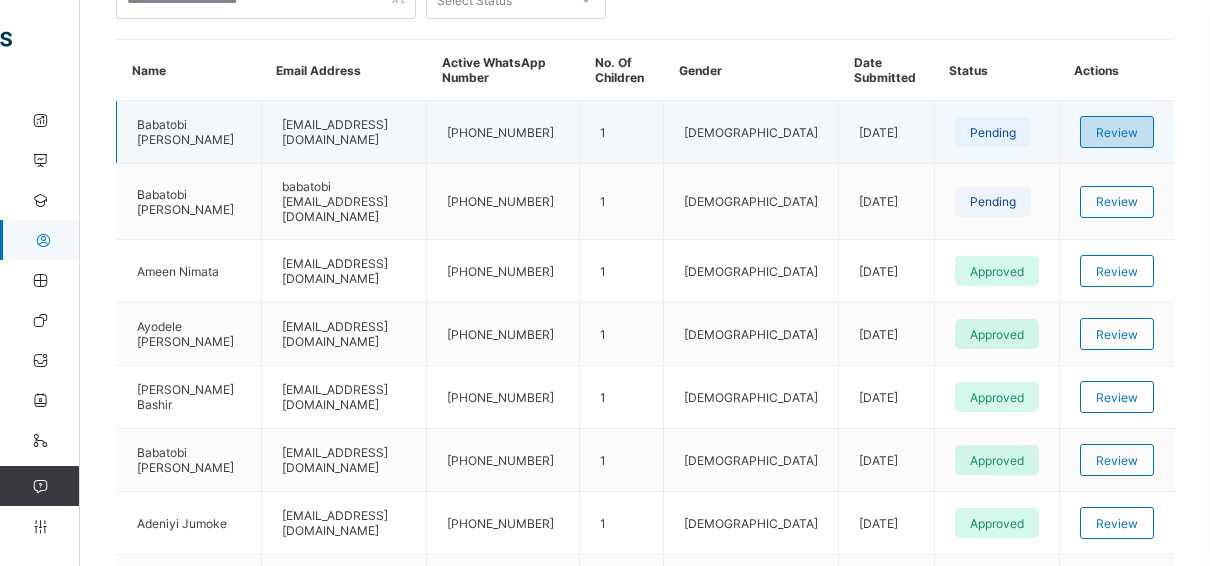 click on "Review" at bounding box center [1117, 132] 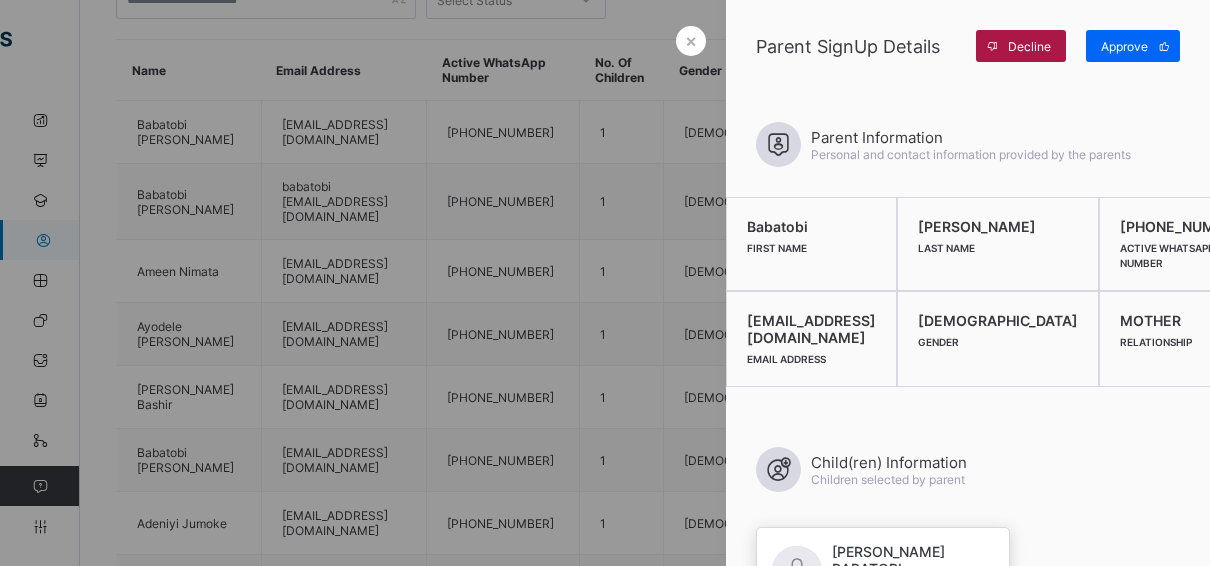 click on "Decline" at bounding box center (1029, 46) 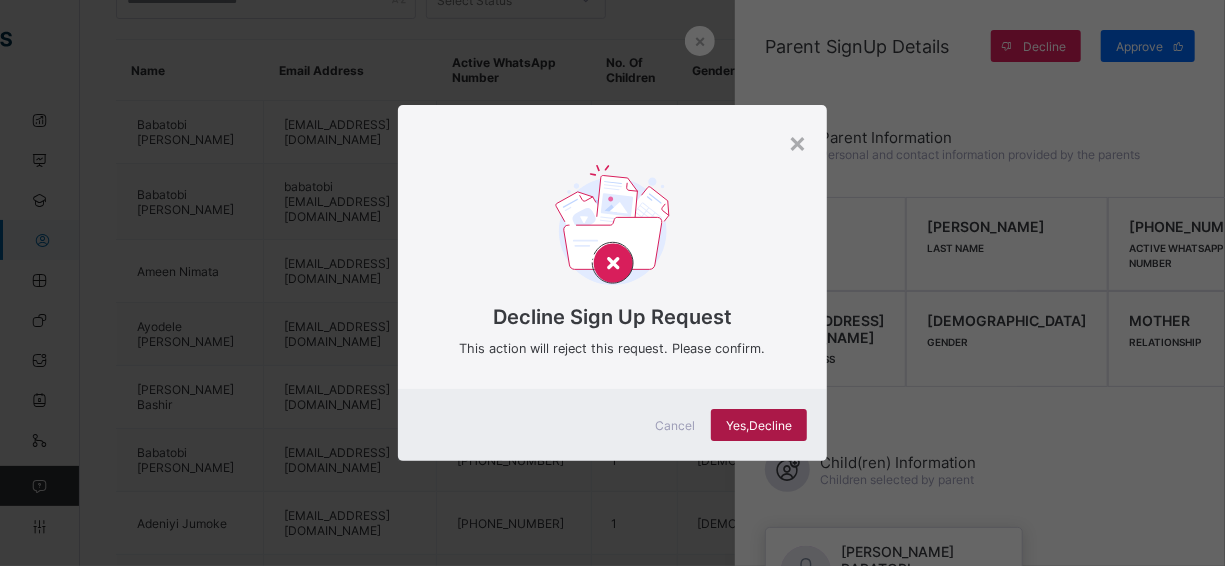 click on "Yes,  Decline" at bounding box center [759, 425] 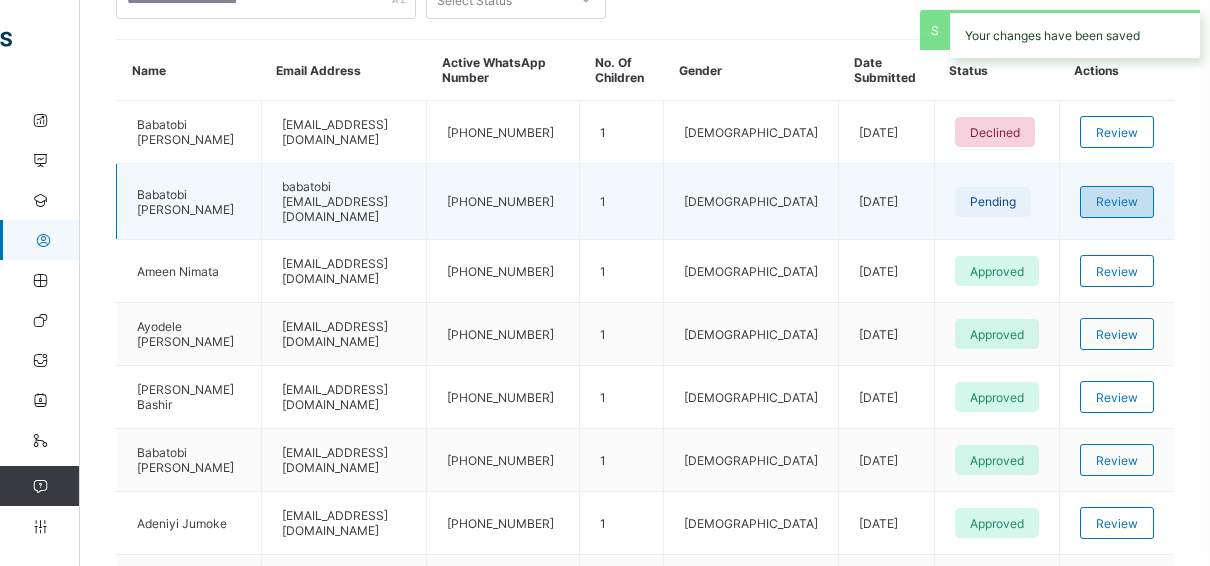 click on "Review" at bounding box center [1117, 201] 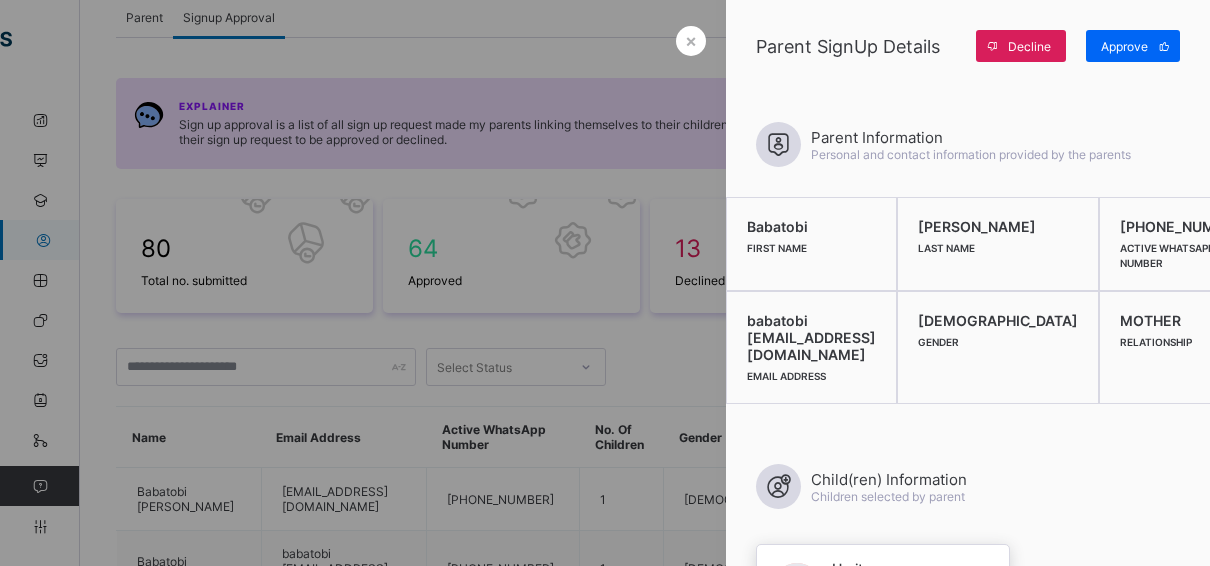 scroll, scrollTop: 100, scrollLeft: 0, axis: vertical 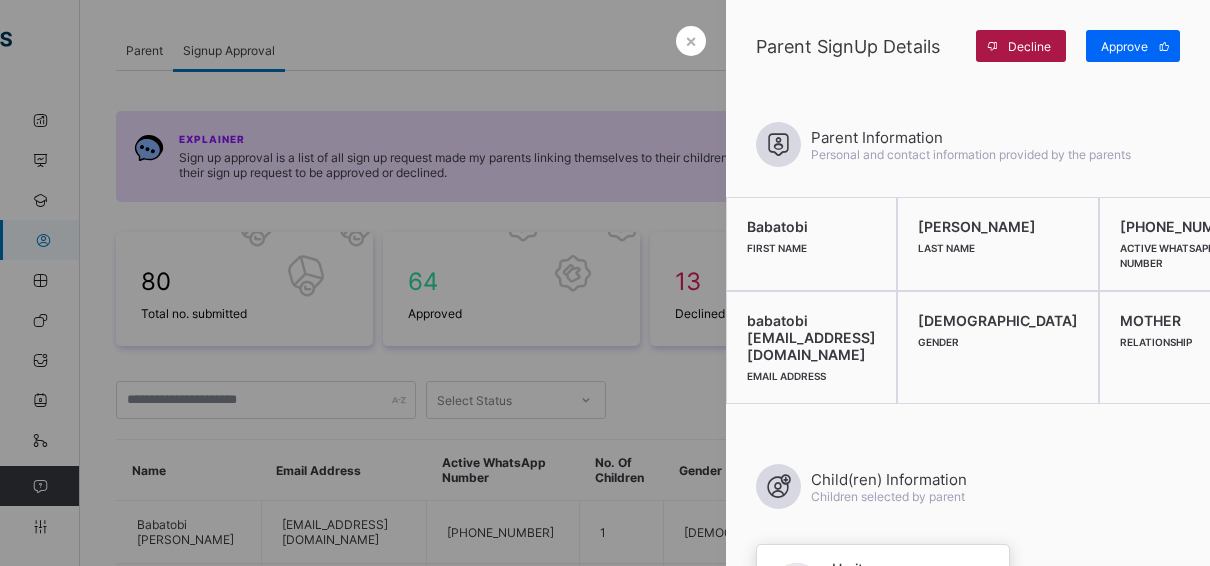 click on "Decline" at bounding box center (1021, 46) 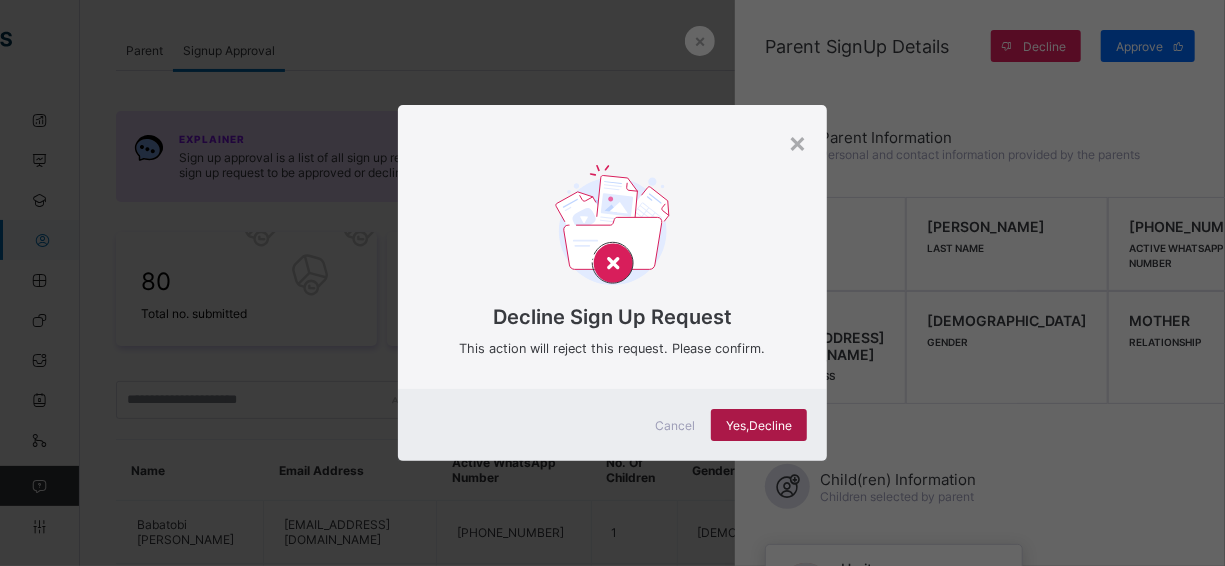 click on "Yes,  Decline" at bounding box center [759, 425] 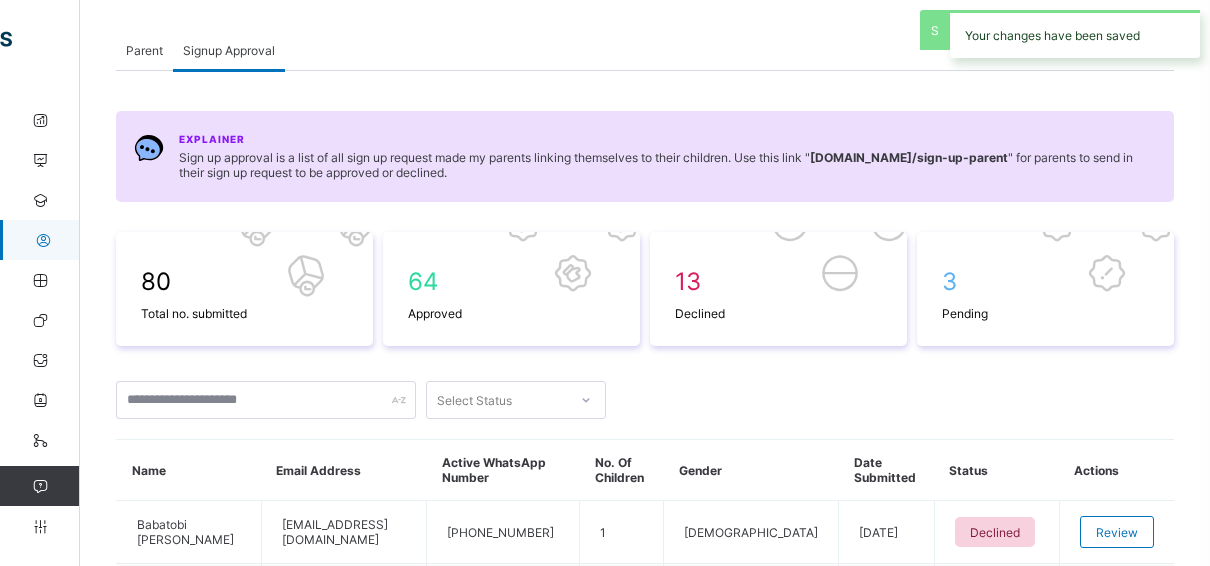 click on "Parent" at bounding box center (144, 50) 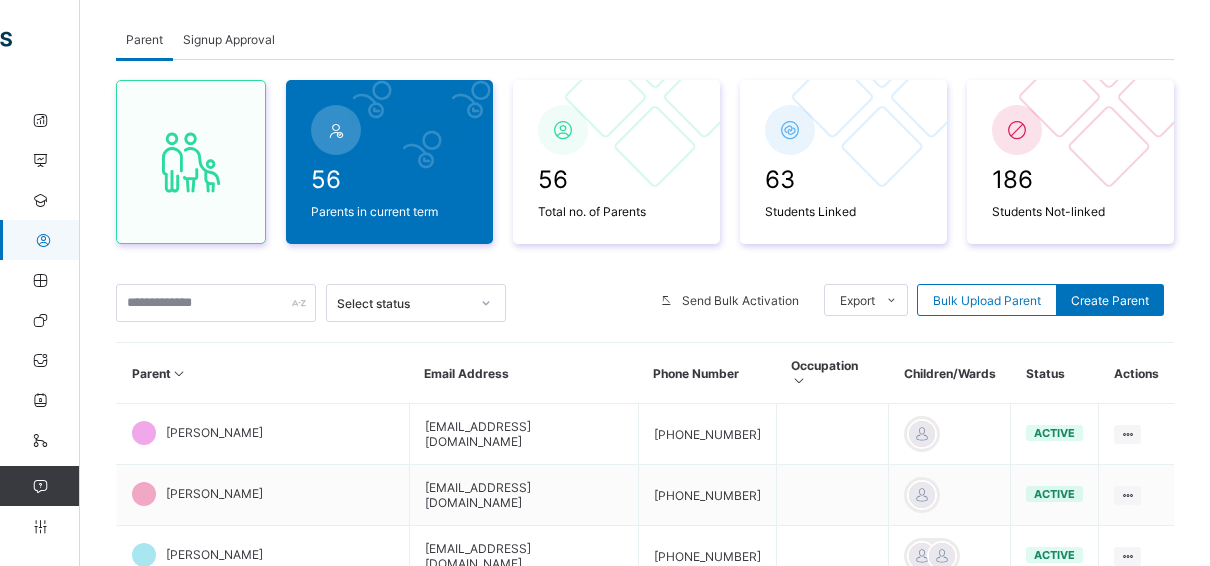 scroll, scrollTop: 0, scrollLeft: 0, axis: both 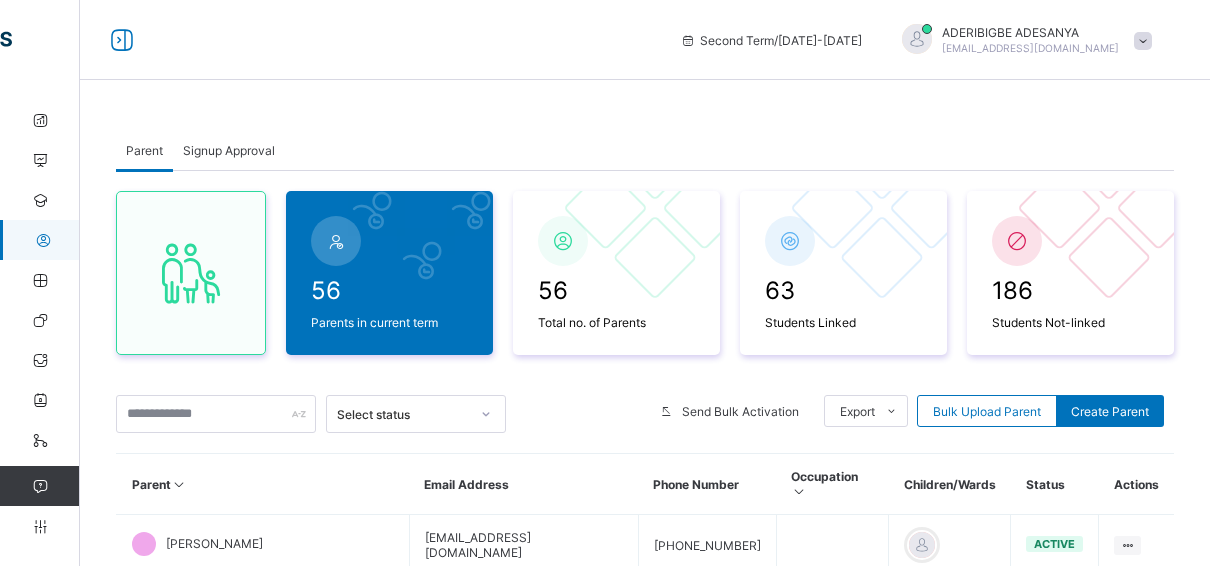 click on "Signup Approval" at bounding box center (229, 150) 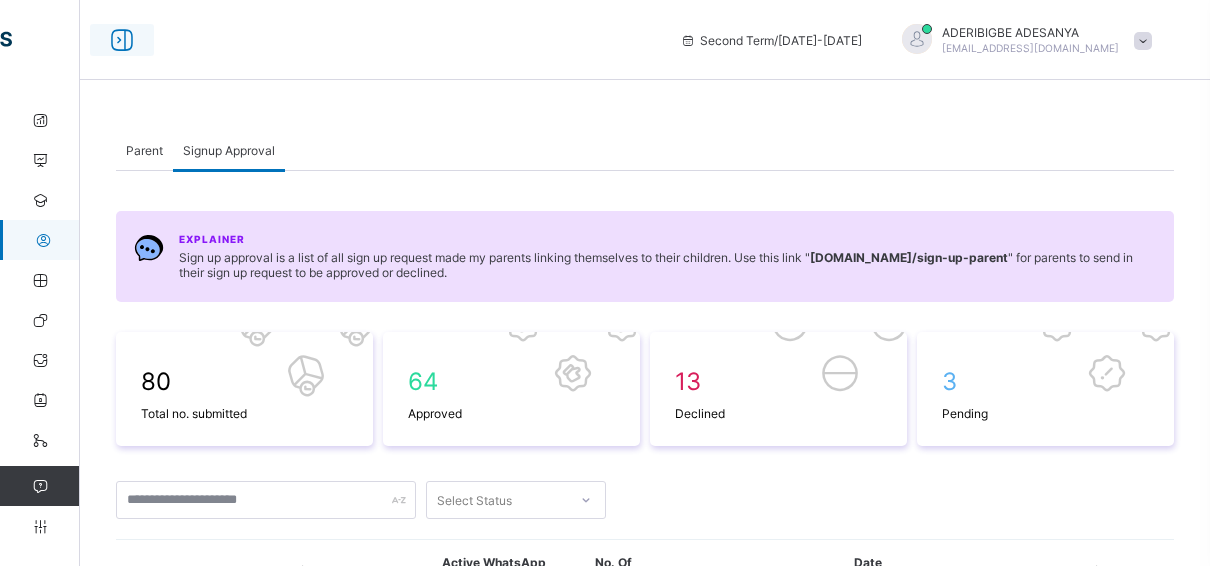 click at bounding box center (122, 40) 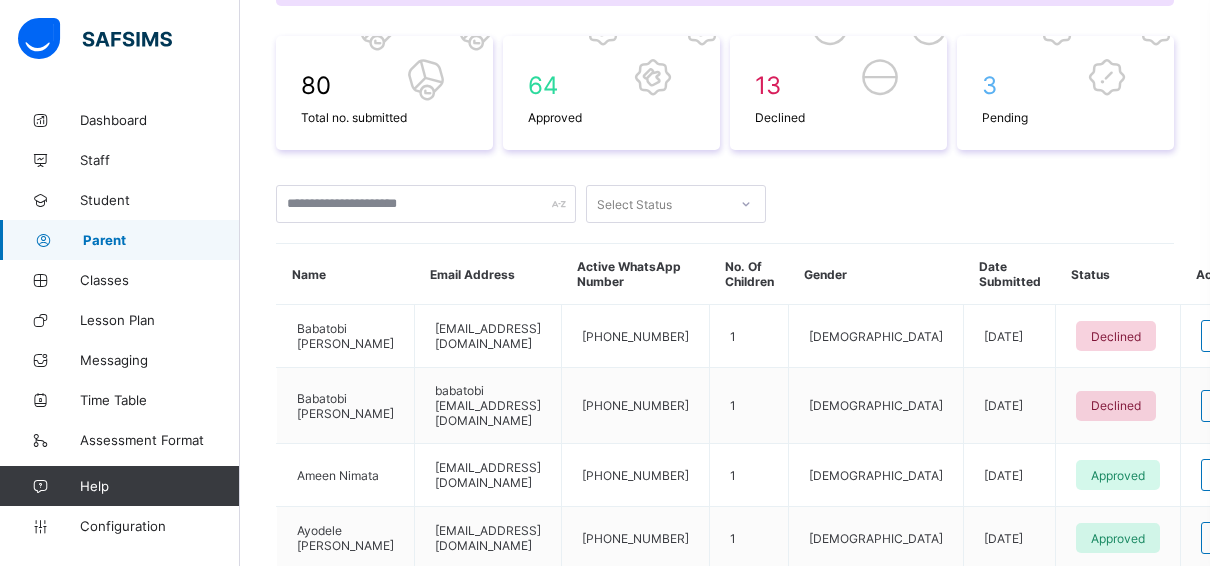 scroll, scrollTop: 0, scrollLeft: 0, axis: both 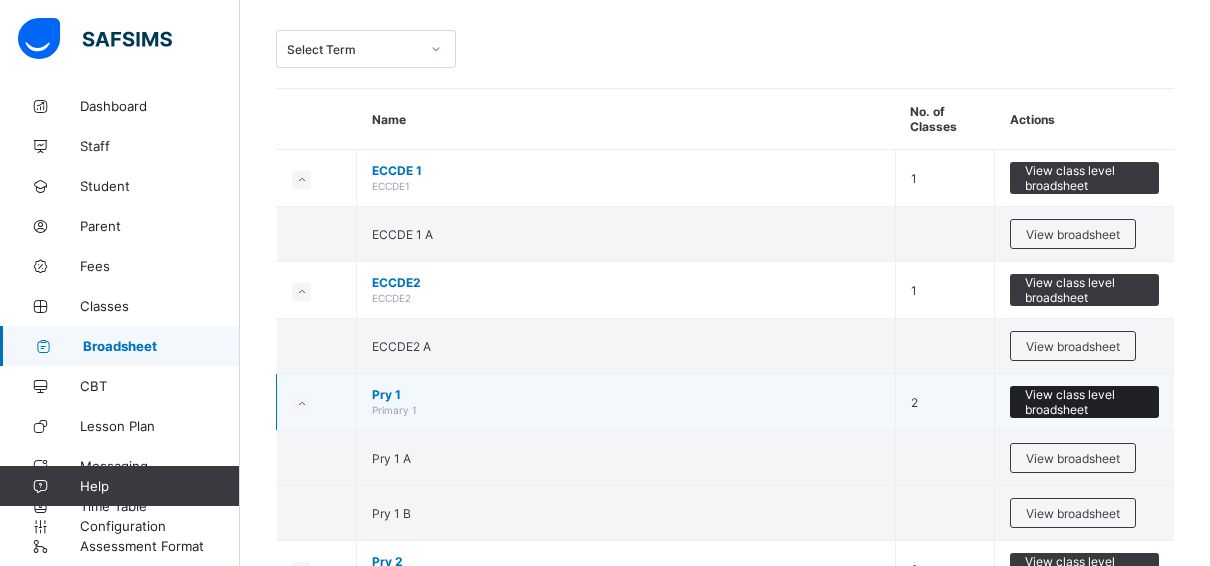click on "View class level broadsheet" at bounding box center [1084, 402] 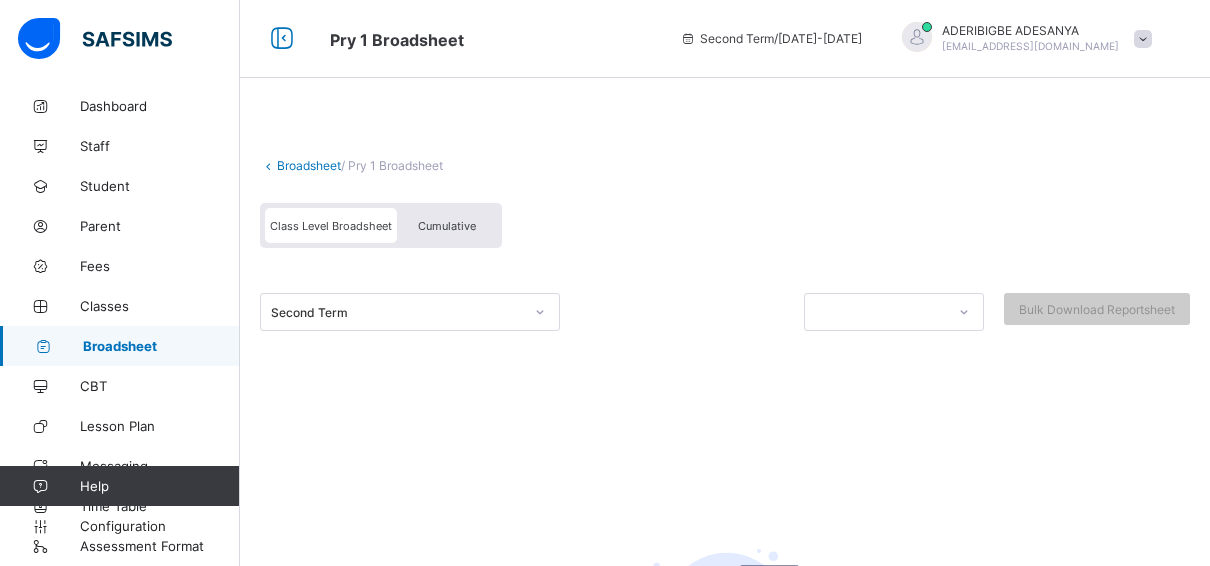 scroll, scrollTop: 0, scrollLeft: 0, axis: both 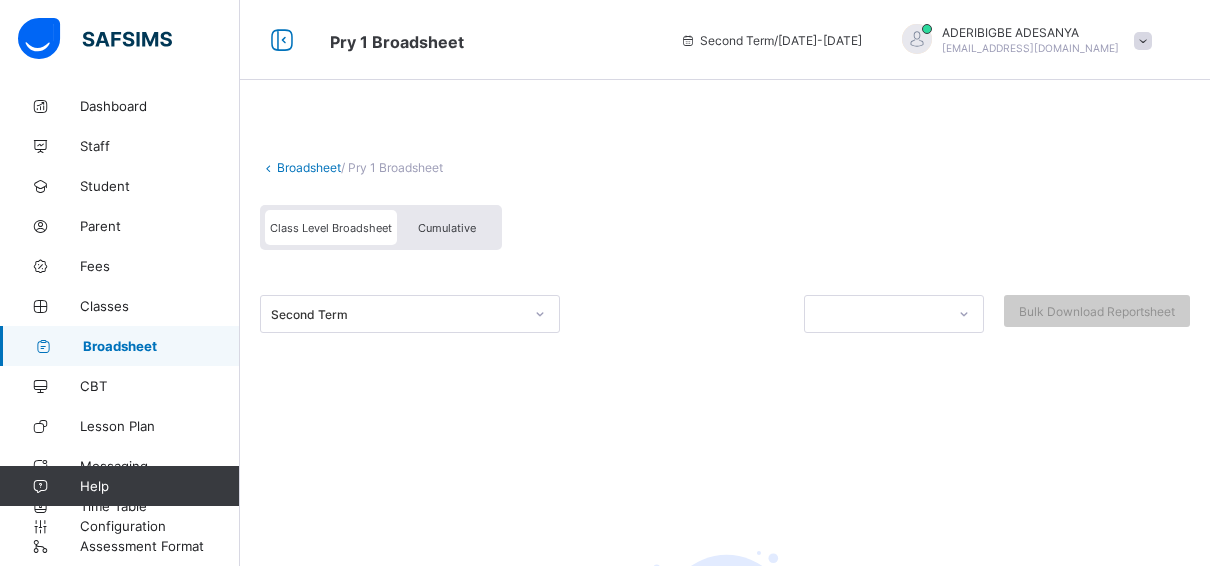 click on "Broadsheet" at bounding box center (309, 167) 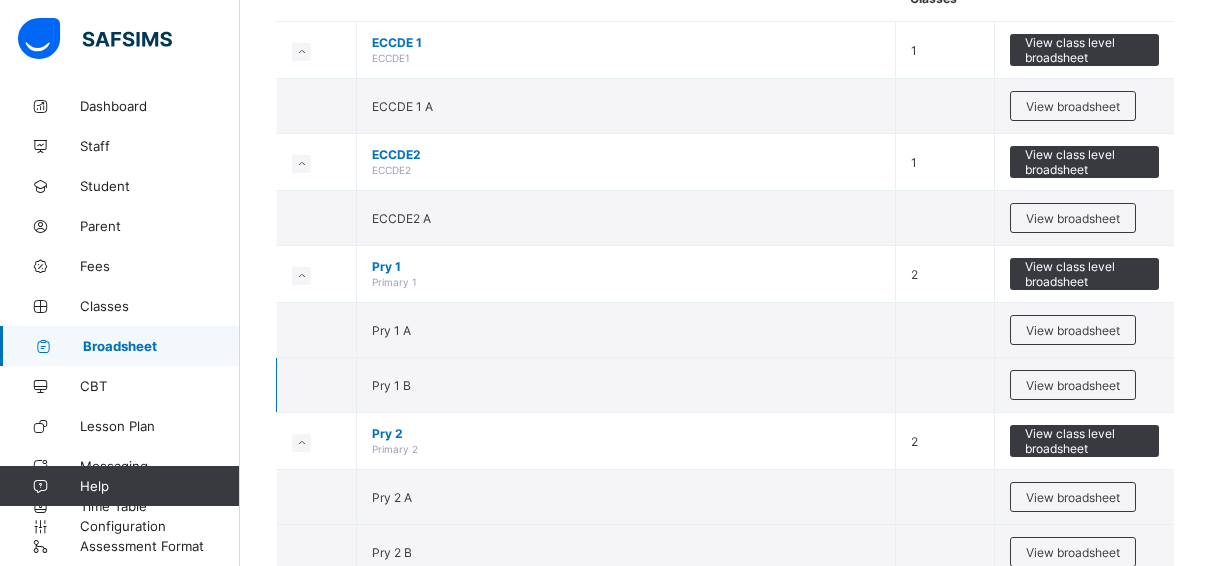 scroll, scrollTop: 300, scrollLeft: 0, axis: vertical 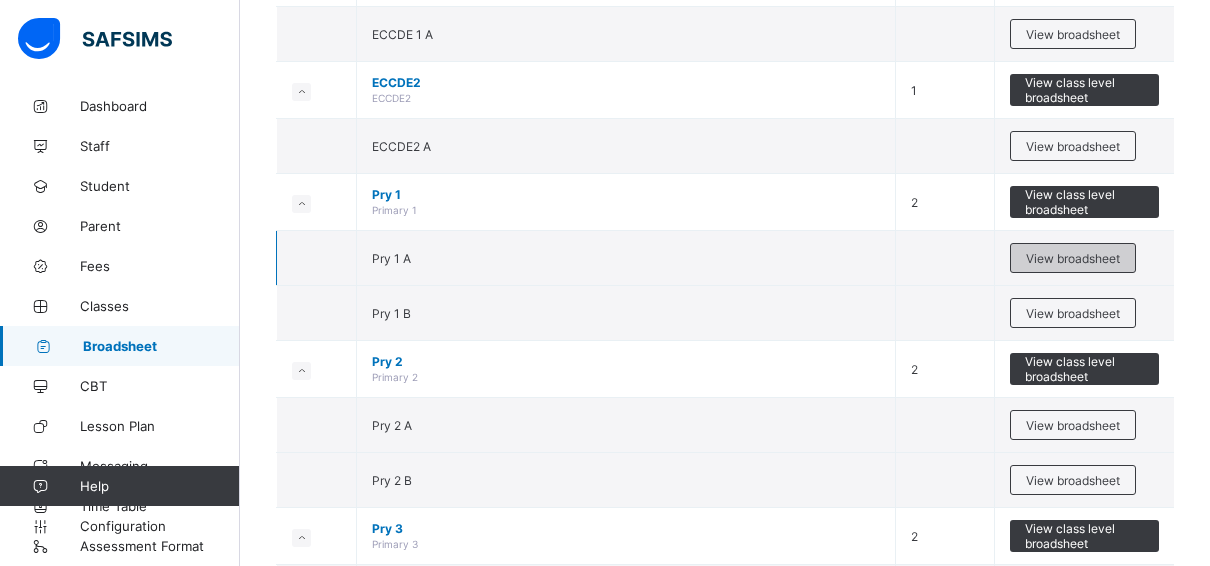click on "View broadsheet" at bounding box center (1073, 258) 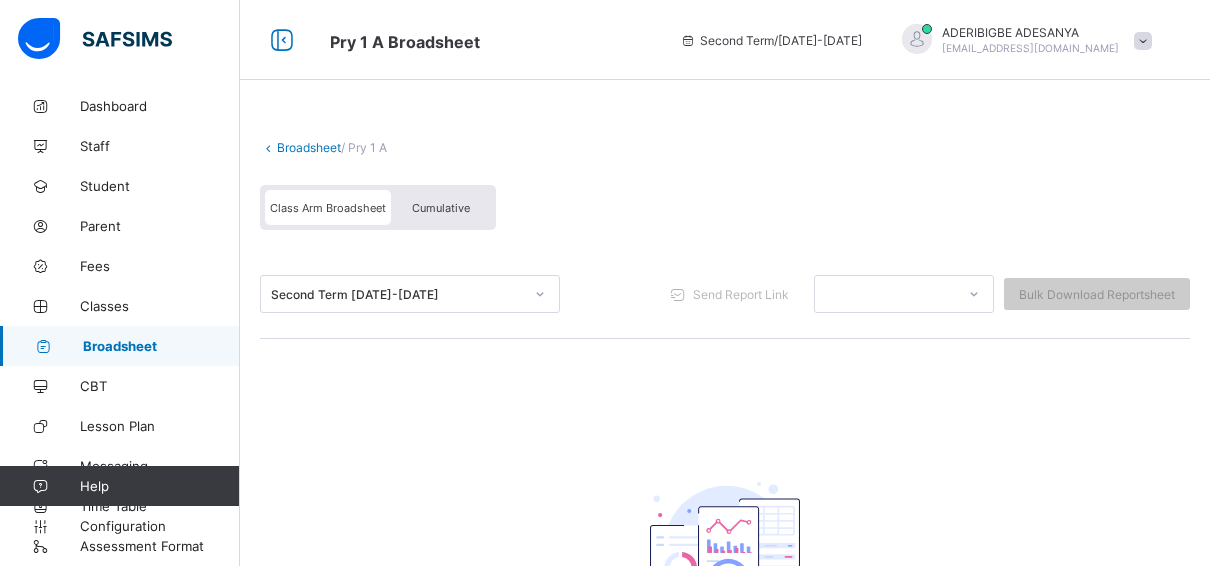 click on "Broadsheet" at bounding box center (309, 147) 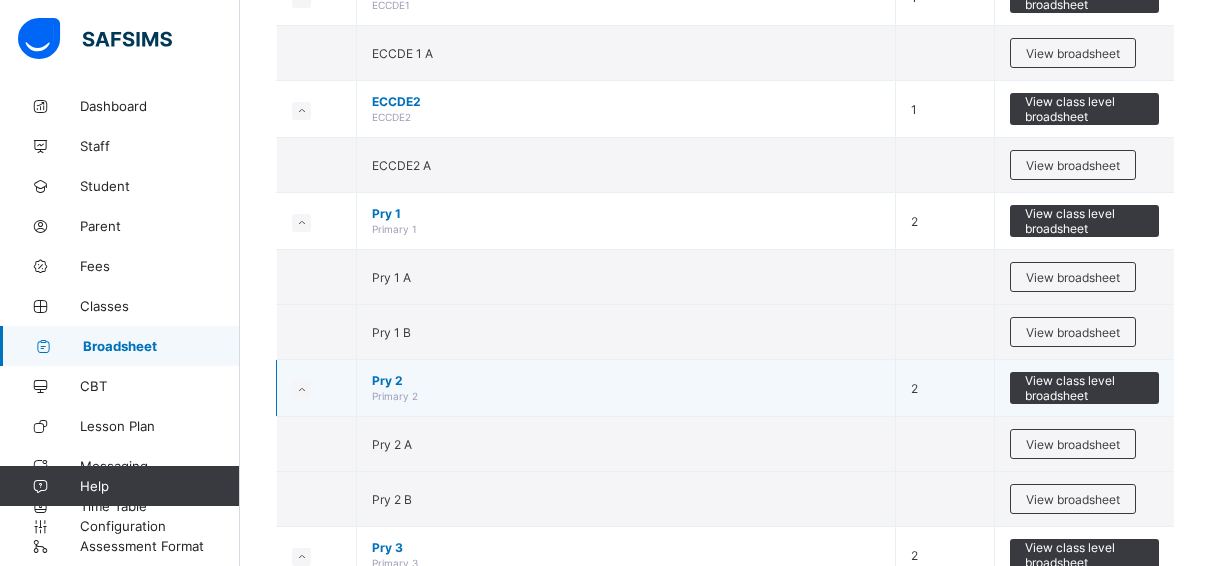 scroll, scrollTop: 300, scrollLeft: 0, axis: vertical 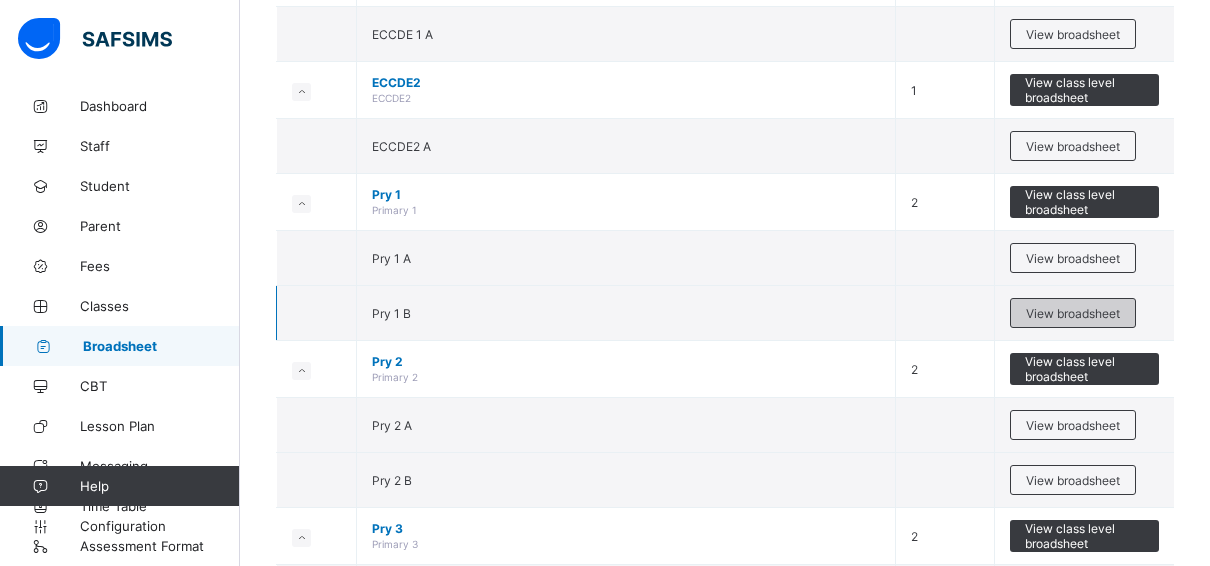 click on "View broadsheet" at bounding box center [1073, 313] 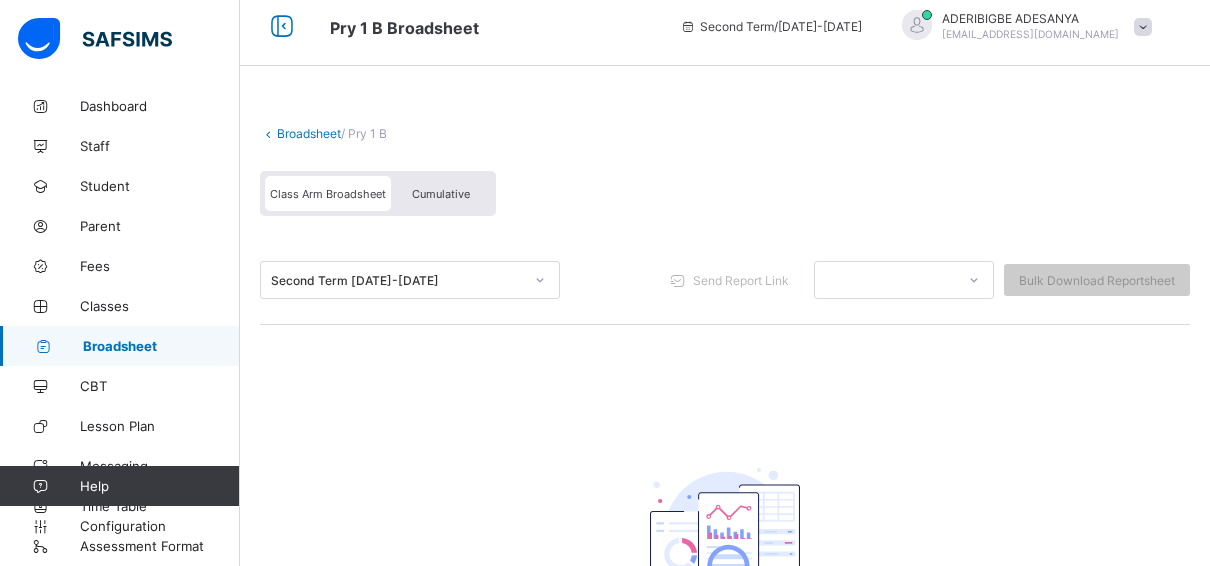 scroll, scrollTop: 0, scrollLeft: 0, axis: both 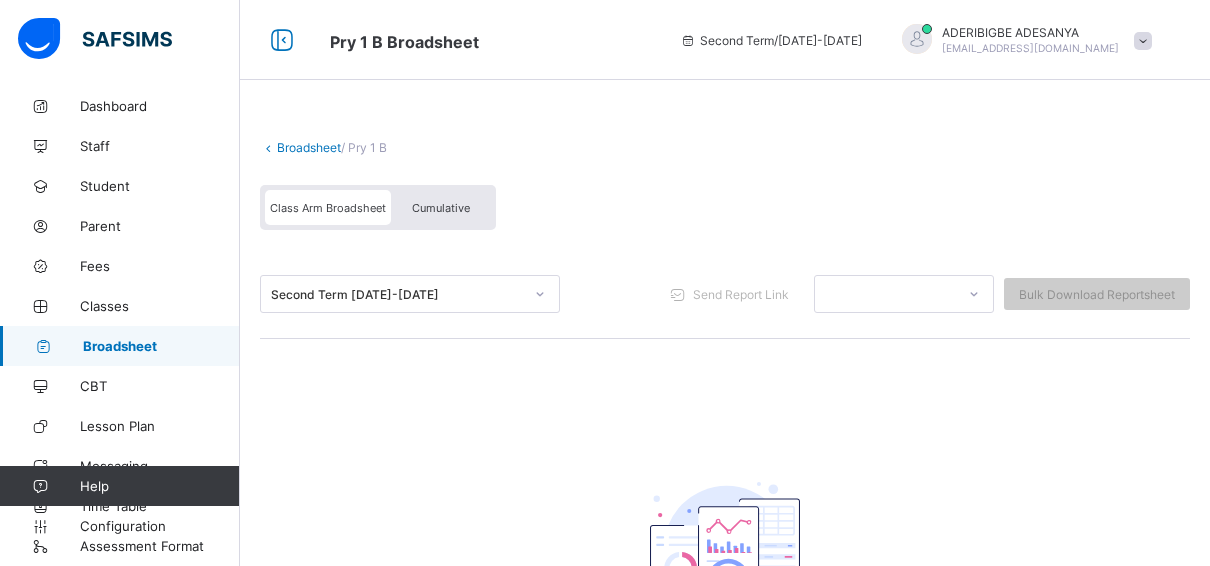 click on "Broadsheet" at bounding box center [309, 147] 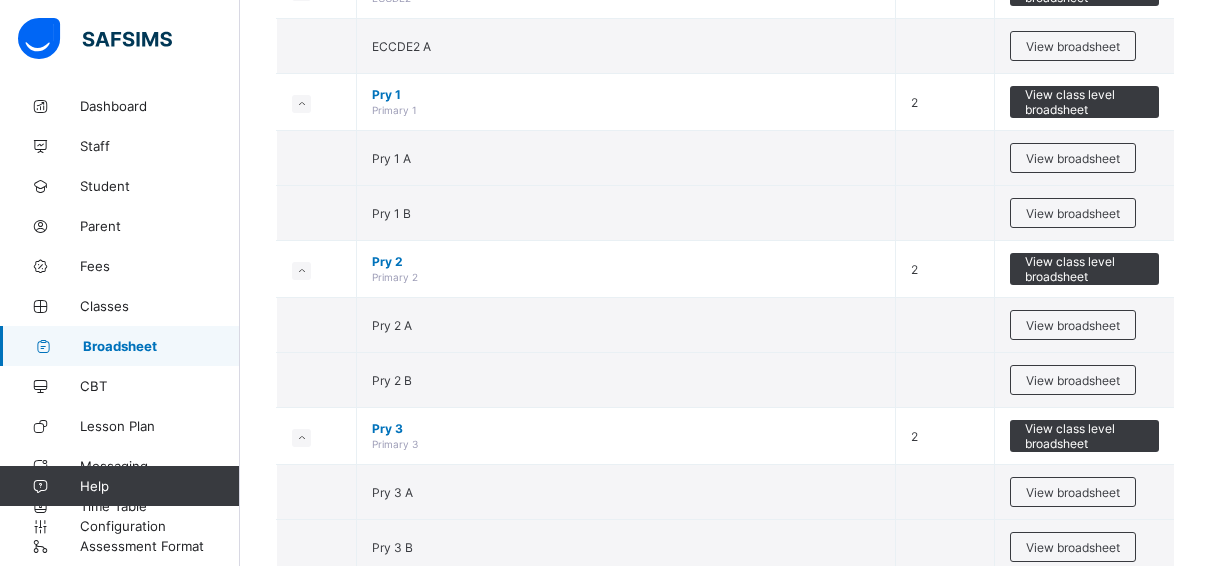 scroll, scrollTop: 100, scrollLeft: 0, axis: vertical 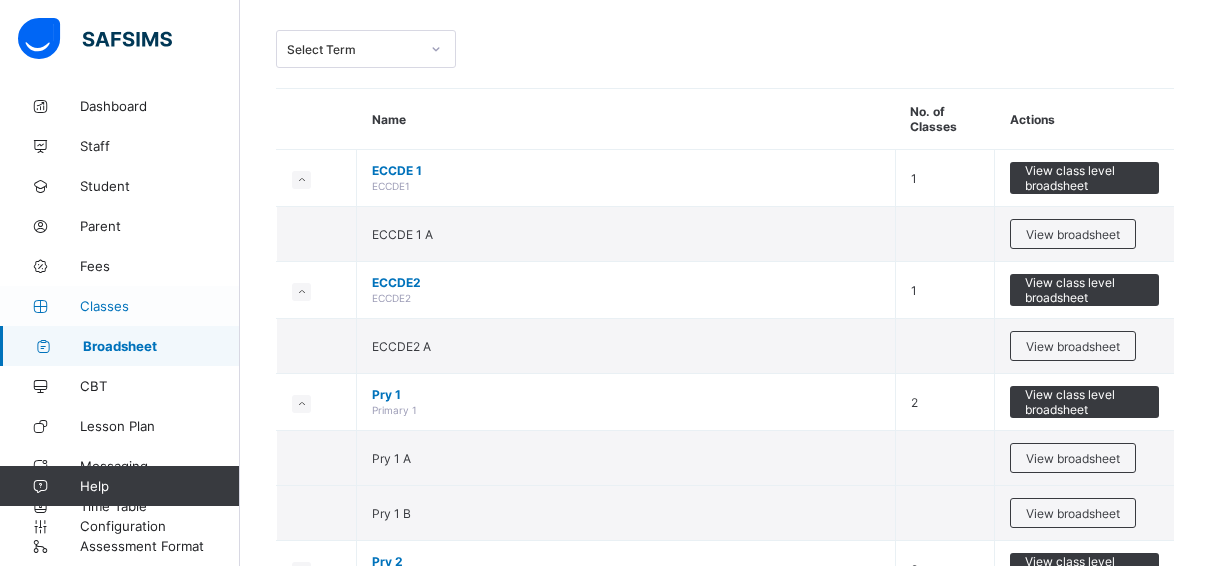 click on "Classes" at bounding box center [160, 306] 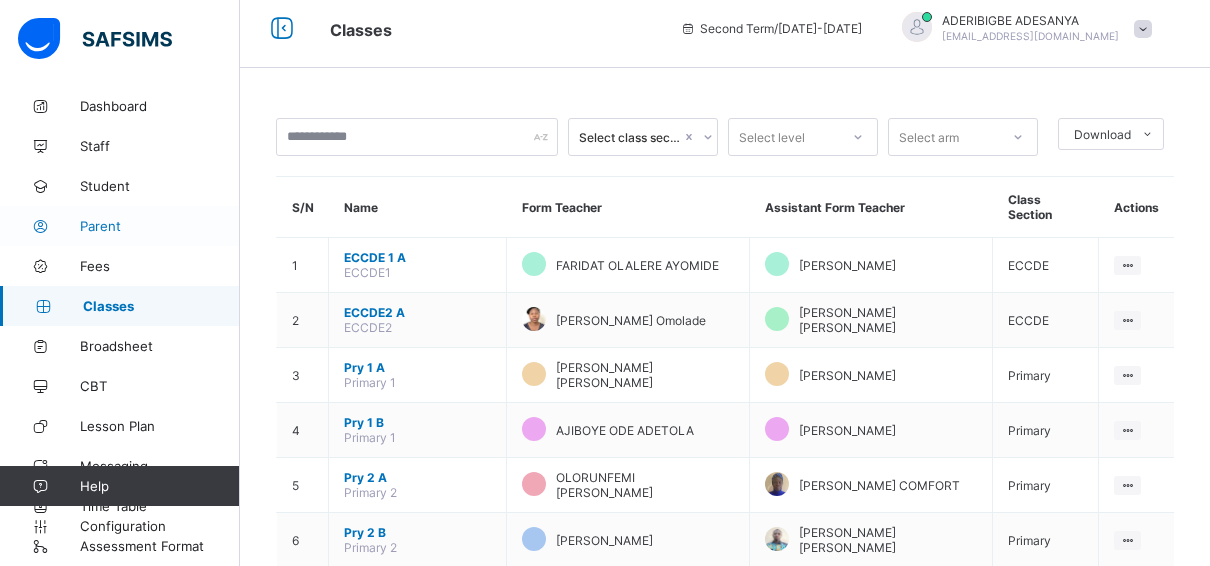 scroll, scrollTop: 100, scrollLeft: 0, axis: vertical 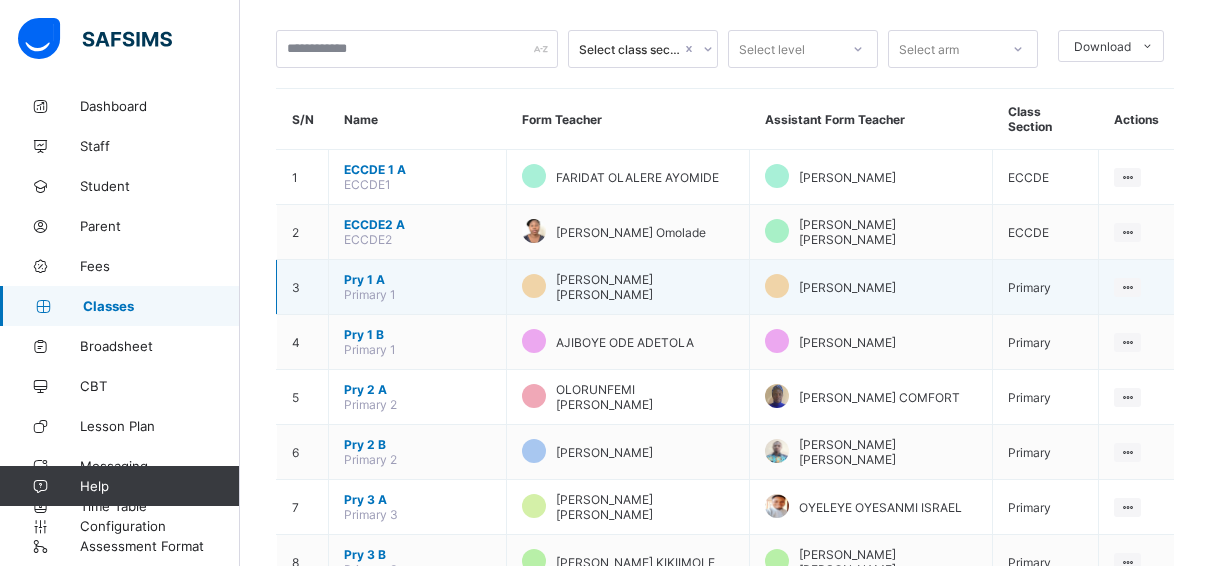 click on "Pry 1   A" at bounding box center [417, 279] 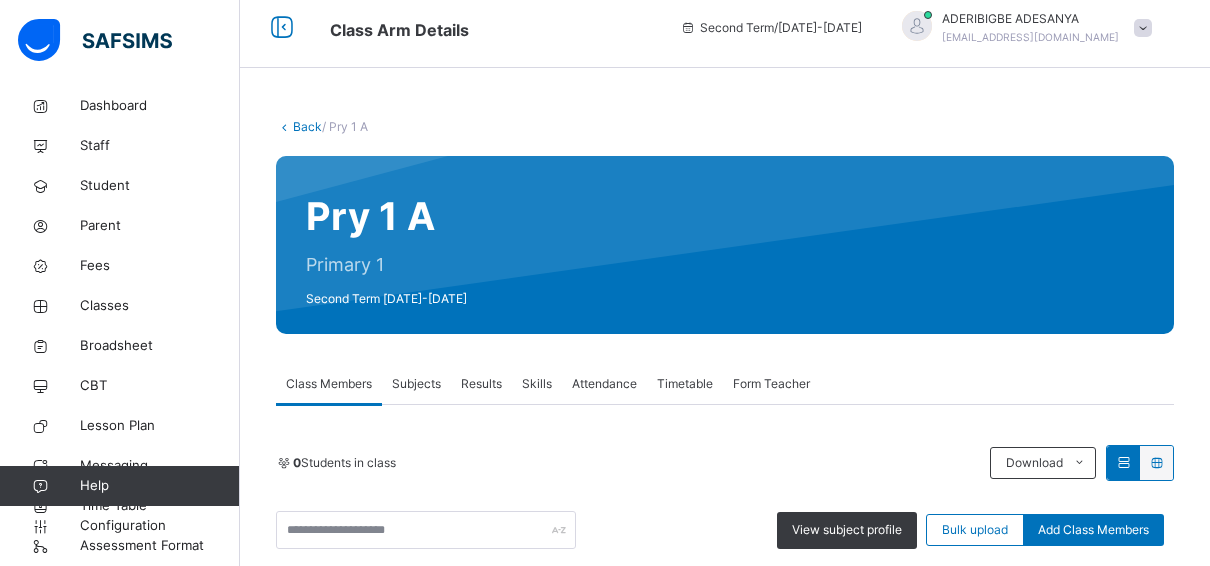scroll, scrollTop: 100, scrollLeft: 0, axis: vertical 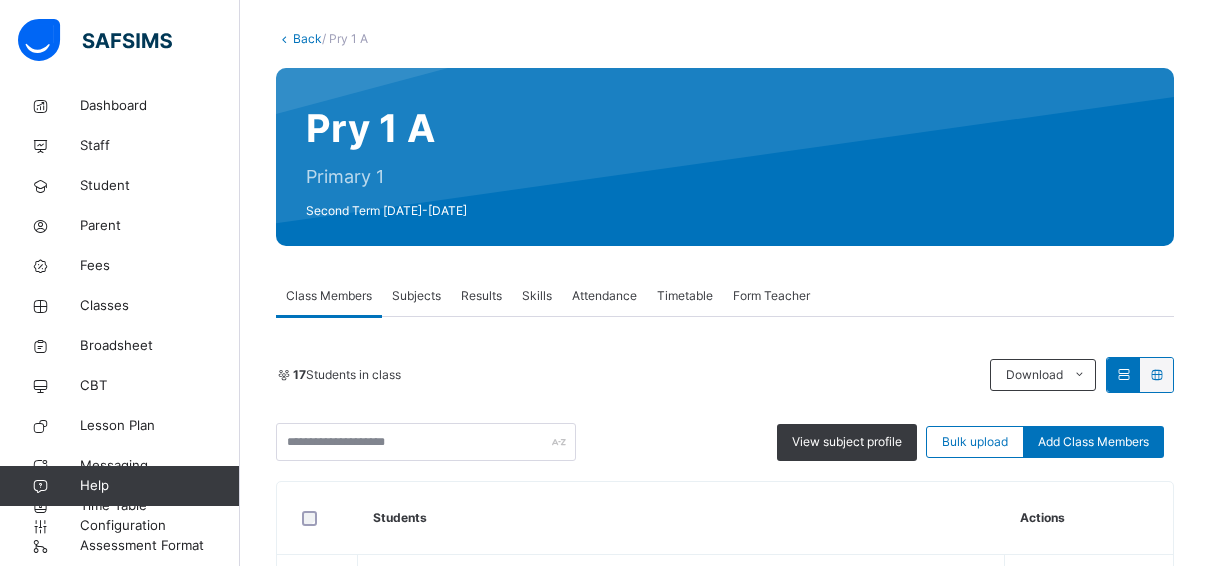 click on "Results" at bounding box center [481, 296] 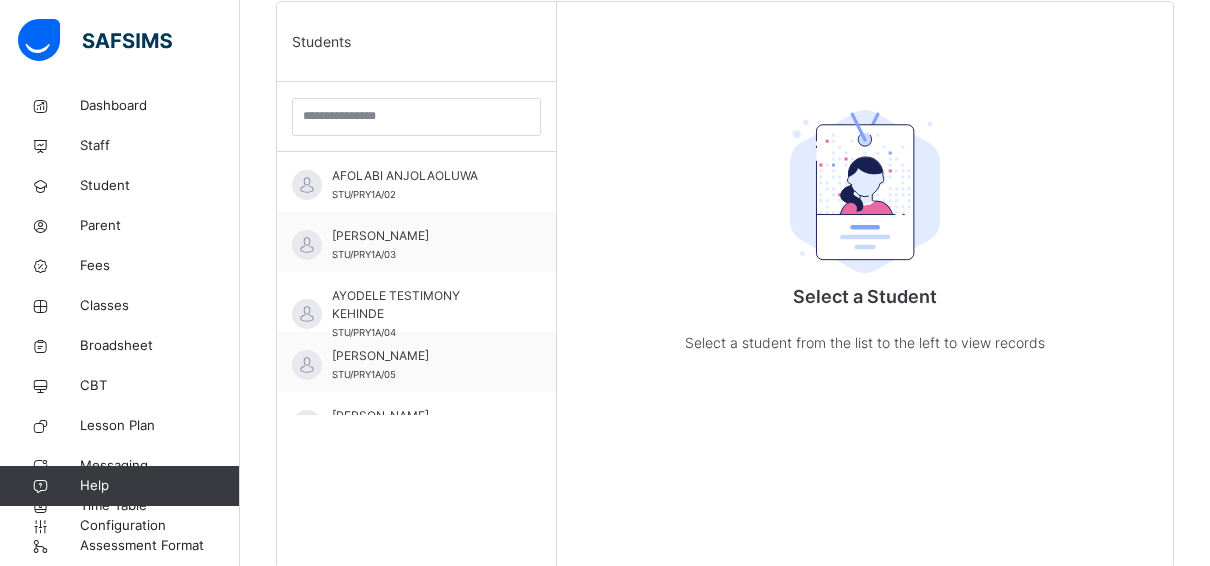 scroll, scrollTop: 579, scrollLeft: 0, axis: vertical 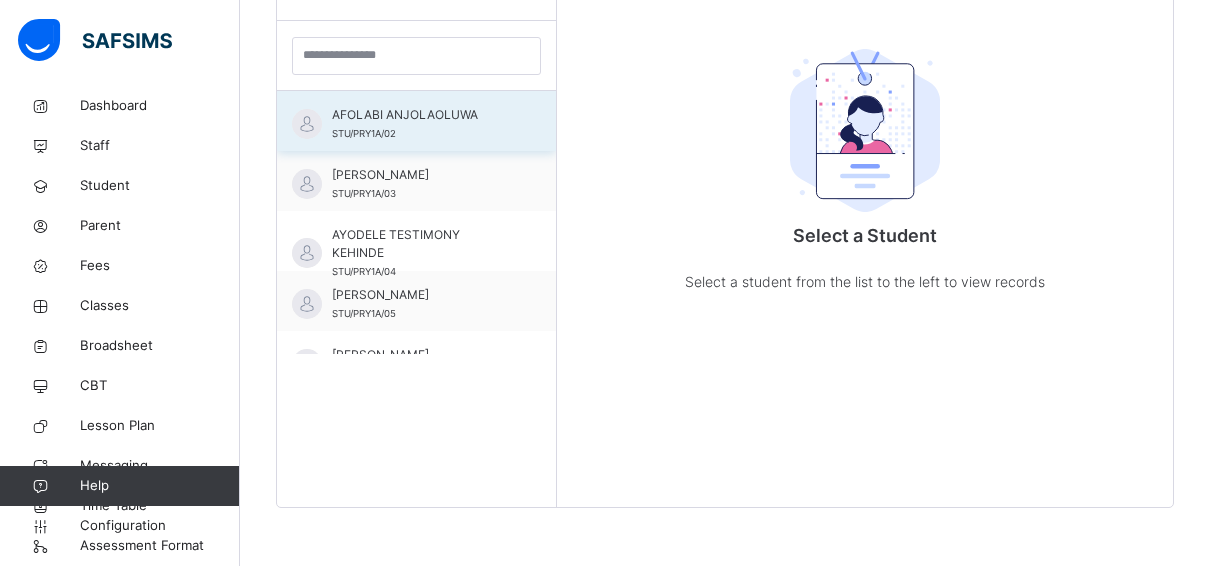 click on "AFOLABI ANJOLAOLUWA  STU/PRY1A/02" at bounding box center [421, 124] 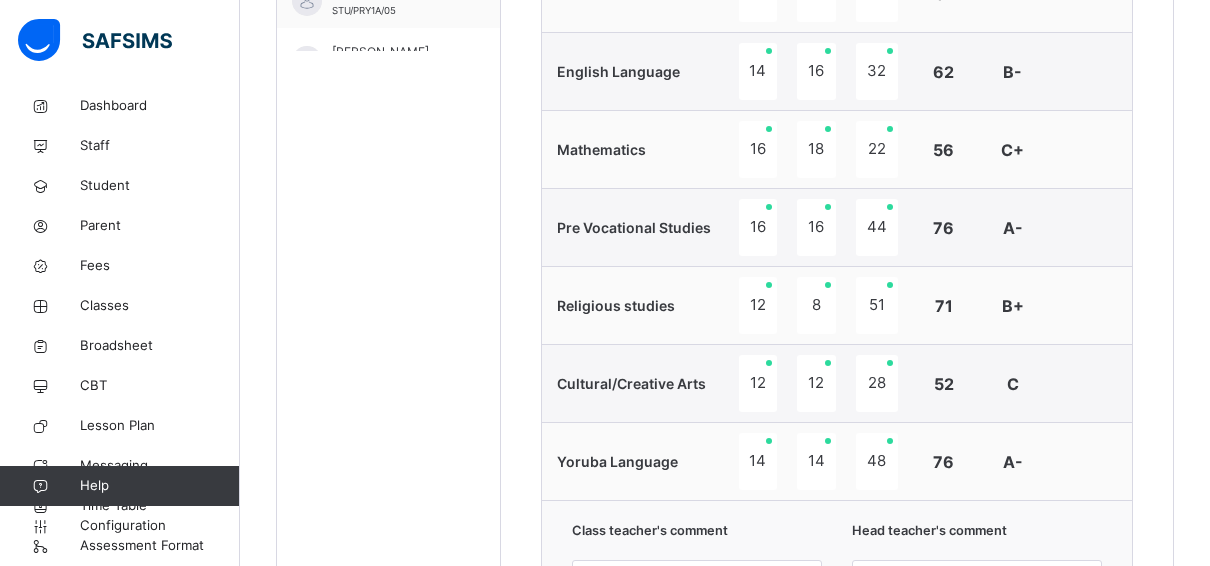 scroll, scrollTop: 579, scrollLeft: 0, axis: vertical 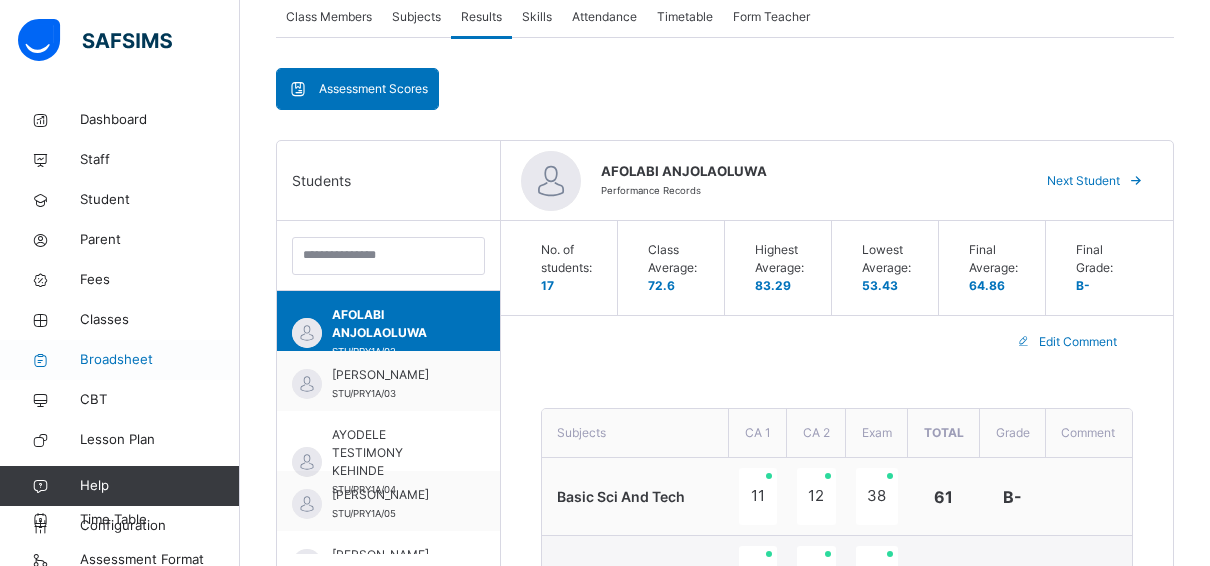 click on "Broadsheet" at bounding box center (160, 360) 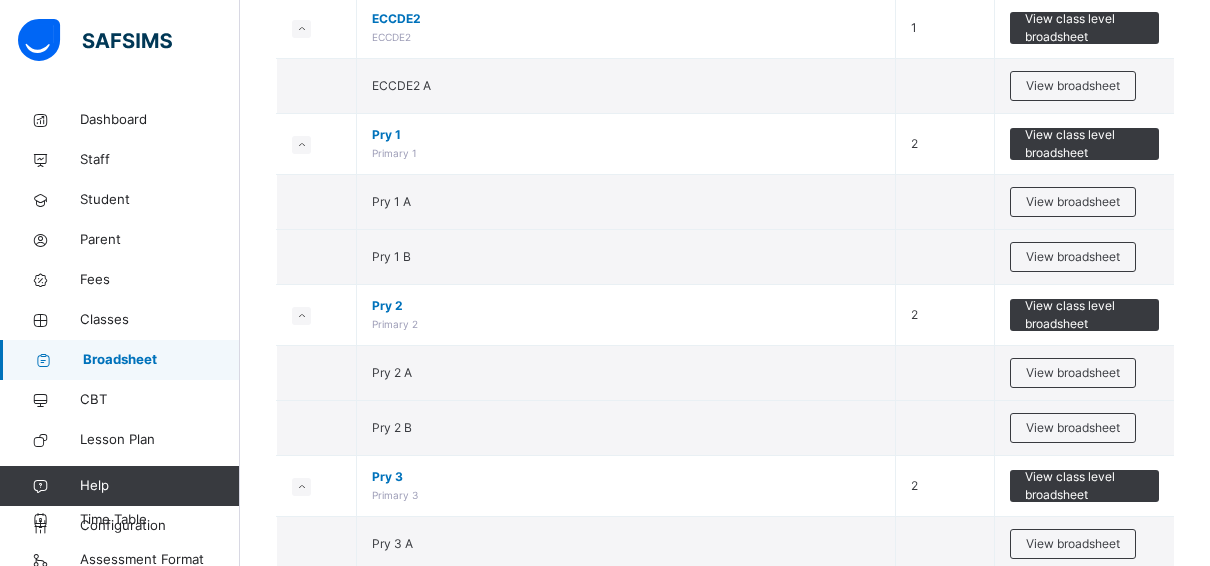 scroll, scrollTop: 320, scrollLeft: 0, axis: vertical 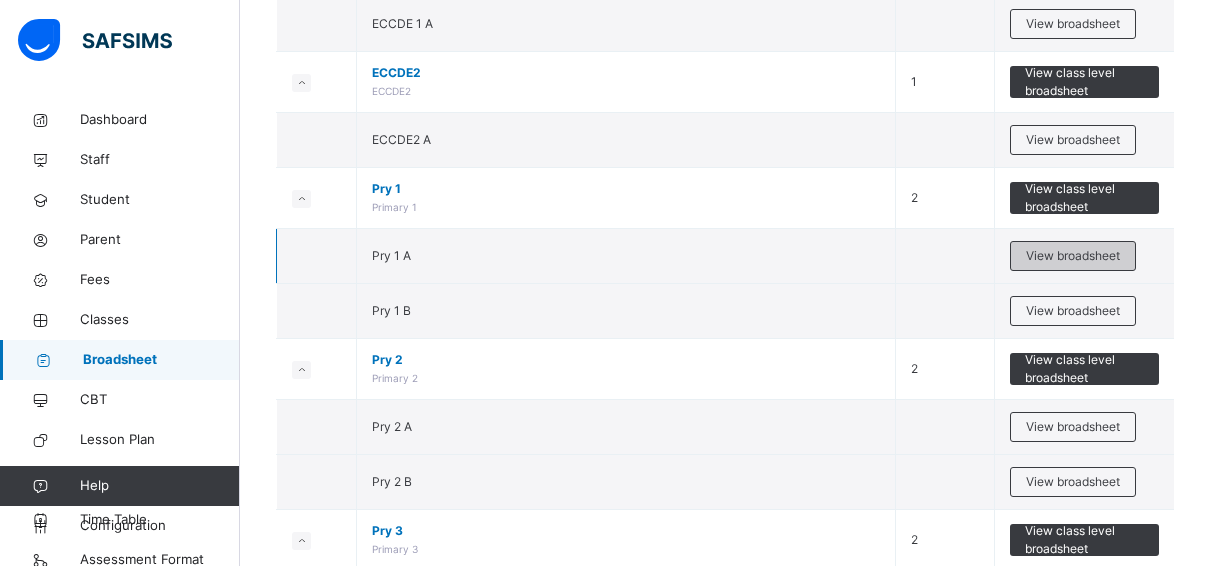 click on "View broadsheet" at bounding box center [1073, 256] 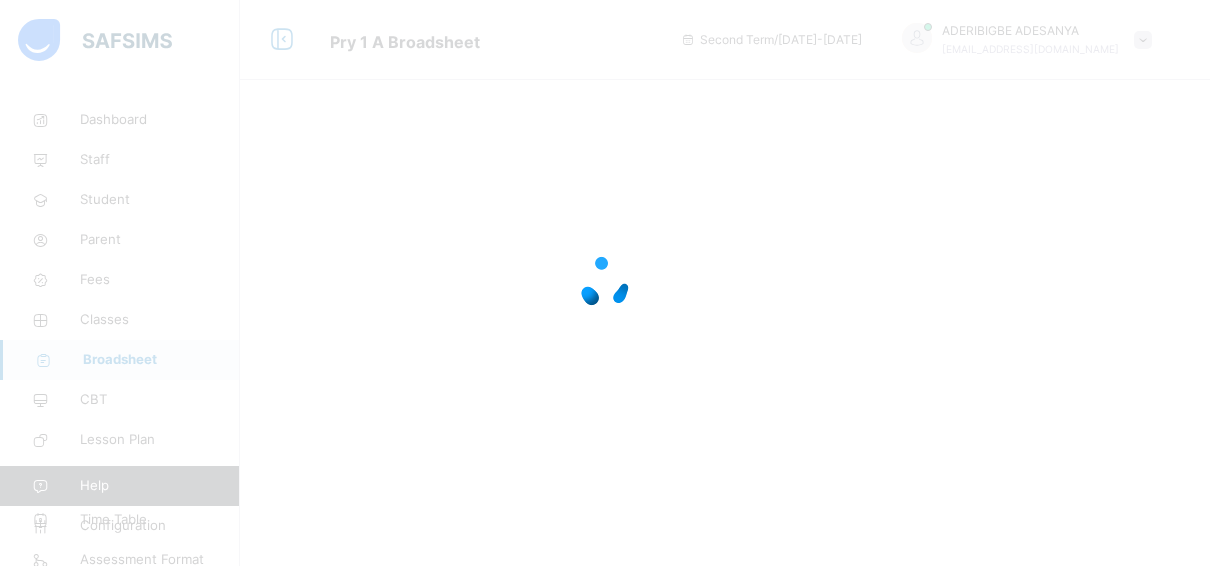 scroll, scrollTop: 0, scrollLeft: 0, axis: both 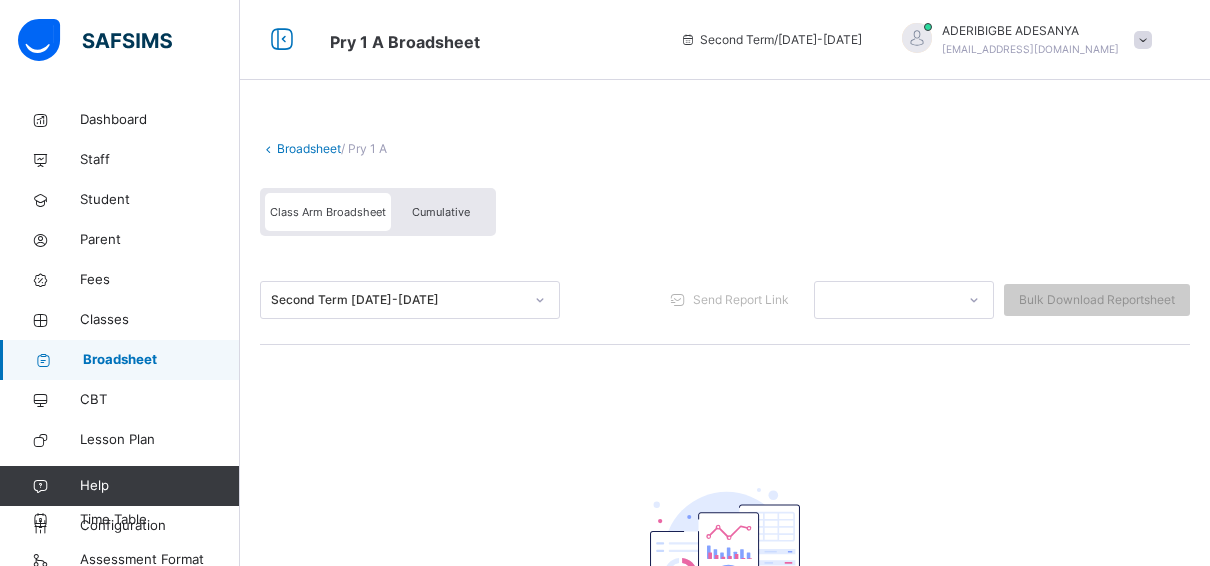 click on "Broadsheet" at bounding box center [309, 148] 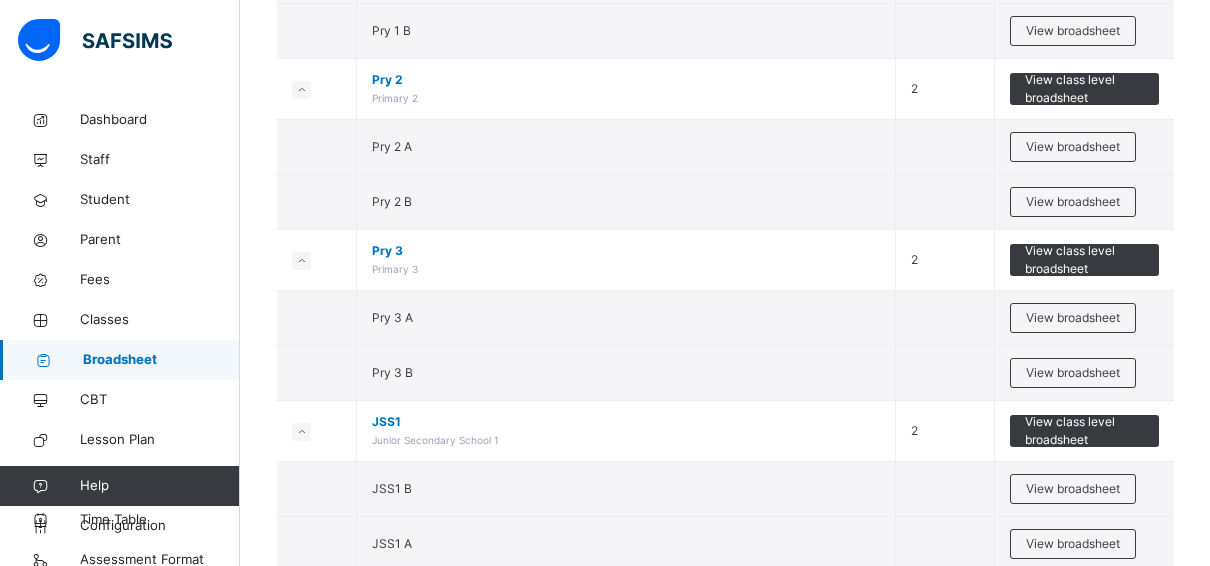 scroll, scrollTop: 800, scrollLeft: 0, axis: vertical 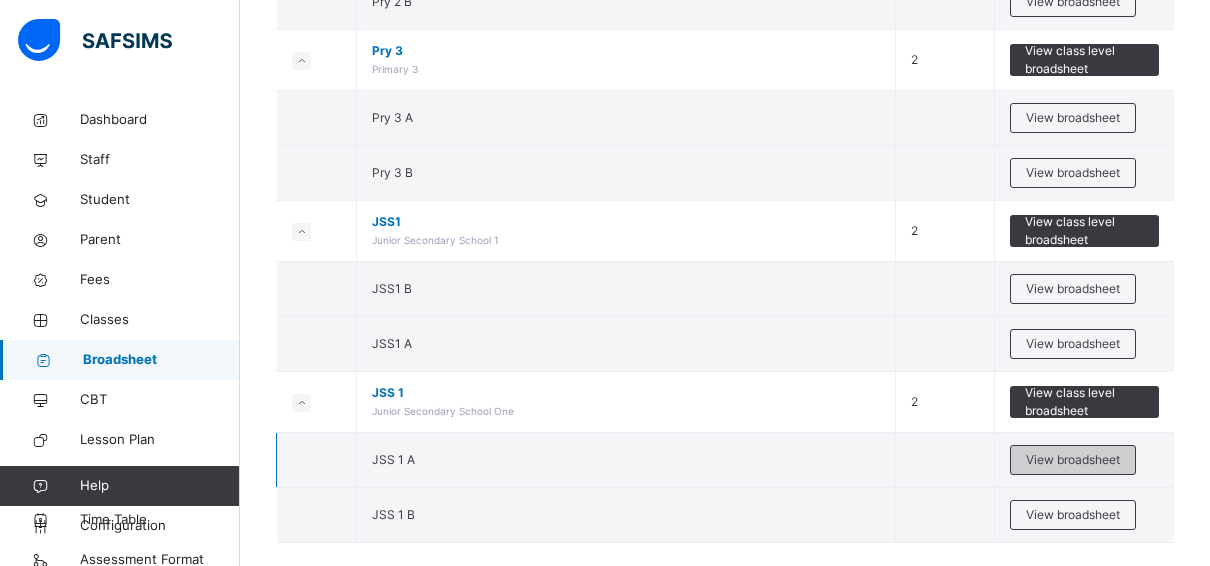 click on "View broadsheet" at bounding box center [1073, 460] 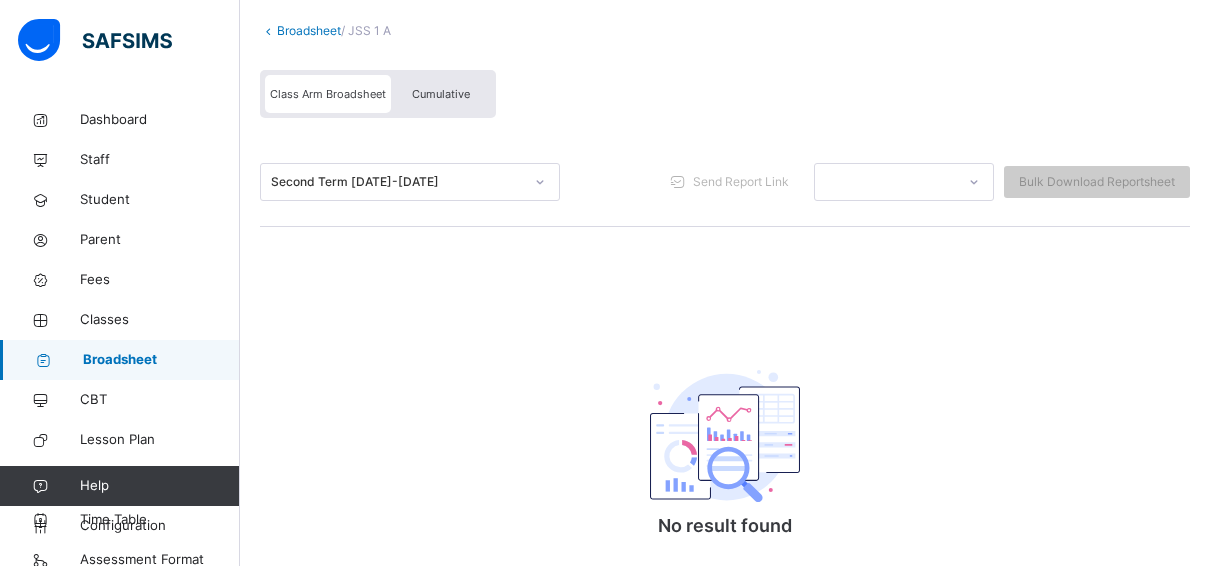 scroll, scrollTop: 0, scrollLeft: 0, axis: both 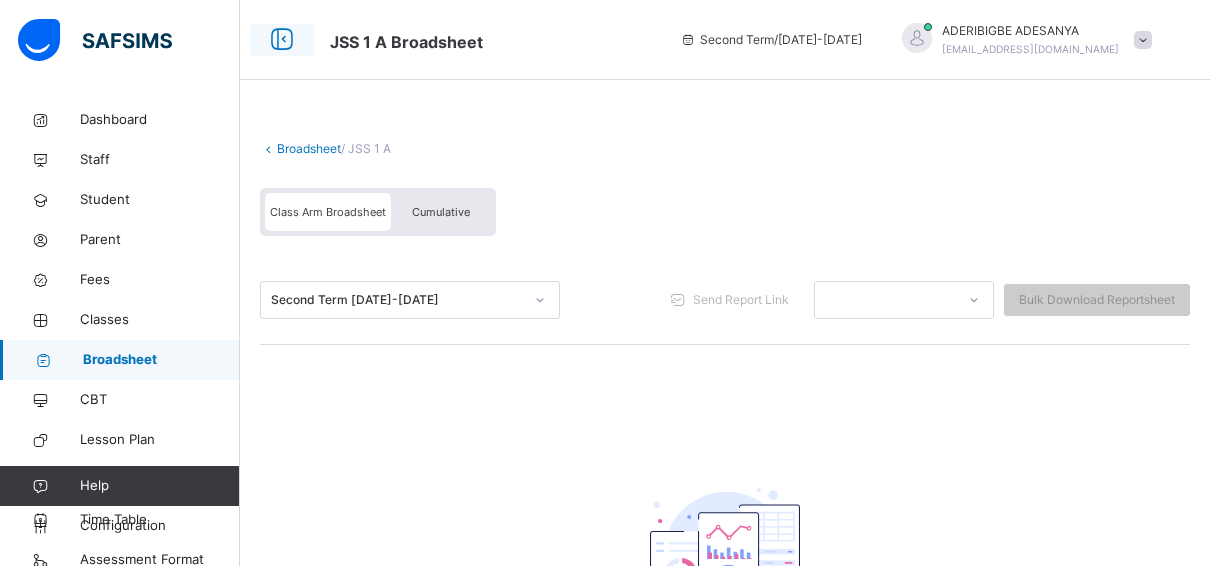 click at bounding box center [282, 40] 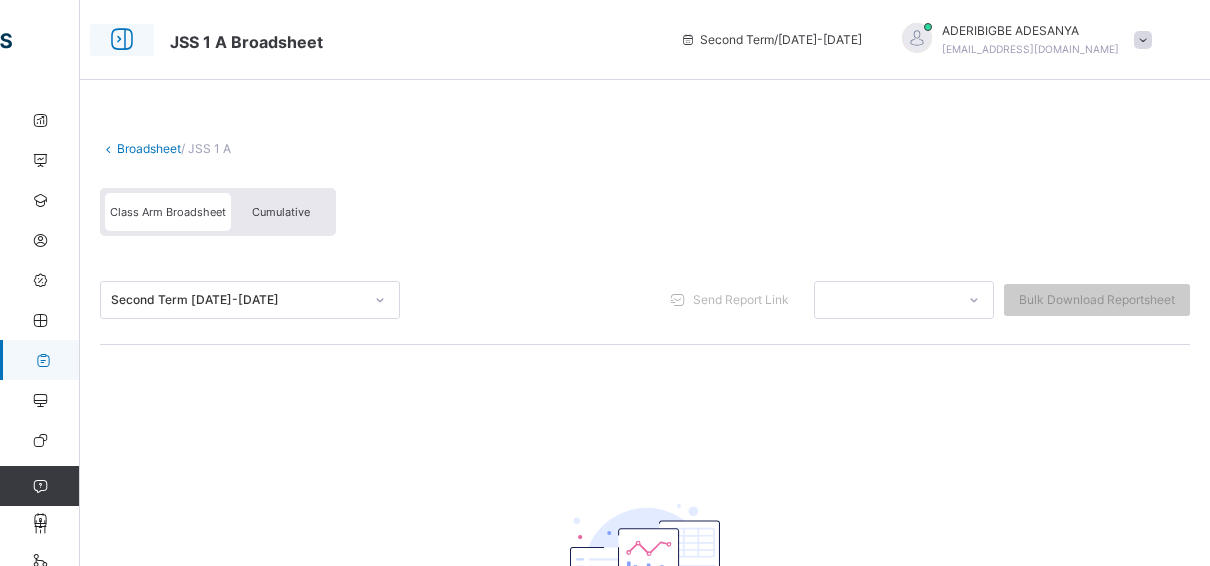 click at bounding box center (122, 40) 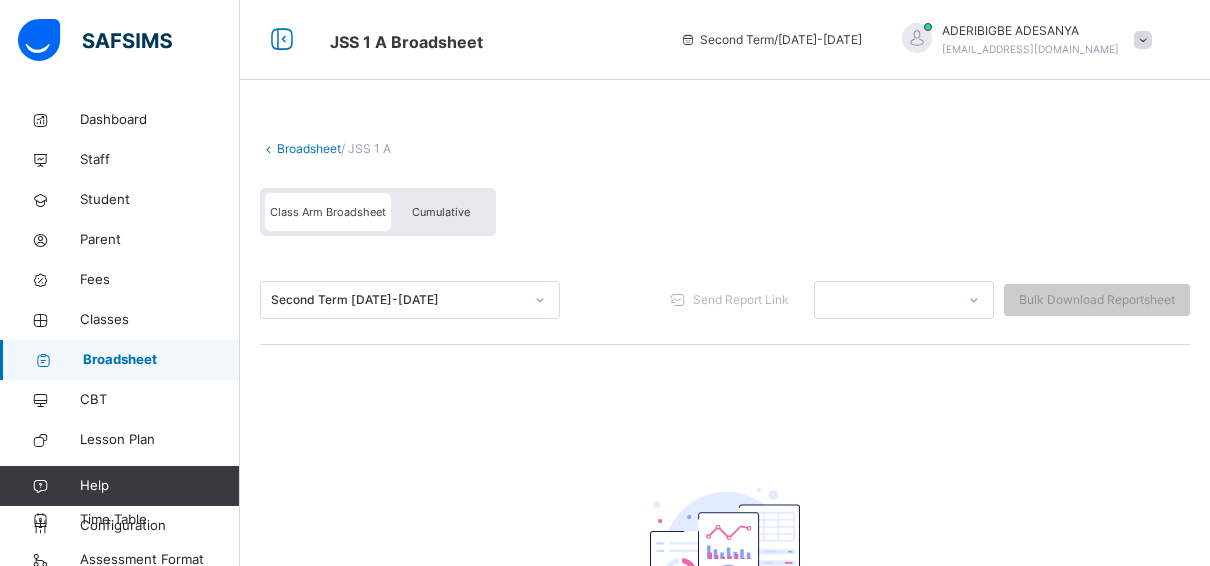 click on "Cumulative" at bounding box center (441, 212) 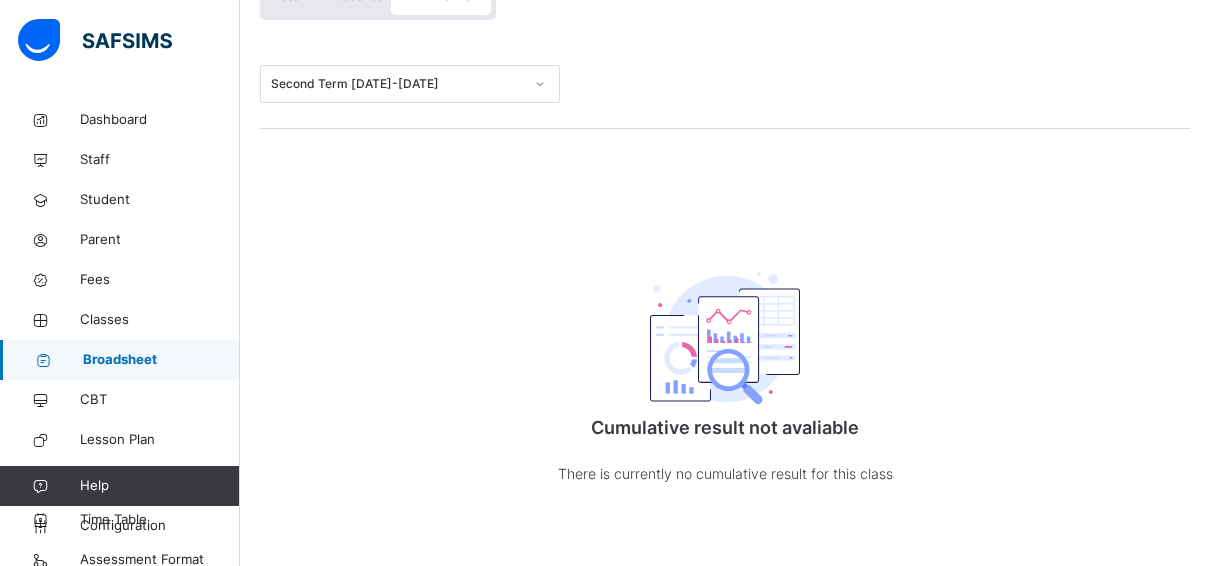 scroll, scrollTop: 216, scrollLeft: 0, axis: vertical 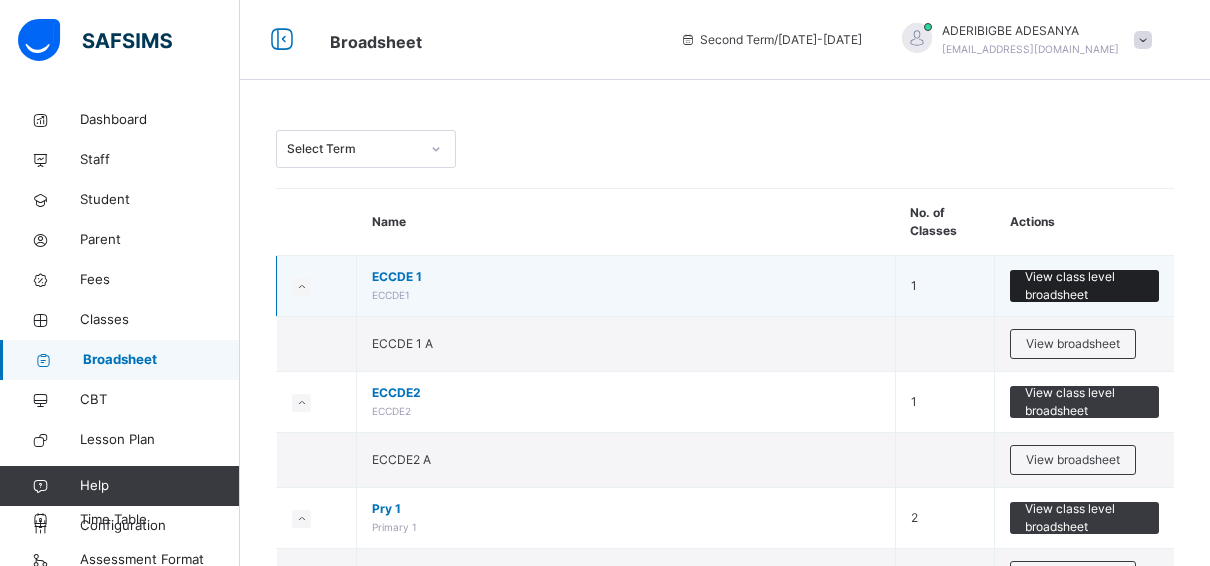 click on "View class level broadsheet" at bounding box center [1084, 286] 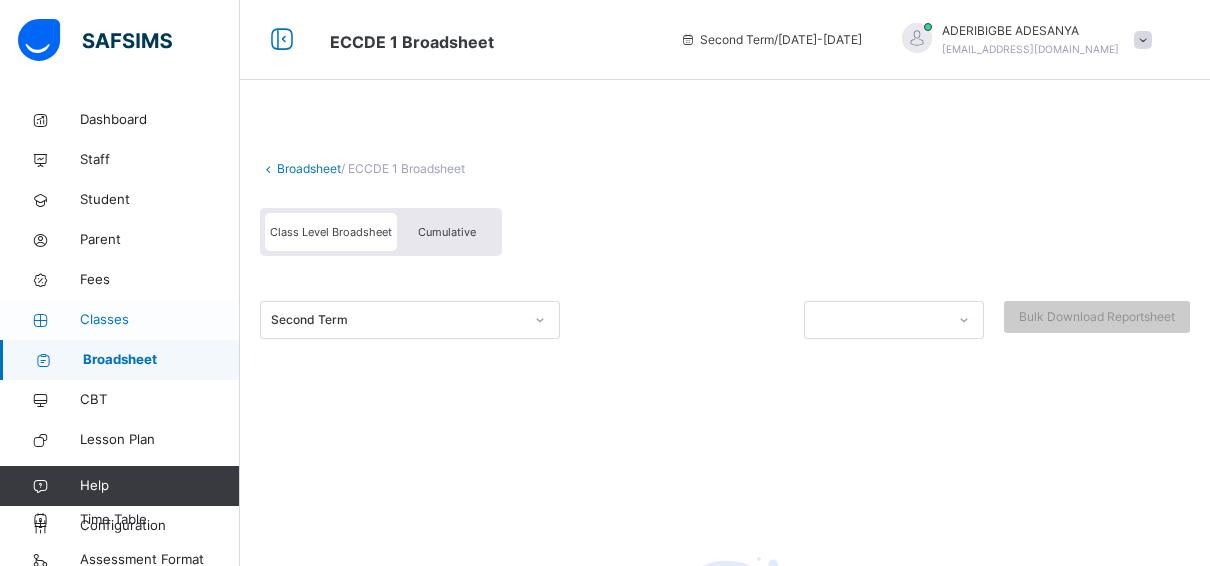 click on "Classes" at bounding box center [160, 320] 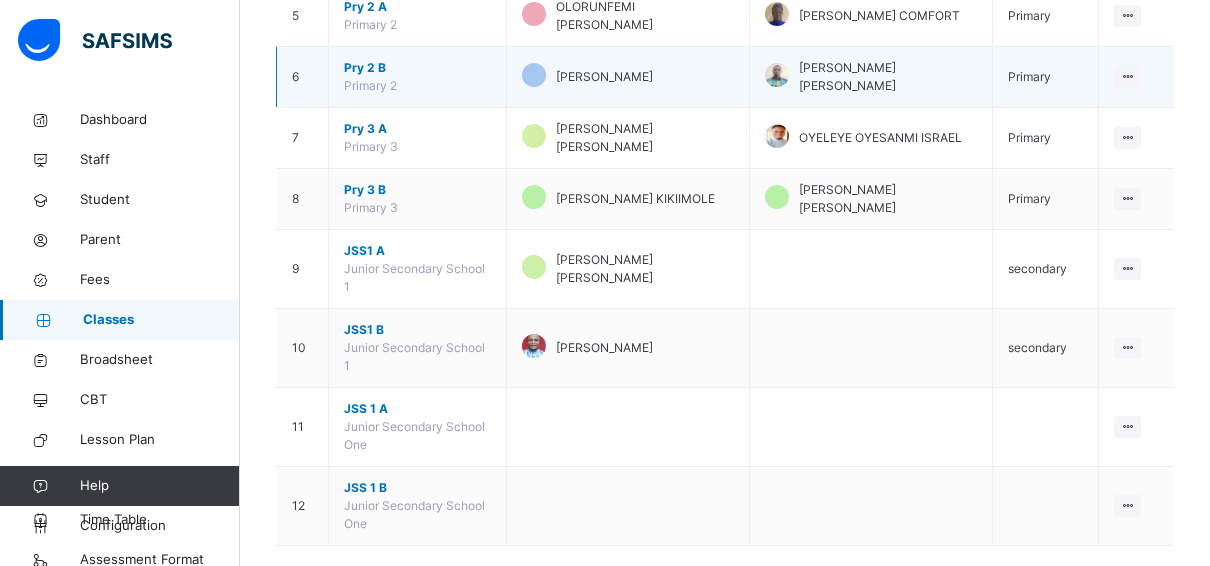 scroll, scrollTop: 539, scrollLeft: 0, axis: vertical 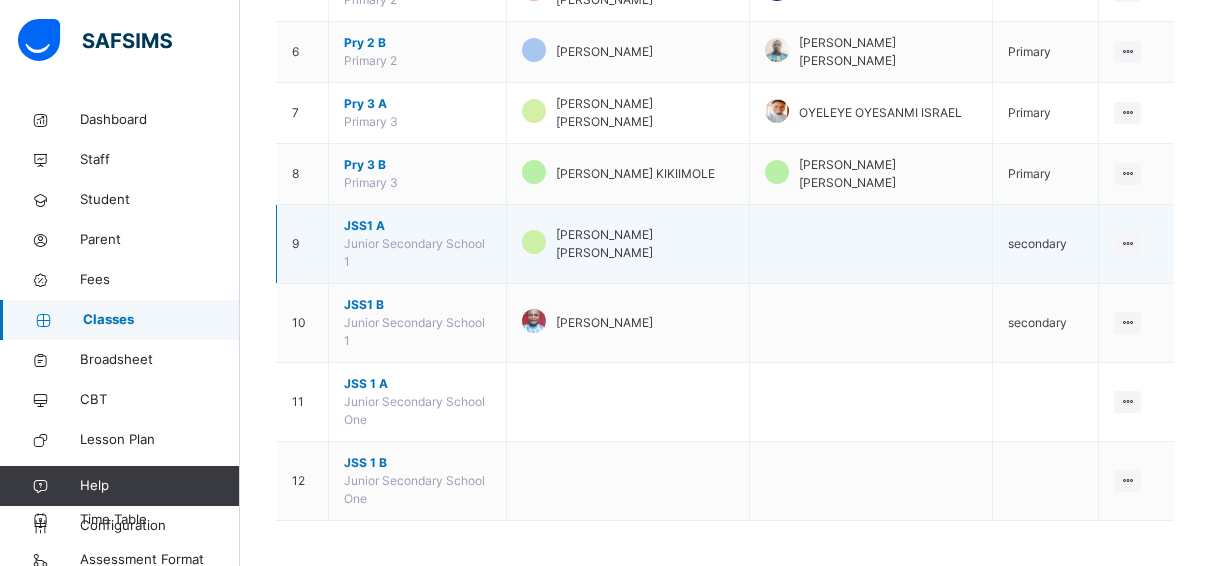 click on "JSS1   A" at bounding box center [417, 226] 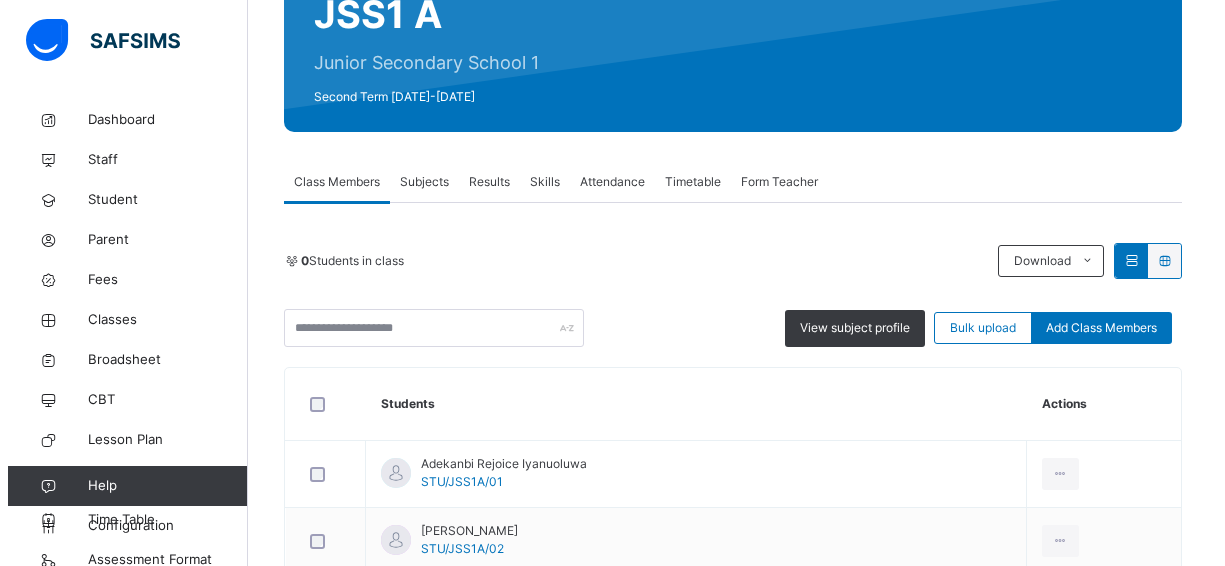 scroll, scrollTop: 239, scrollLeft: 0, axis: vertical 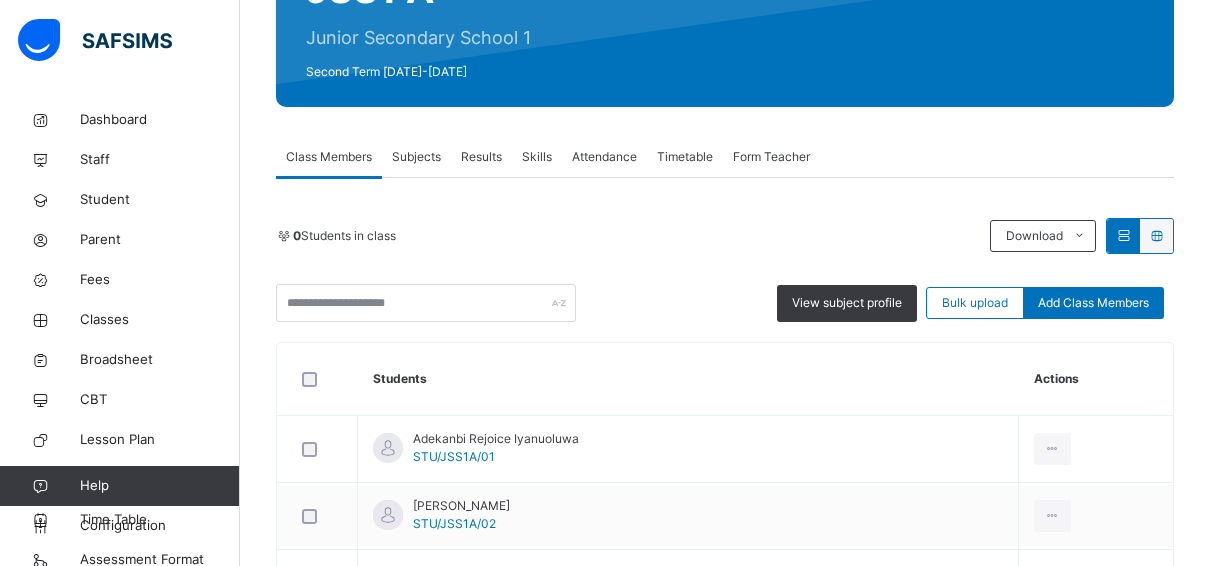 click on "Results" at bounding box center [481, 157] 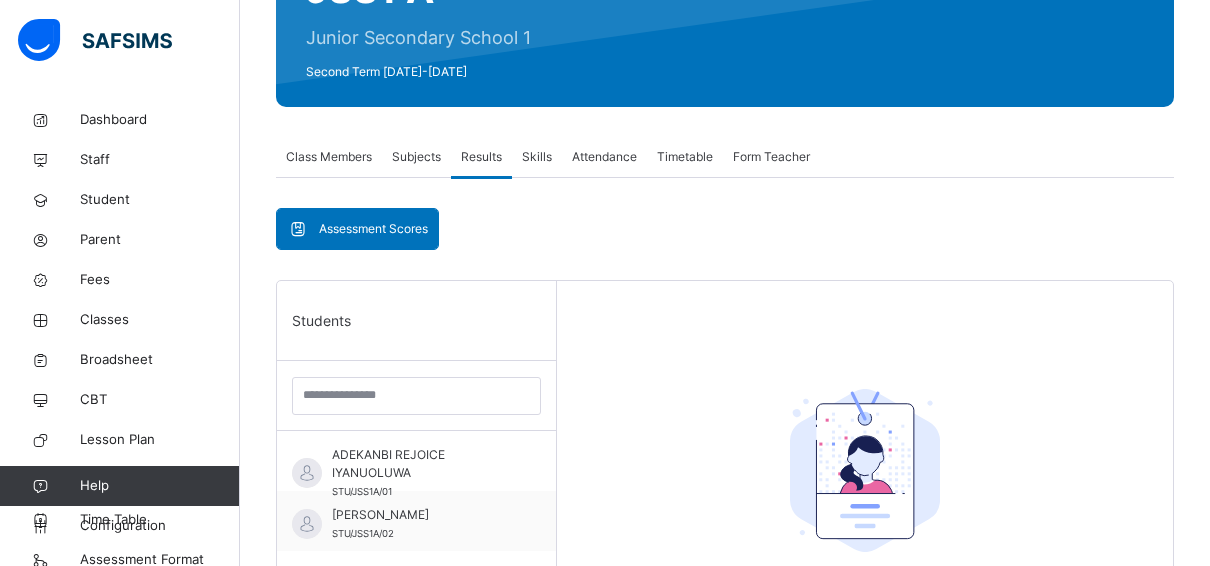 click on "Assessment Scores" at bounding box center (373, 229) 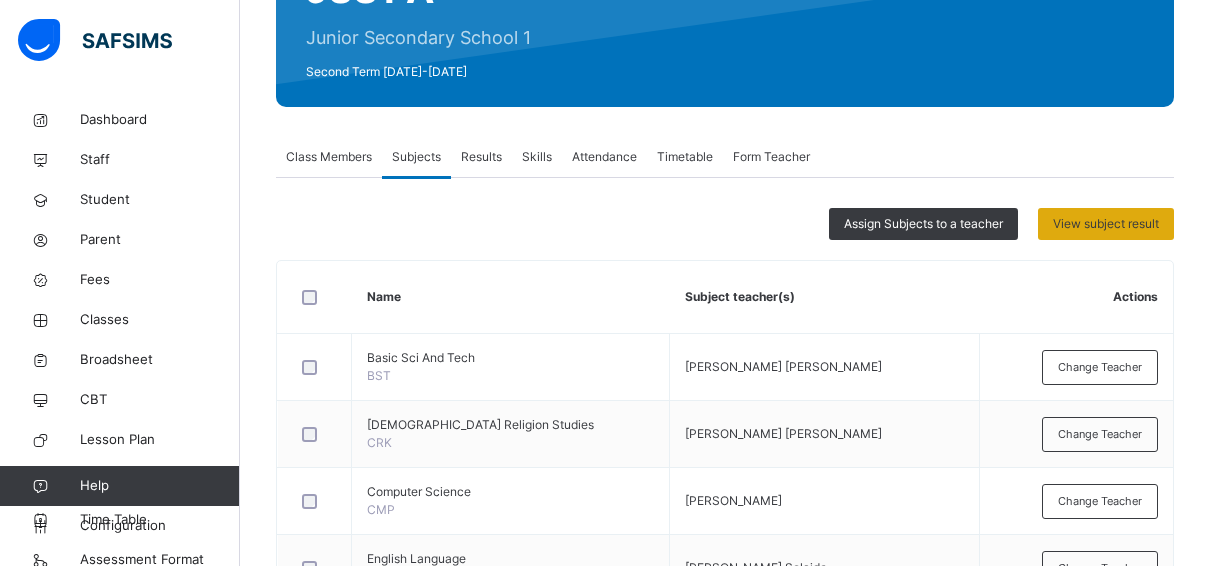 click on "View subject result" at bounding box center [1106, 224] 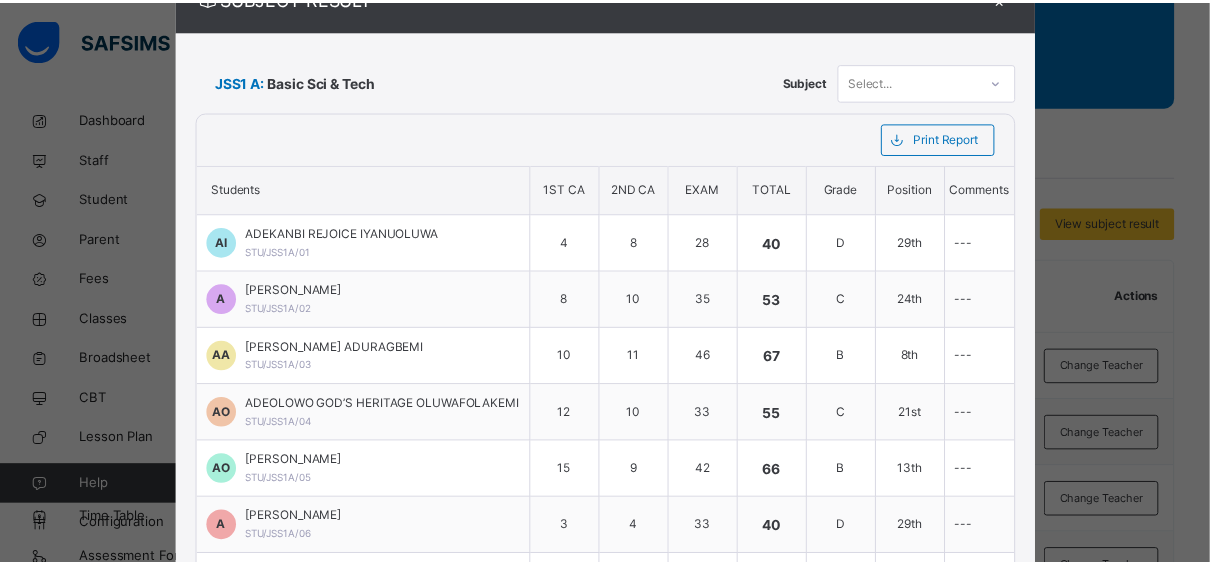 scroll, scrollTop: 0, scrollLeft: 0, axis: both 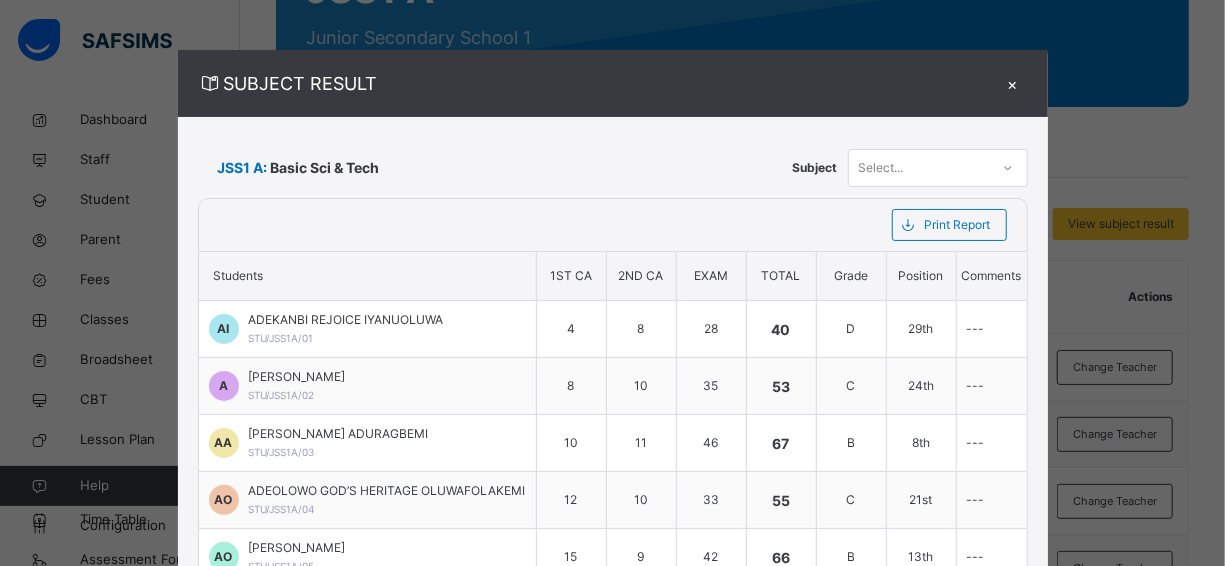 click on "×" at bounding box center (1013, 83) 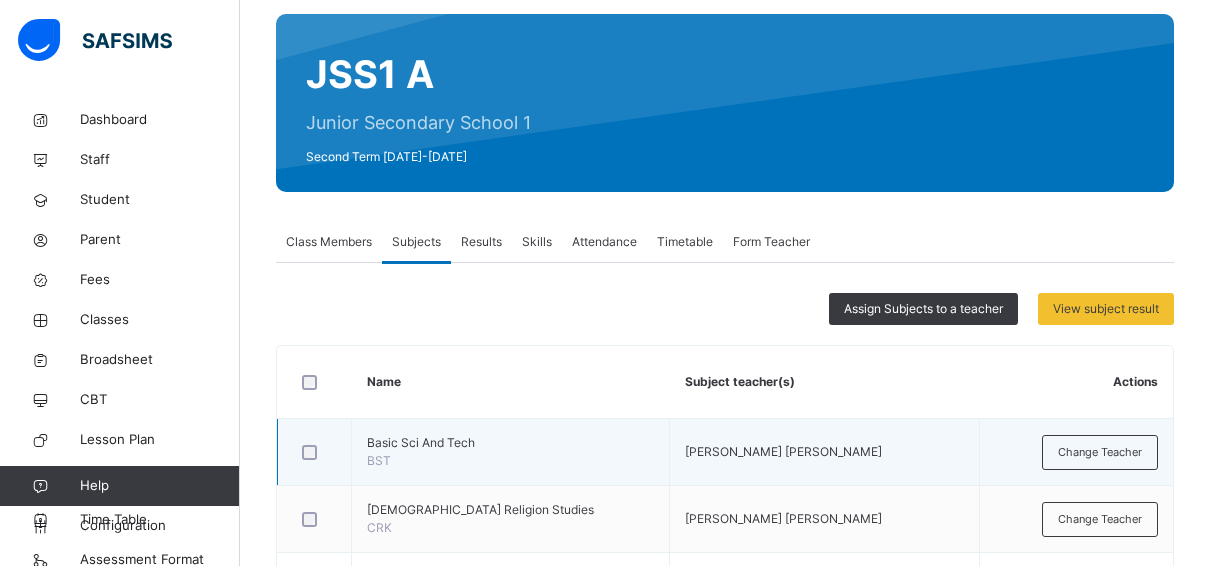 scroll, scrollTop: 139, scrollLeft: 0, axis: vertical 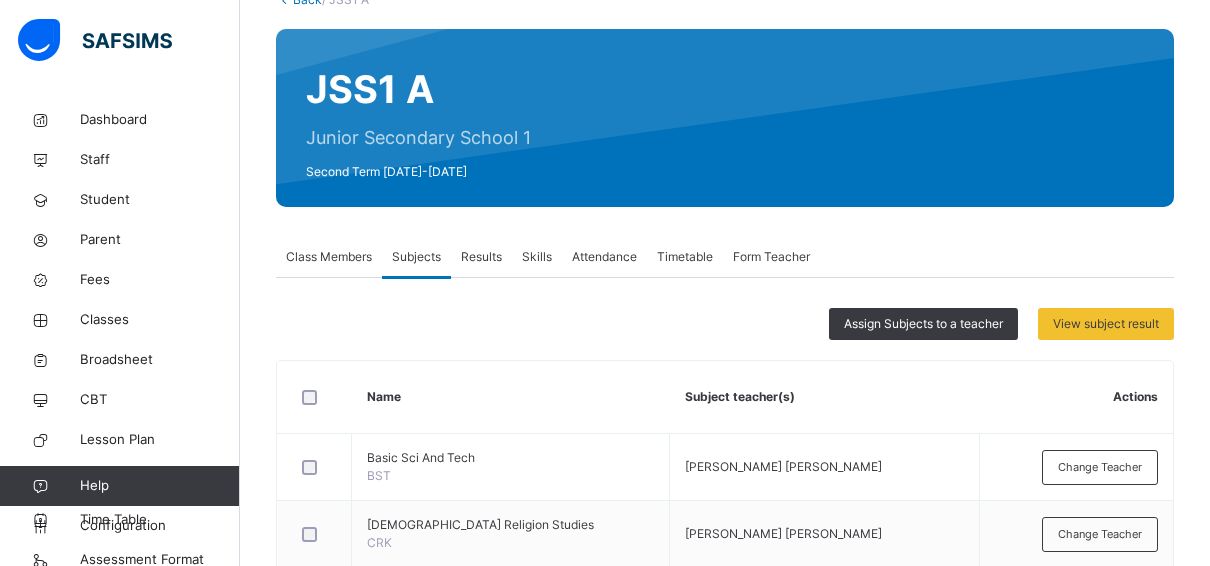 click on "Skills" at bounding box center [537, 257] 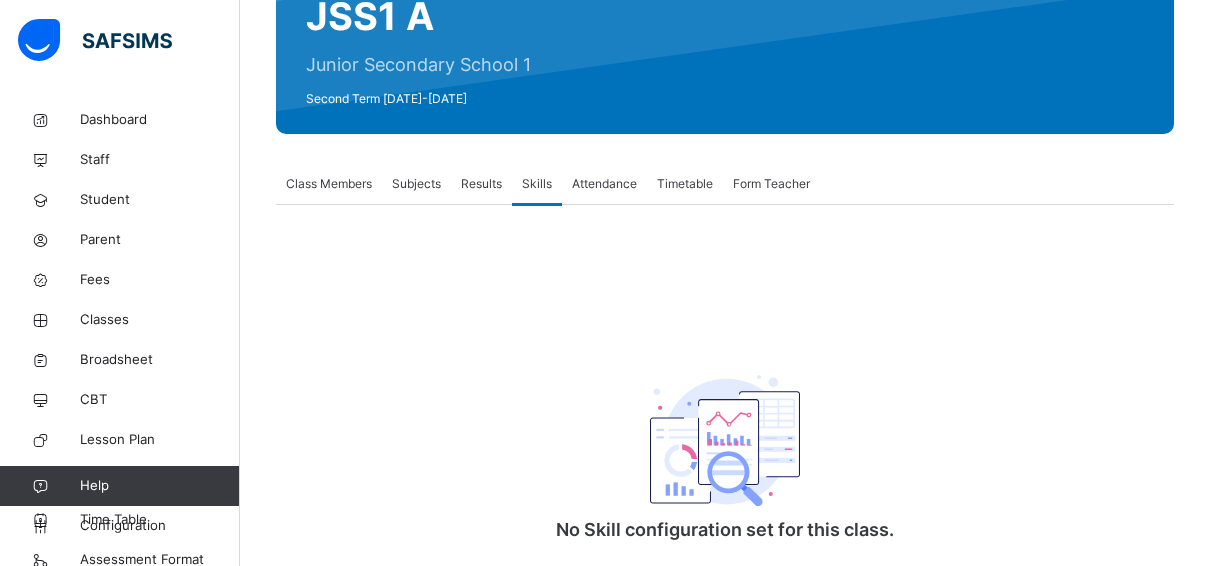 scroll, scrollTop: 270, scrollLeft: 0, axis: vertical 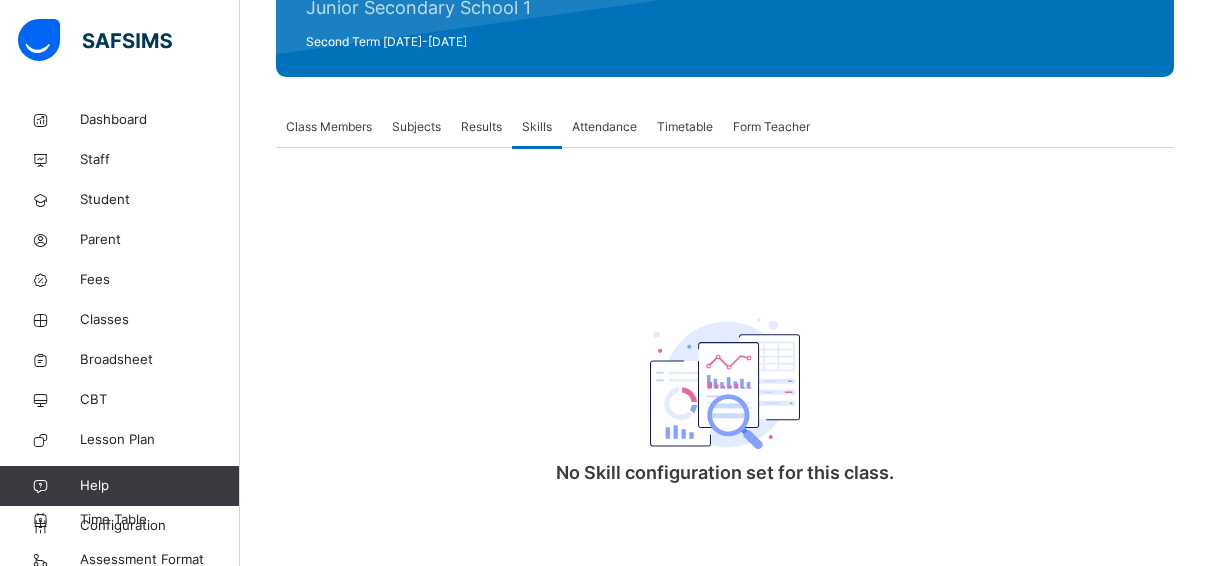 click on "Attendance" at bounding box center (604, 127) 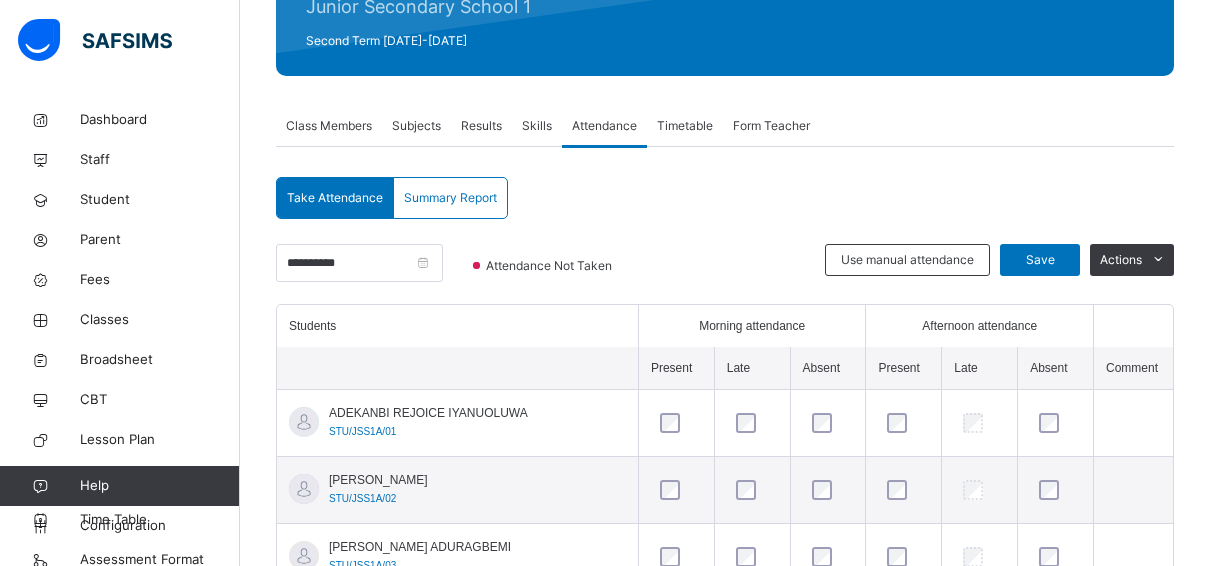 click on "Skills" at bounding box center (537, 126) 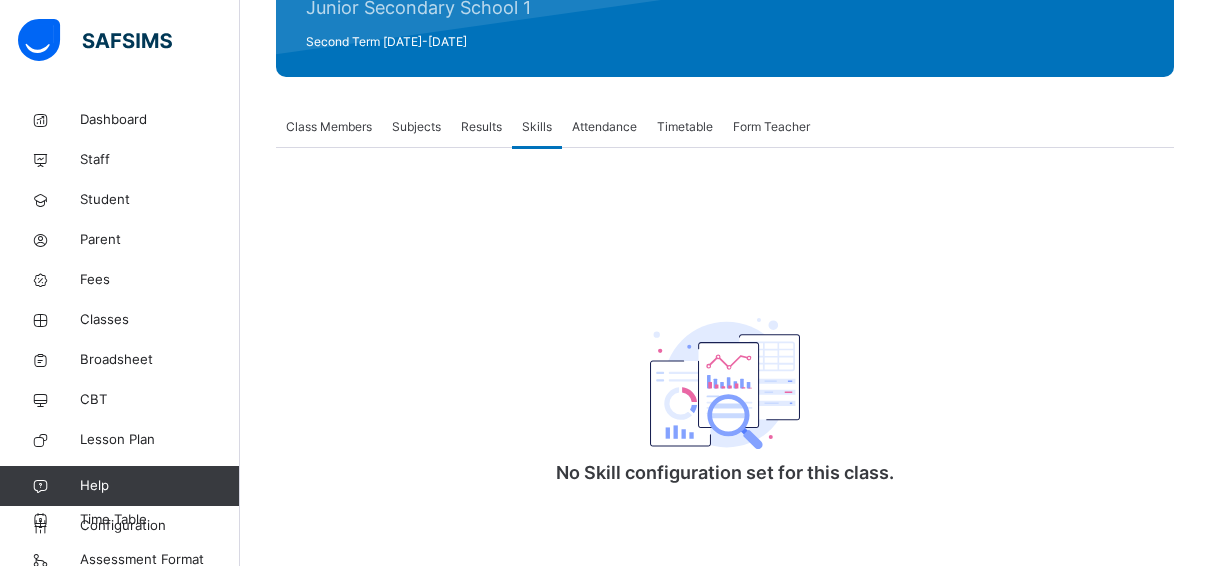 click on "Results" at bounding box center (481, 127) 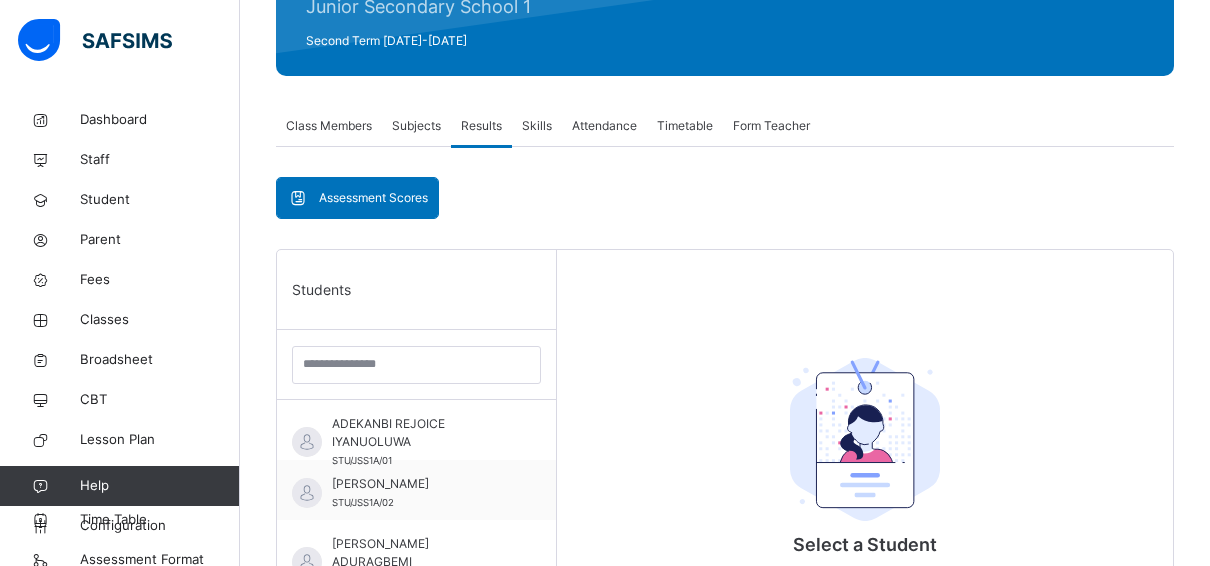 click on "Subjects" at bounding box center (416, 126) 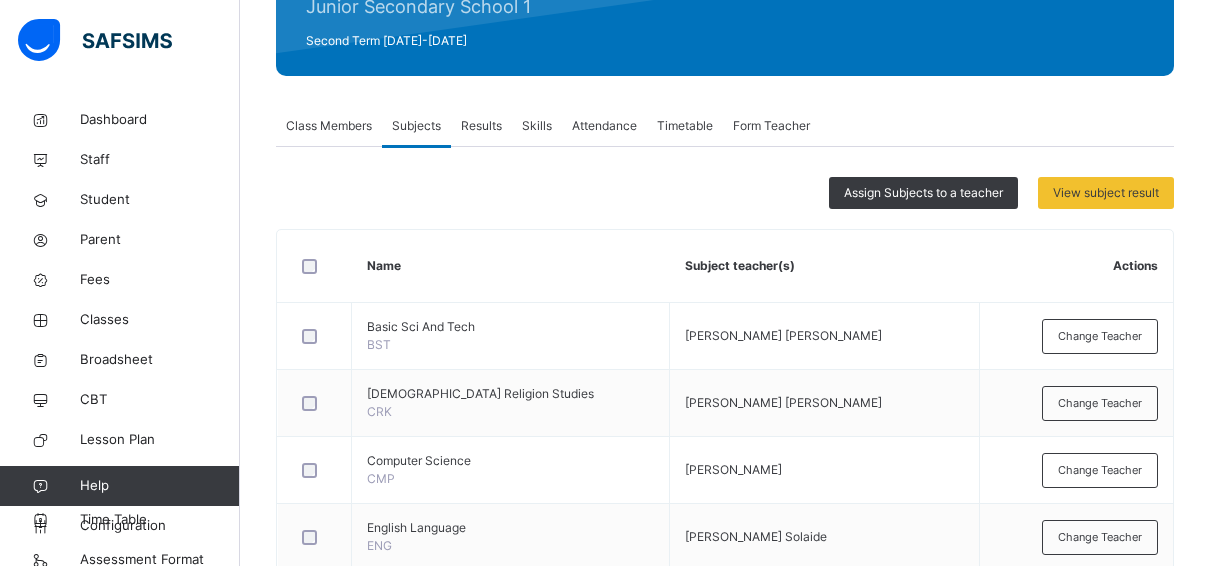 click on "Skills" at bounding box center [537, 126] 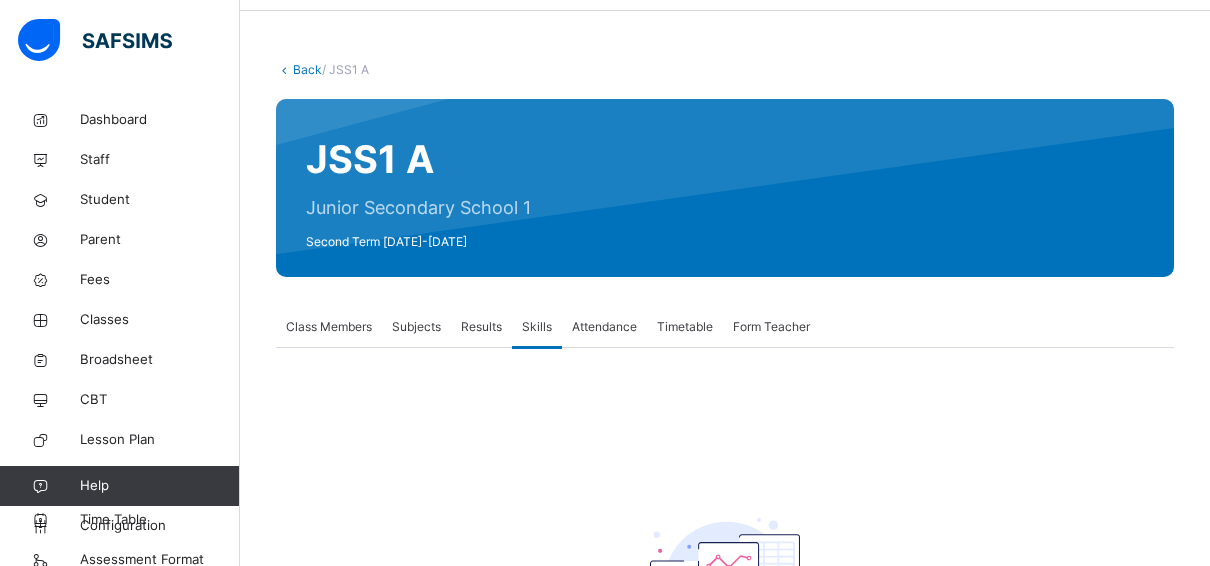 scroll, scrollTop: 0, scrollLeft: 0, axis: both 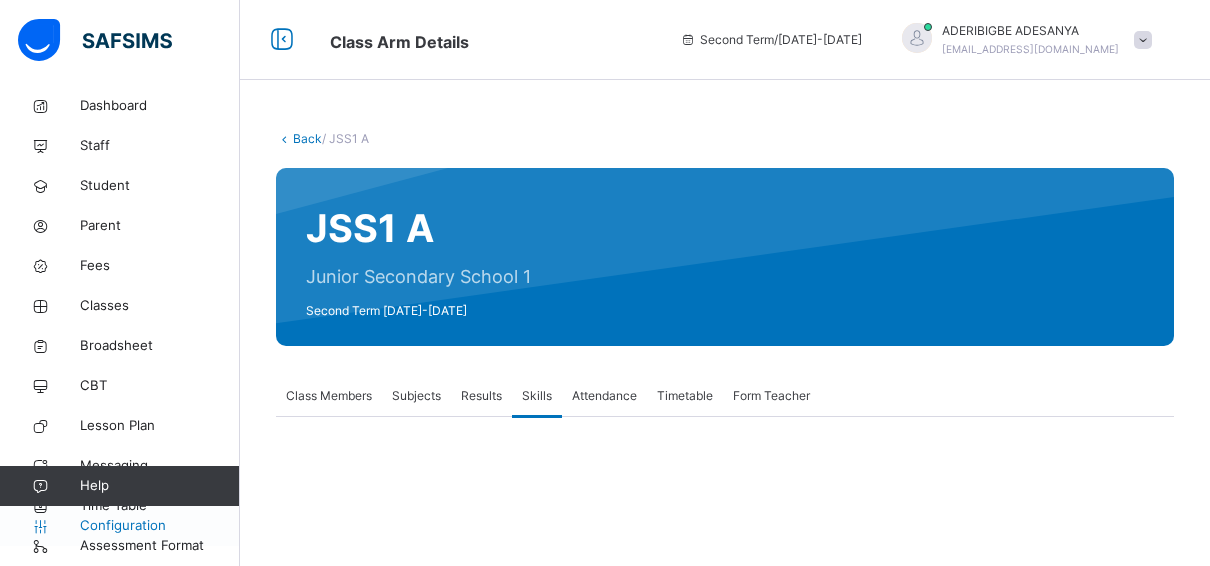 click on "Configuration" at bounding box center [159, 526] 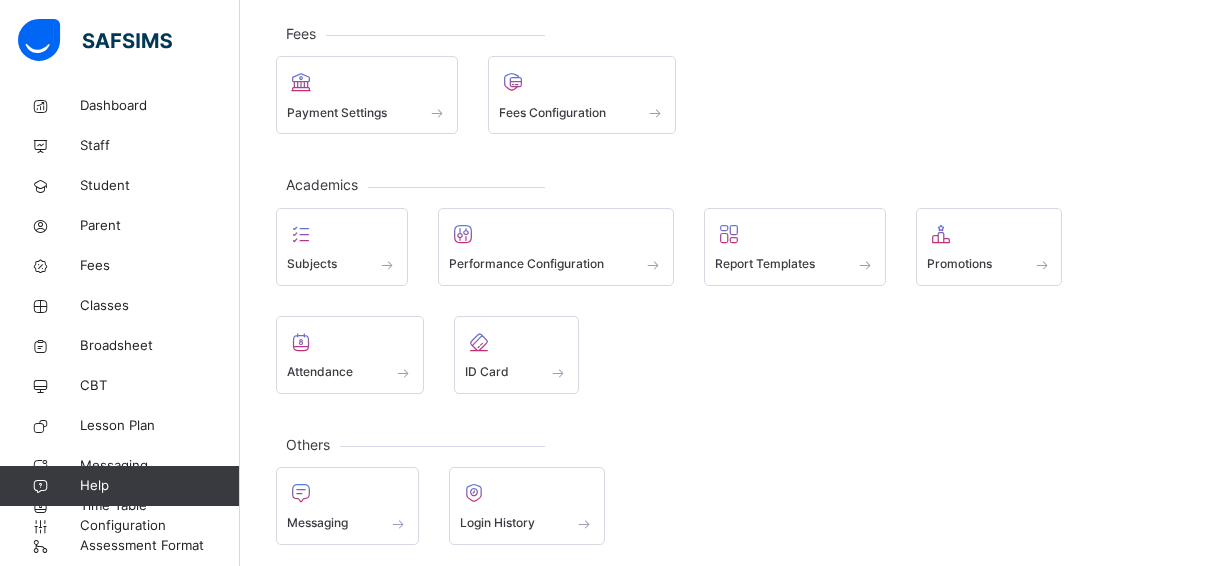 scroll, scrollTop: 368, scrollLeft: 0, axis: vertical 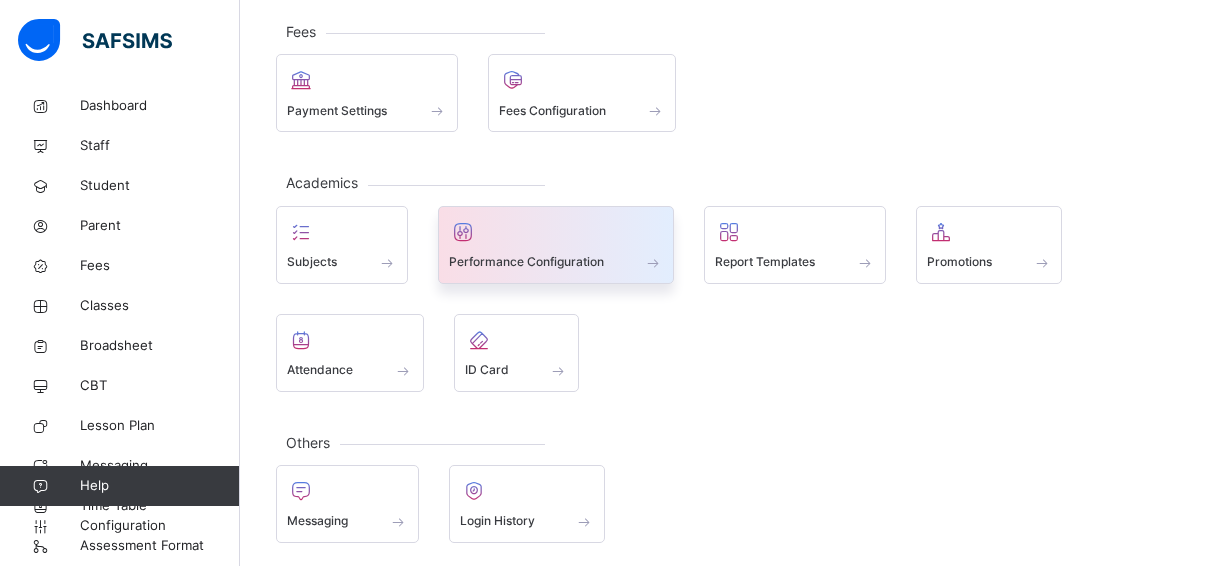 click at bounding box center (556, 232) 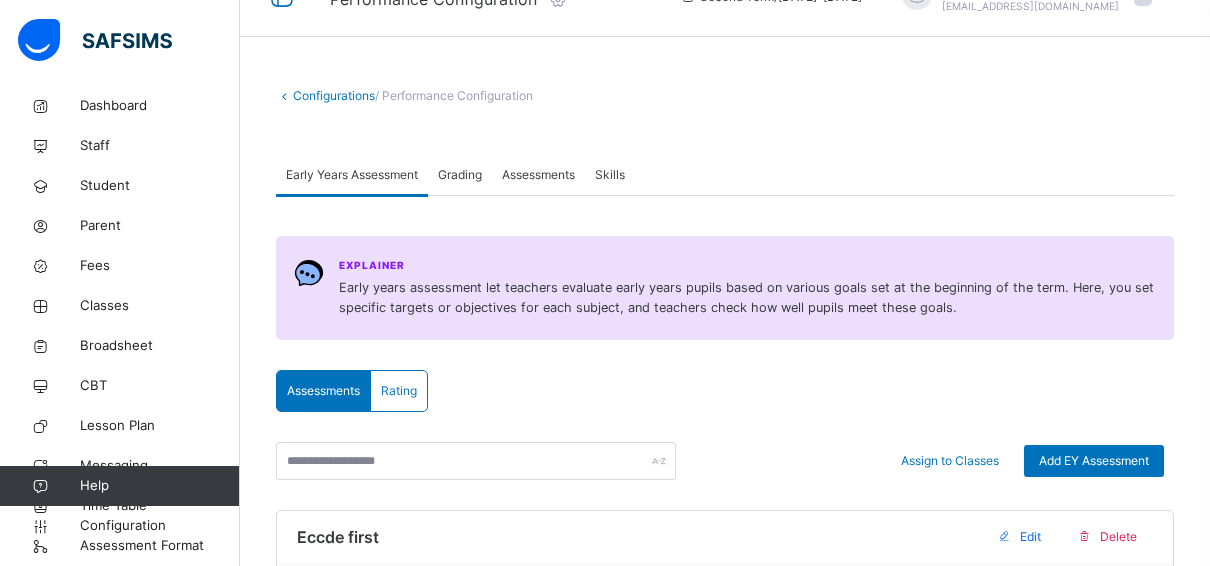 scroll, scrollTop: 0, scrollLeft: 0, axis: both 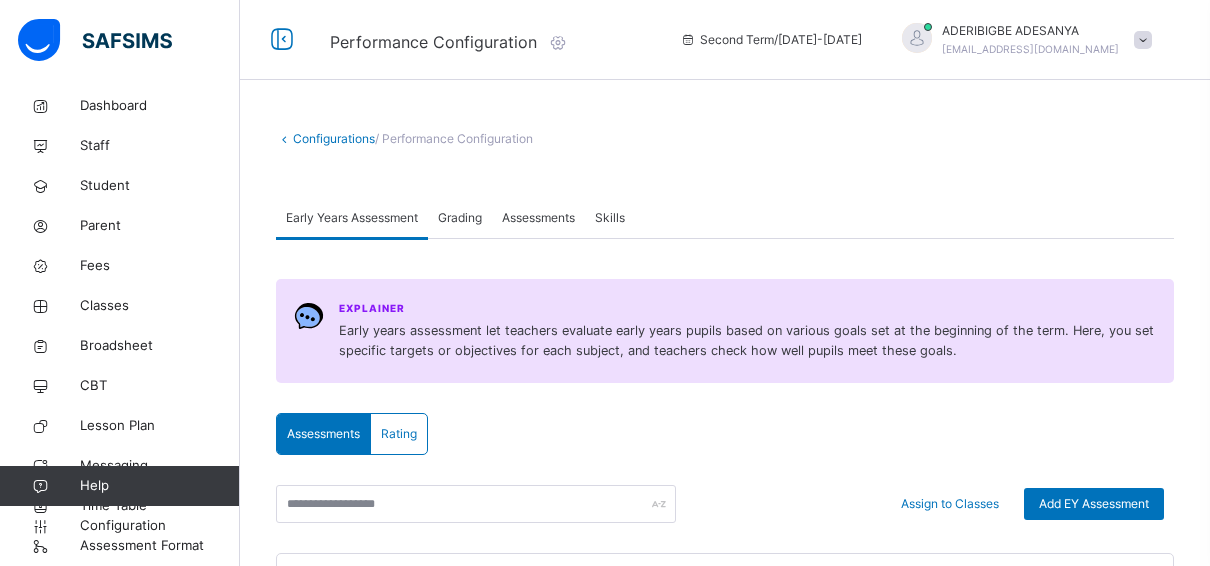 click on "Grading" at bounding box center [460, 218] 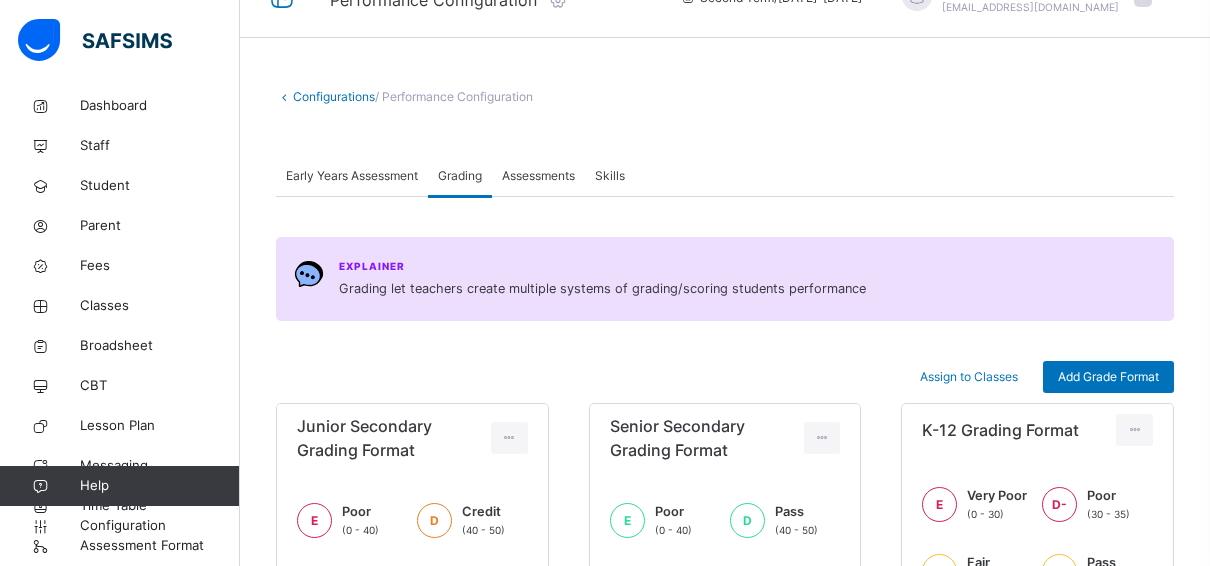 scroll, scrollTop: 0, scrollLeft: 0, axis: both 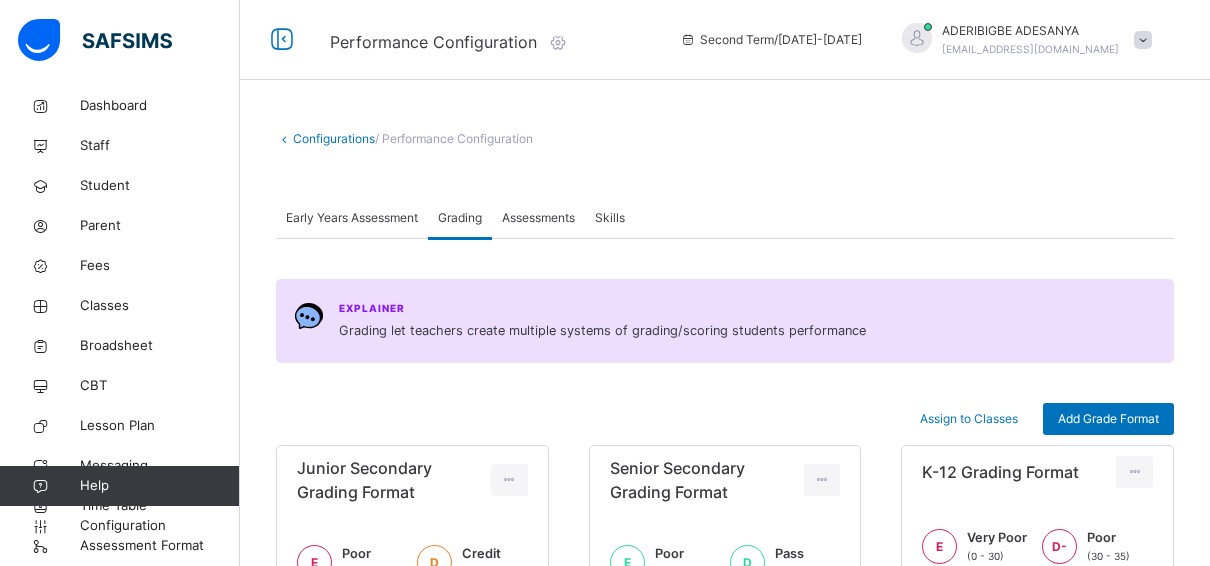click on "Assessments" at bounding box center [538, 218] 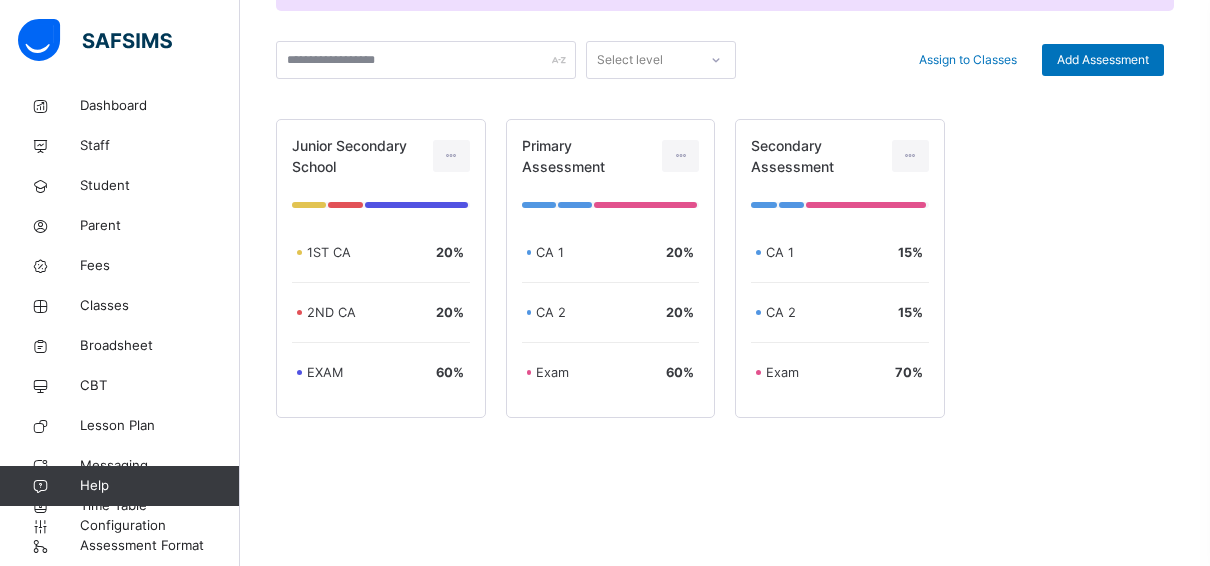 scroll, scrollTop: 252, scrollLeft: 0, axis: vertical 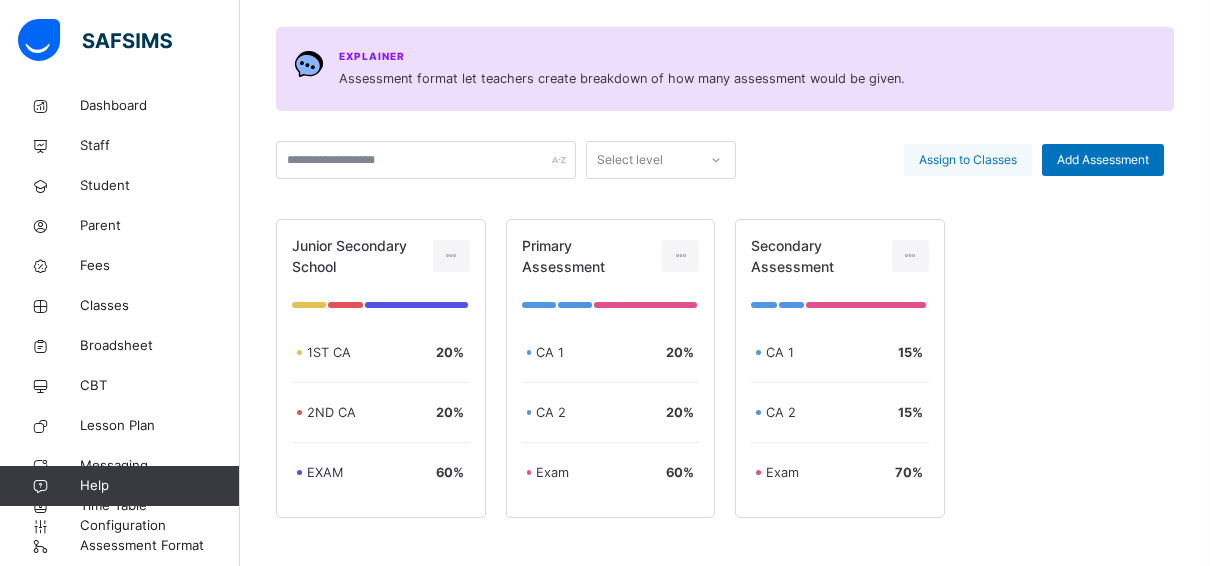 click on "Assign to Classes" at bounding box center [968, 160] 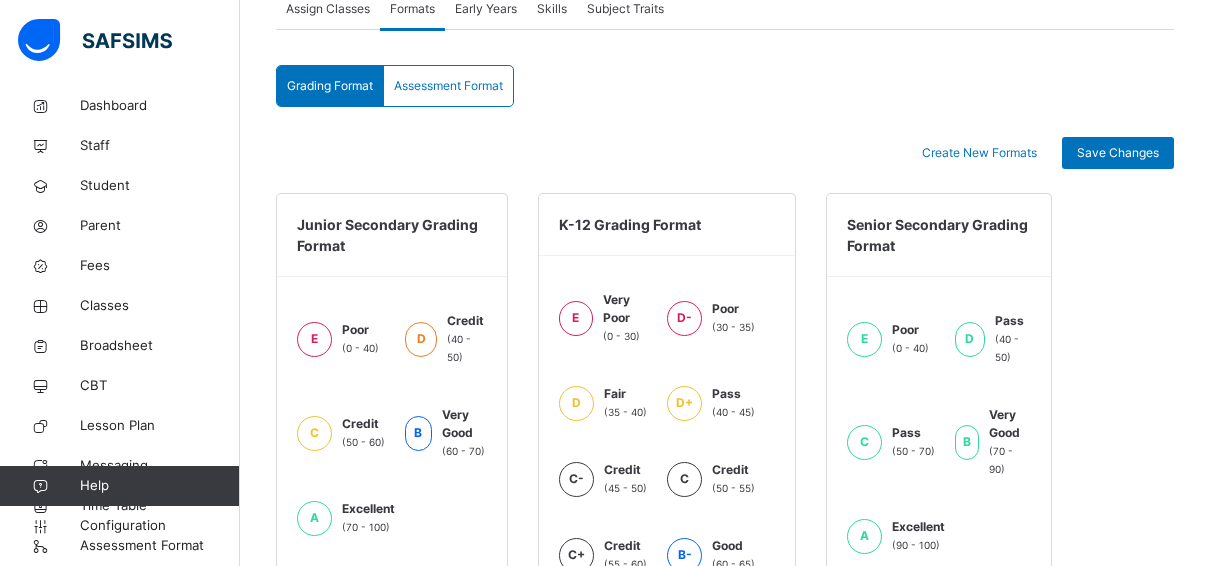 scroll, scrollTop: 337, scrollLeft: 0, axis: vertical 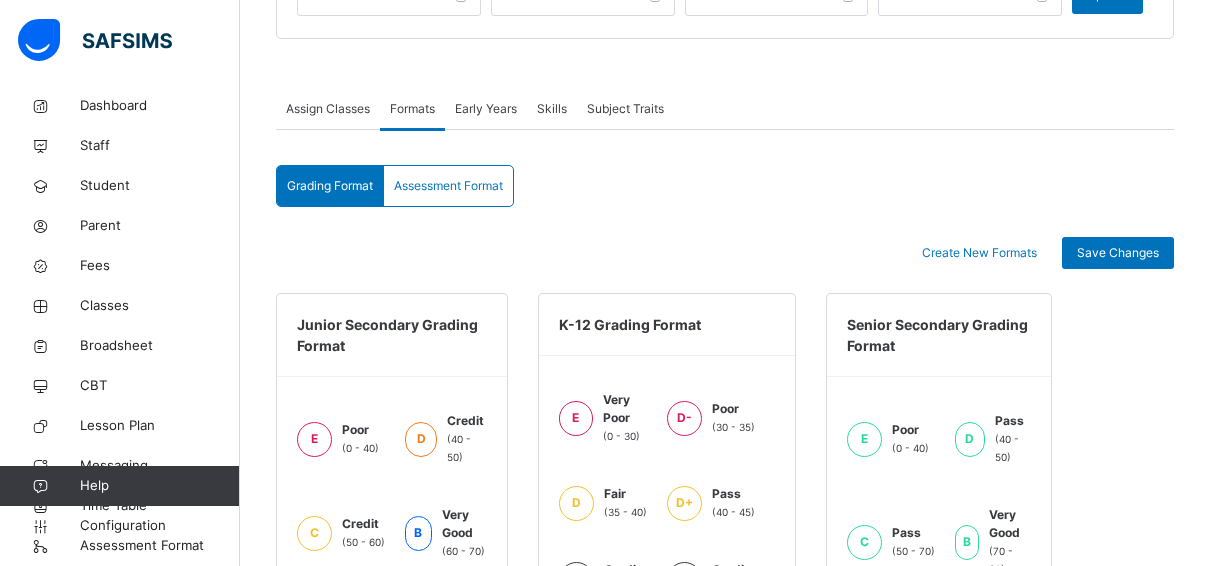 click on "Assessment Format" at bounding box center [448, 186] 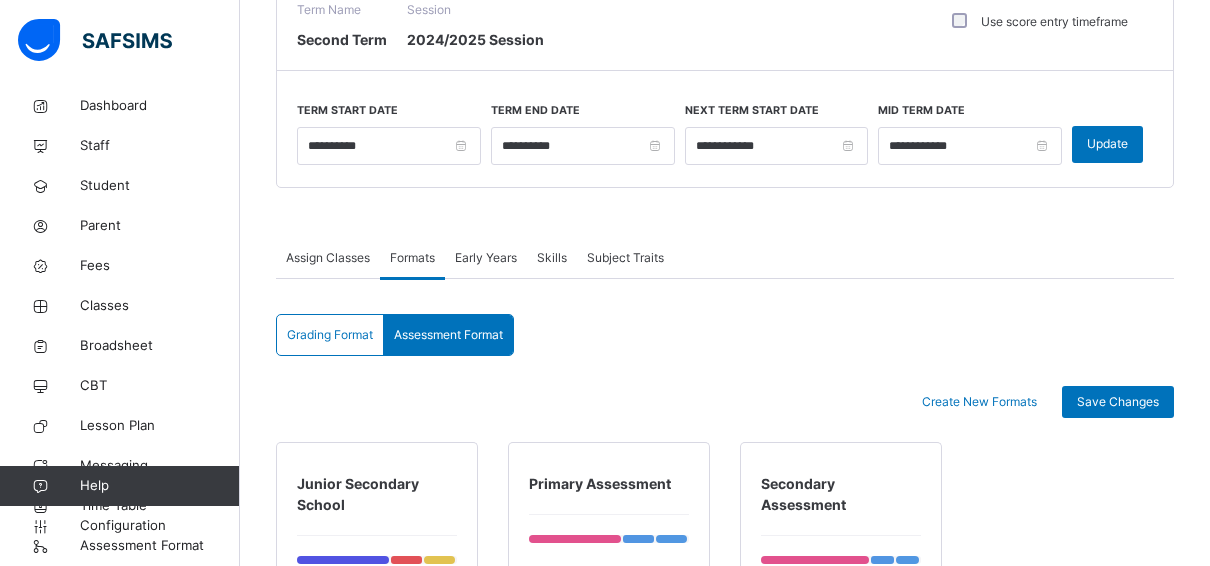 scroll, scrollTop: 88, scrollLeft: 0, axis: vertical 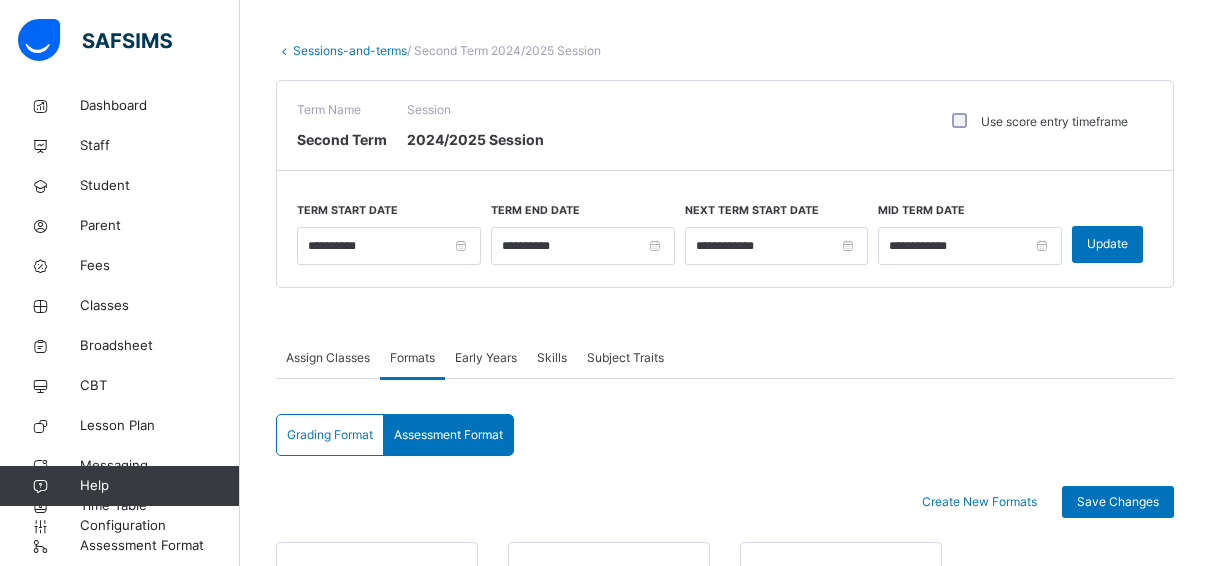 click on "Skills" at bounding box center (552, 358) 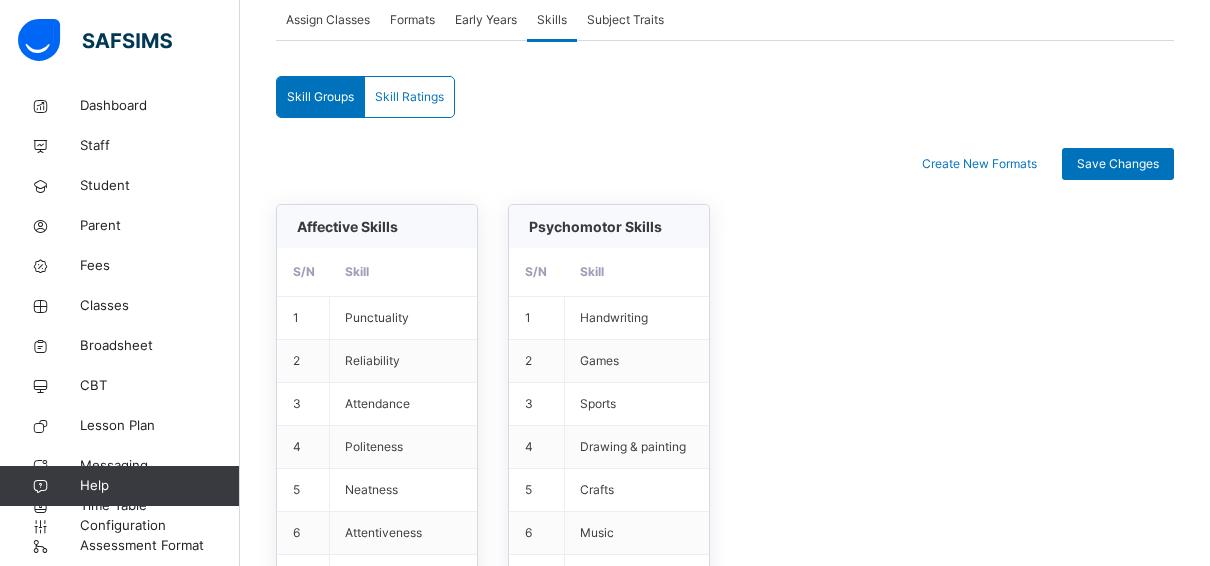 scroll, scrollTop: 326, scrollLeft: 0, axis: vertical 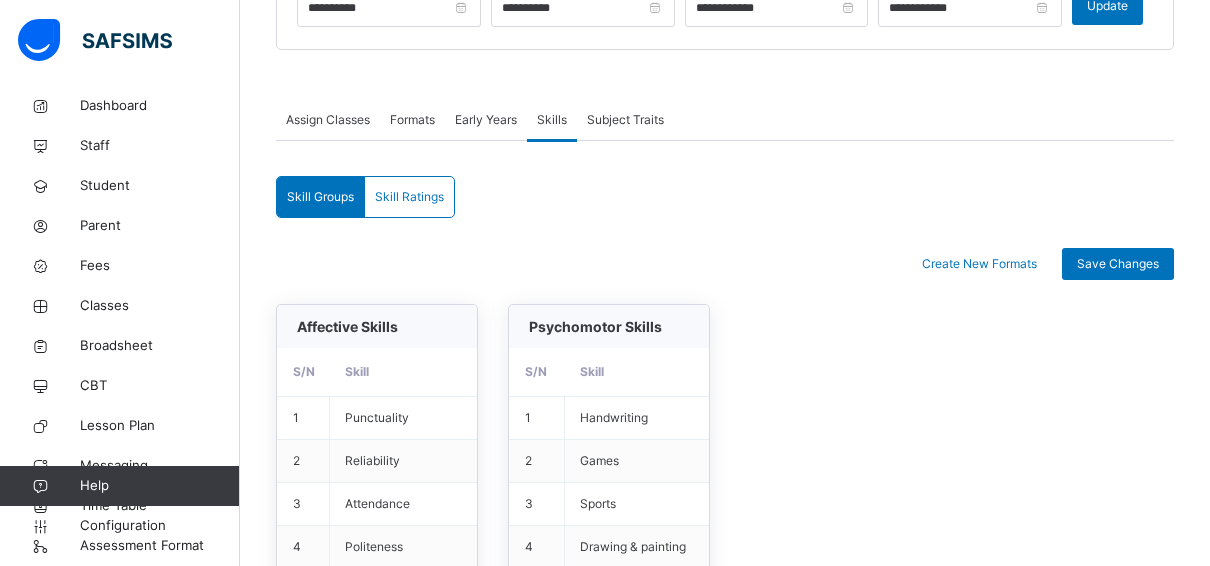 click on "Skill Ratings" at bounding box center (409, 197) 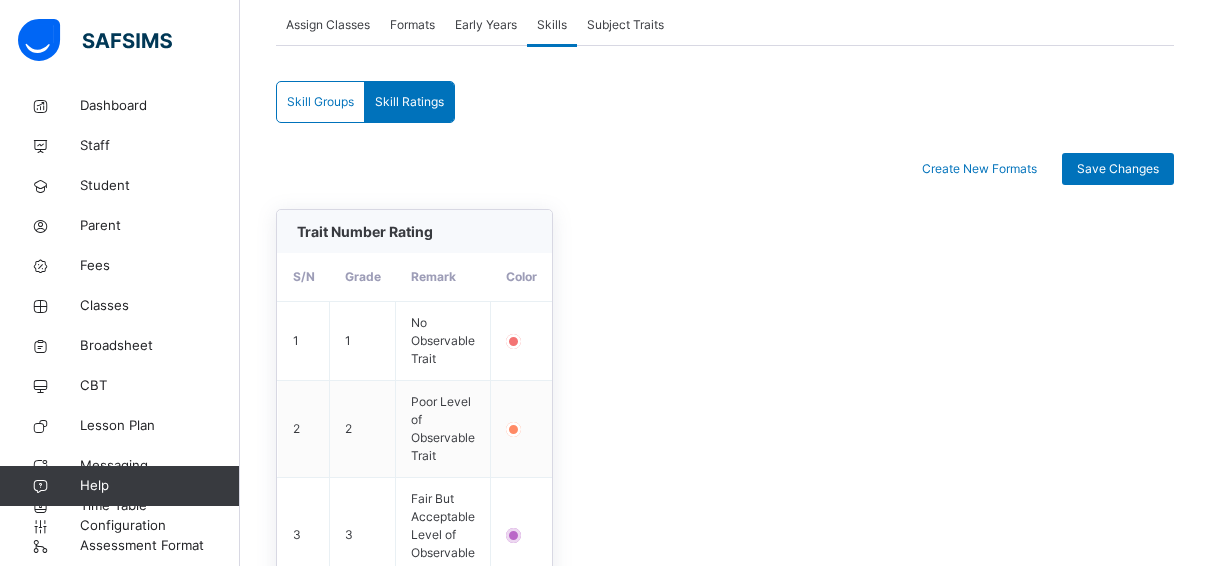 scroll, scrollTop: 280, scrollLeft: 0, axis: vertical 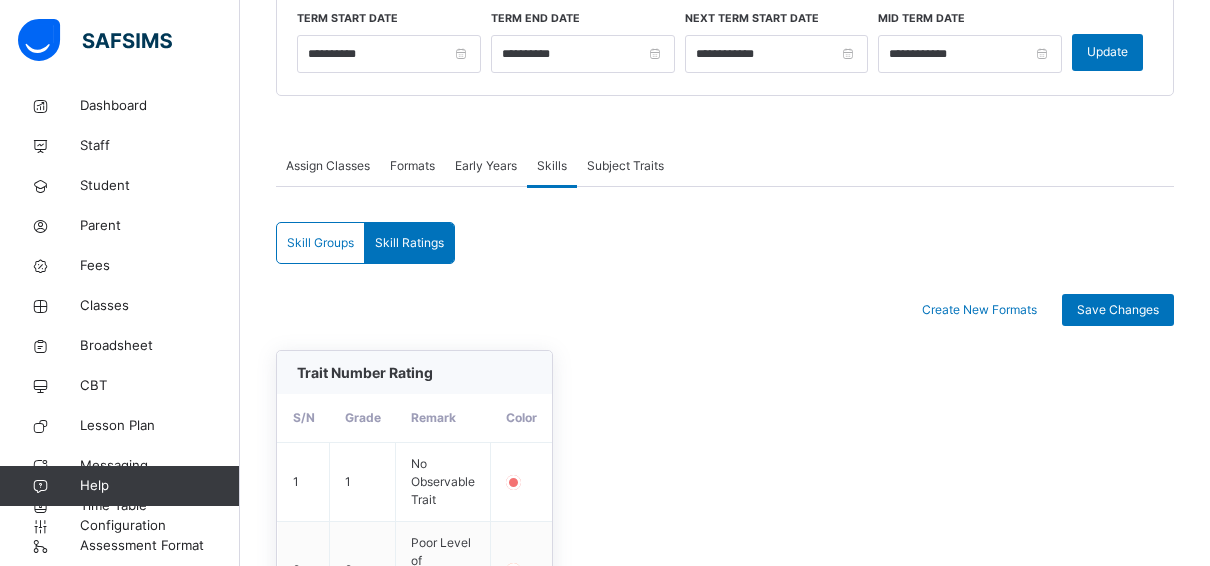 click on "Skill Groups" at bounding box center [320, 243] 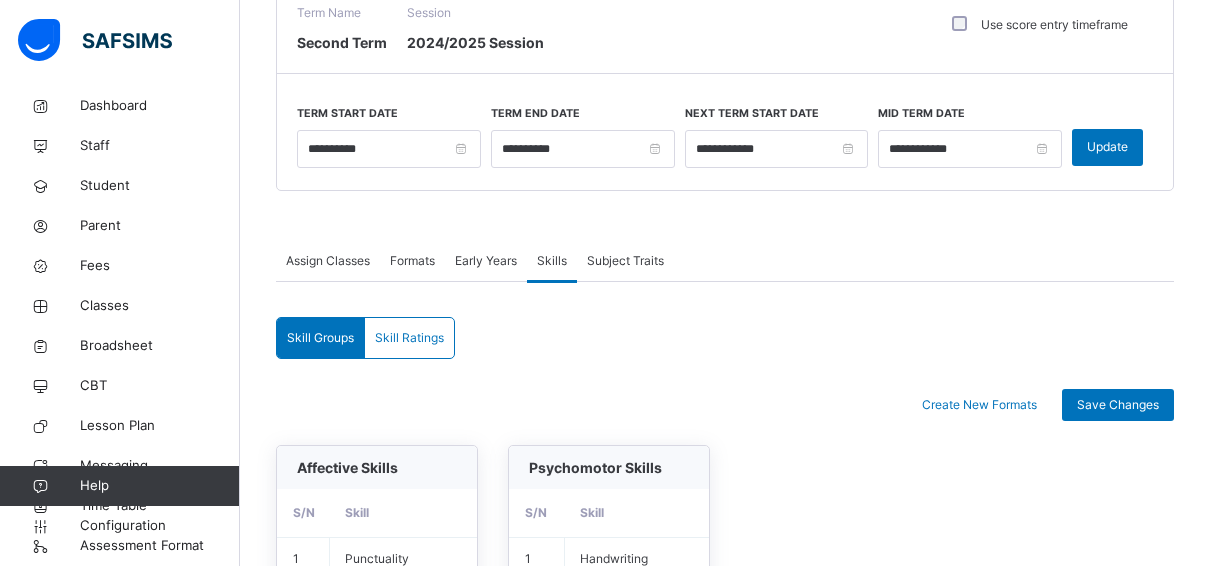 scroll, scrollTop: 80, scrollLeft: 0, axis: vertical 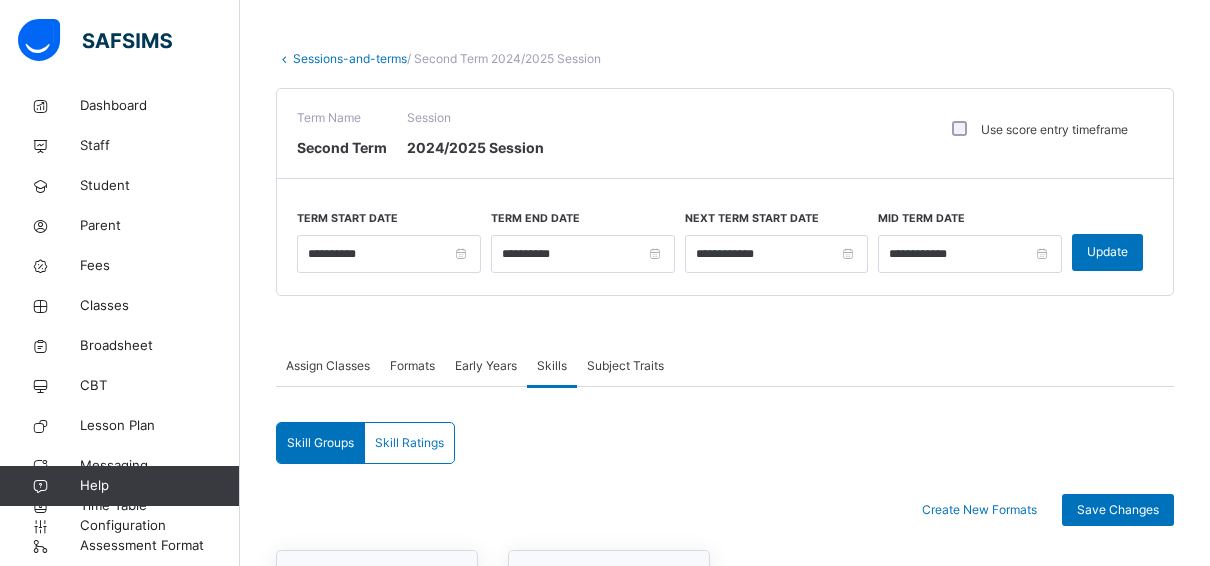 click on "Subject Traits" at bounding box center [625, 366] 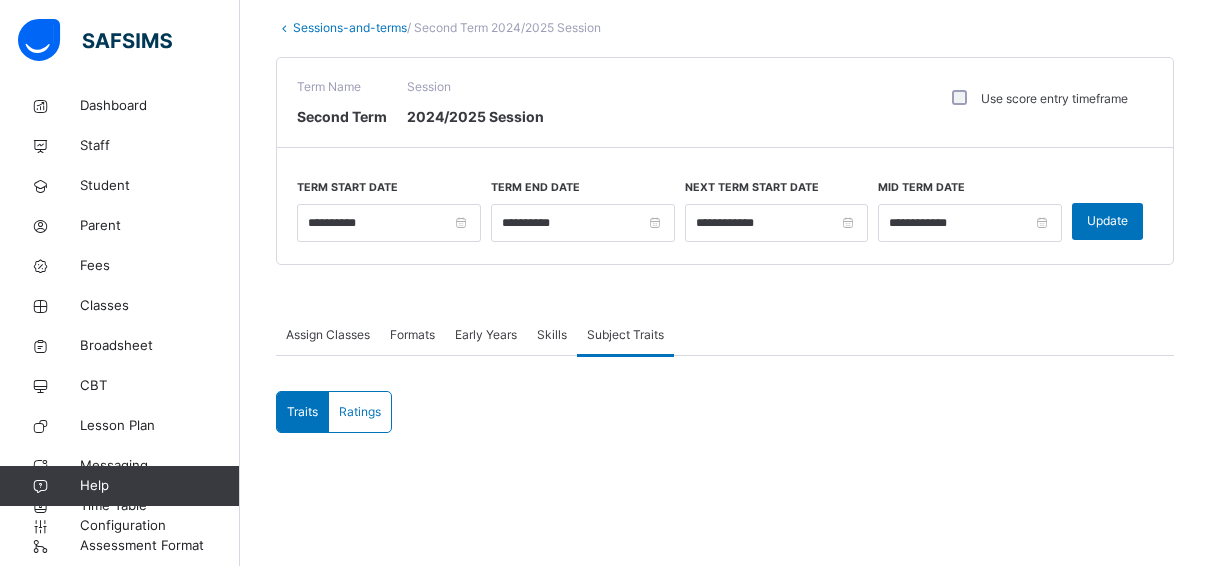 scroll, scrollTop: 85, scrollLeft: 0, axis: vertical 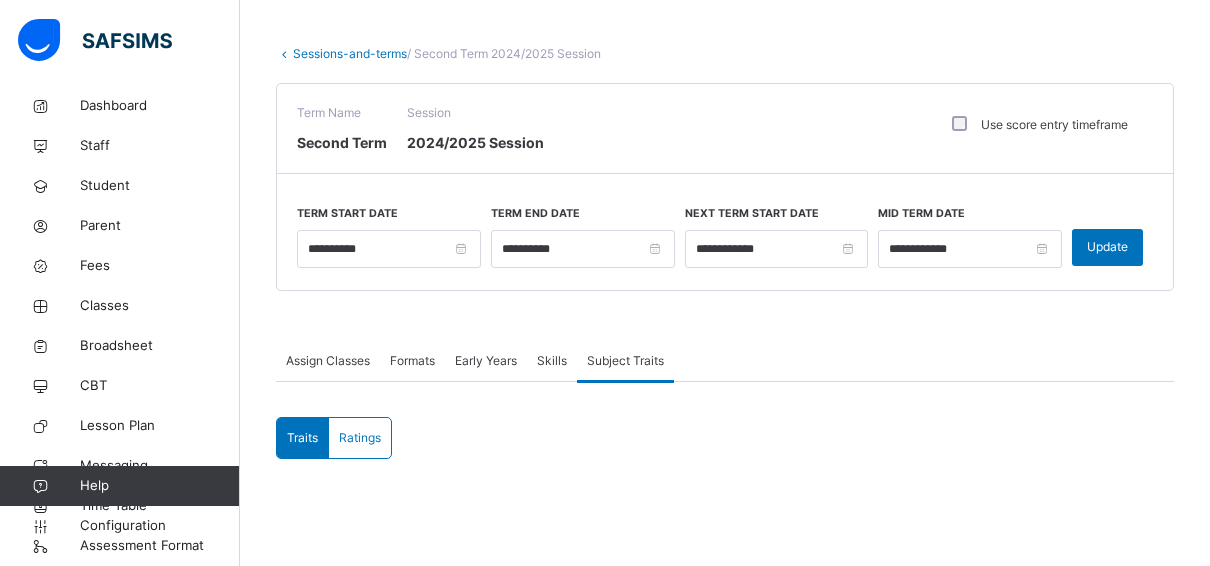 click on "Ratings" at bounding box center [360, 438] 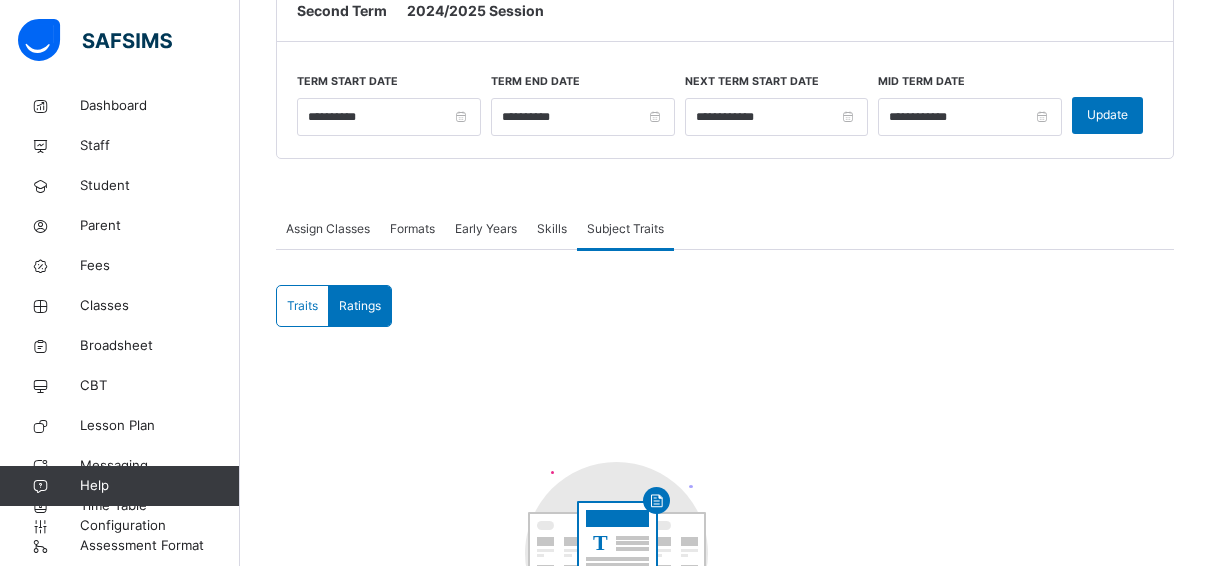 scroll, scrollTop: 0, scrollLeft: 0, axis: both 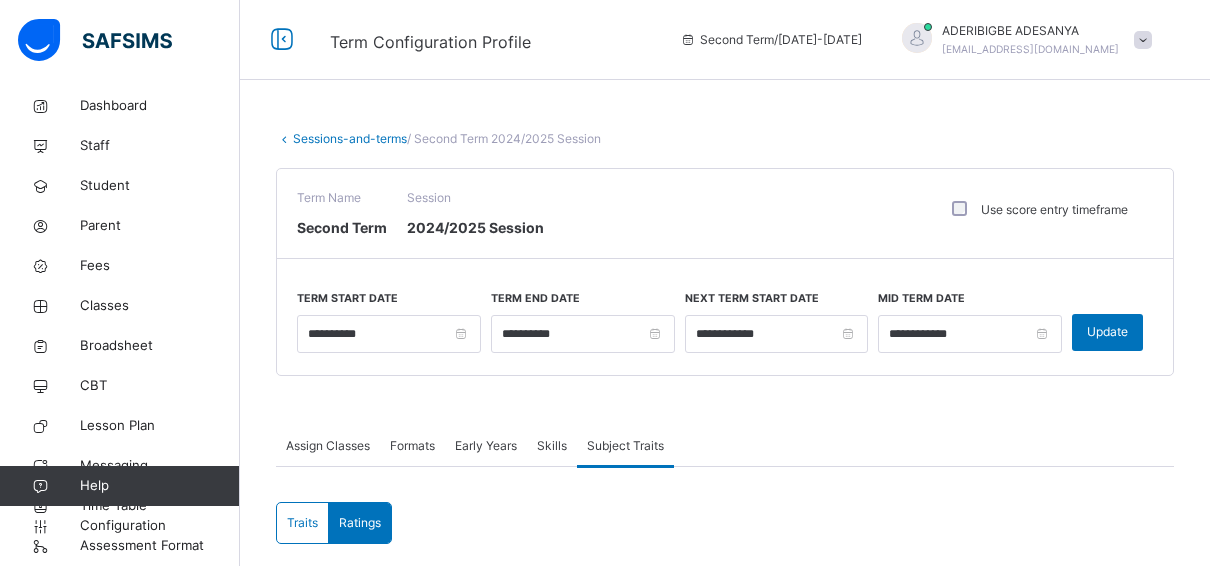 click on "Skills" at bounding box center [552, 446] 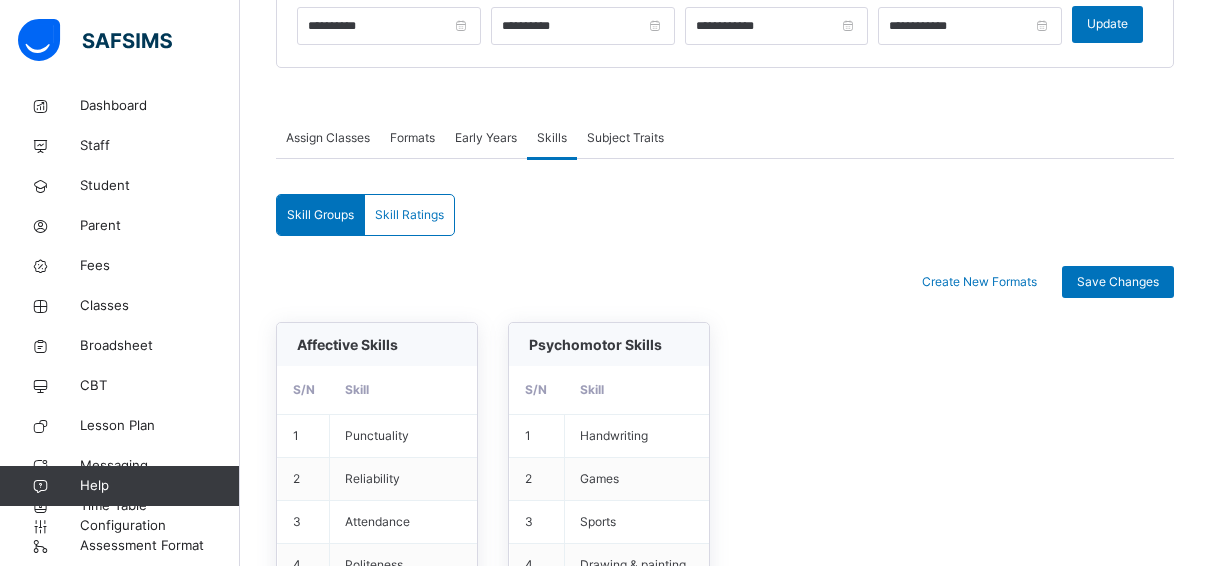 scroll, scrollTop: 300, scrollLeft: 0, axis: vertical 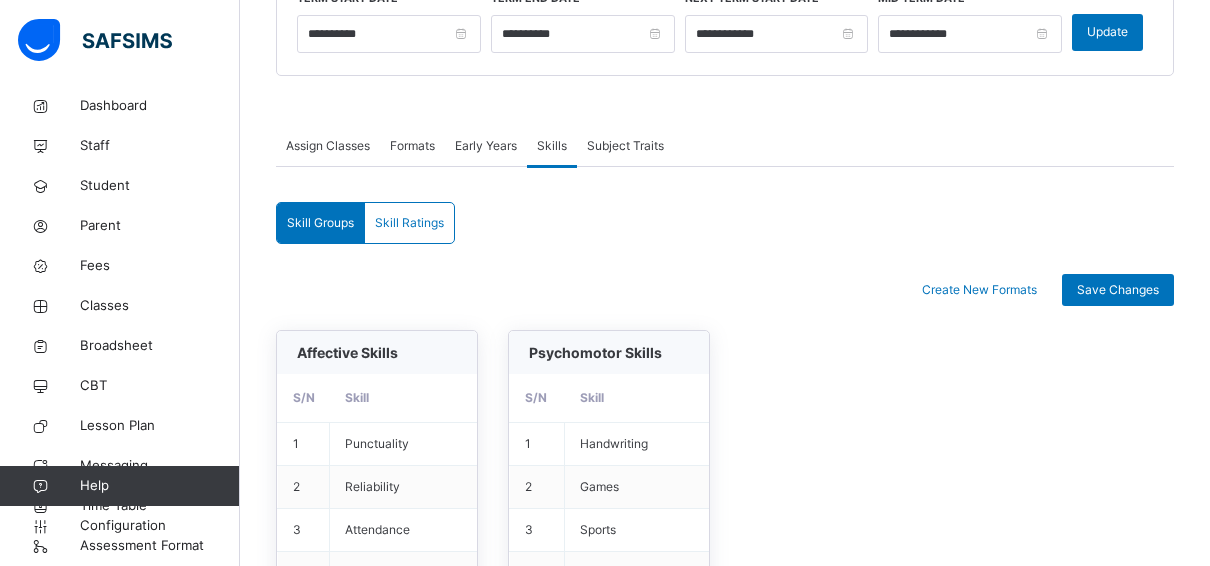 click on "Skill Ratings" at bounding box center (409, 223) 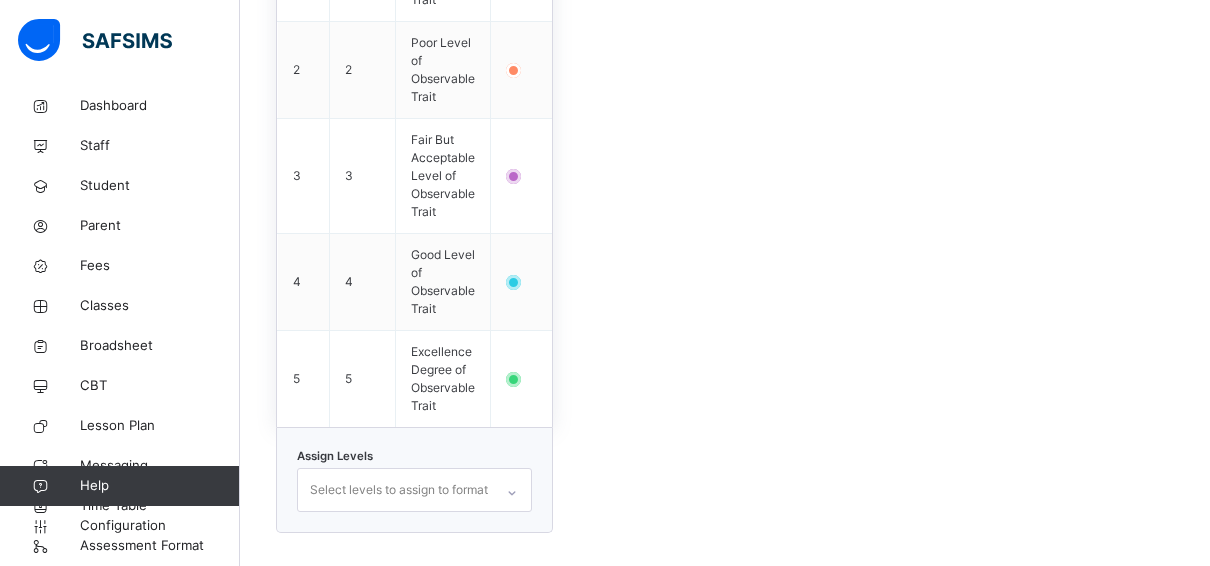 scroll, scrollTop: 780, scrollLeft: 0, axis: vertical 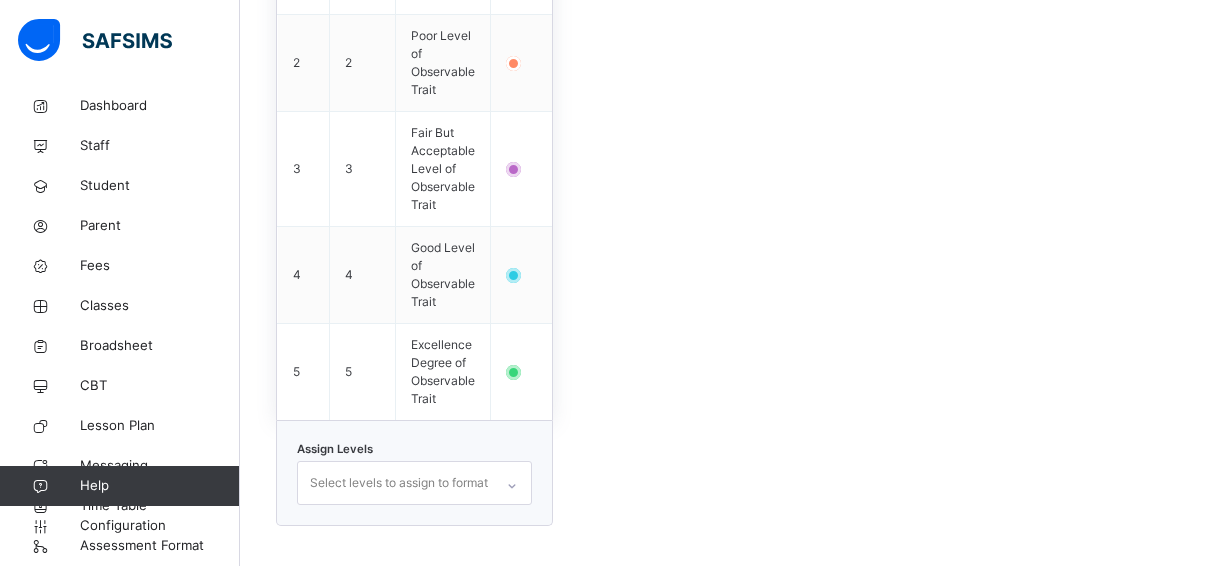 click on "Select levels to assign to format" at bounding box center (414, 483) 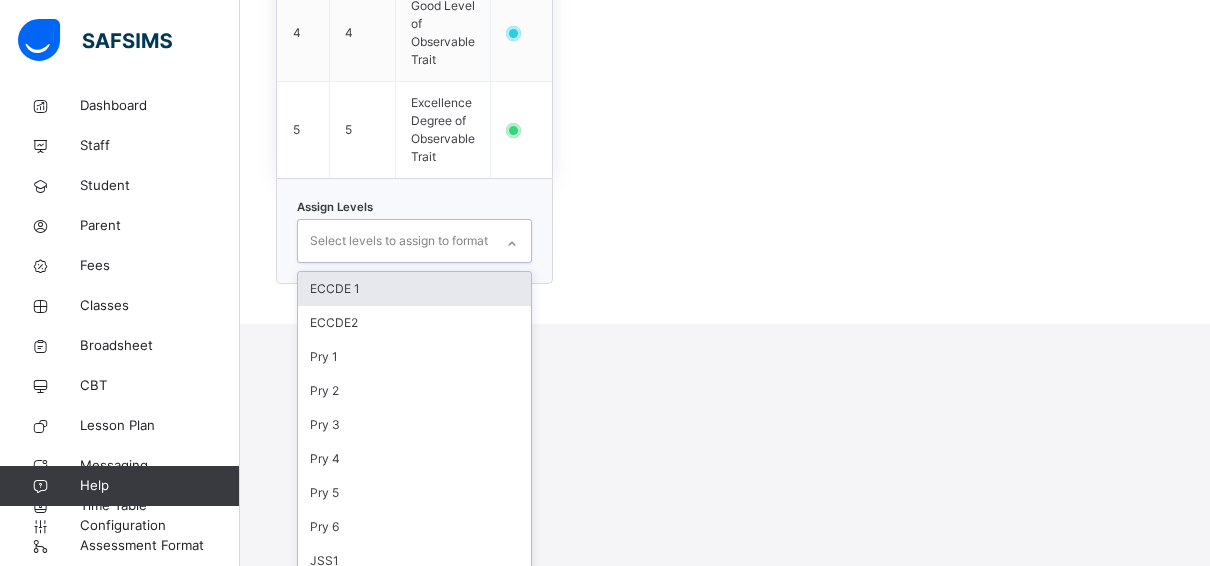 click on "ECCDE 1" at bounding box center (414, 289) 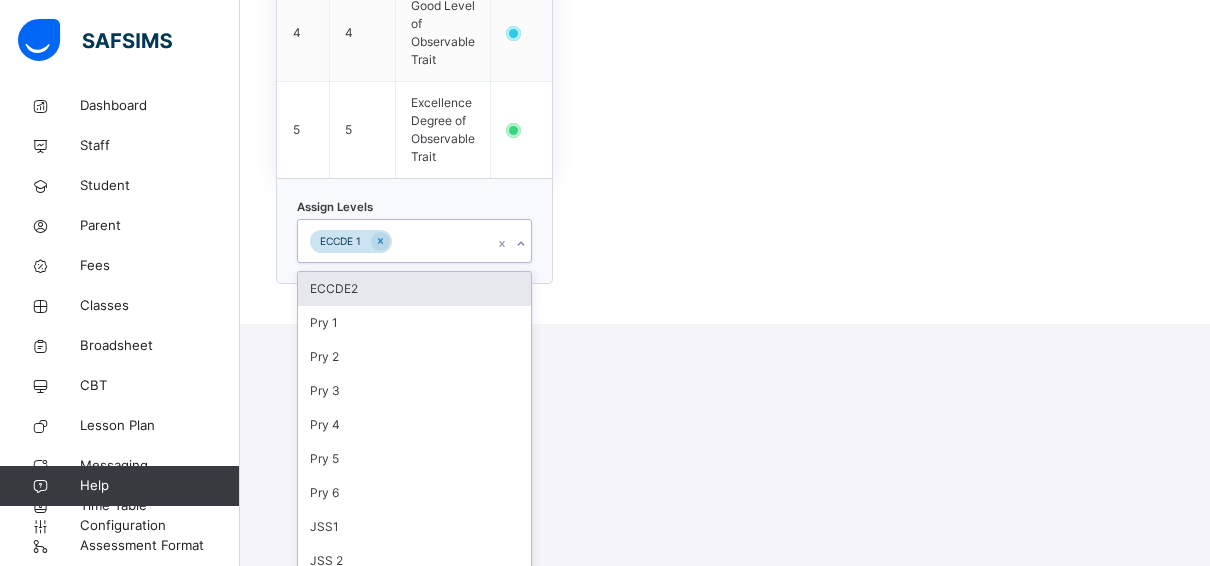 click on "ECCDE2" at bounding box center [414, 289] 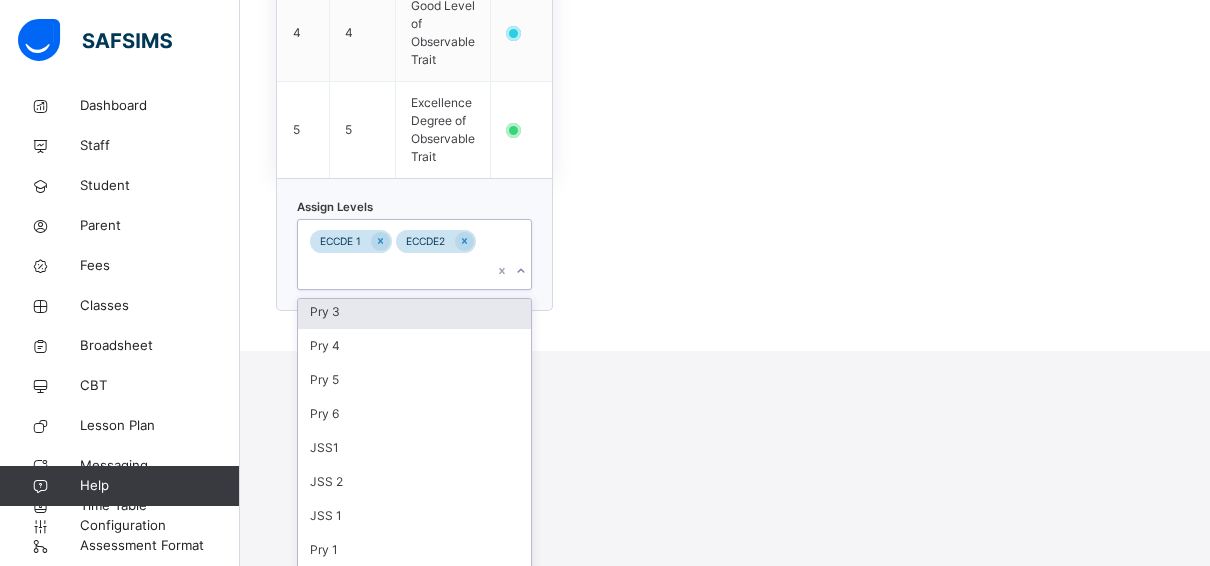 scroll, scrollTop: 100, scrollLeft: 0, axis: vertical 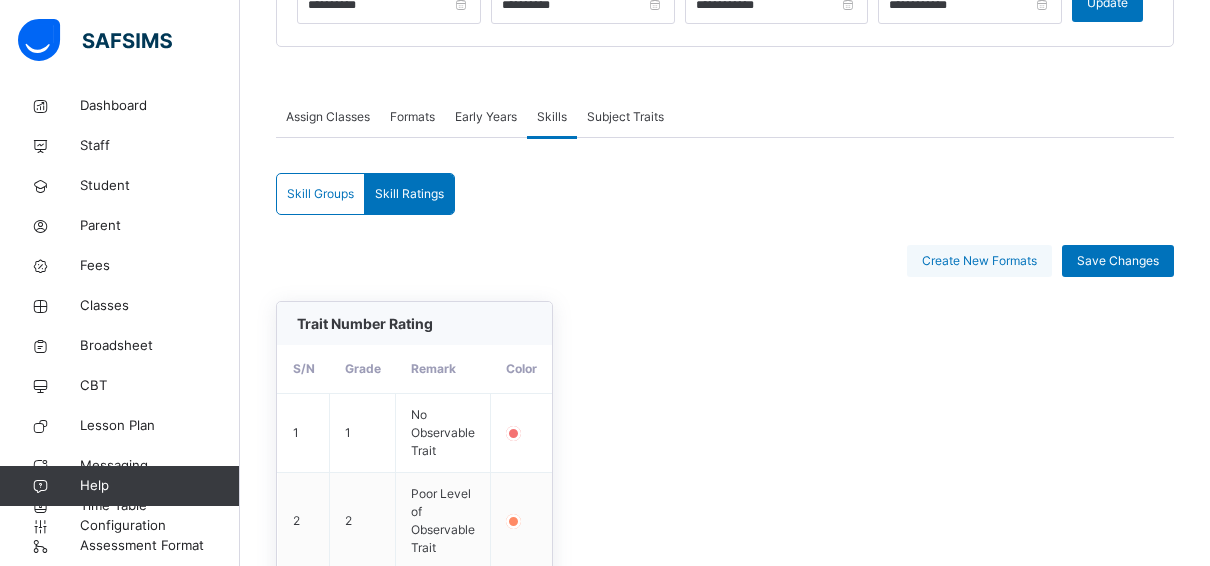 click on "Create New Formats" at bounding box center (979, 261) 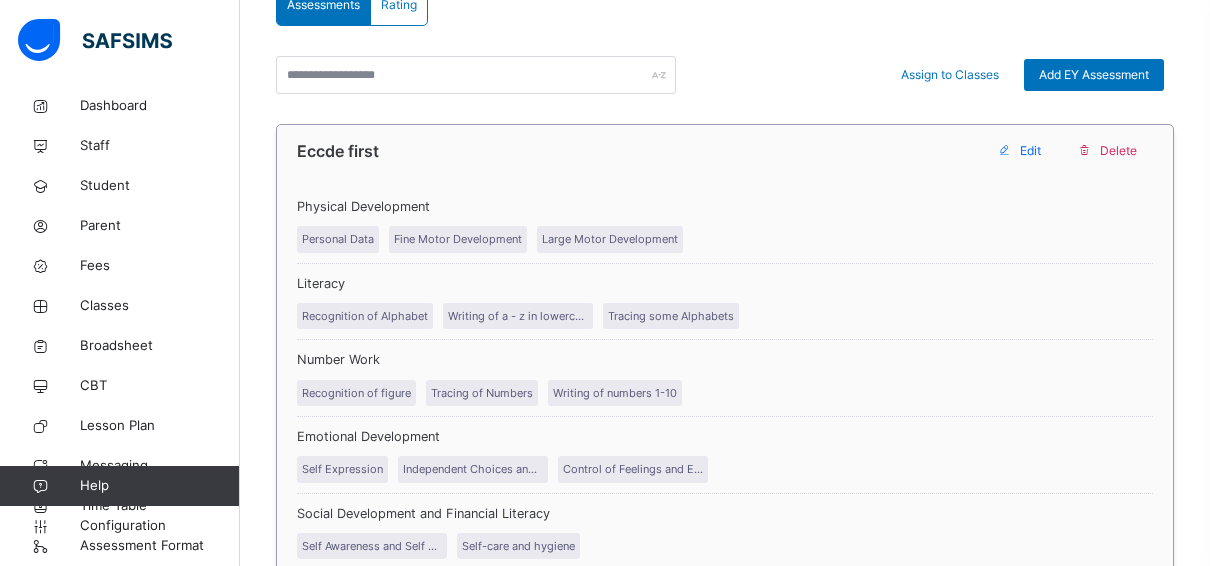 scroll, scrollTop: 329, scrollLeft: 0, axis: vertical 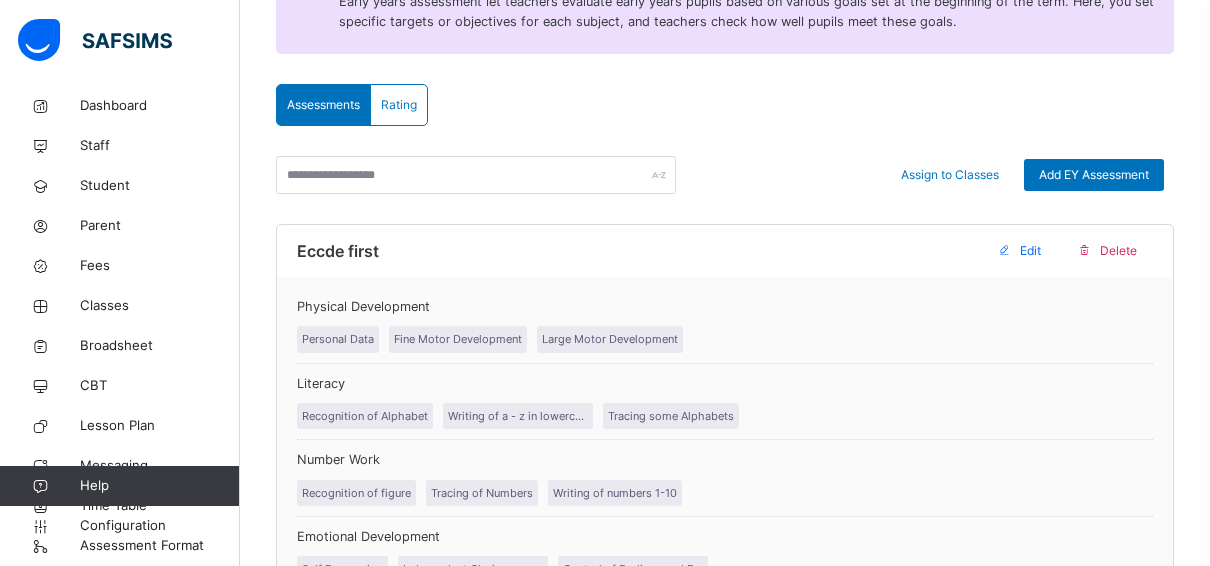 click on "Rating" at bounding box center [399, 105] 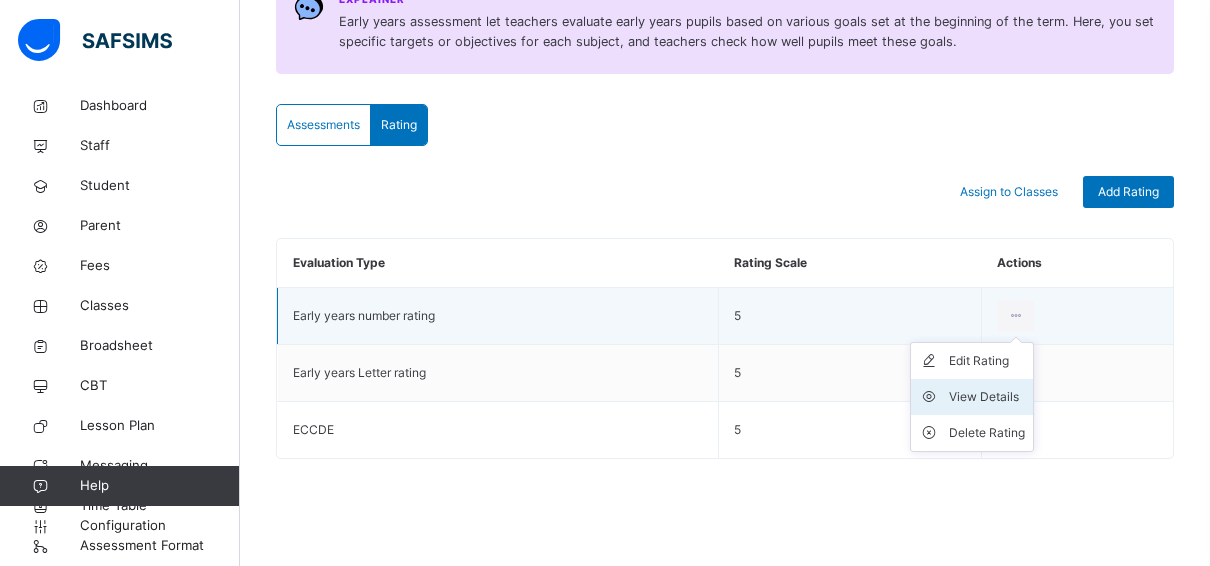 click on "View Details" at bounding box center [987, 397] 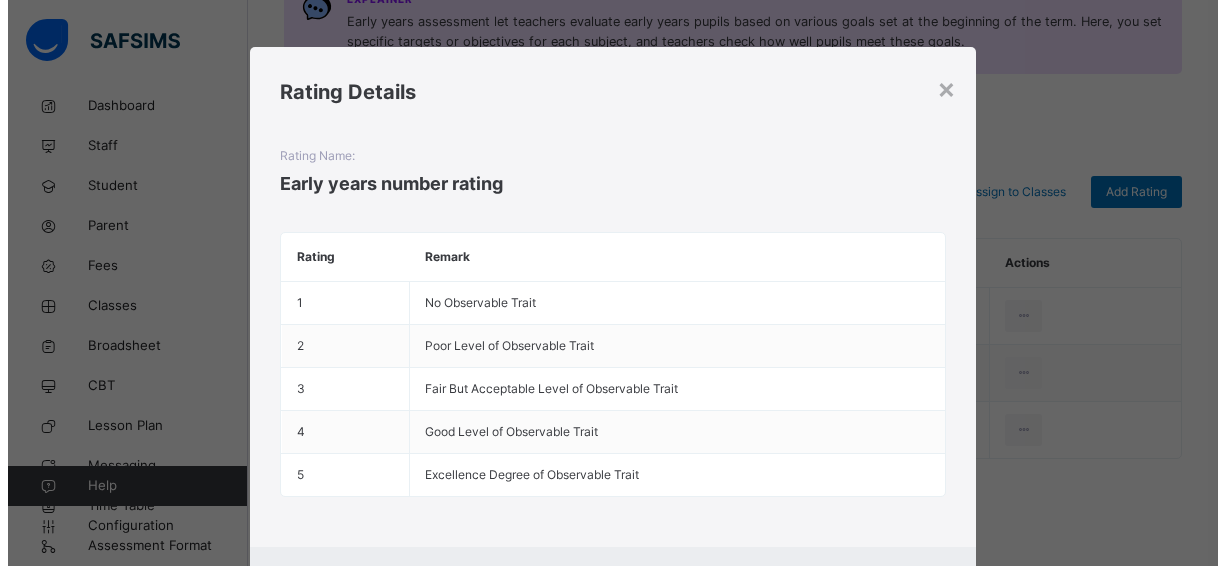 scroll, scrollTop: 0, scrollLeft: 0, axis: both 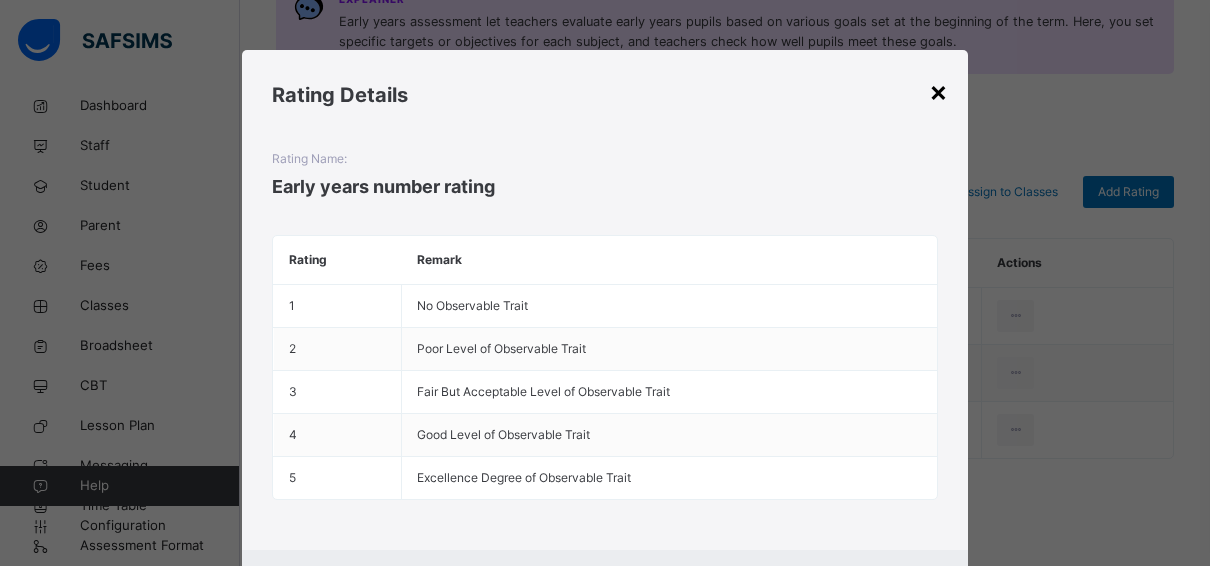 click on "×" at bounding box center (938, 91) 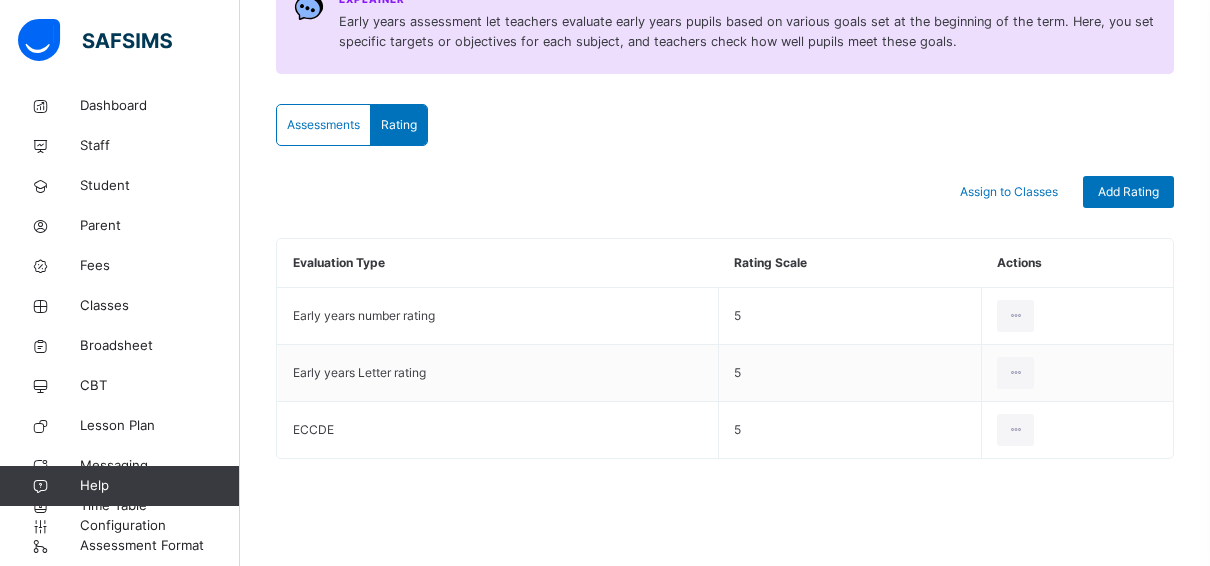 click on "View Details" at bounding box center (0, 0) 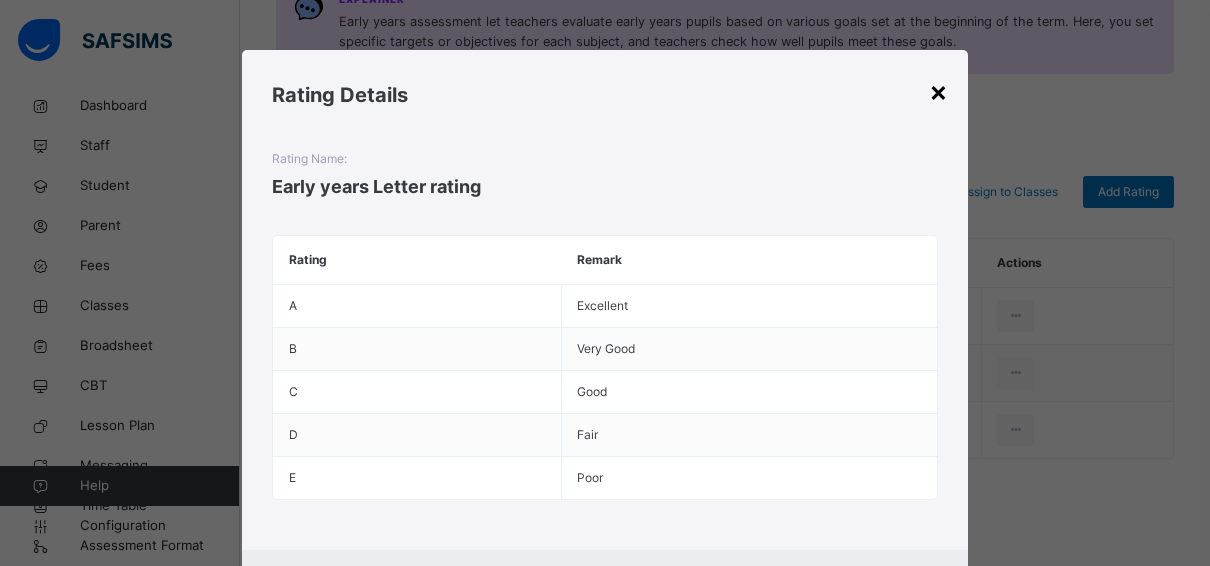 click on "×" at bounding box center (938, 91) 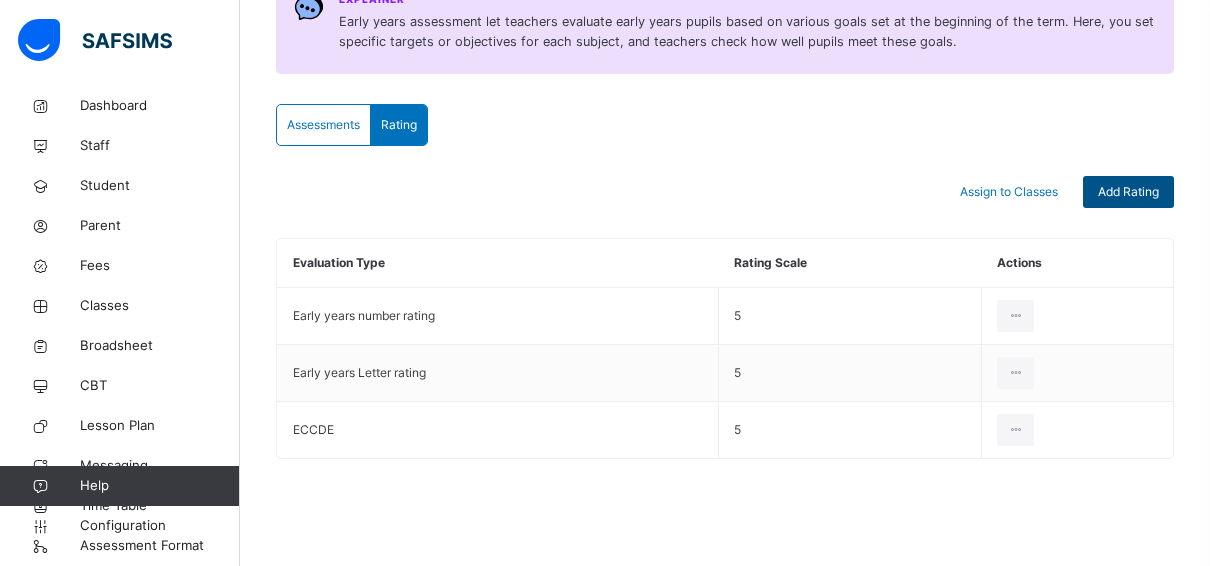 click on "Add Rating" at bounding box center (1128, 192) 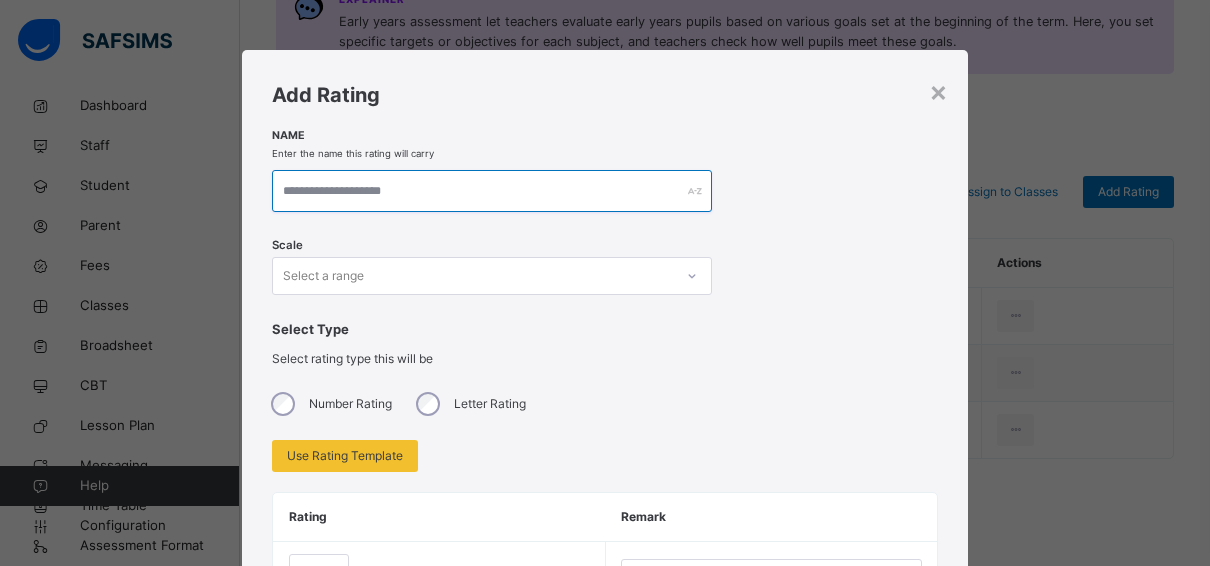 click at bounding box center [492, 191] 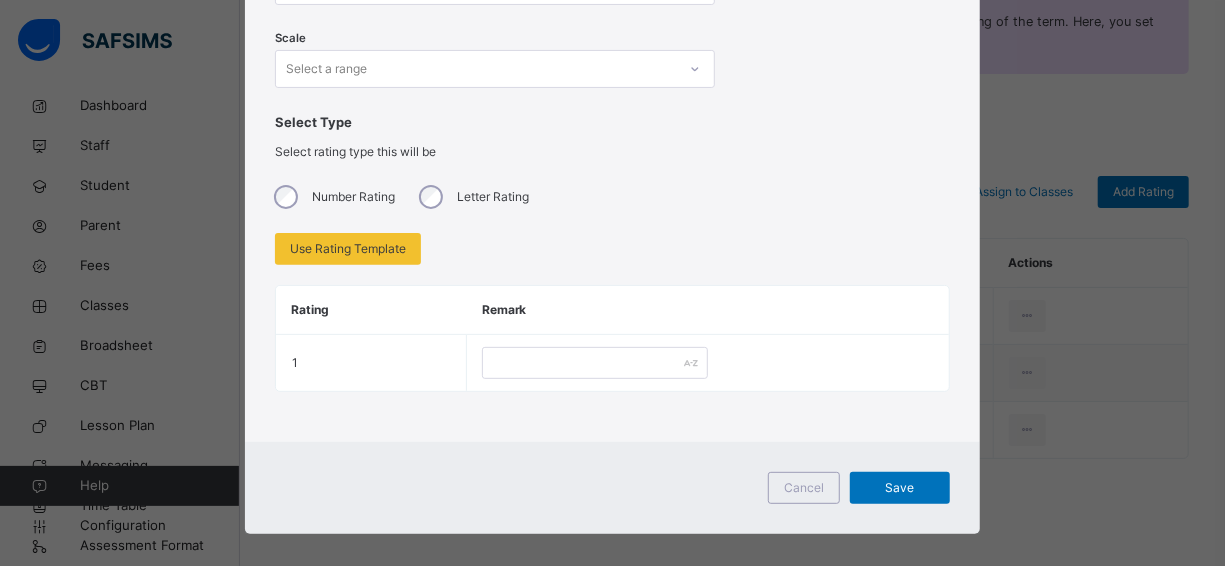 scroll, scrollTop: 223, scrollLeft: 0, axis: vertical 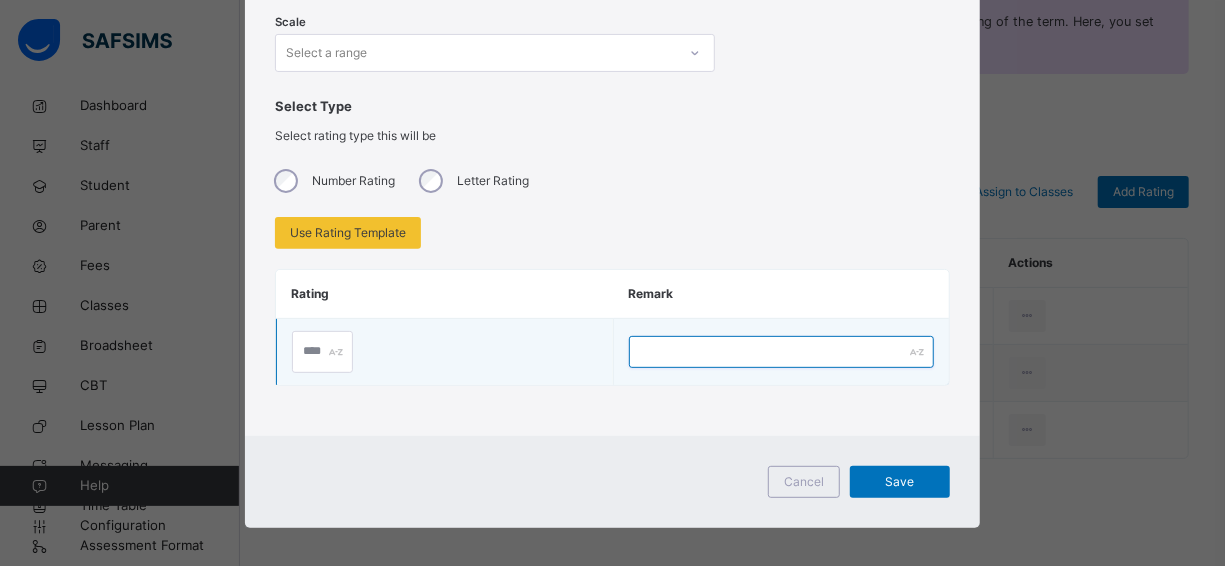click at bounding box center [781, 352] 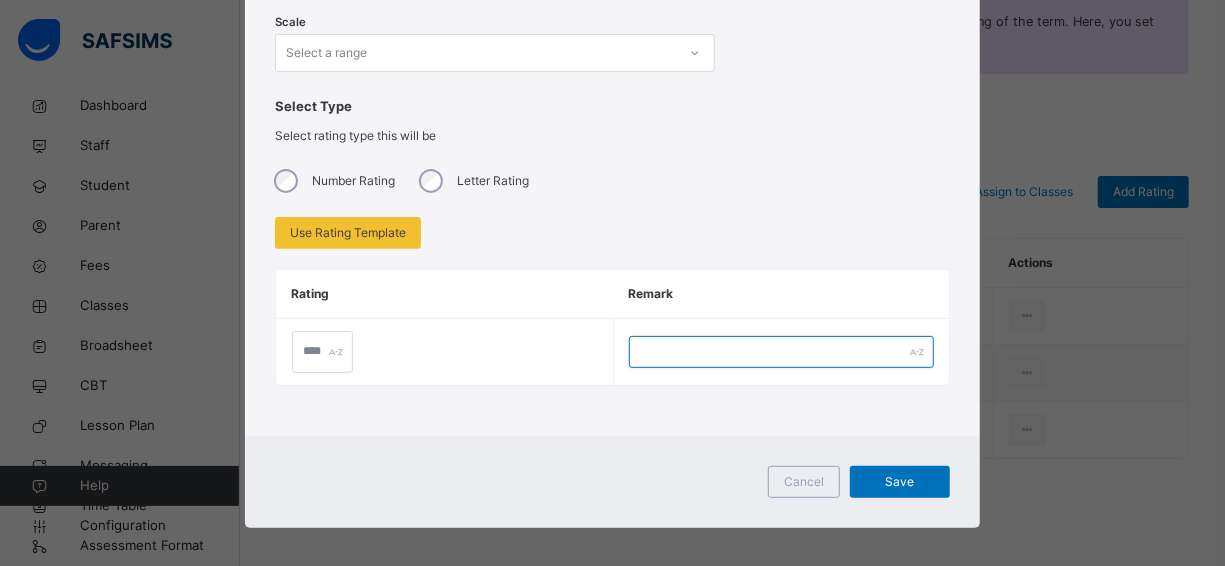 type on "*" 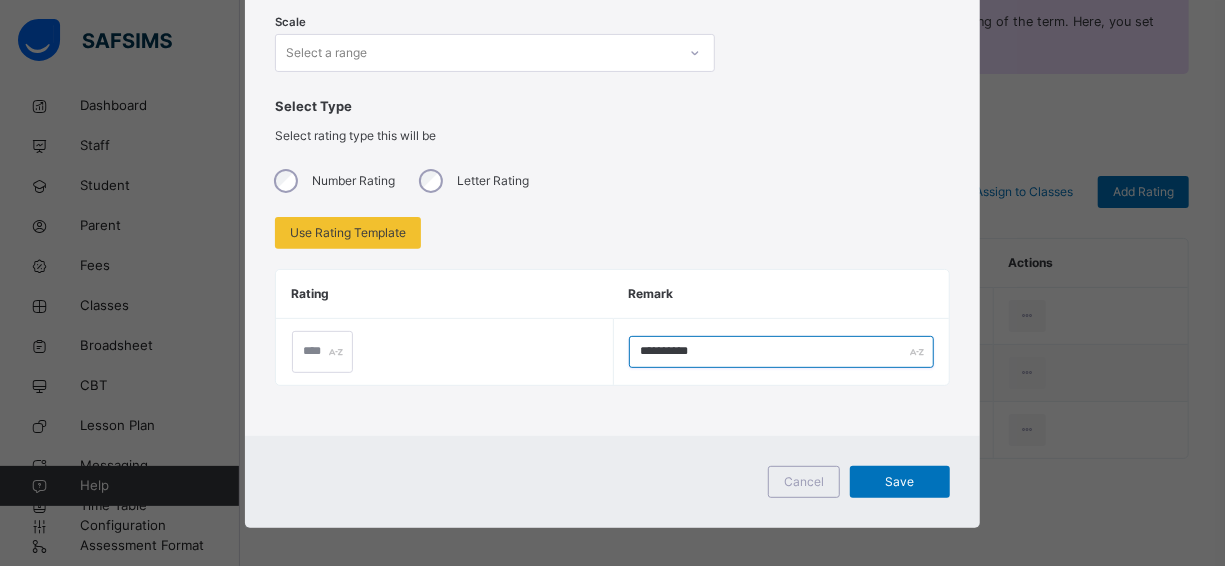 type on "*********" 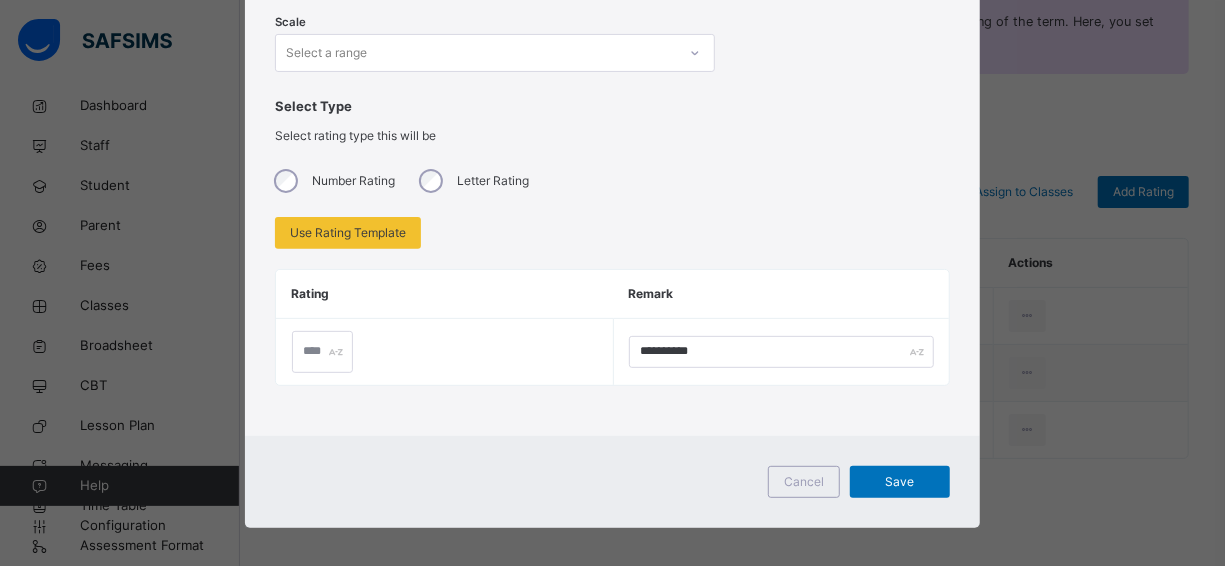 click on "Add Rating Name Enter the name this rating will carry Scale Select a range   Select Type   Select rating type this will be Number Rating Letter Rating Use Rating Template Rating Remark *********" at bounding box center (612, 131) 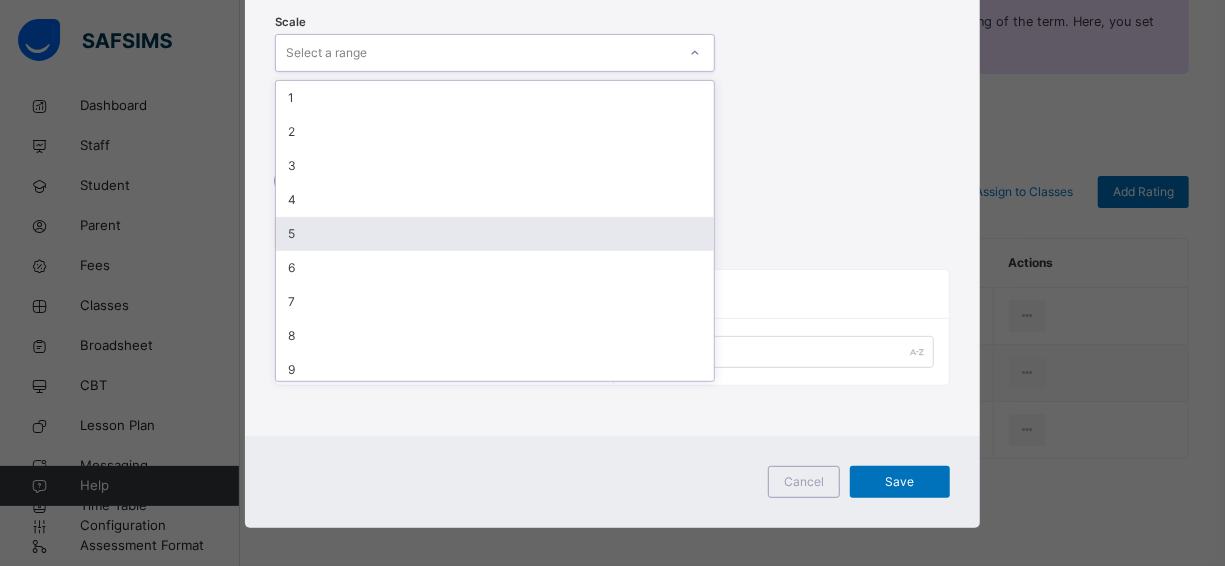 click on "5" at bounding box center (495, 234) 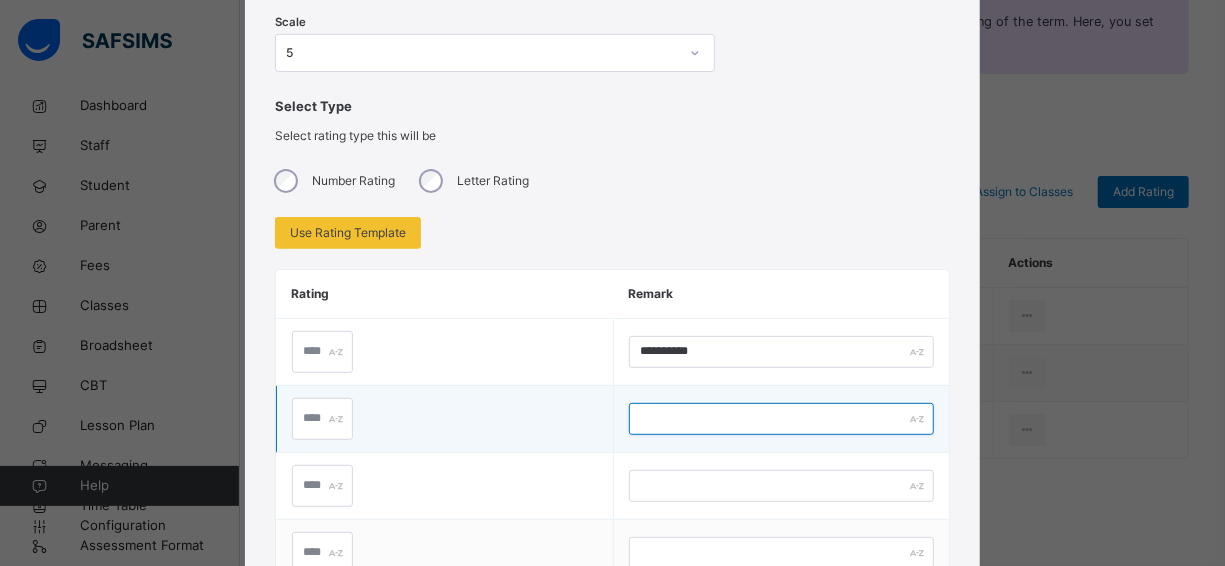 click at bounding box center (781, 419) 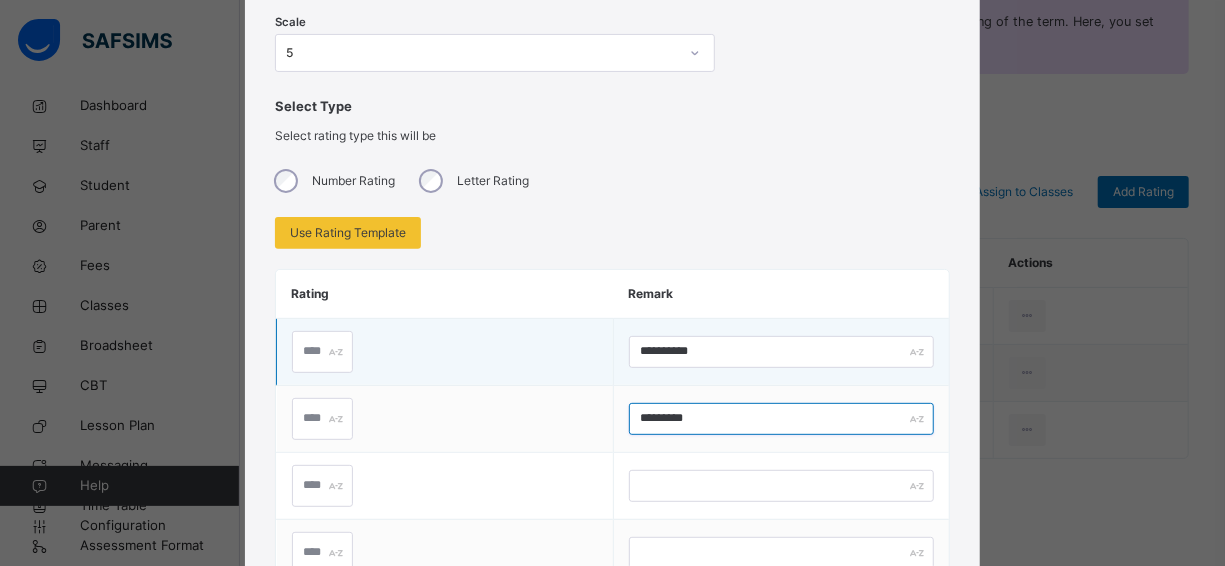 type on "*********" 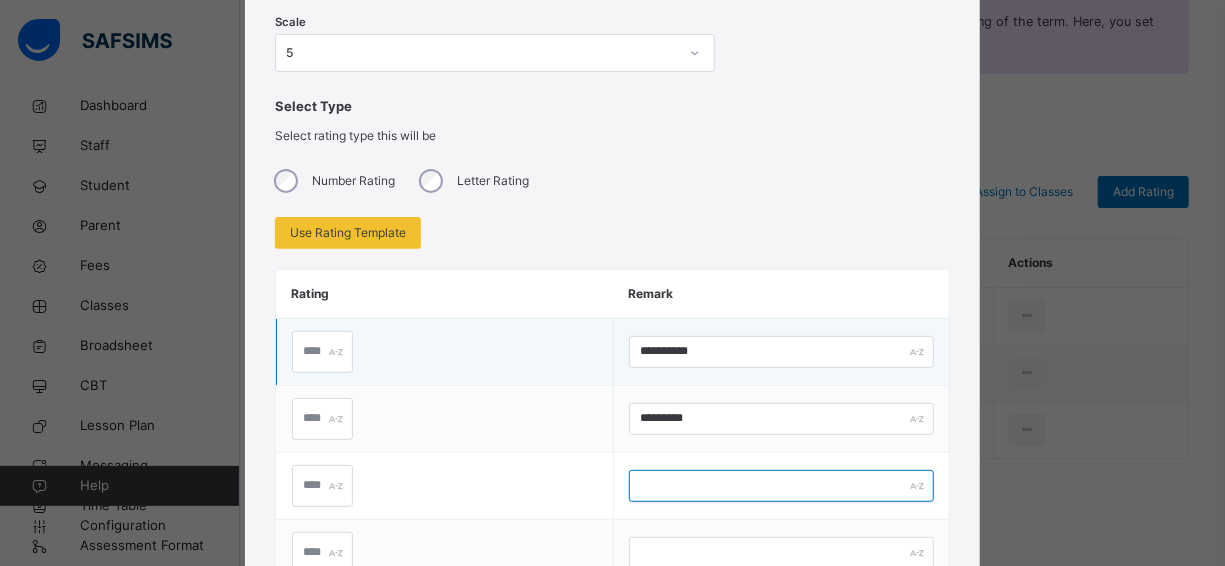 type on "*" 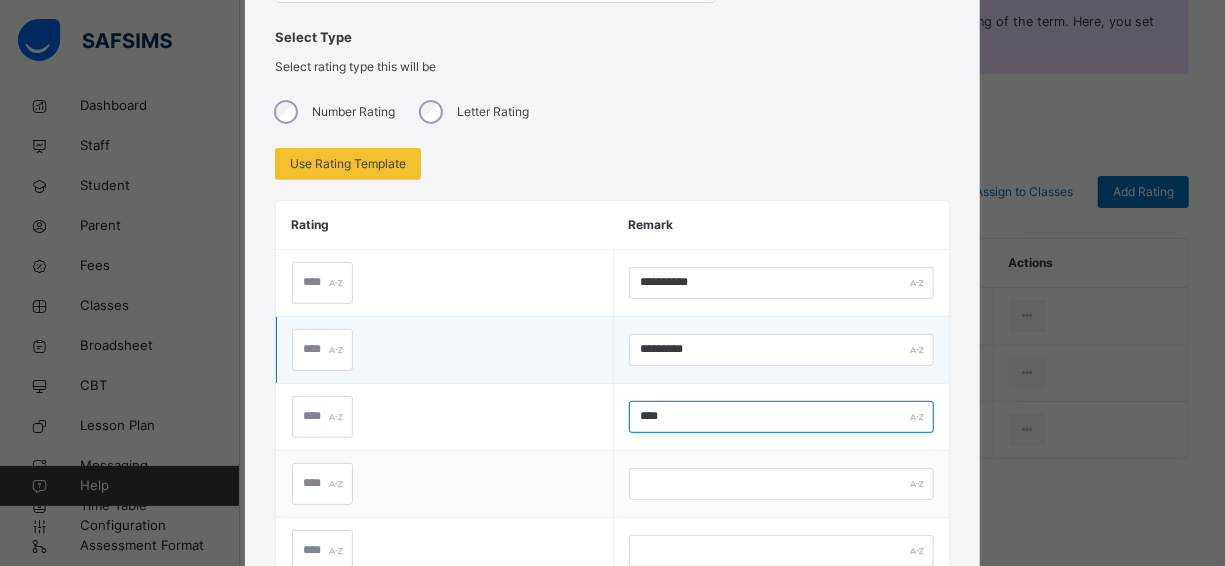 scroll, scrollTop: 323, scrollLeft: 0, axis: vertical 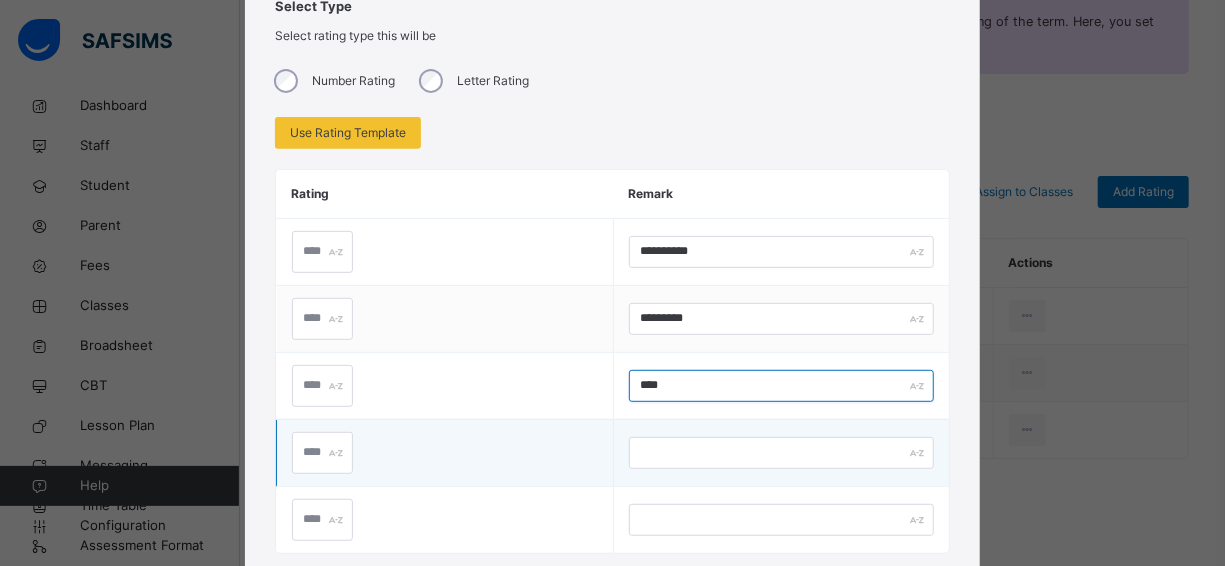 type on "****" 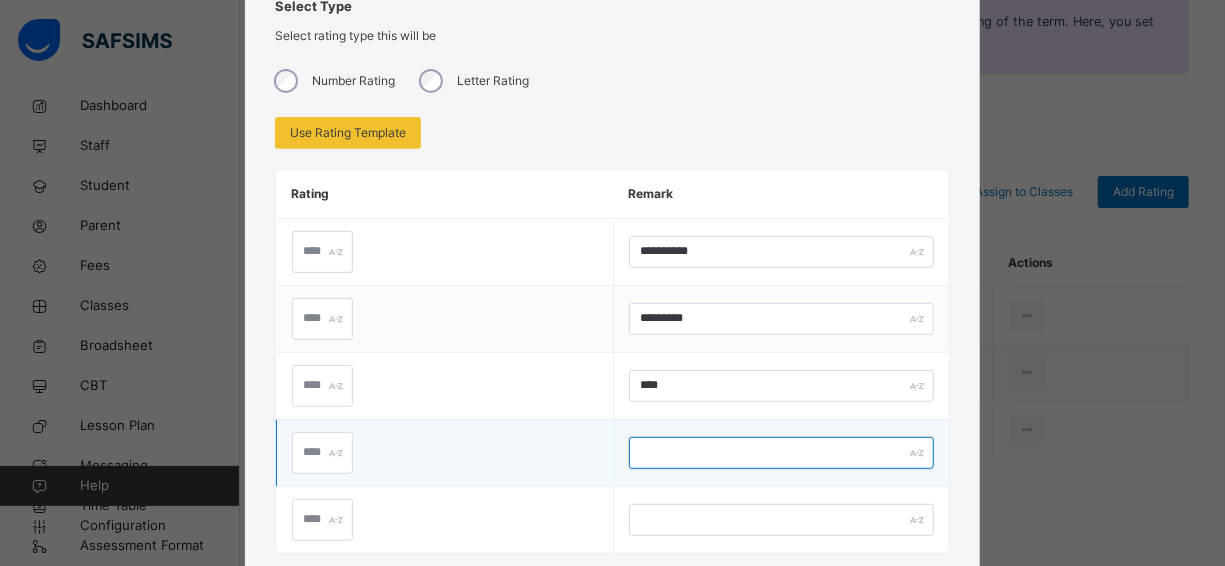 click at bounding box center (781, 453) 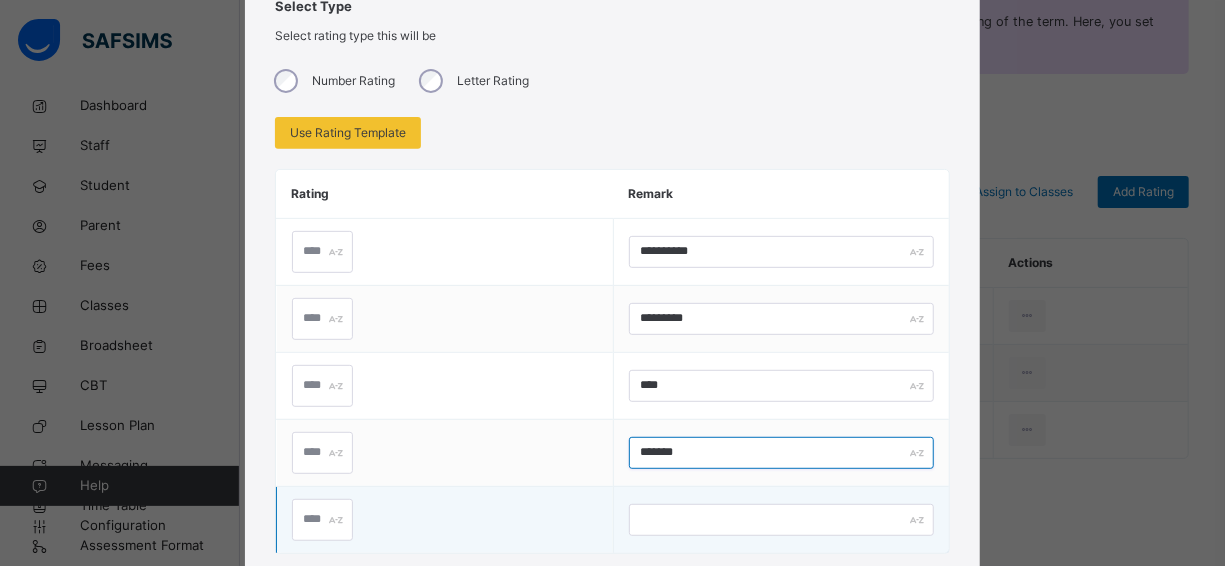 type on "*******" 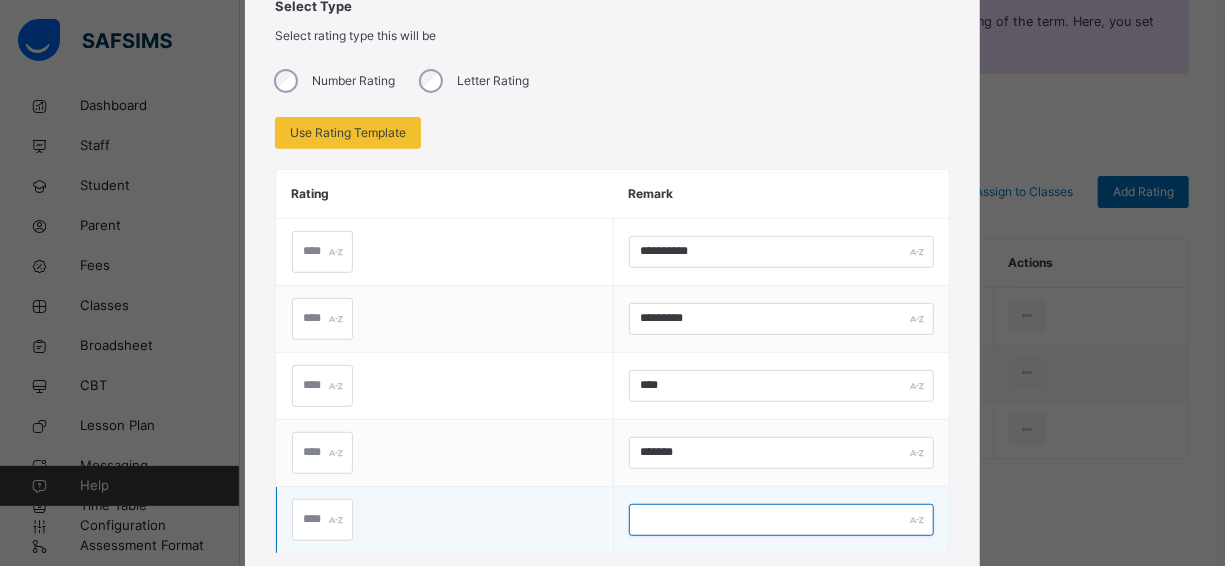 click at bounding box center (781, 520) 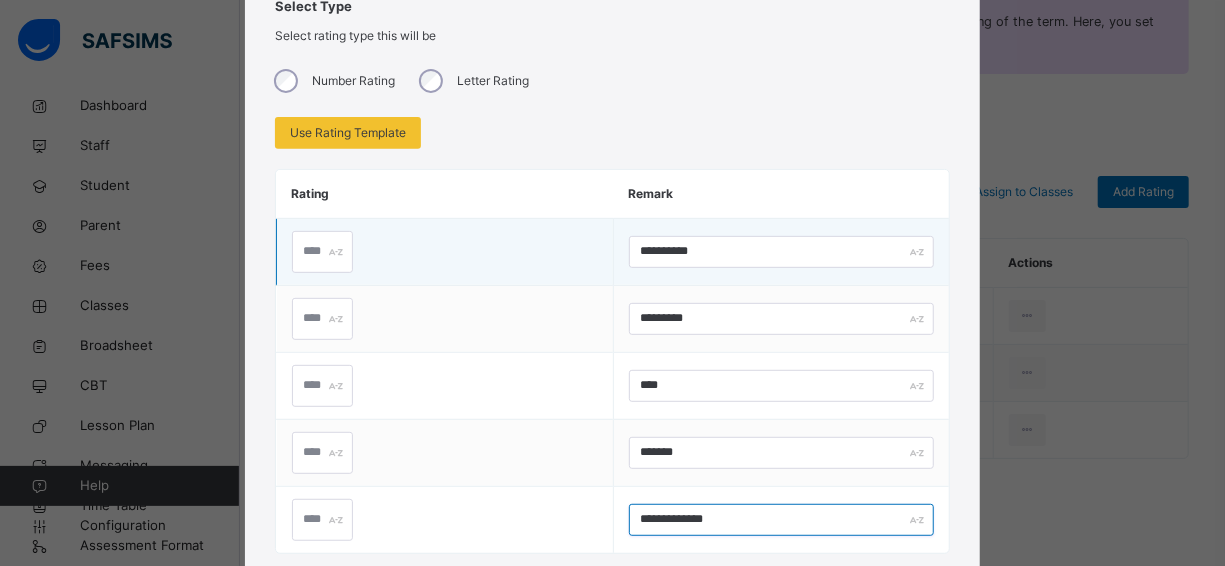 type on "**********" 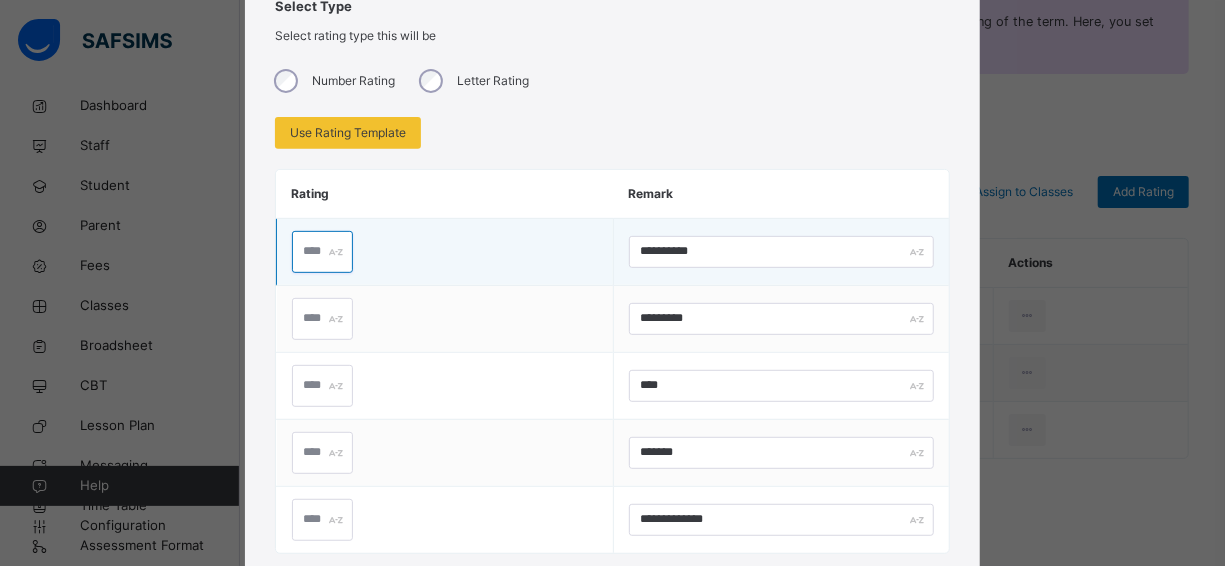click at bounding box center [322, 252] 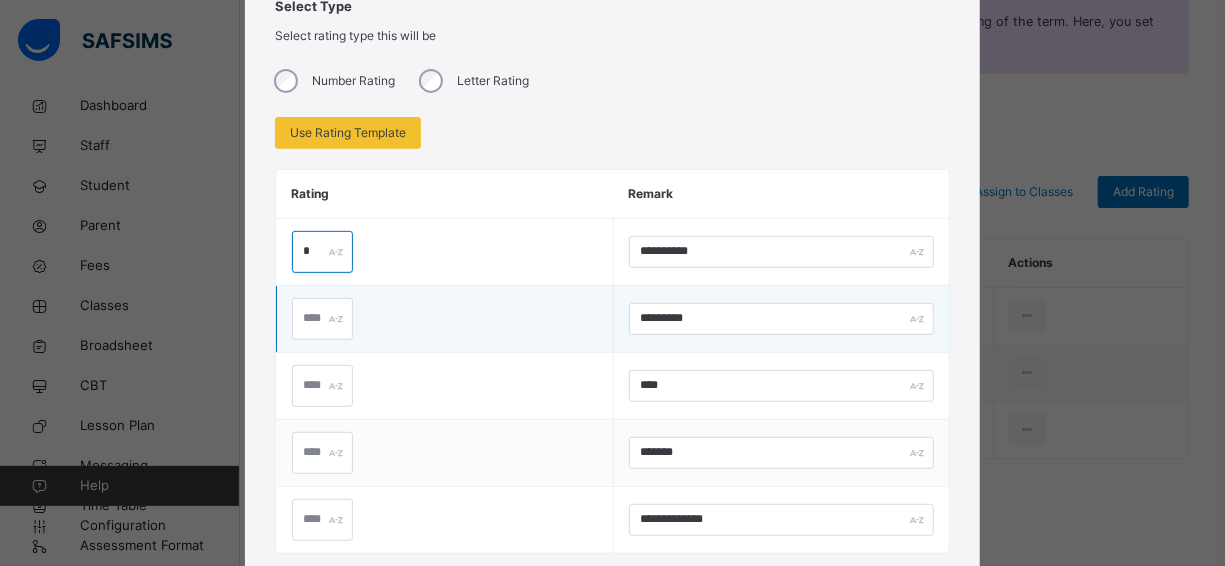 type on "*" 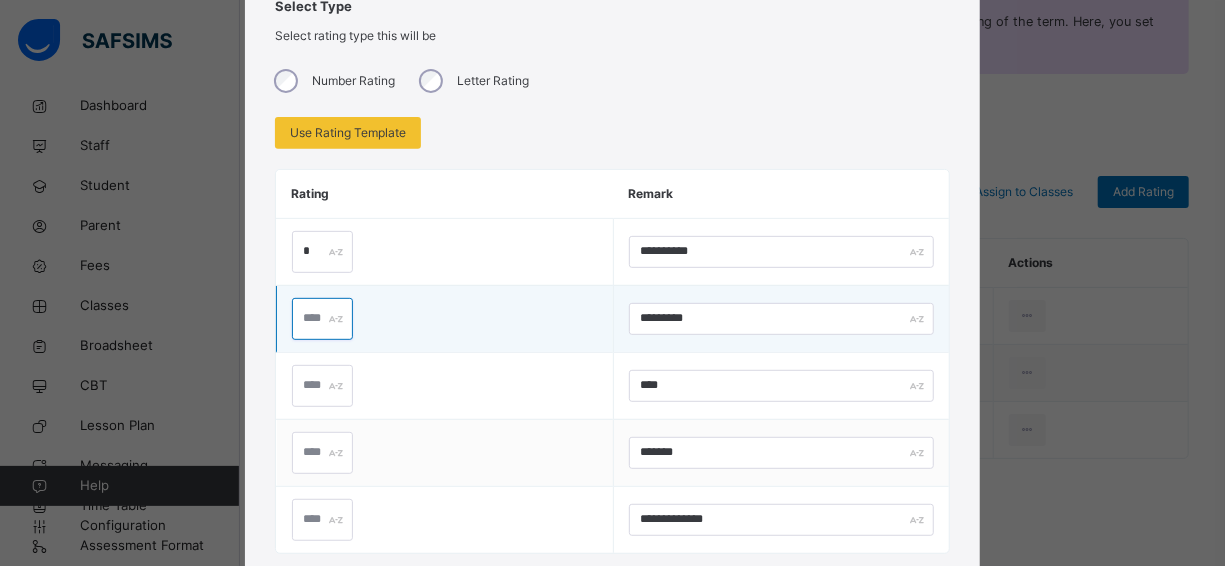 click at bounding box center [322, 319] 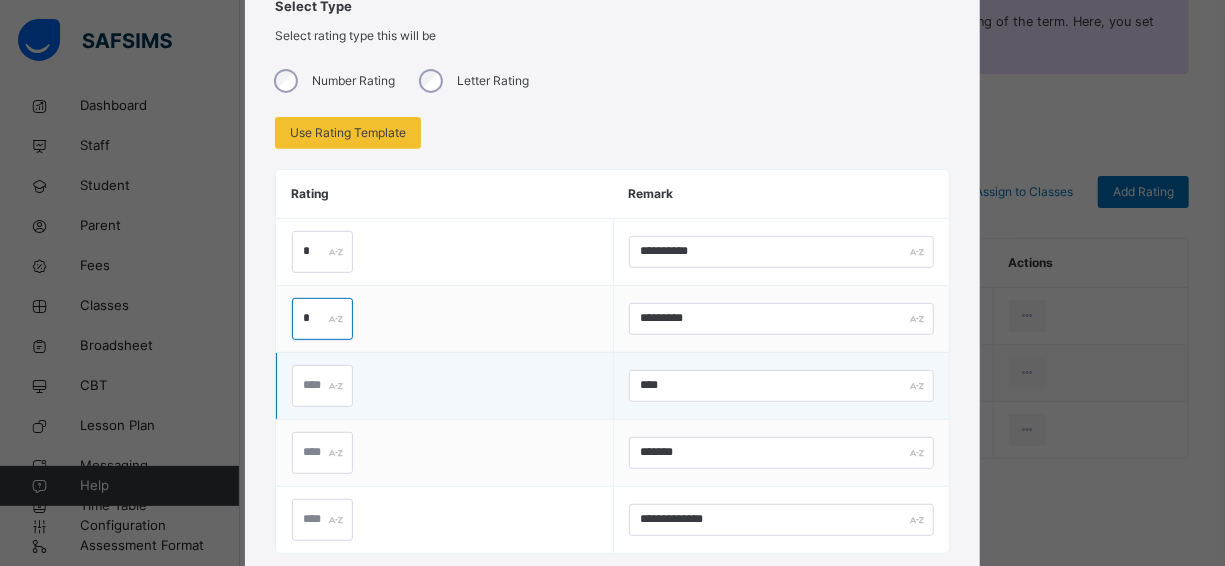type on "*" 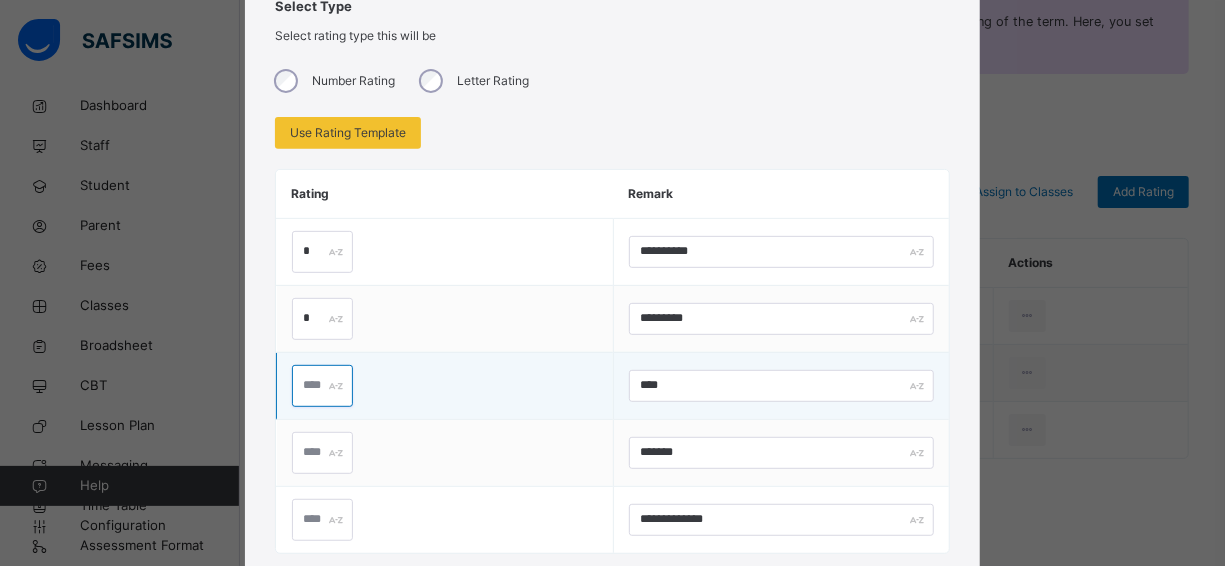 click at bounding box center (322, 386) 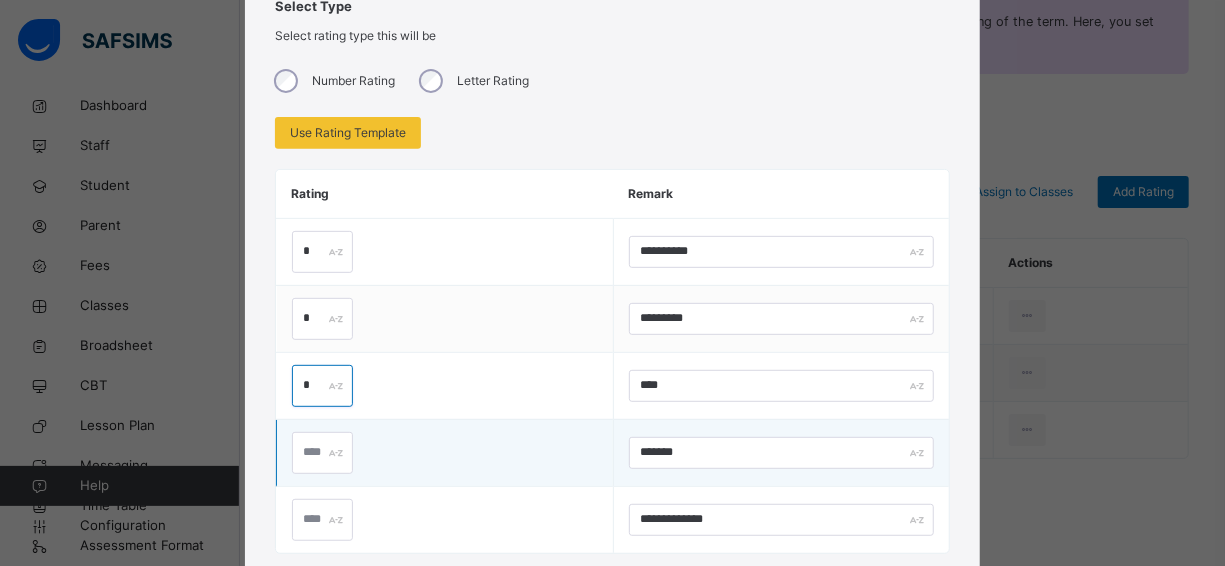 type on "*" 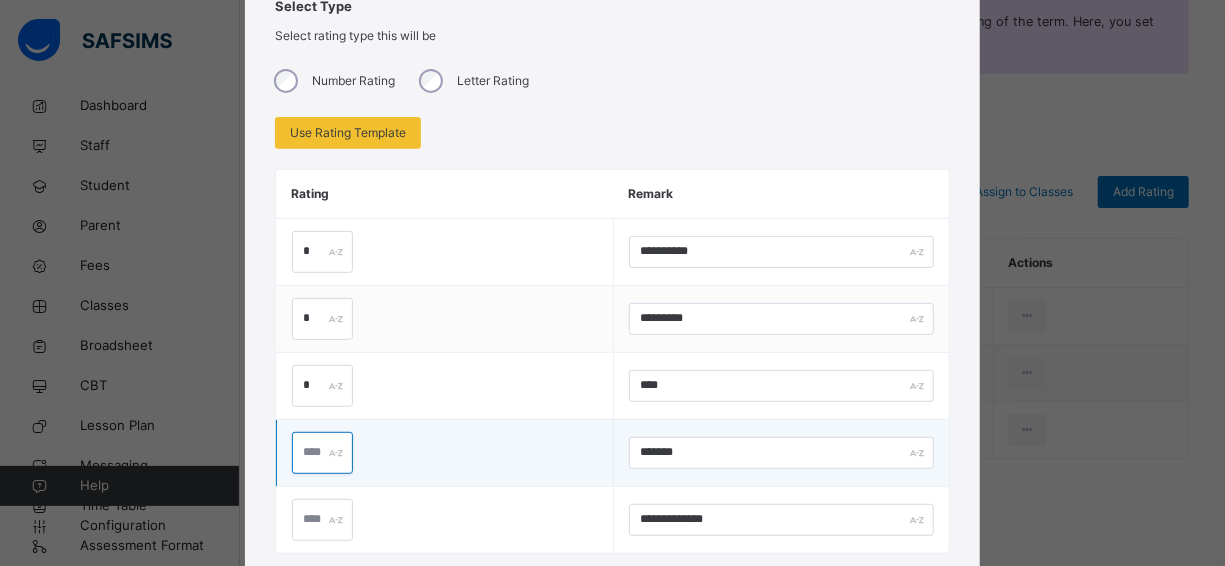 click at bounding box center [322, 453] 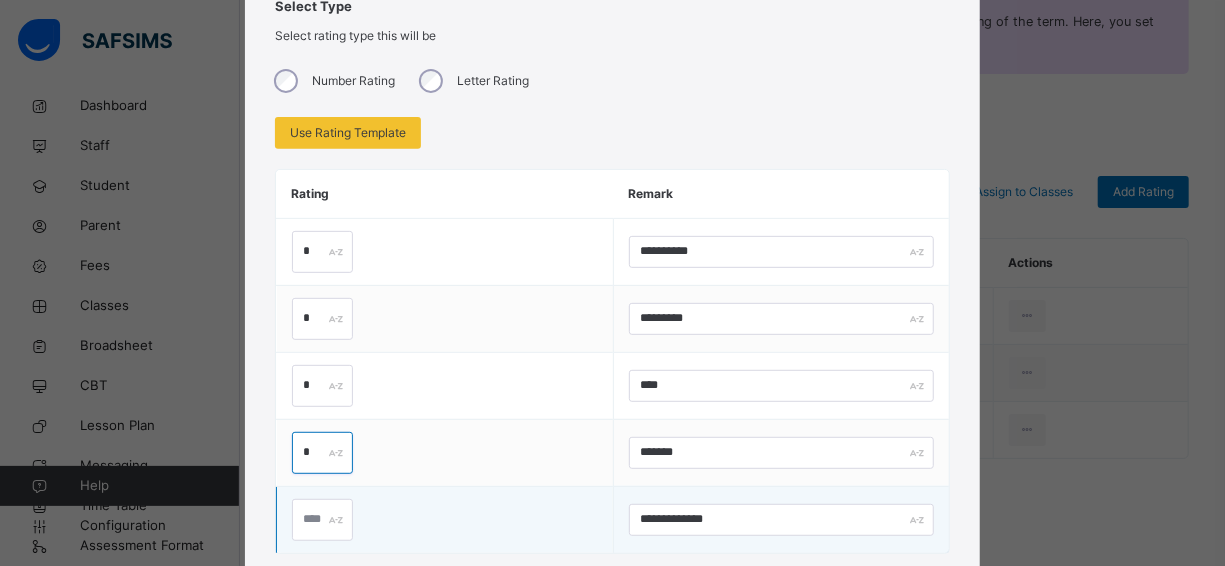 type on "*" 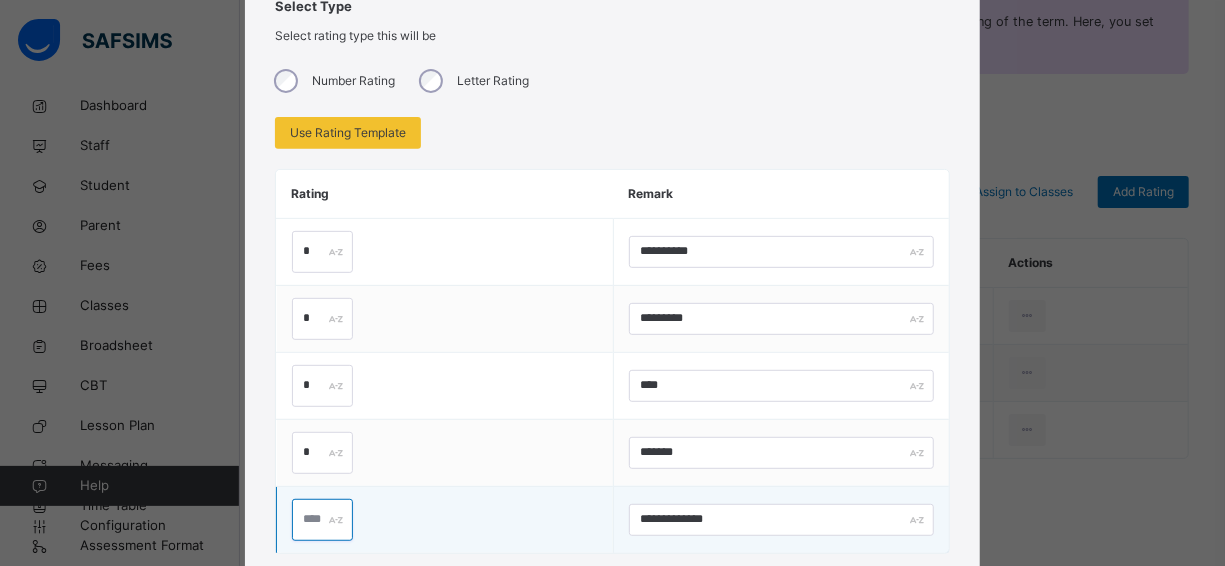 click at bounding box center [322, 520] 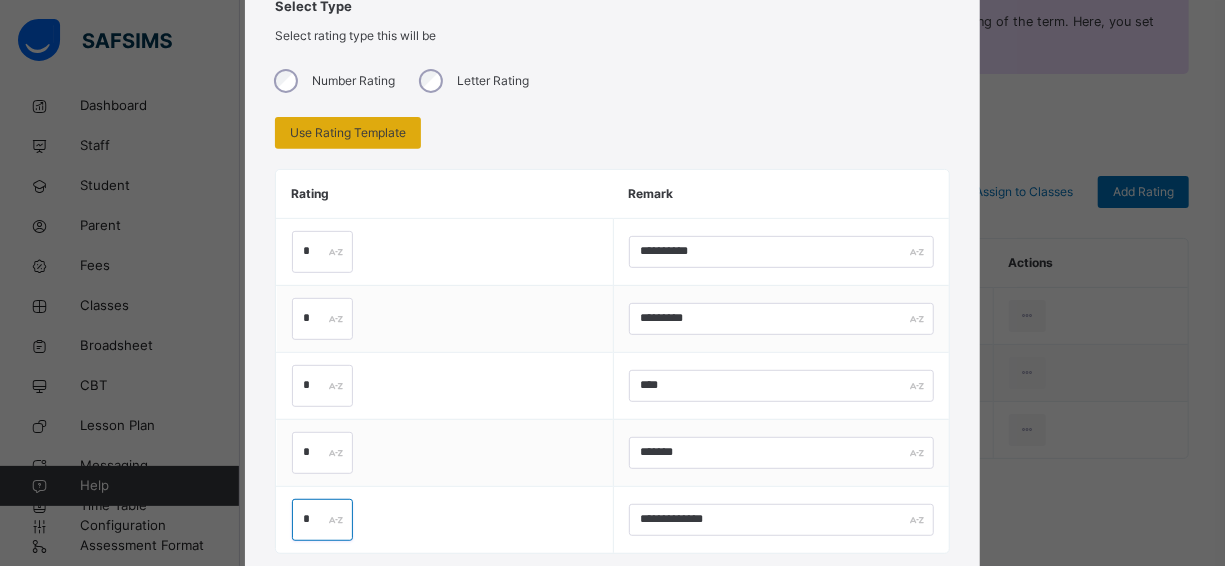 type on "*" 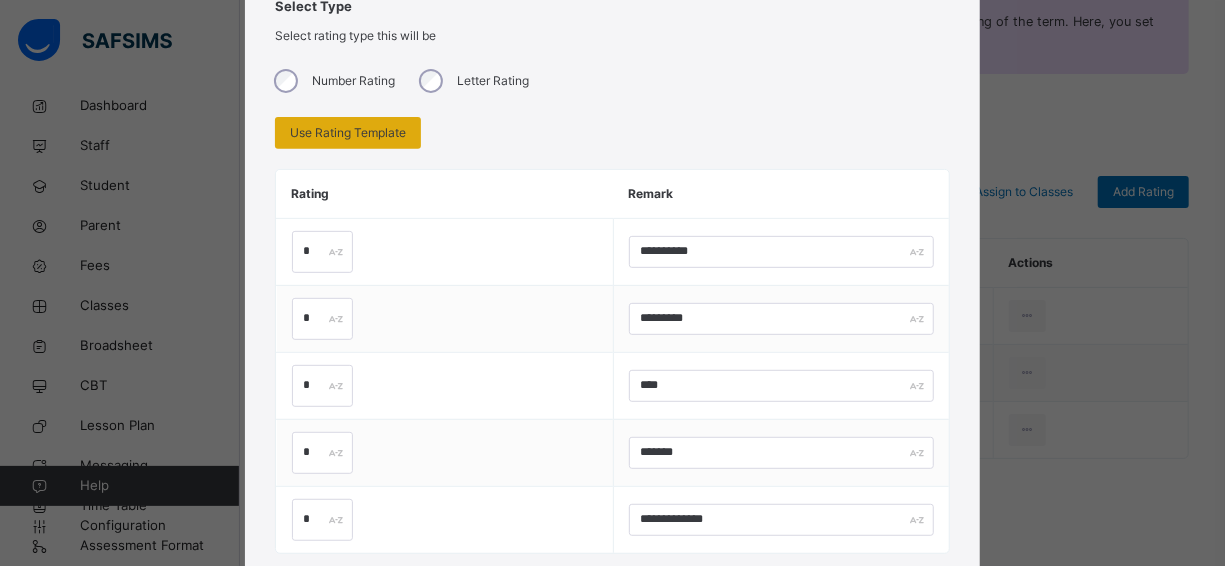 click on "Use Rating Template" at bounding box center [348, 133] 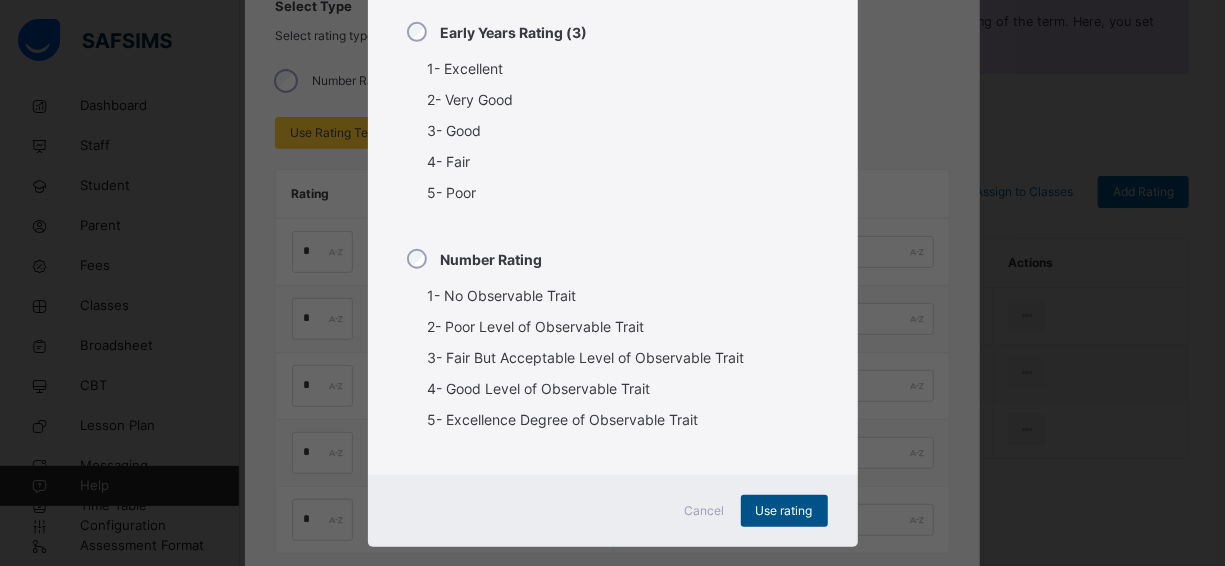 scroll, scrollTop: 597, scrollLeft: 0, axis: vertical 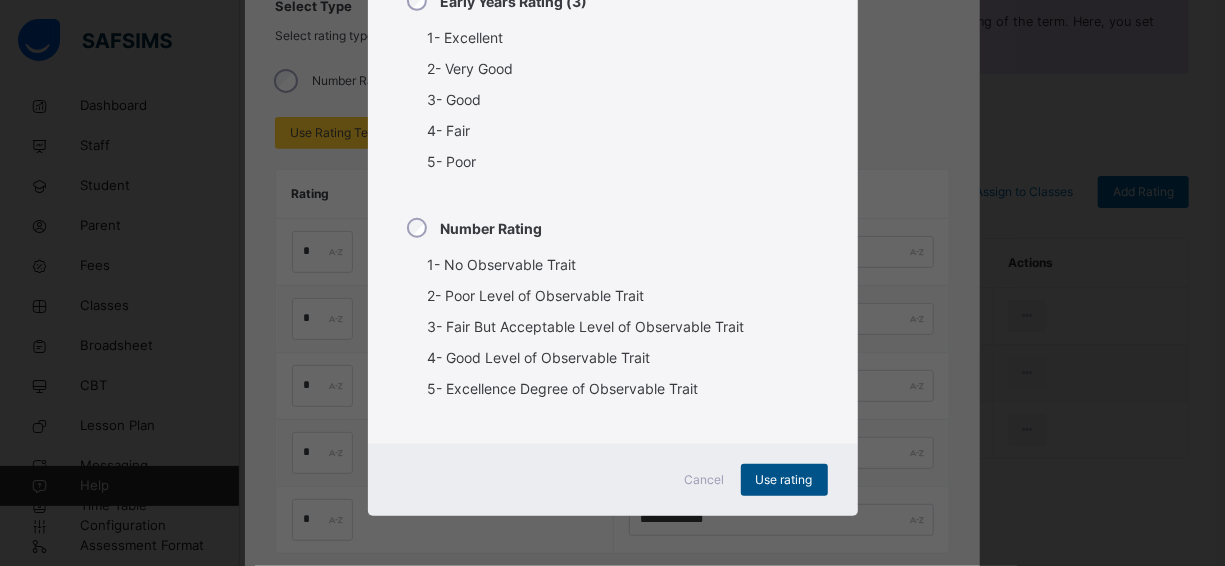 click on "Use rating" at bounding box center [784, 480] 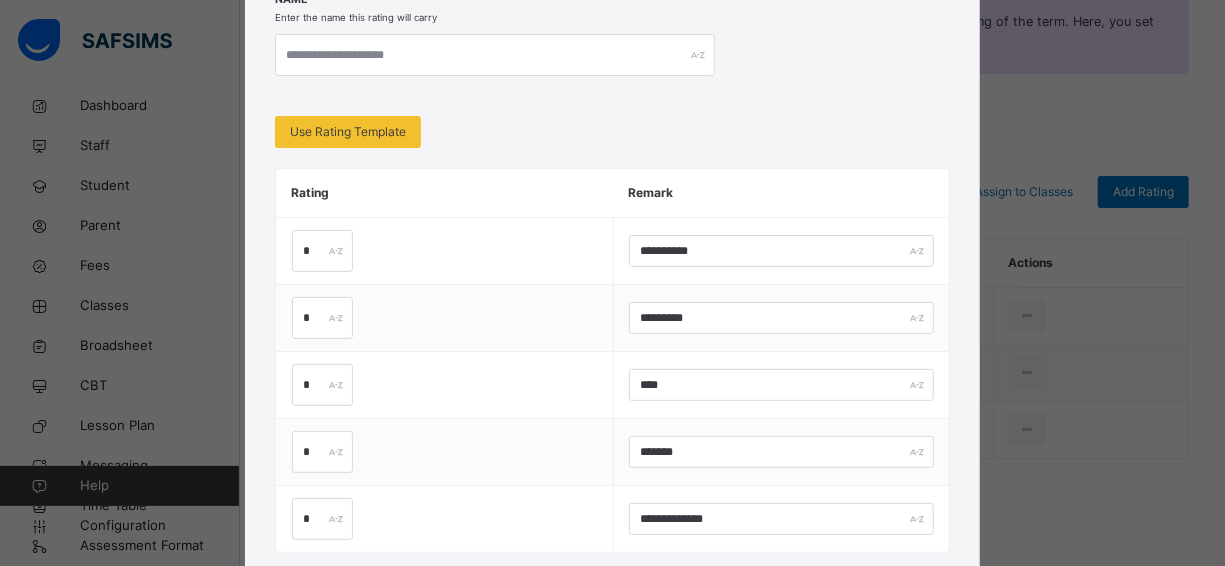 click on "Use Rating Template" at bounding box center (348, 132) 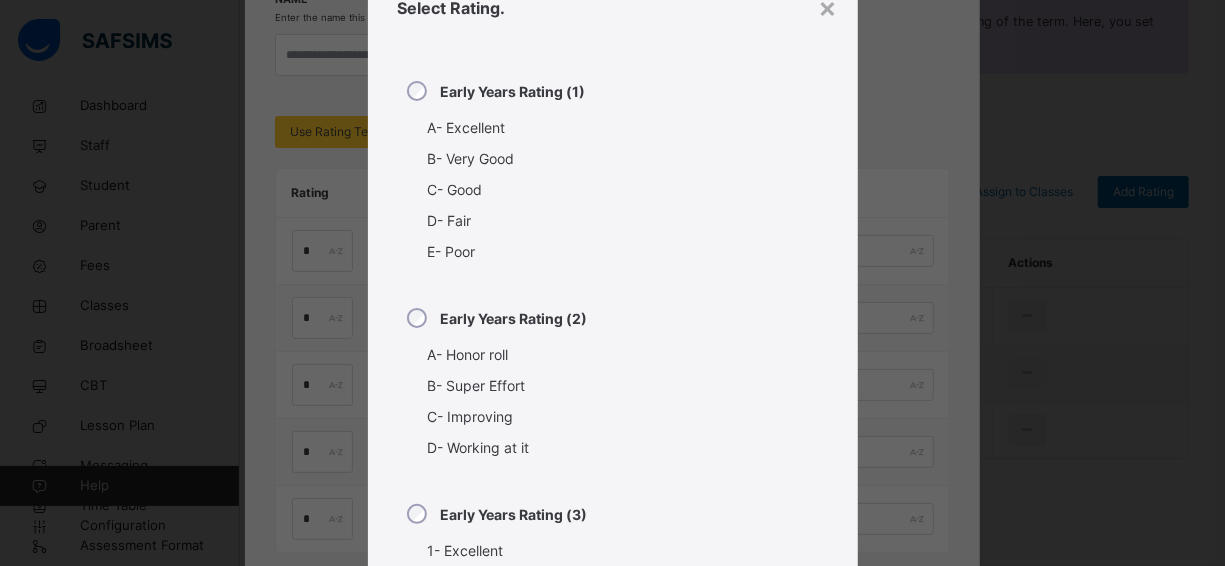 scroll, scrollTop: 0, scrollLeft: 0, axis: both 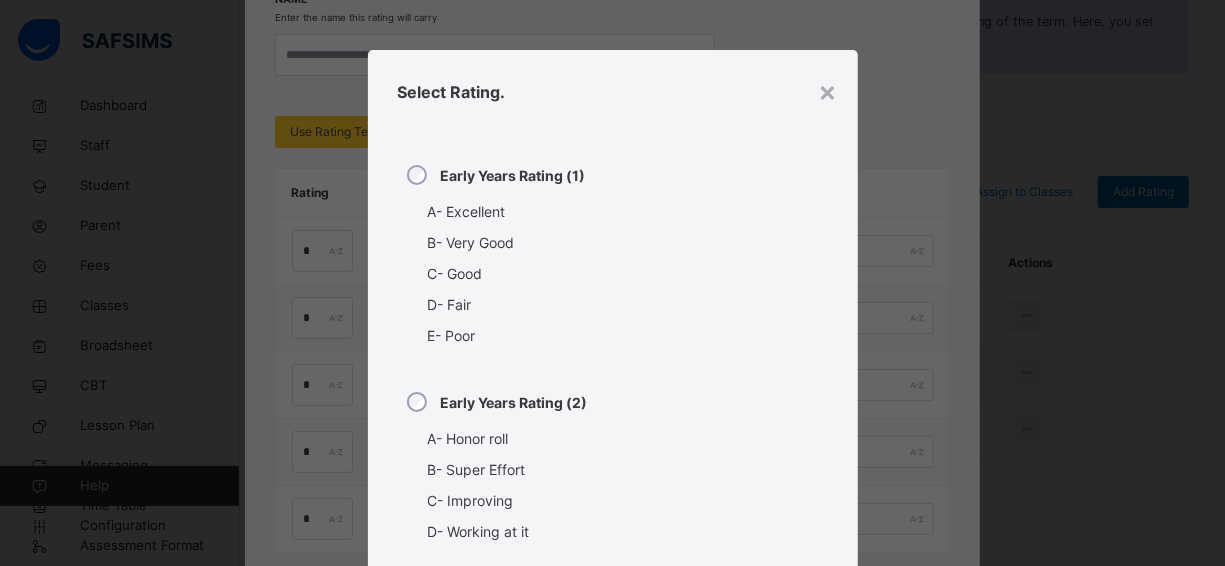 click on "Early Years Rating (1)" at bounding box center [494, 175] 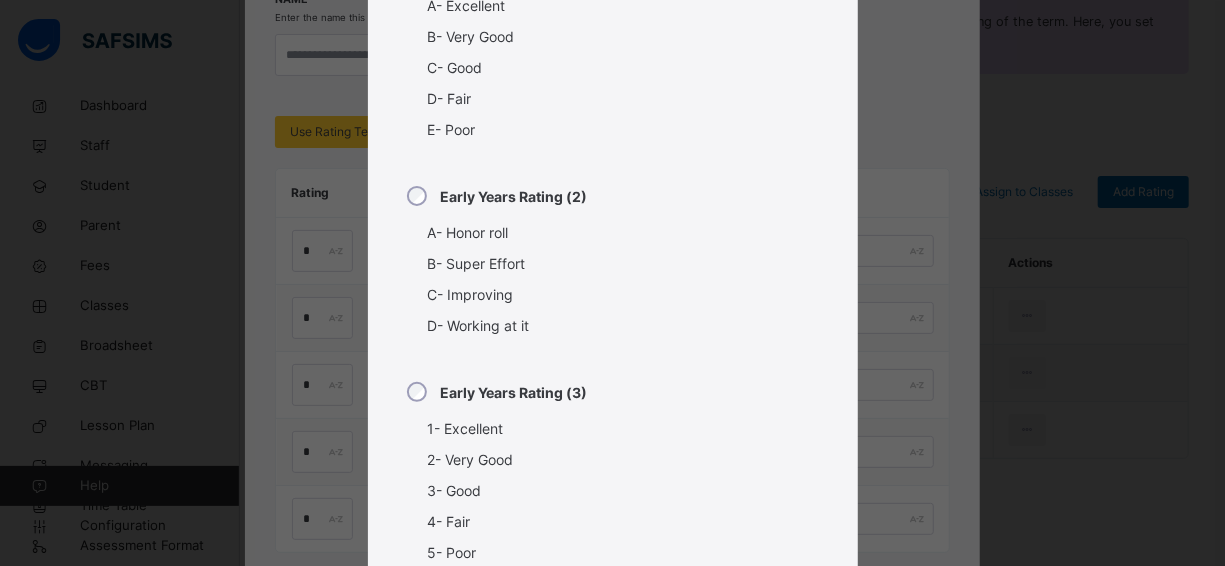 scroll, scrollTop: 597, scrollLeft: 0, axis: vertical 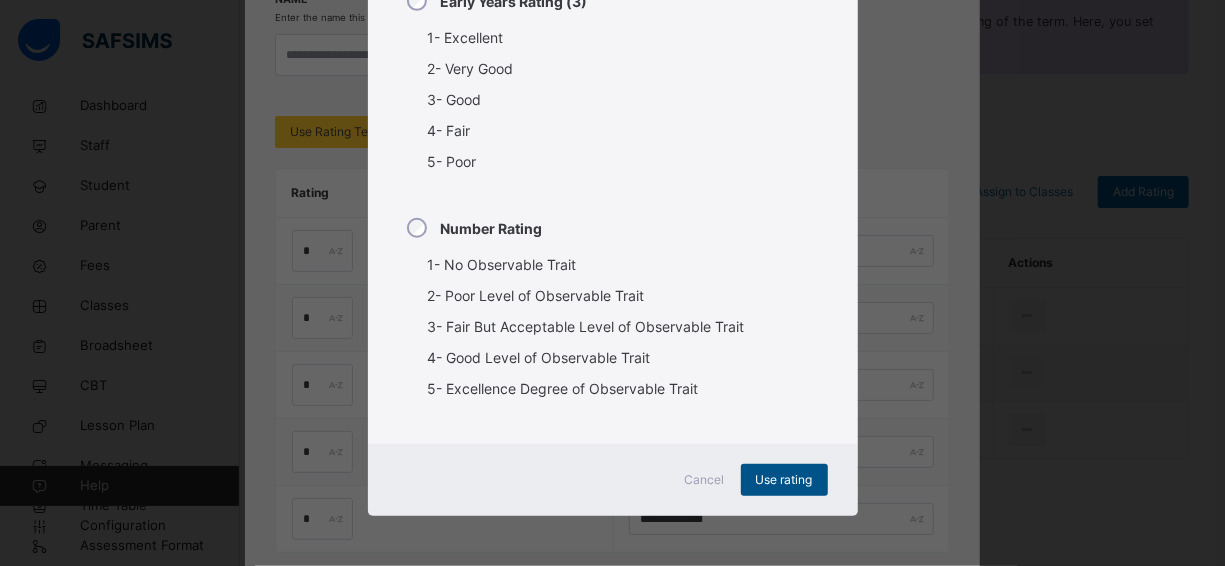 click on "Use rating" at bounding box center [784, 480] 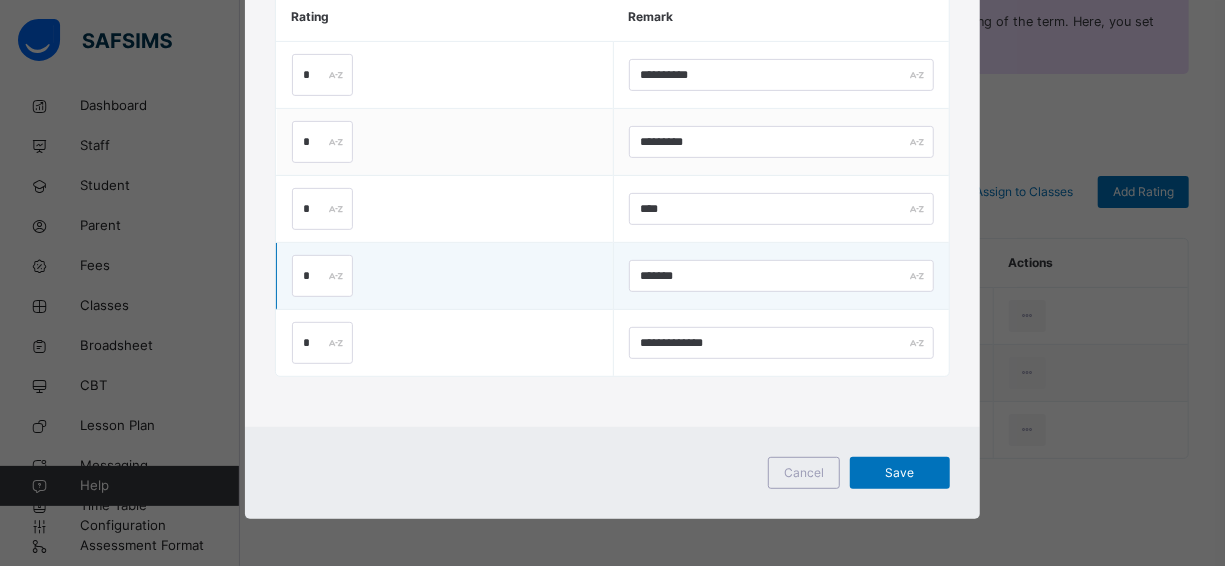 scroll, scrollTop: 0, scrollLeft: 0, axis: both 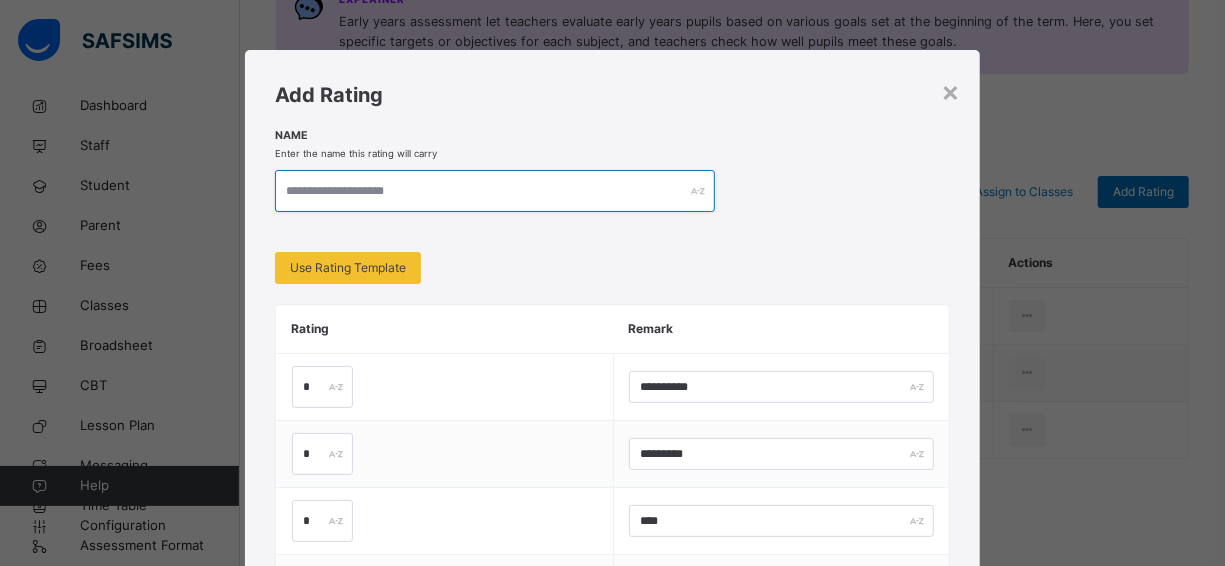 click at bounding box center [495, 191] 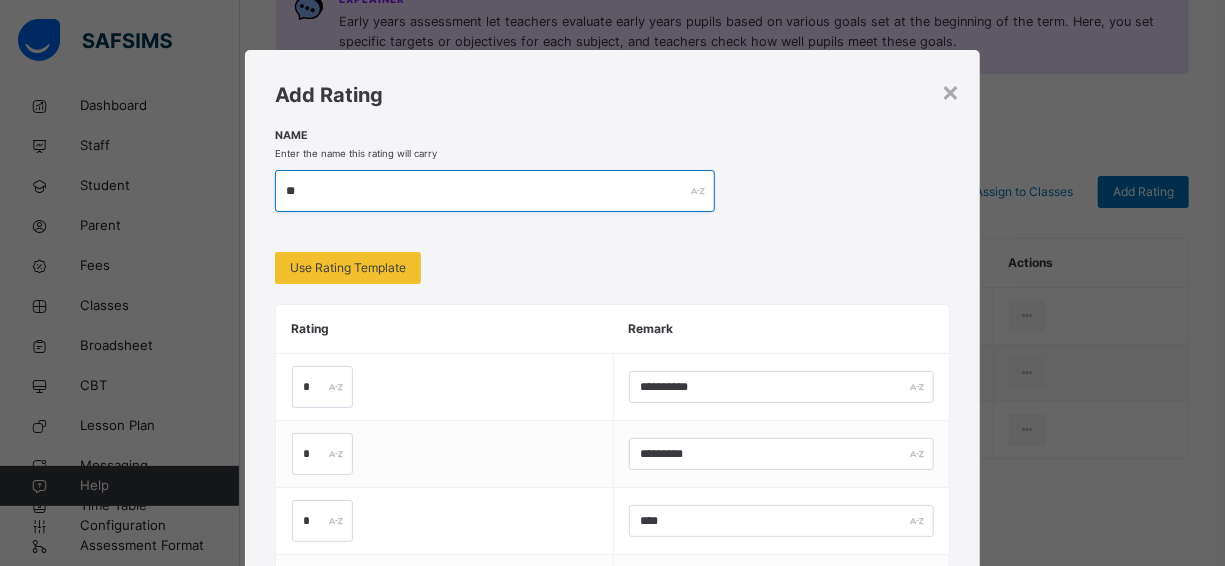 type on "*" 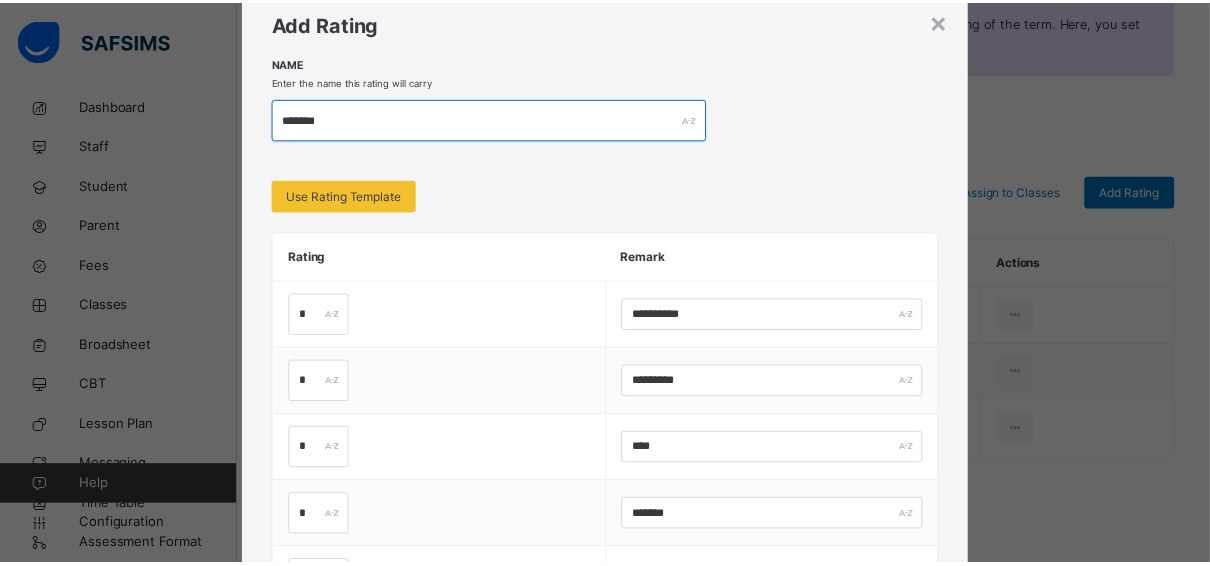 scroll, scrollTop: 312, scrollLeft: 0, axis: vertical 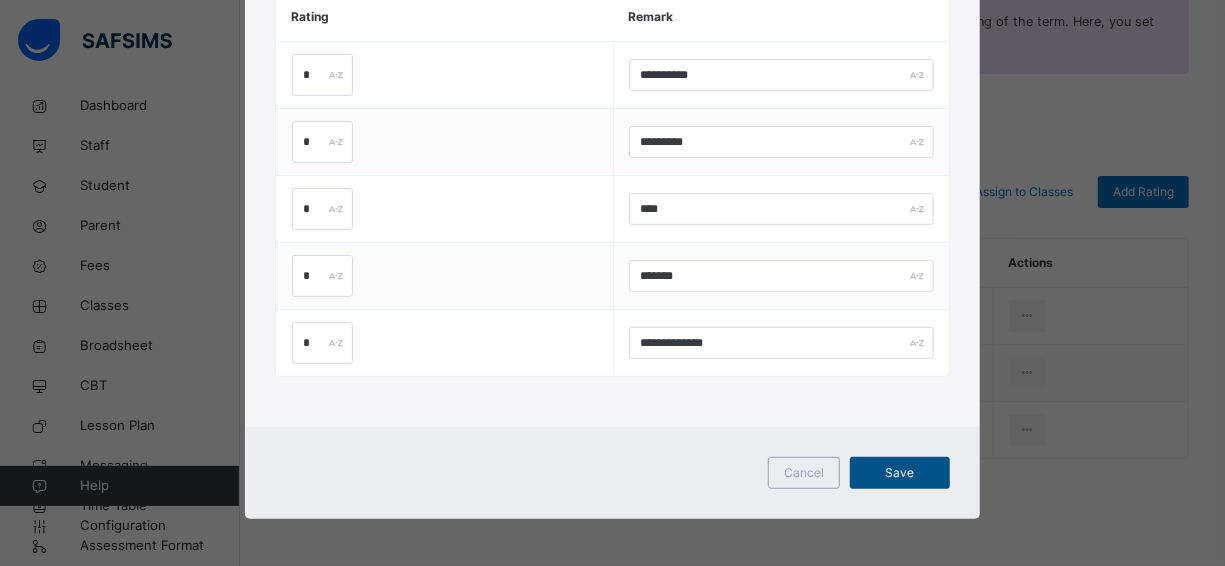 type on "*******" 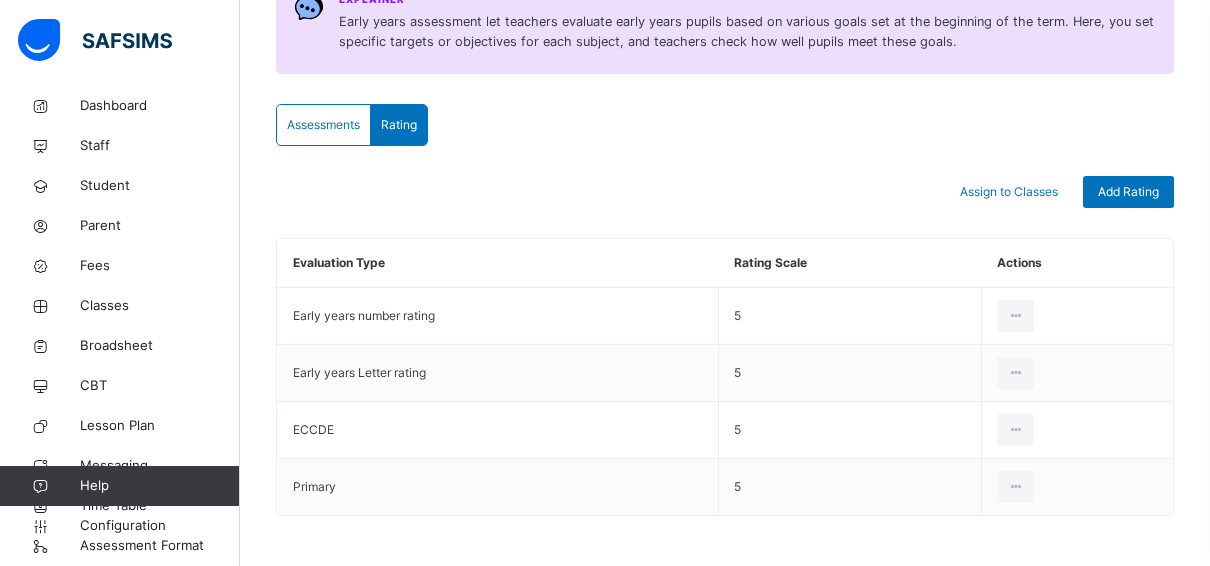 click on "Assessments" at bounding box center [323, 125] 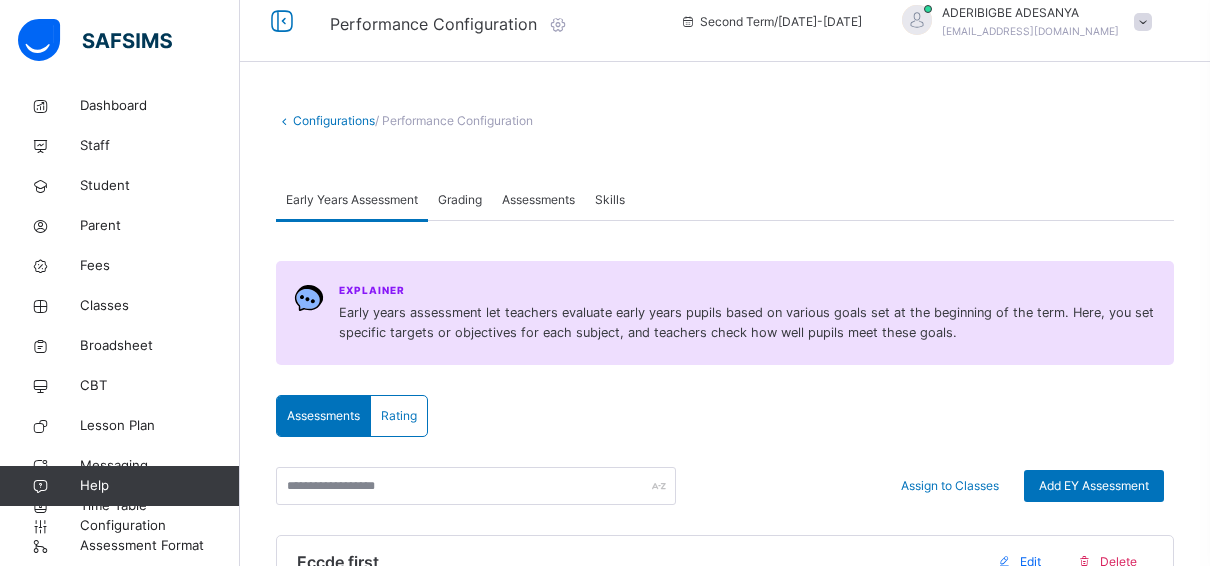 scroll, scrollTop: 0, scrollLeft: 0, axis: both 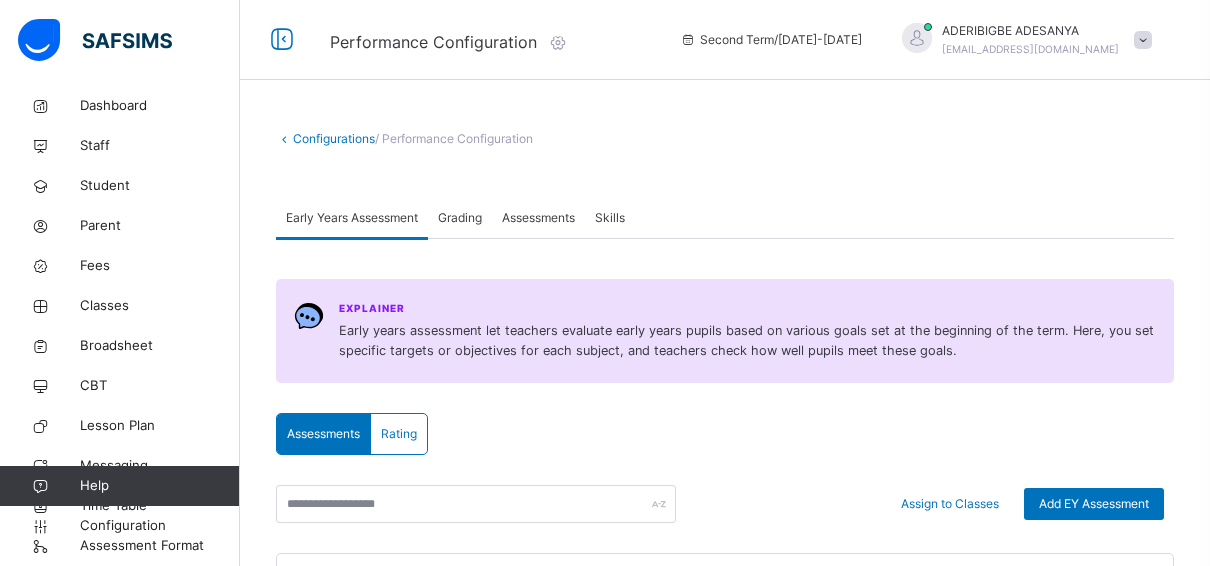 click on "Grading" at bounding box center (460, 218) 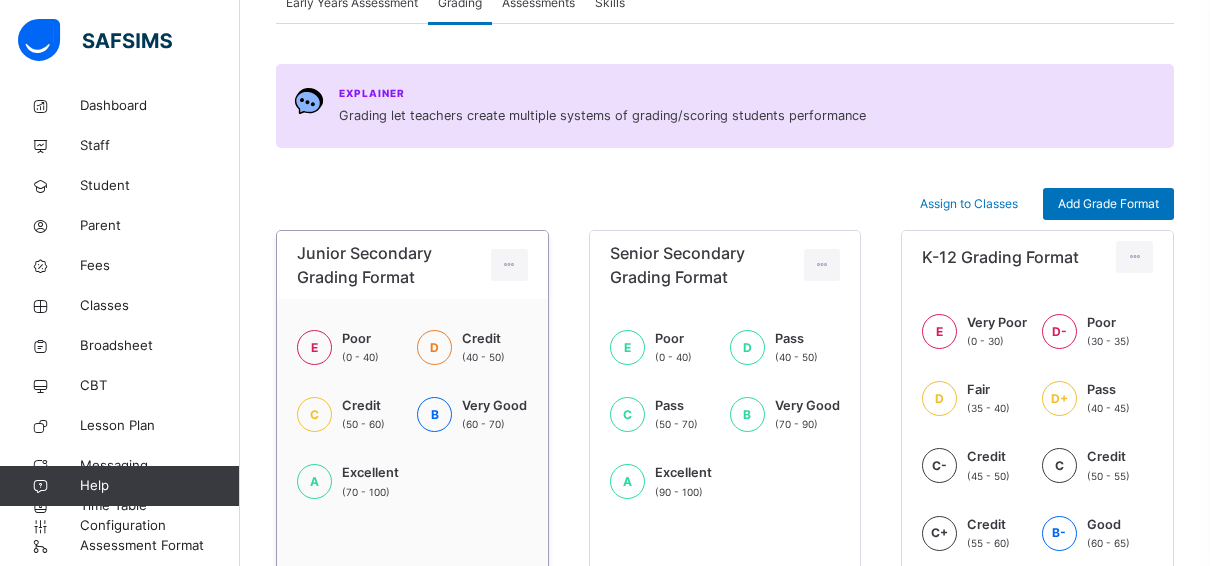 scroll, scrollTop: 0, scrollLeft: 0, axis: both 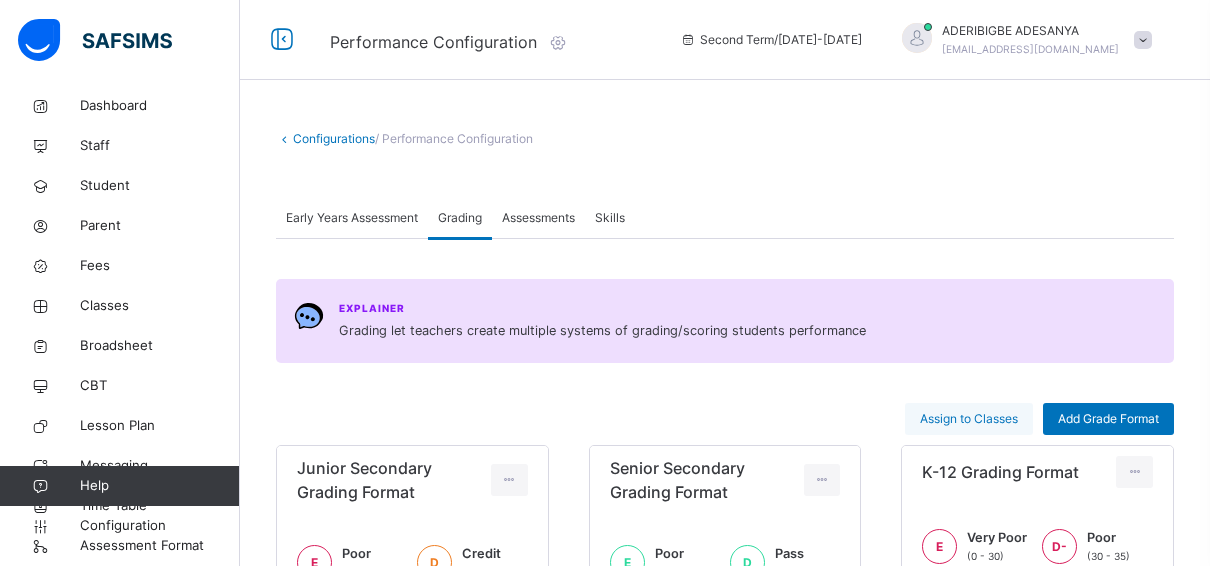 click on "Assign to Classes" at bounding box center [969, 419] 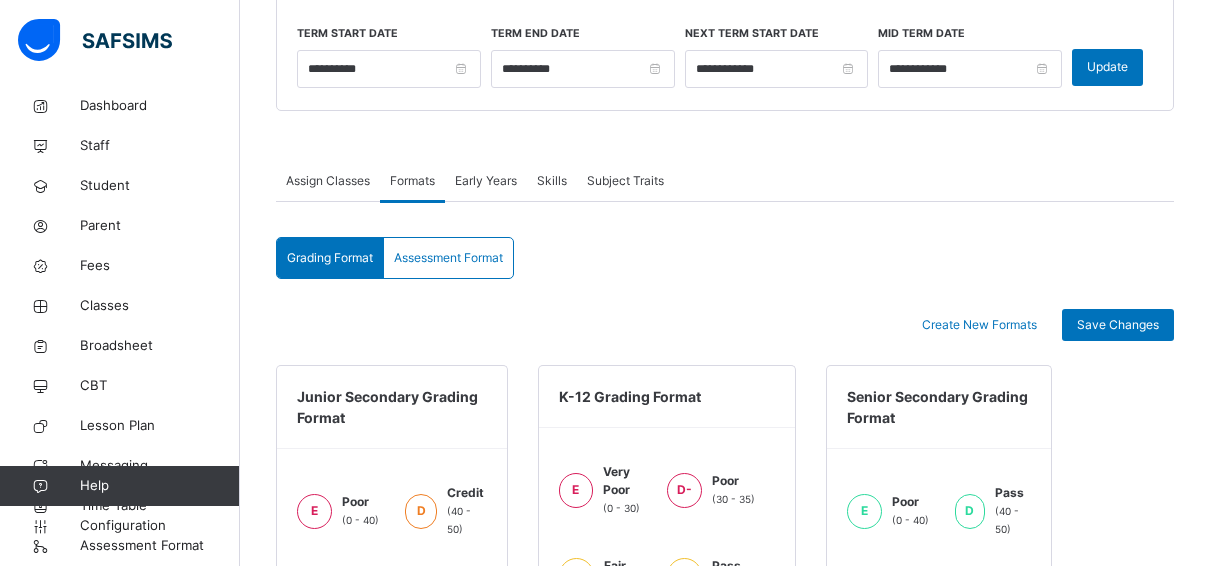 scroll, scrollTop: 237, scrollLeft: 0, axis: vertical 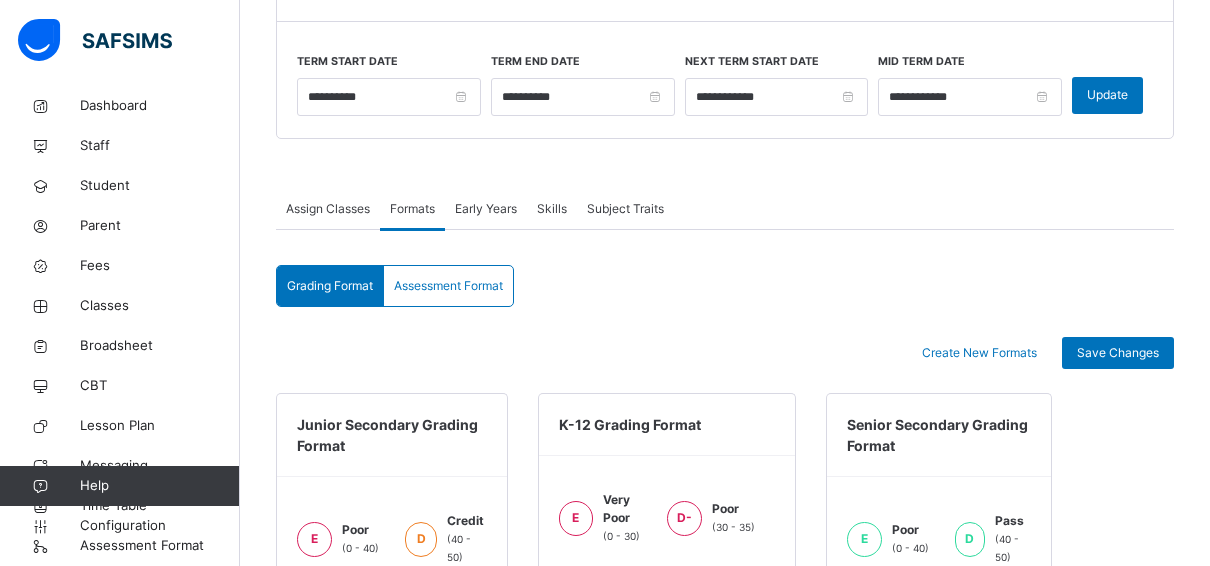 click on "Skills" at bounding box center [552, 209] 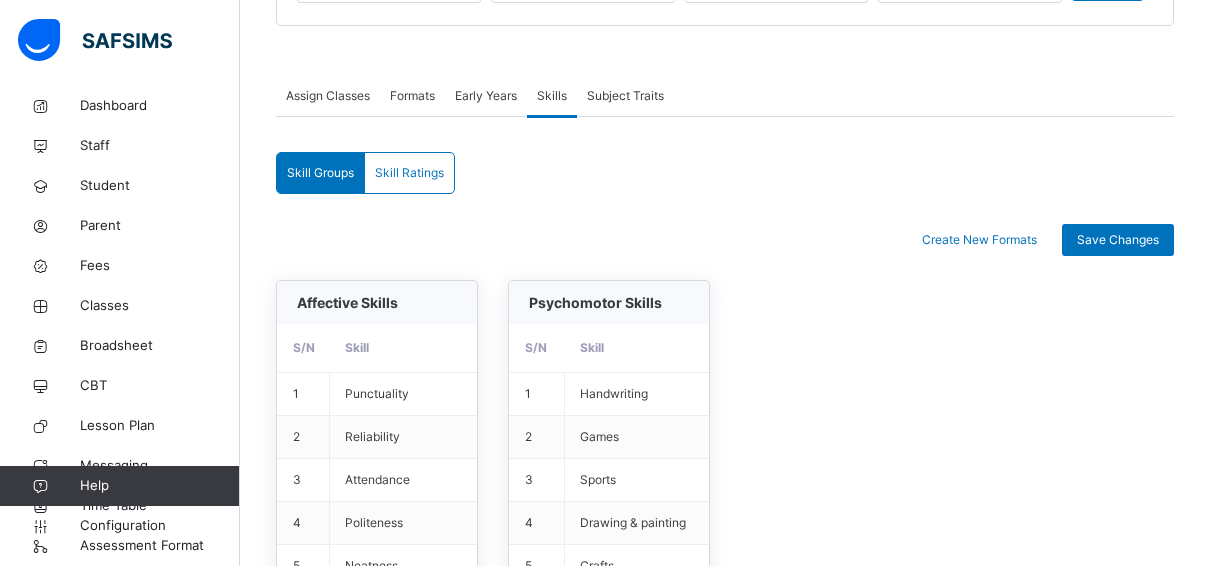 scroll, scrollTop: 337, scrollLeft: 0, axis: vertical 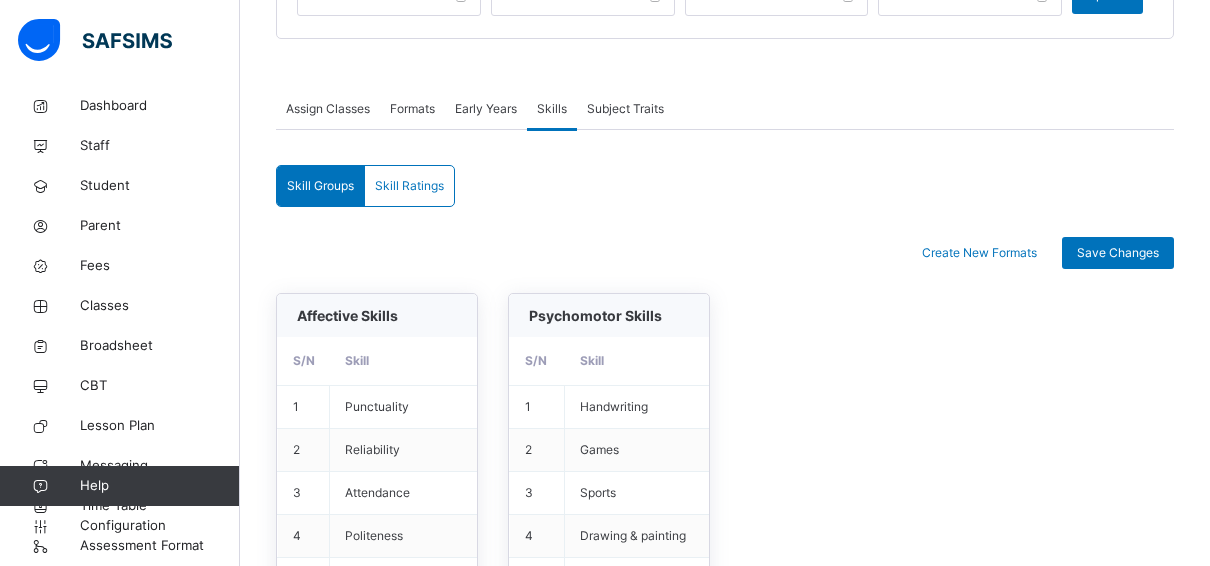 click on "Skill Ratings" at bounding box center [409, 186] 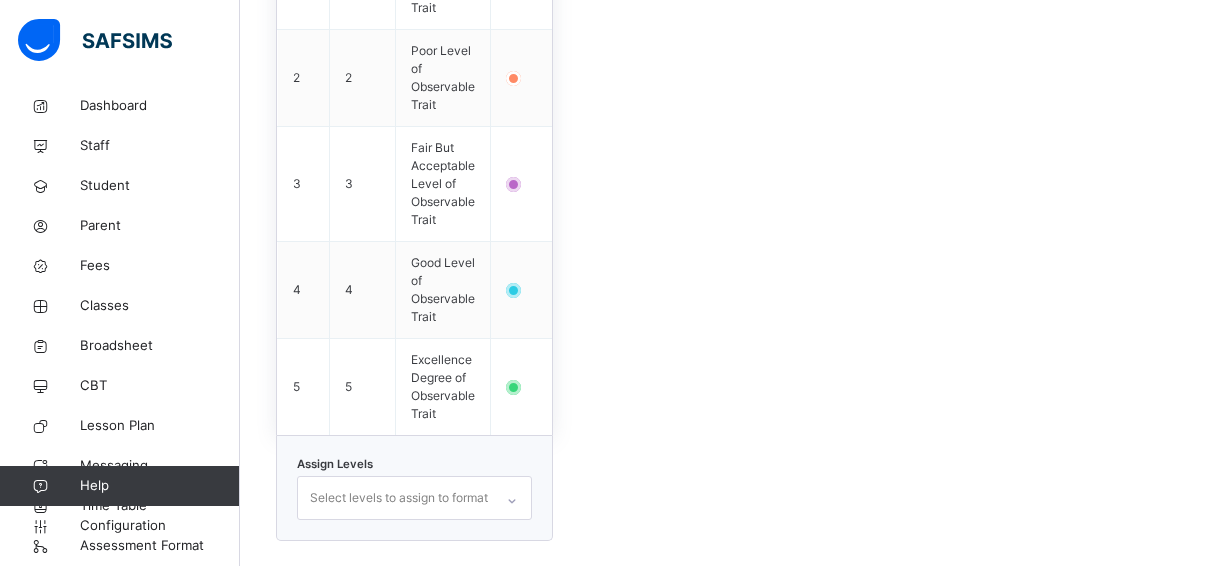 scroll, scrollTop: 780, scrollLeft: 0, axis: vertical 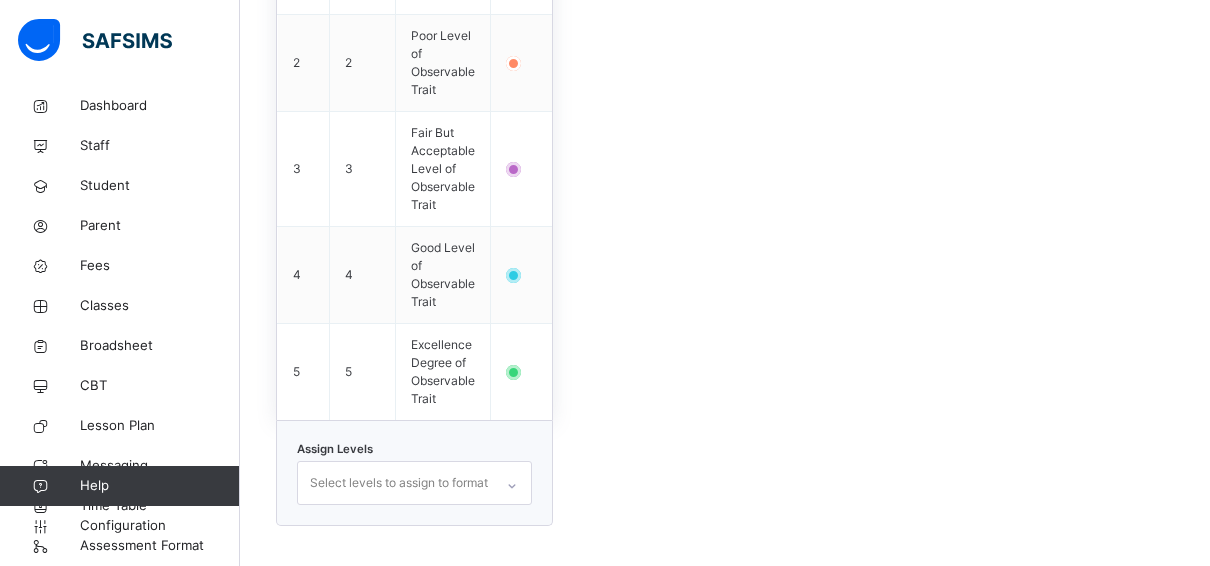 click on "Select levels to assign to format" at bounding box center [414, 483] 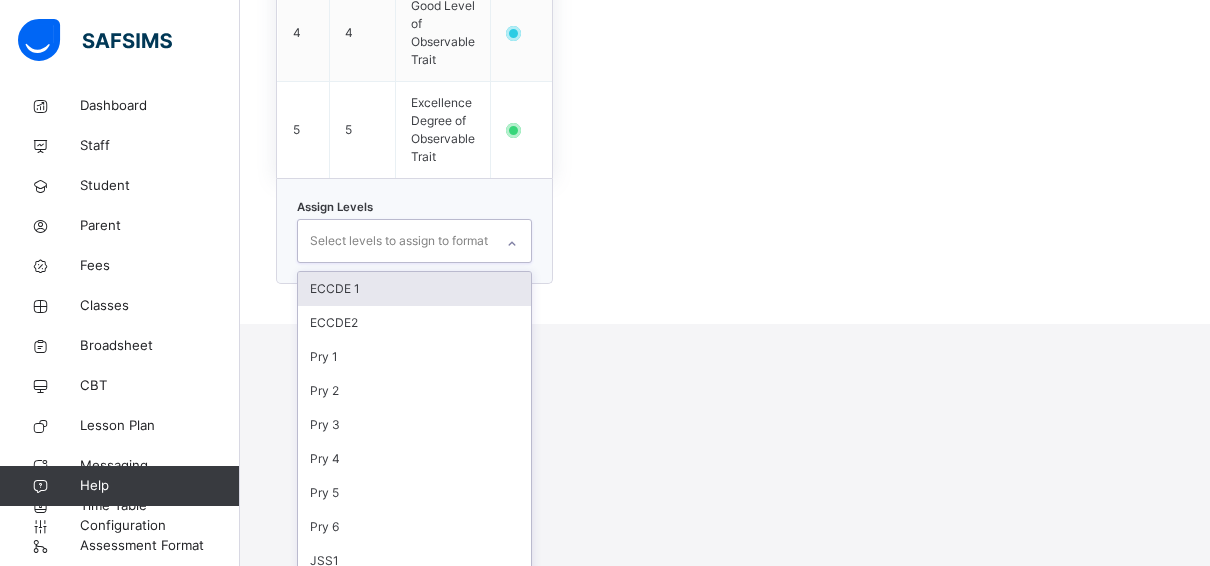 click on "ECCDE 1" at bounding box center [414, 289] 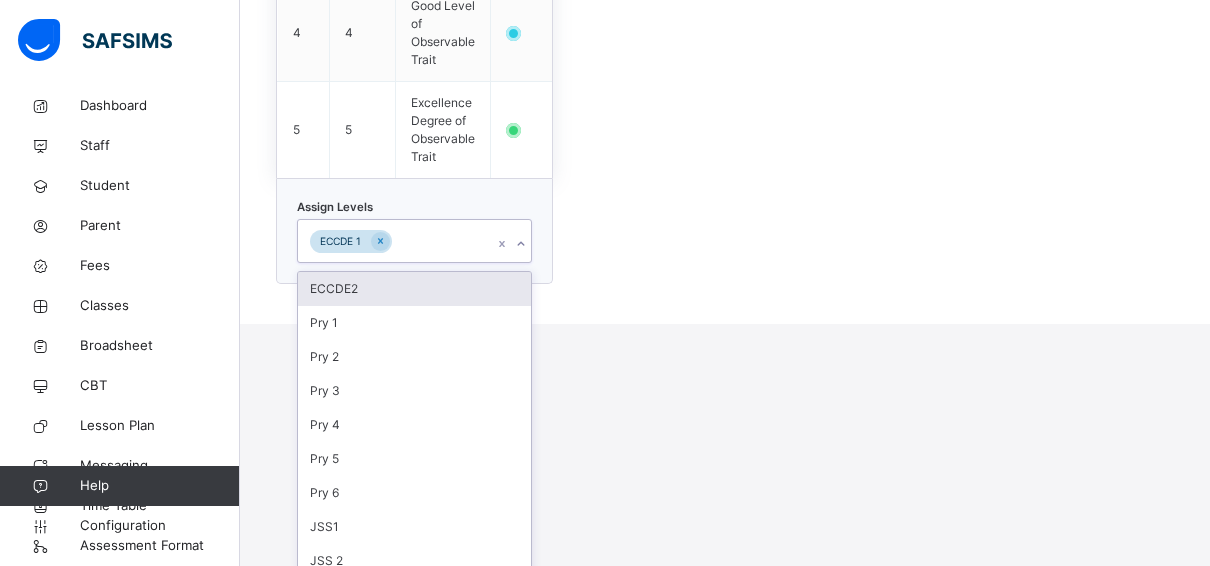 click on "ECCDE2" at bounding box center [414, 289] 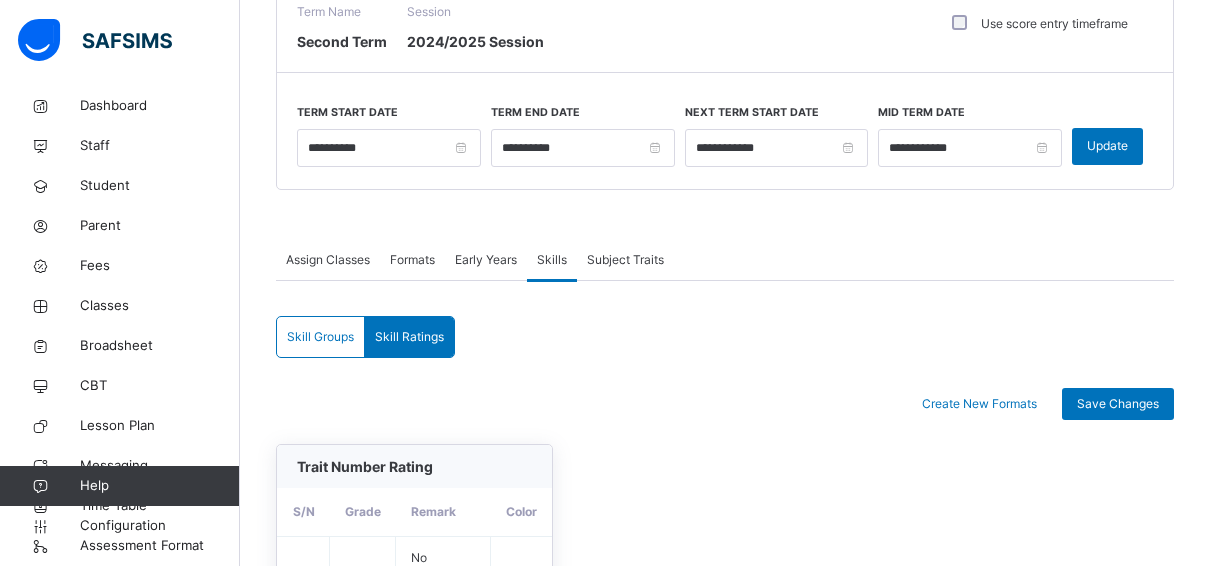 scroll, scrollTop: 329, scrollLeft: 0, axis: vertical 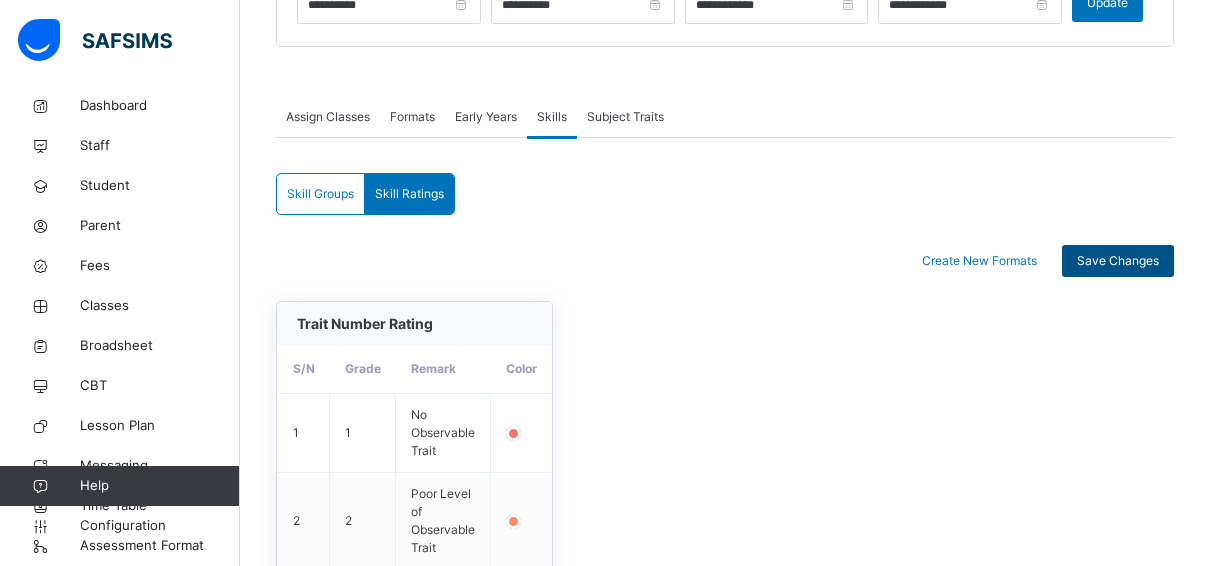 click on "Save Changes" at bounding box center (1118, 261) 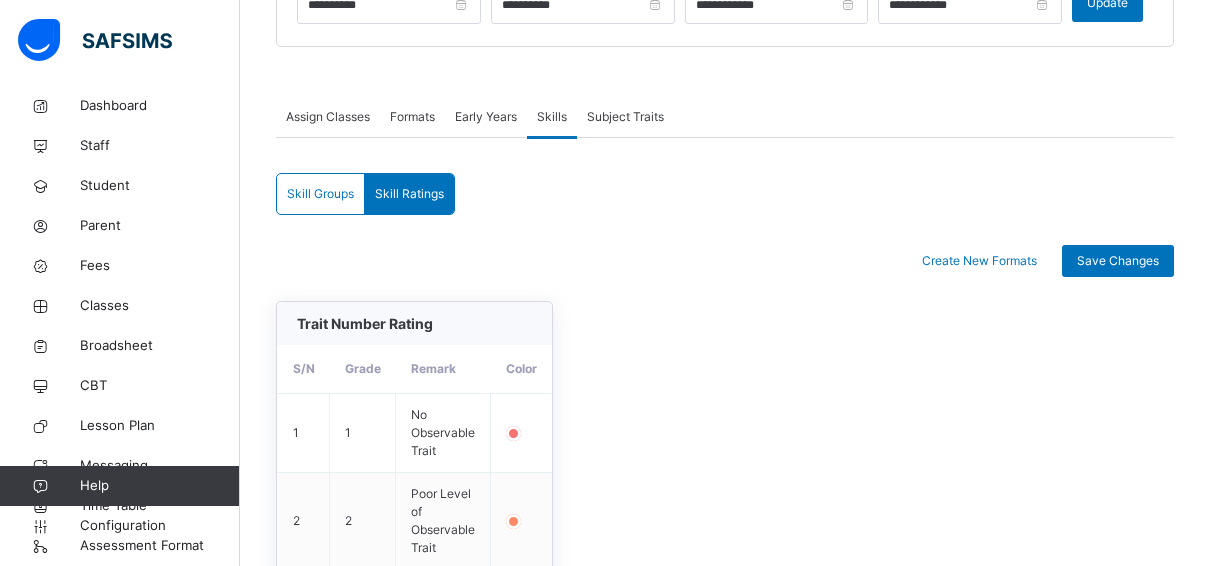 click on "Assign Classes" at bounding box center [328, 117] 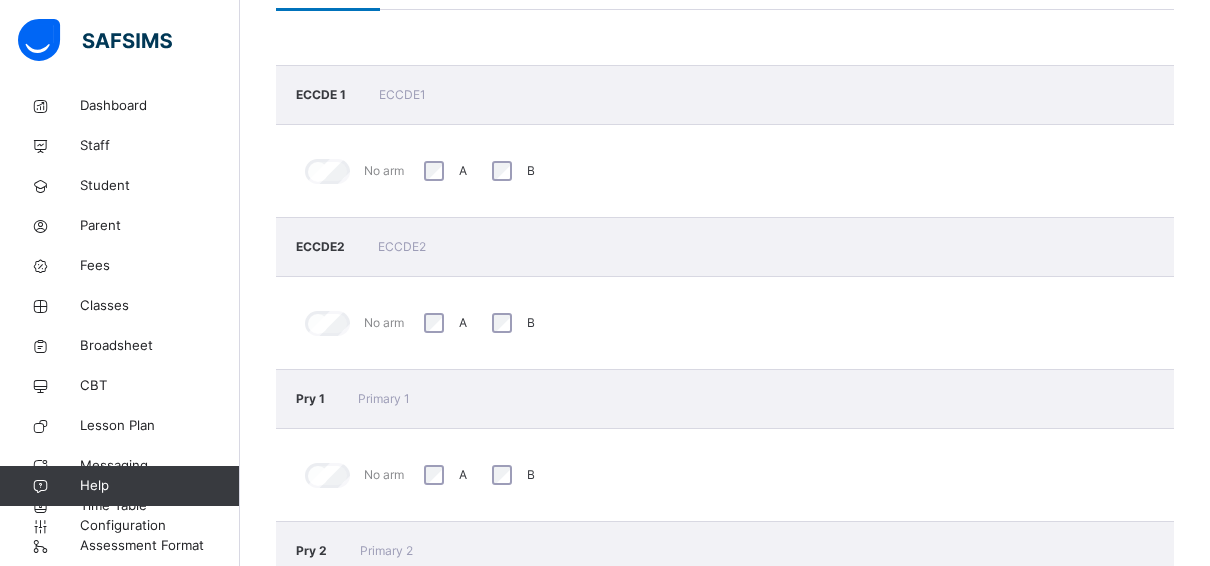 scroll, scrollTop: 0, scrollLeft: 0, axis: both 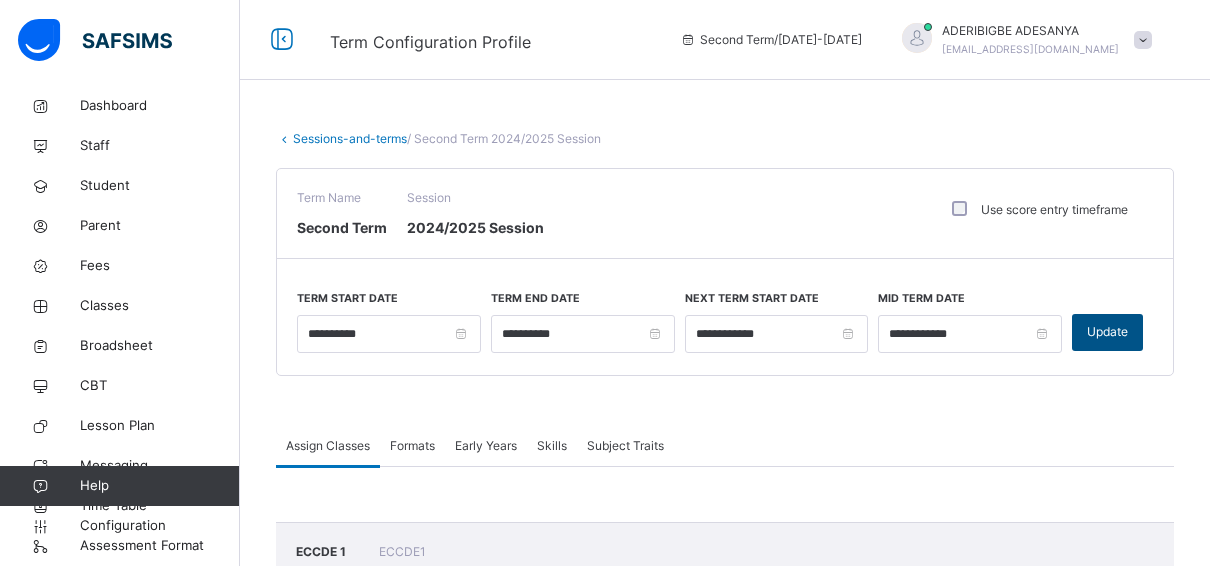 click on "Update" at bounding box center [1107, 332] 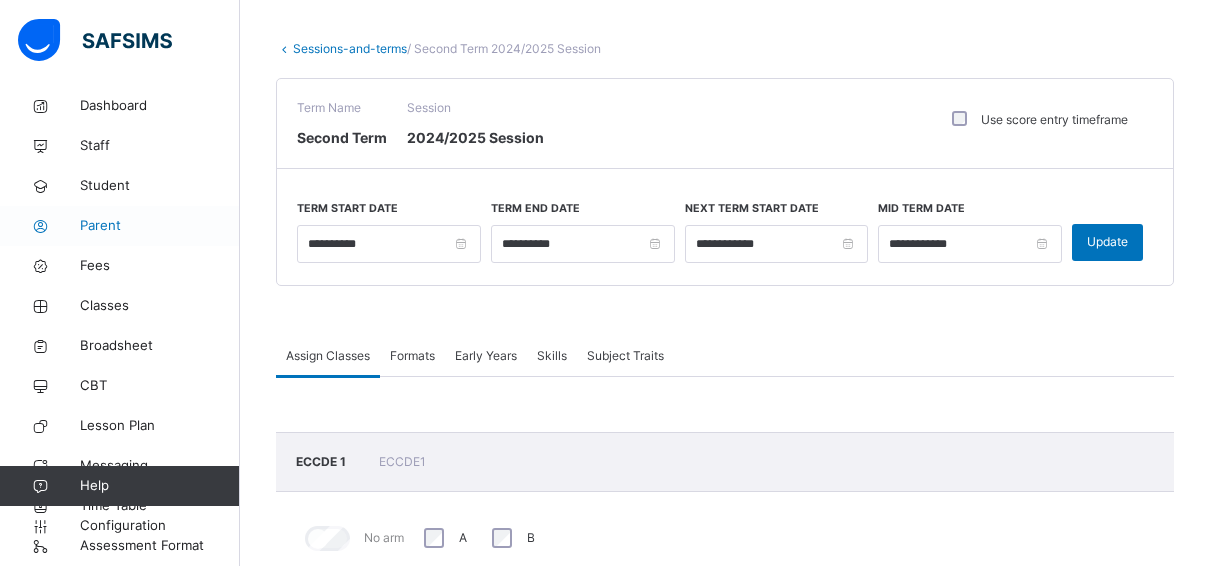 scroll, scrollTop: 57, scrollLeft: 0, axis: vertical 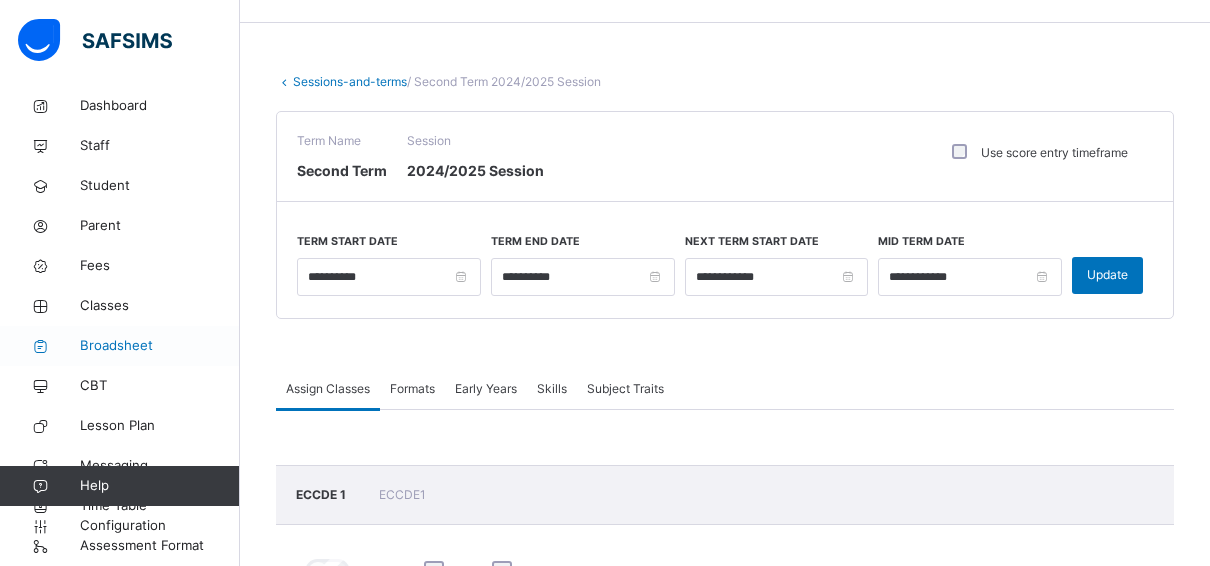 click on "Broadsheet" at bounding box center [160, 346] 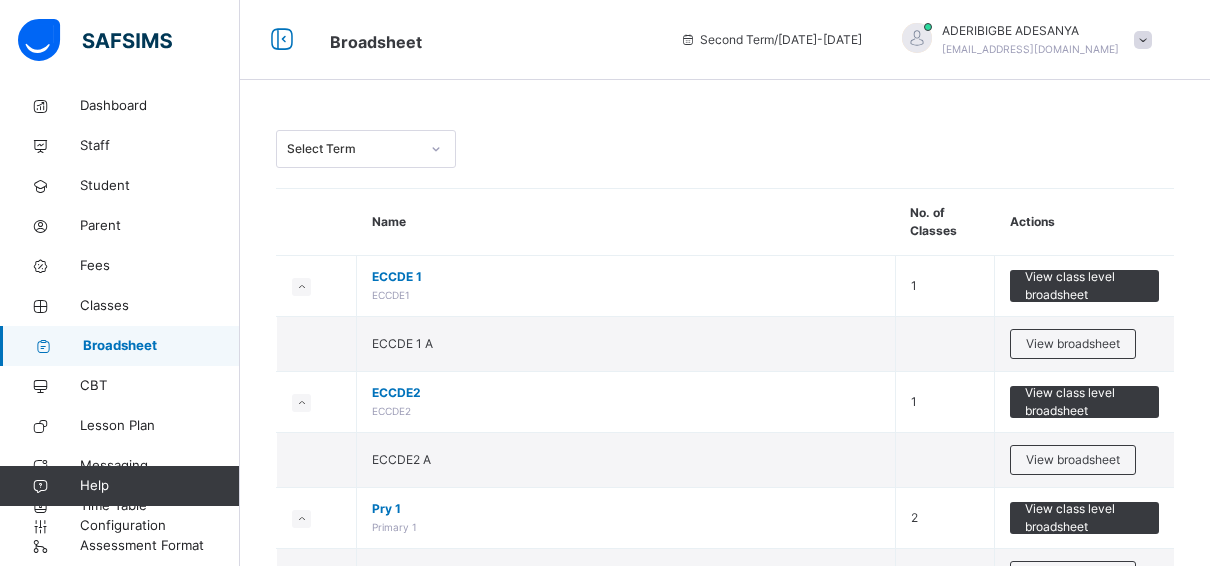 click 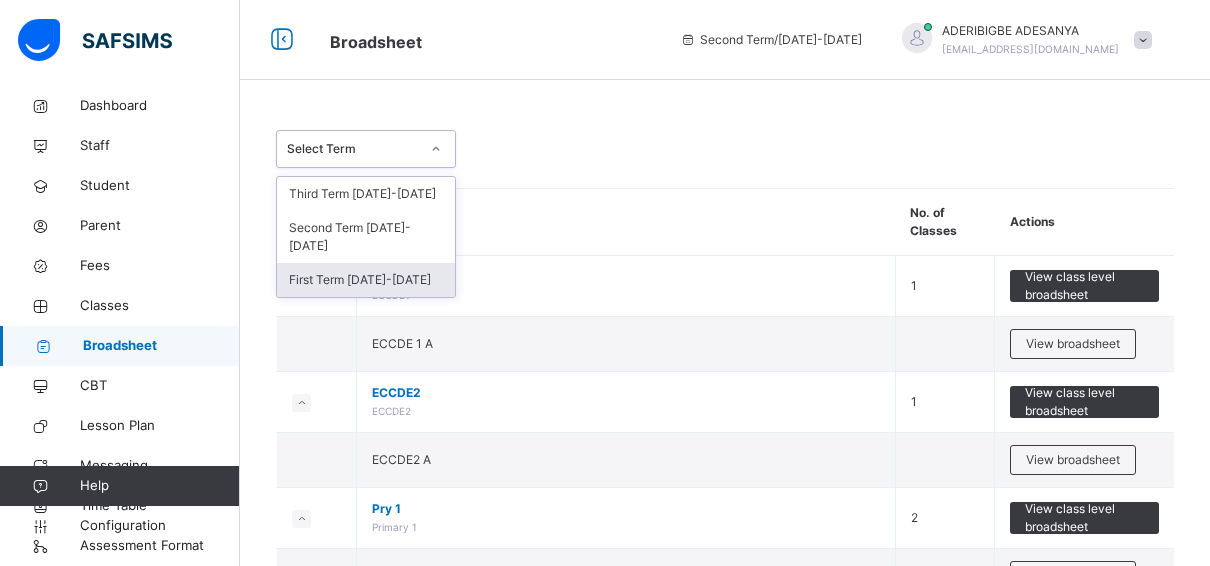 click on "First Term [DATE]-[DATE]" at bounding box center [366, 280] 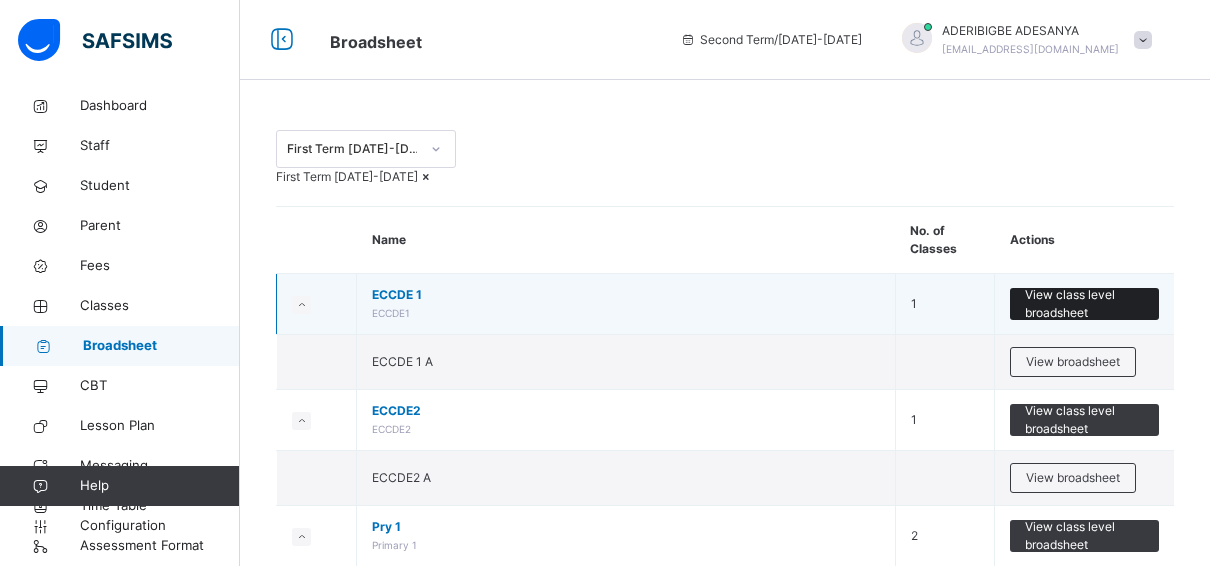 click on "View class level broadsheet" at bounding box center (1084, 304) 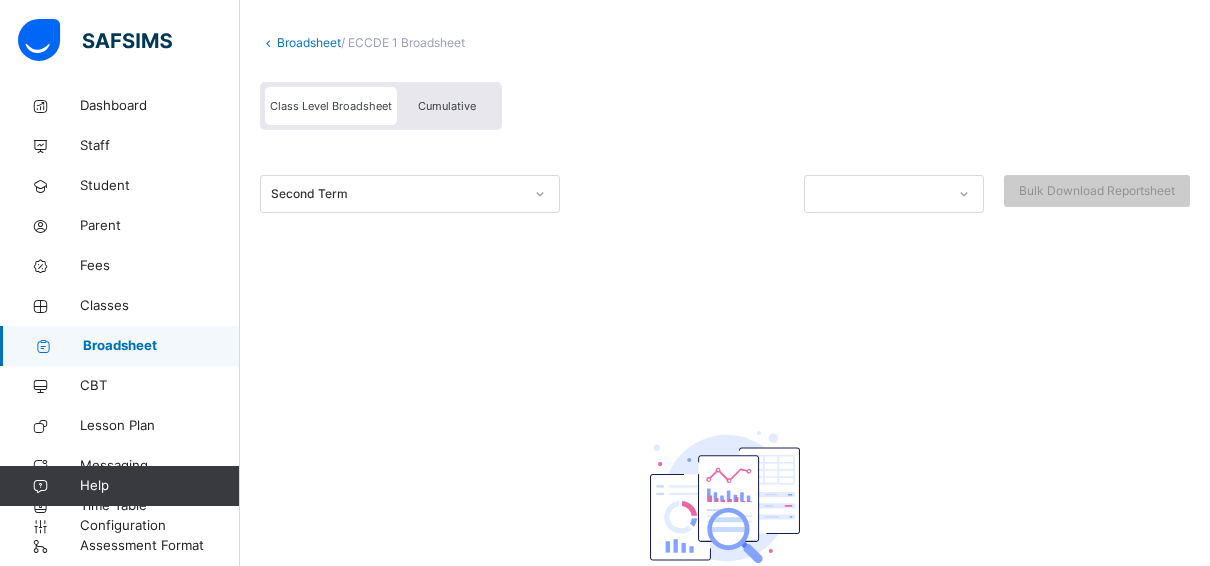 scroll, scrollTop: 0, scrollLeft: 0, axis: both 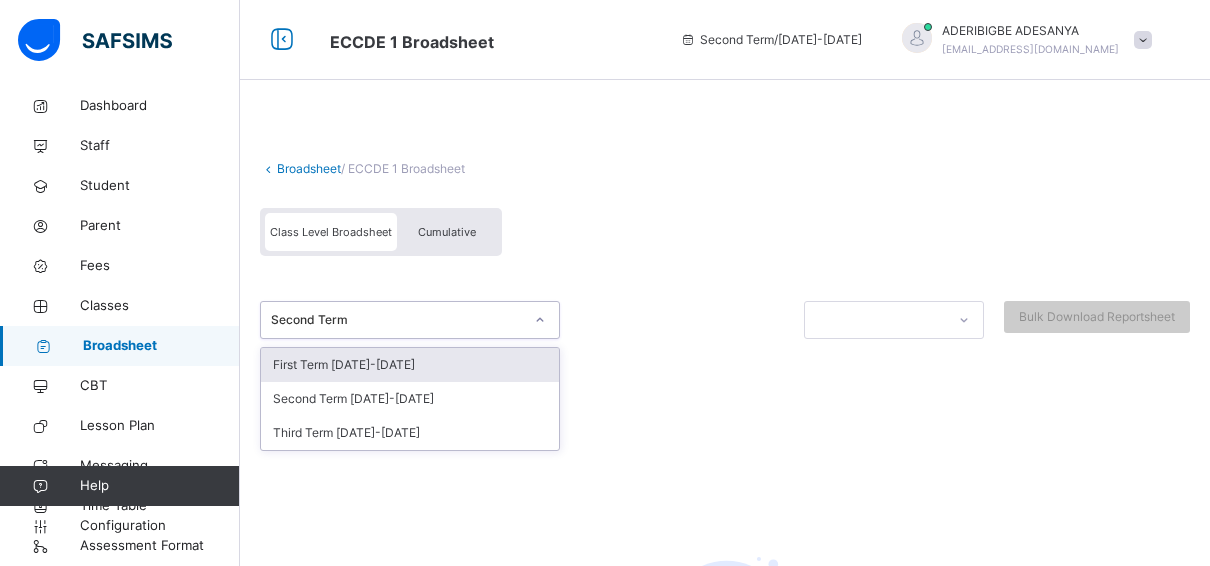 click on "Second Term" at bounding box center (397, 320) 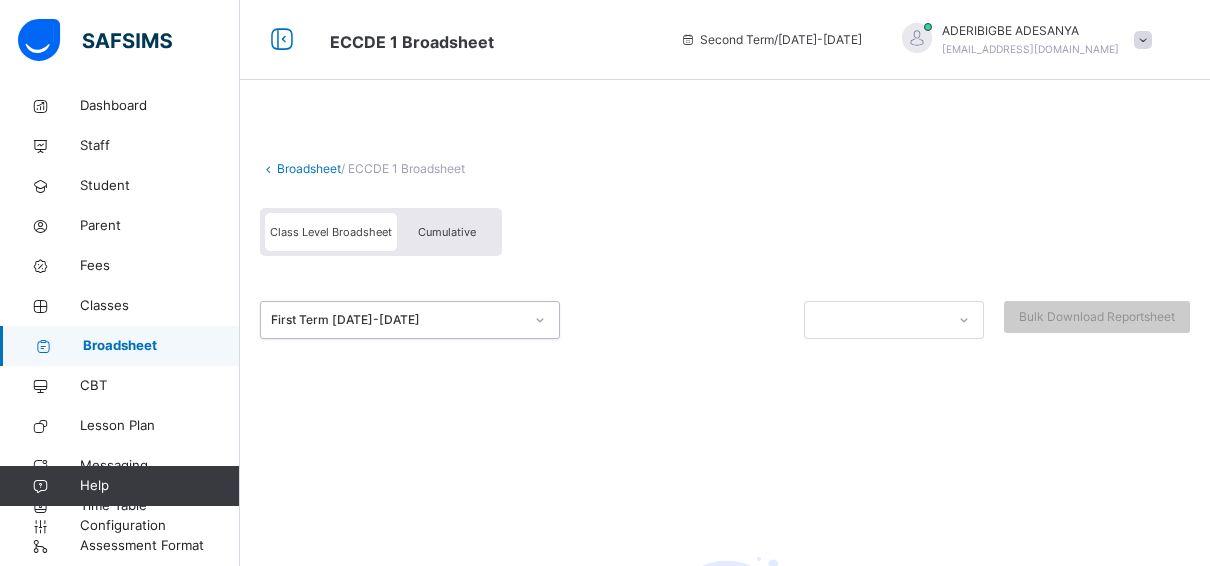 click on "First Term [DATE]-[DATE]" at bounding box center (397, 320) 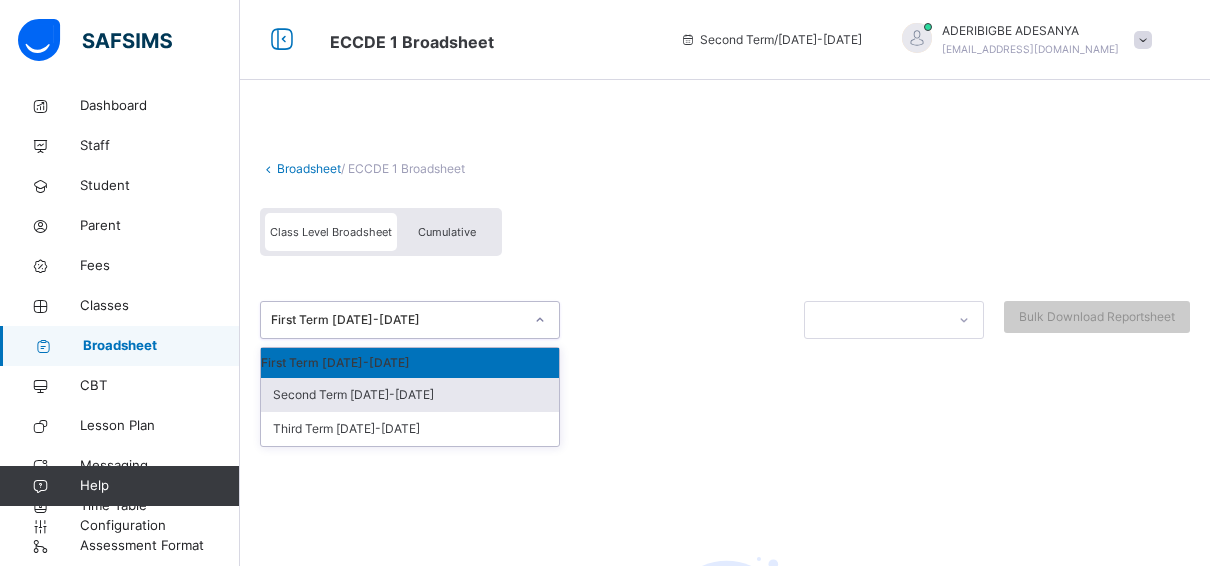 click on "Second Term [DATE]-[DATE]" at bounding box center [410, 395] 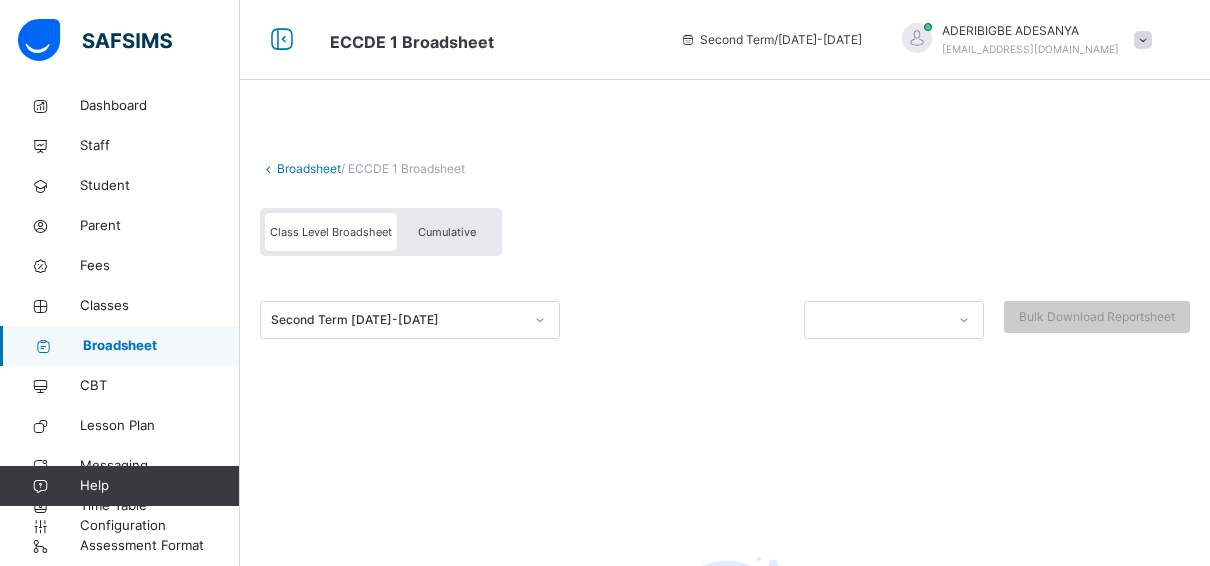click on "Broadsheet" at bounding box center [309, 168] 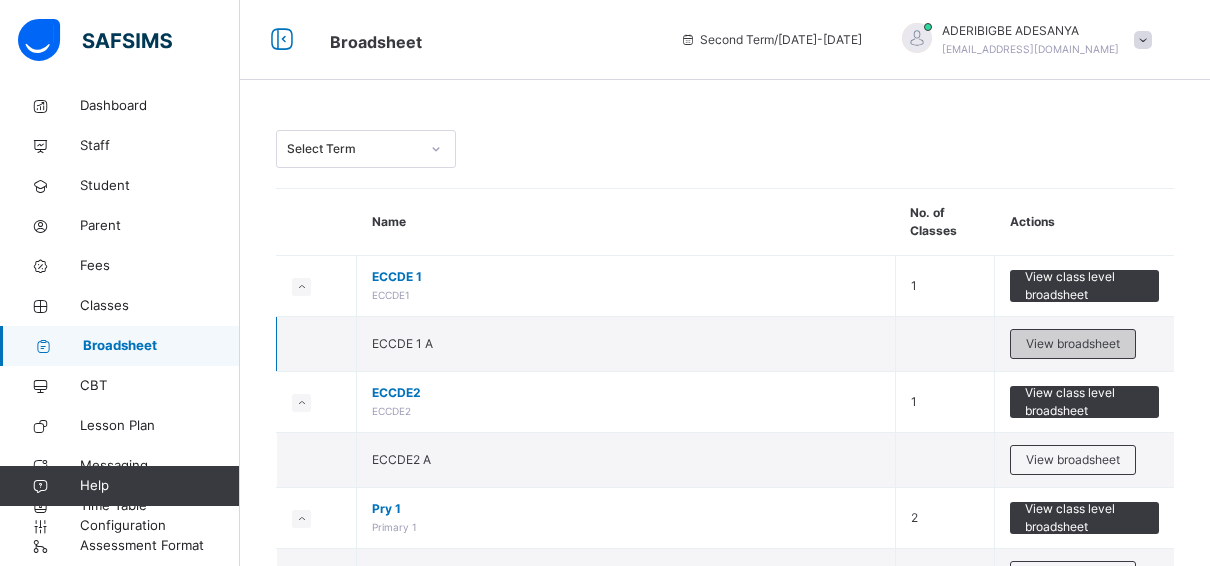 click on "View broadsheet" at bounding box center [1073, 344] 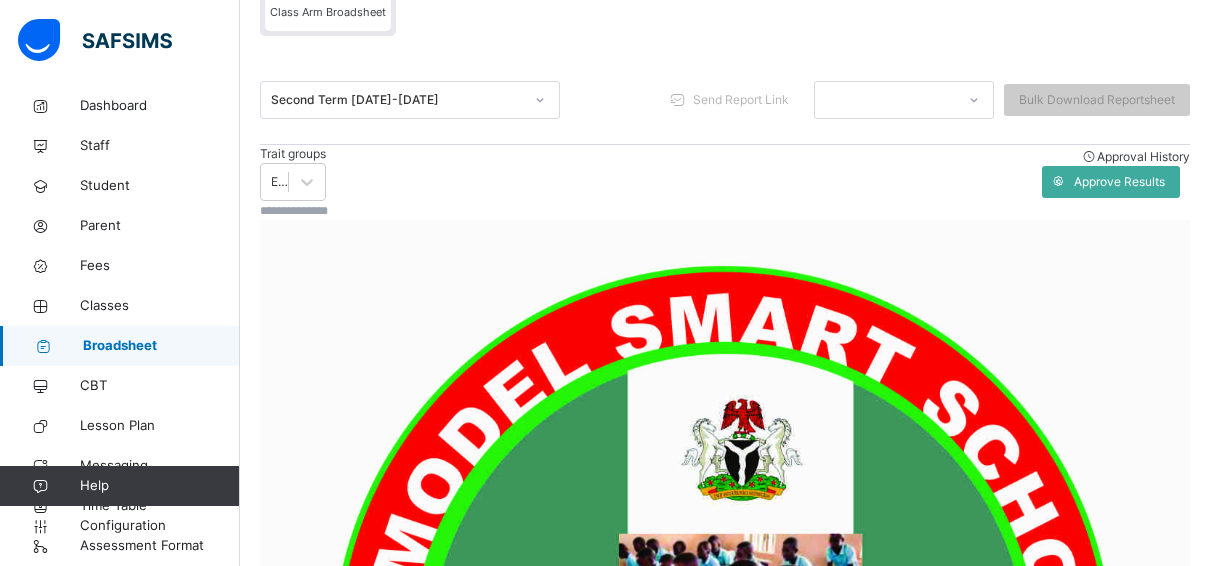 scroll, scrollTop: 300, scrollLeft: 0, axis: vertical 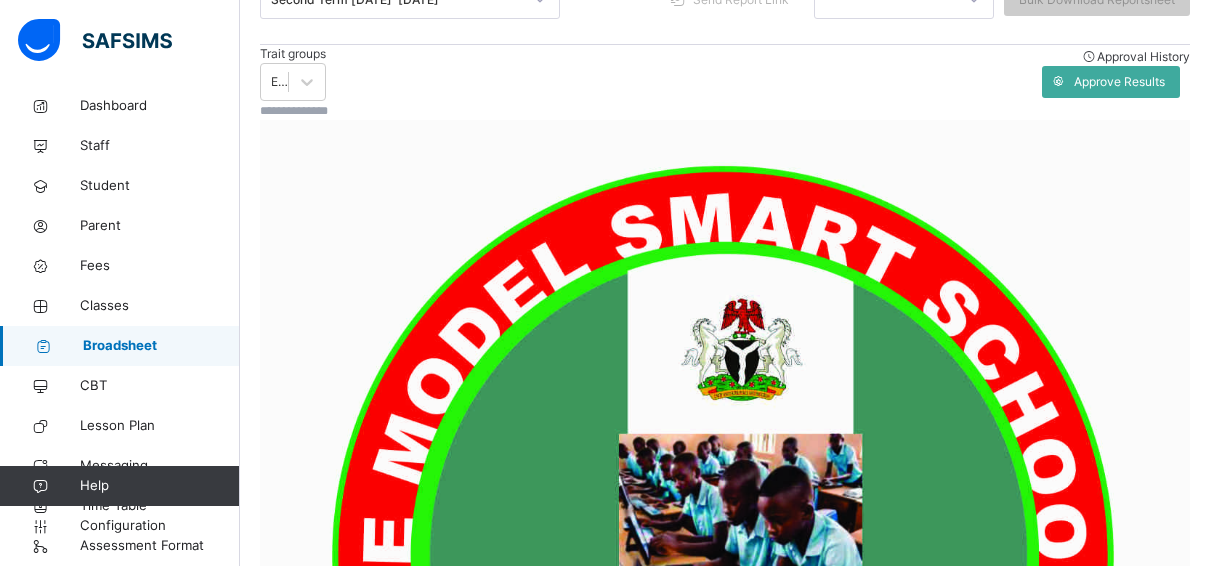 click on "View Reportsheet" at bounding box center [335, 1346] 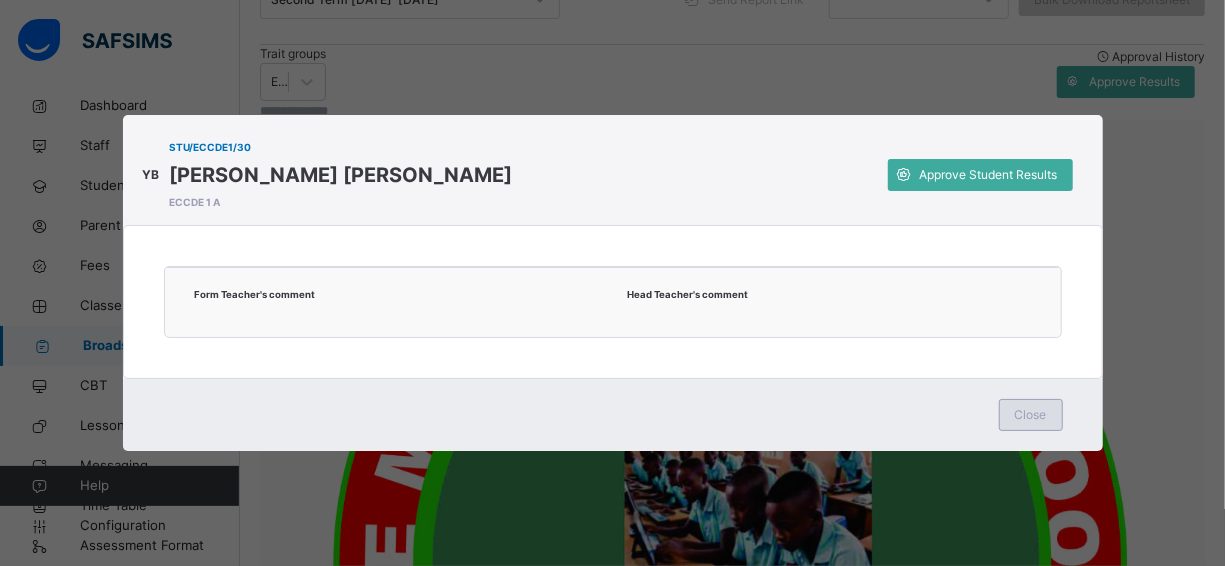 click on "Close" at bounding box center [1031, 415] 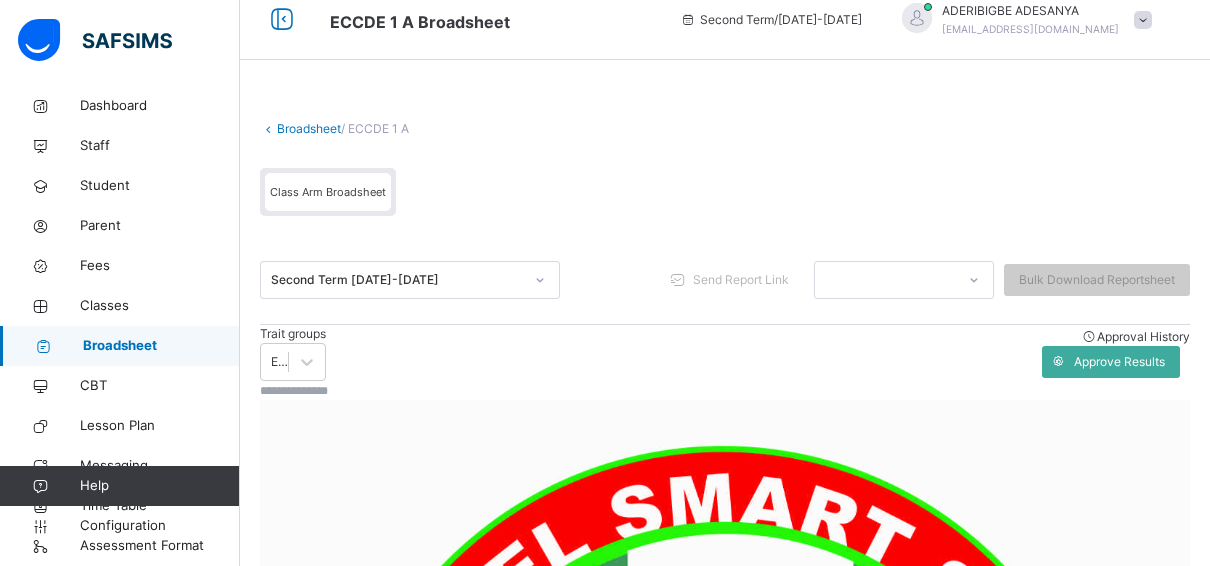 scroll, scrollTop: 0, scrollLeft: 0, axis: both 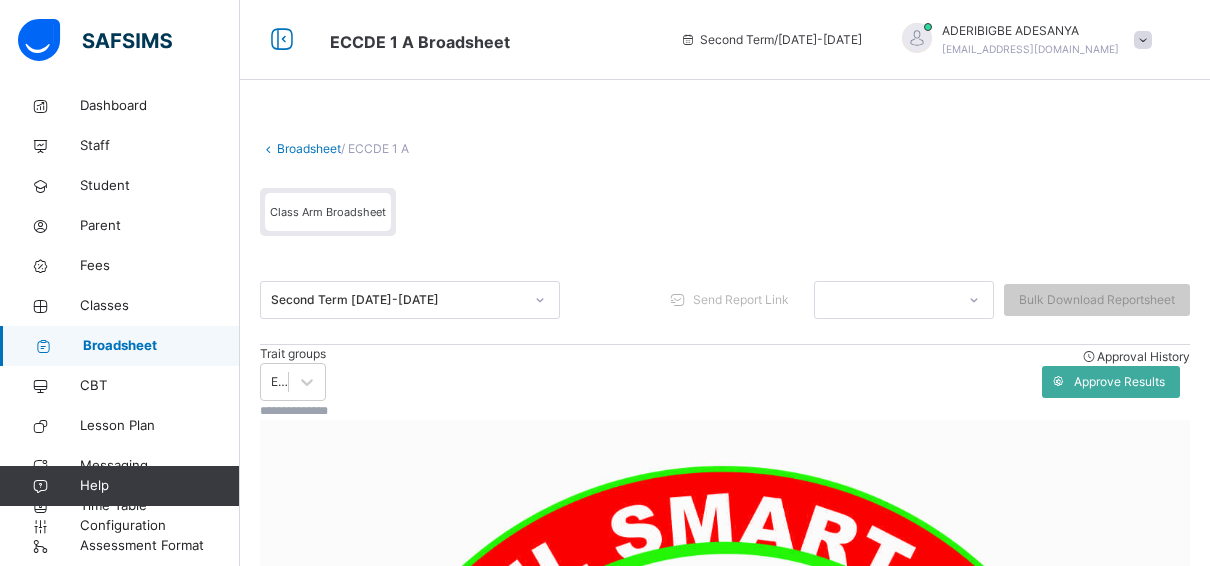 click at bounding box center (540, 300) 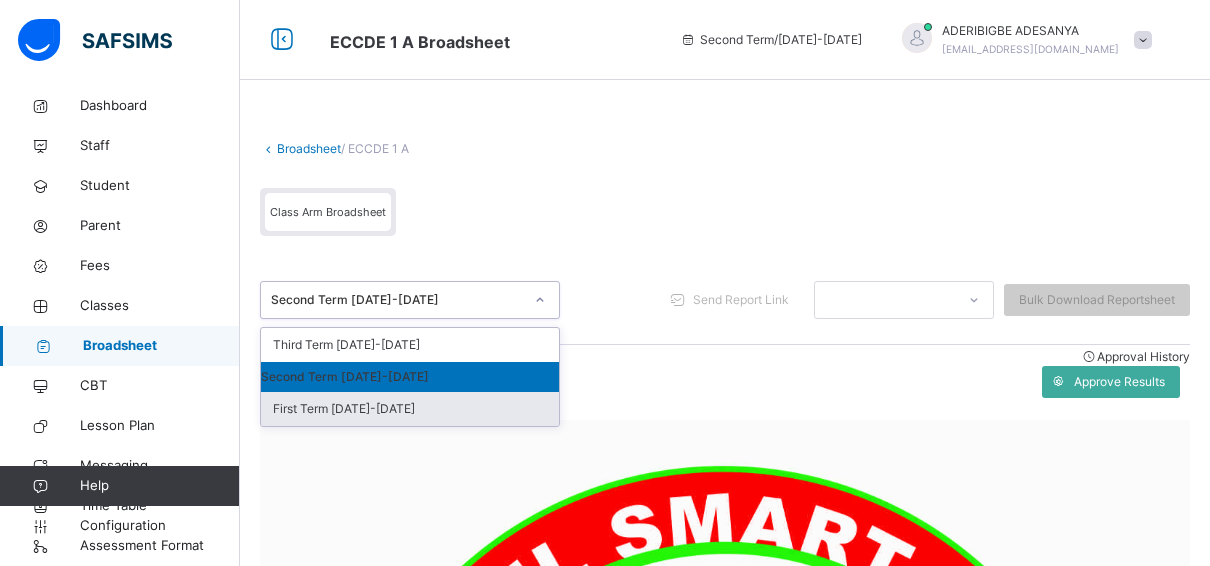 click on "First Term [DATE]-[DATE]" at bounding box center (410, 409) 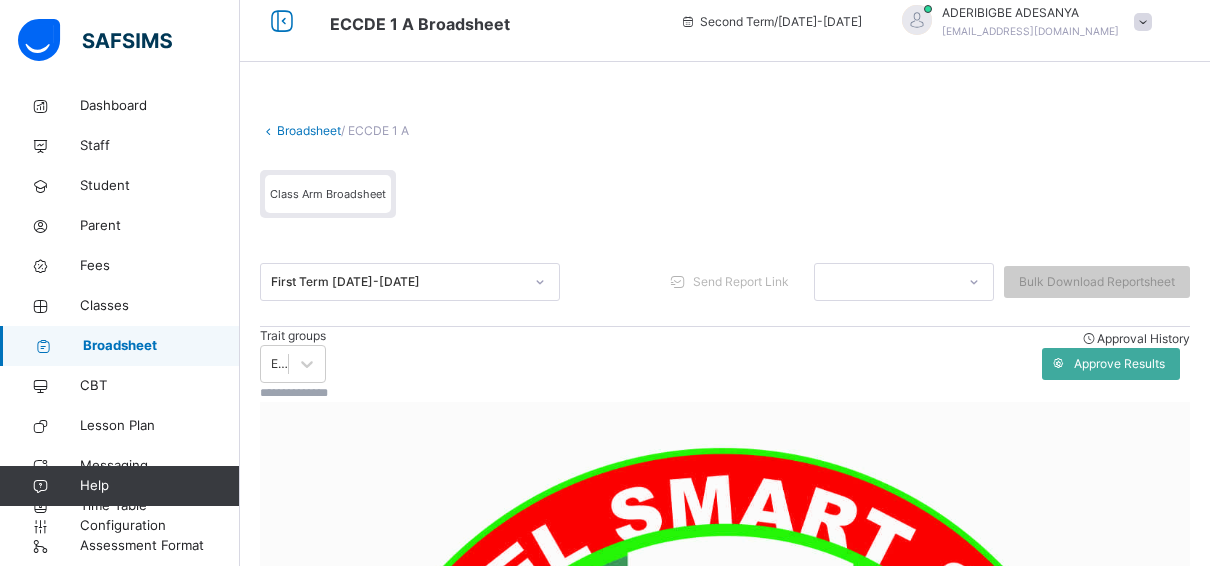 scroll, scrollTop: 0, scrollLeft: 0, axis: both 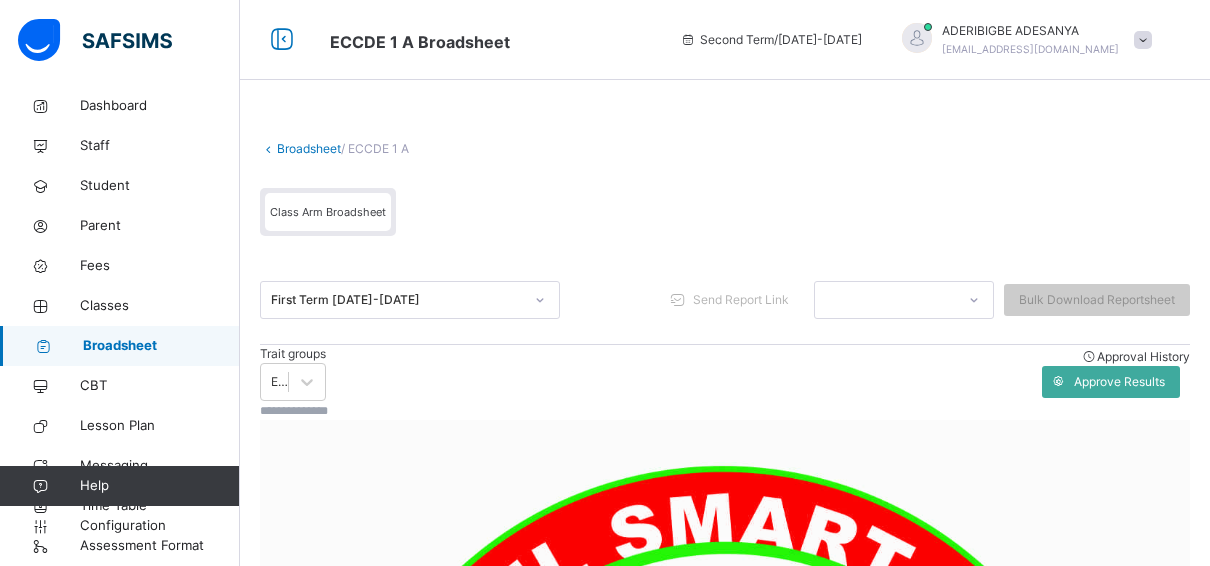 click on "First Term [DATE]-[DATE]" at bounding box center [397, 300] 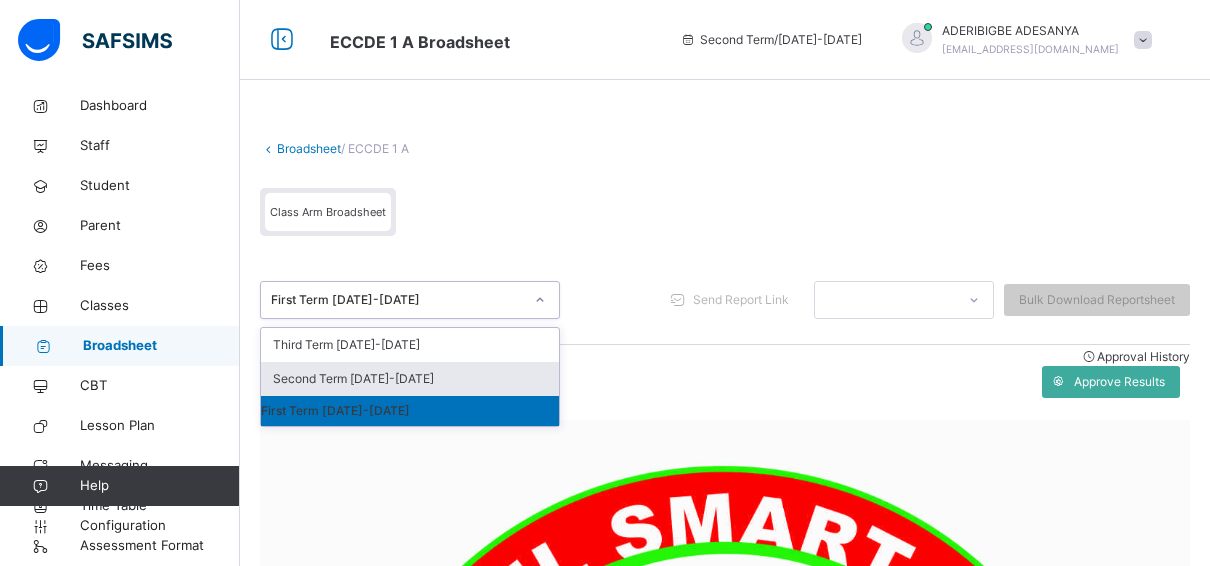 click on "Second Term [DATE]-[DATE]" at bounding box center [410, 379] 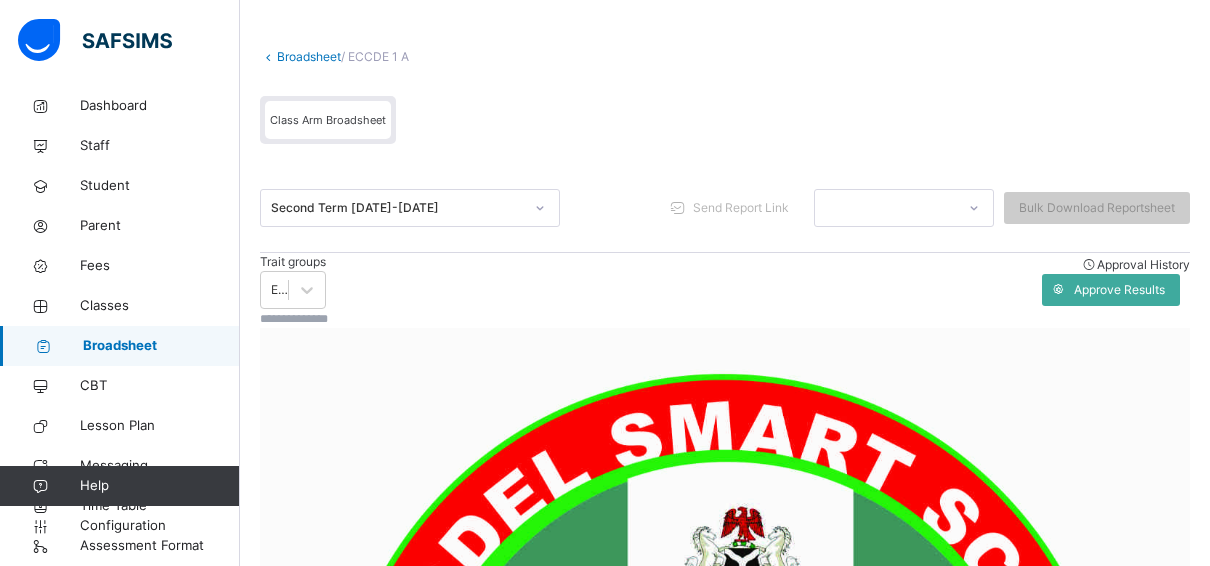 scroll, scrollTop: 0, scrollLeft: 0, axis: both 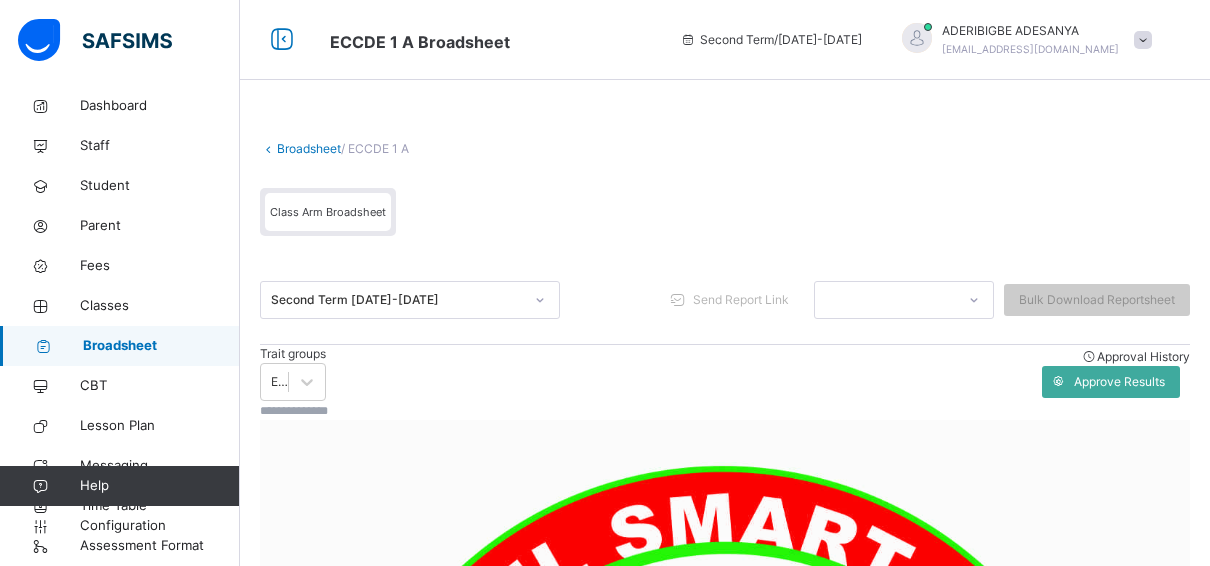click on "Class Arm Broadsheet" at bounding box center (328, 212) 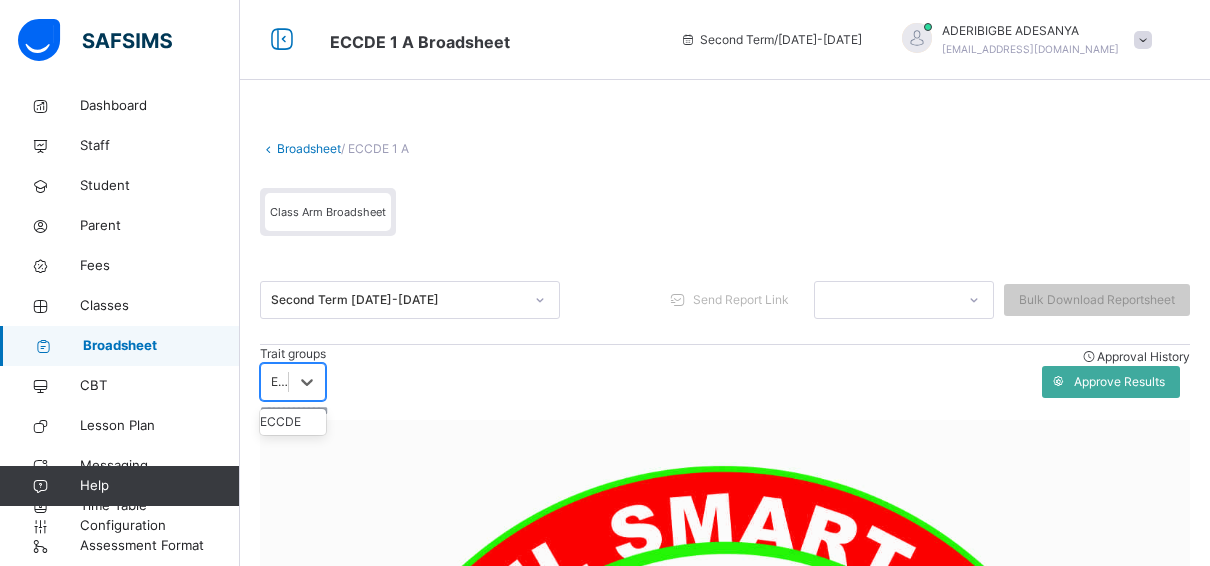 click on "ECCDE" at bounding box center [274, 382] 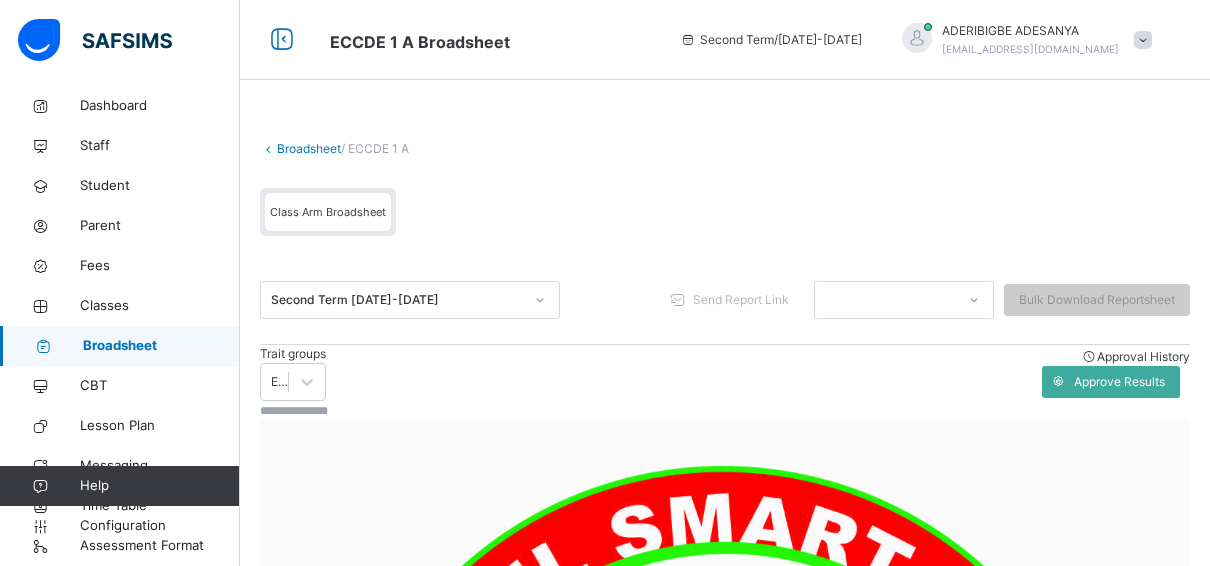 click on "Broadsheet" at bounding box center (309, 148) 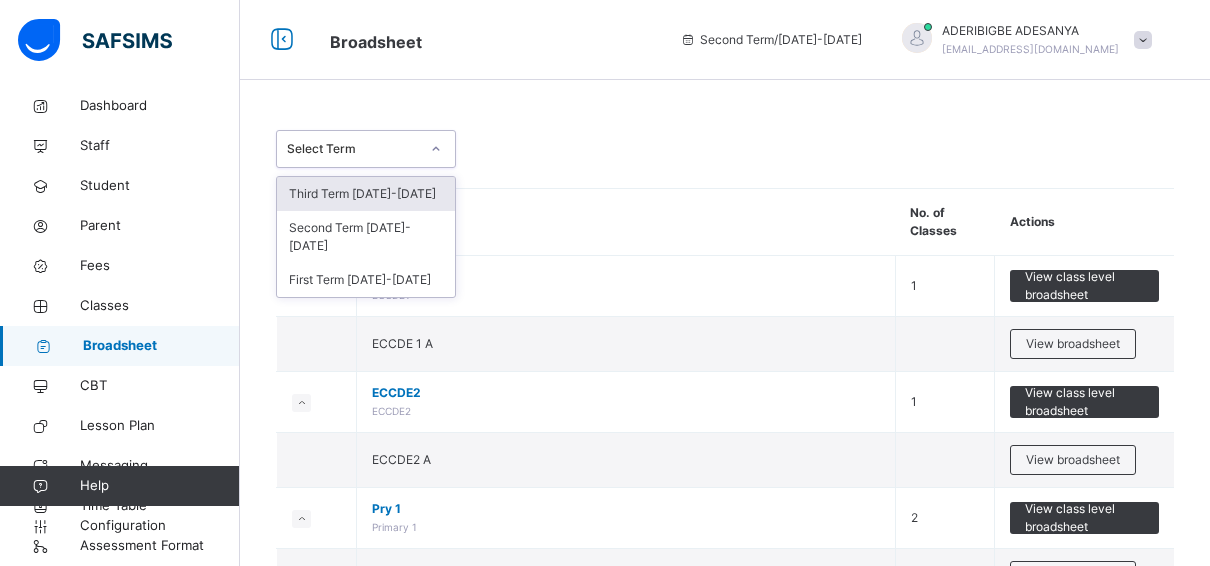 click 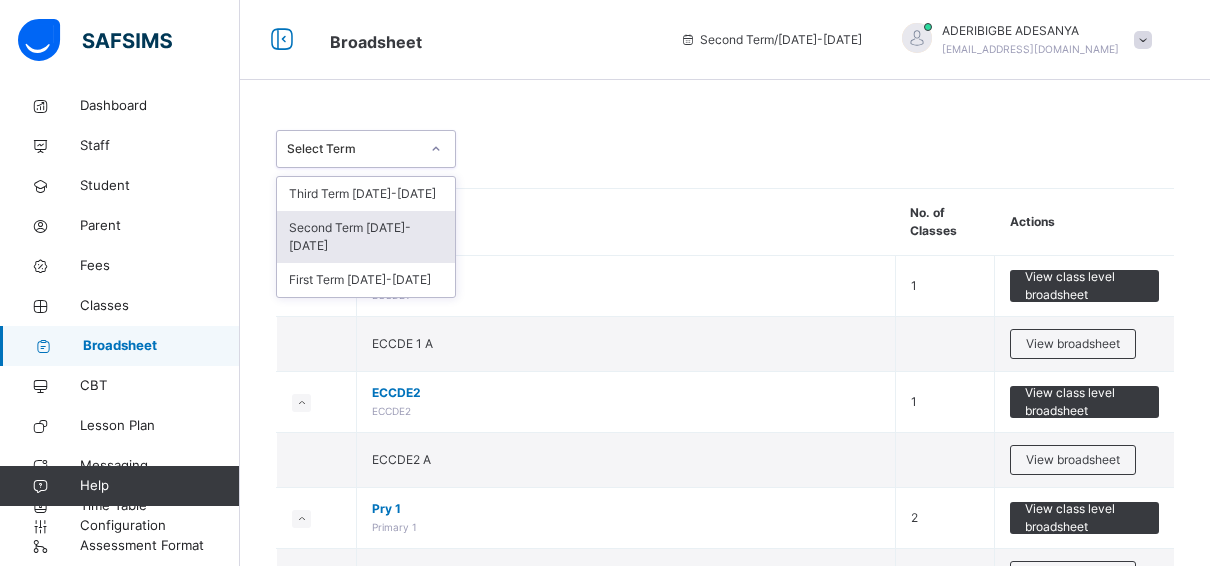 click on "Second Term [DATE]-[DATE]" at bounding box center (366, 237) 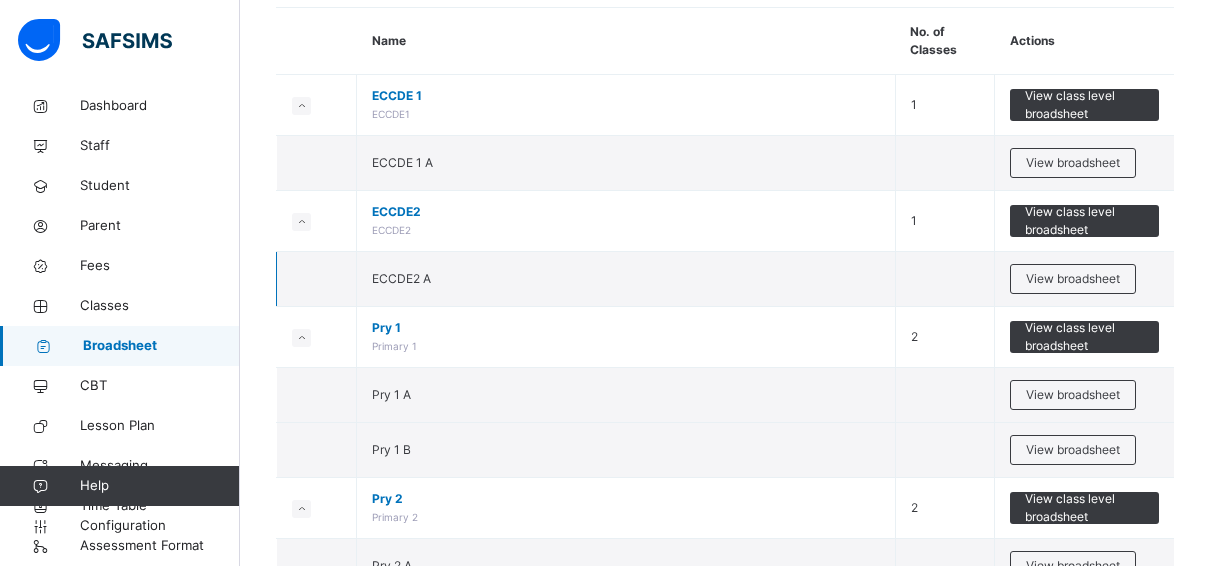 scroll, scrollTop: 200, scrollLeft: 0, axis: vertical 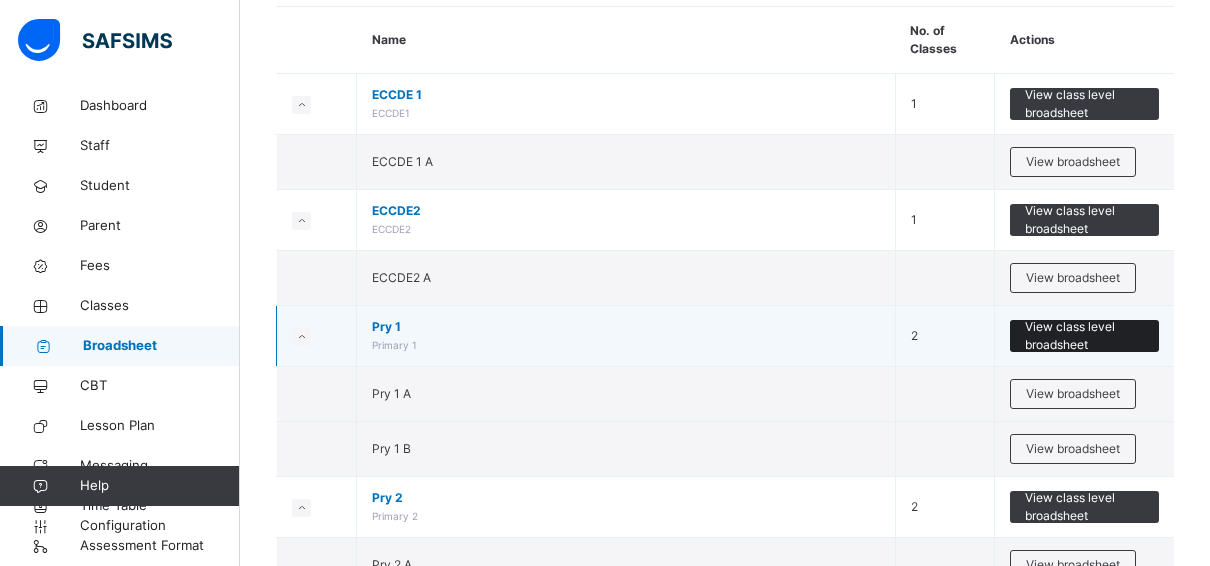 click on "View class level broadsheet" at bounding box center [1084, 336] 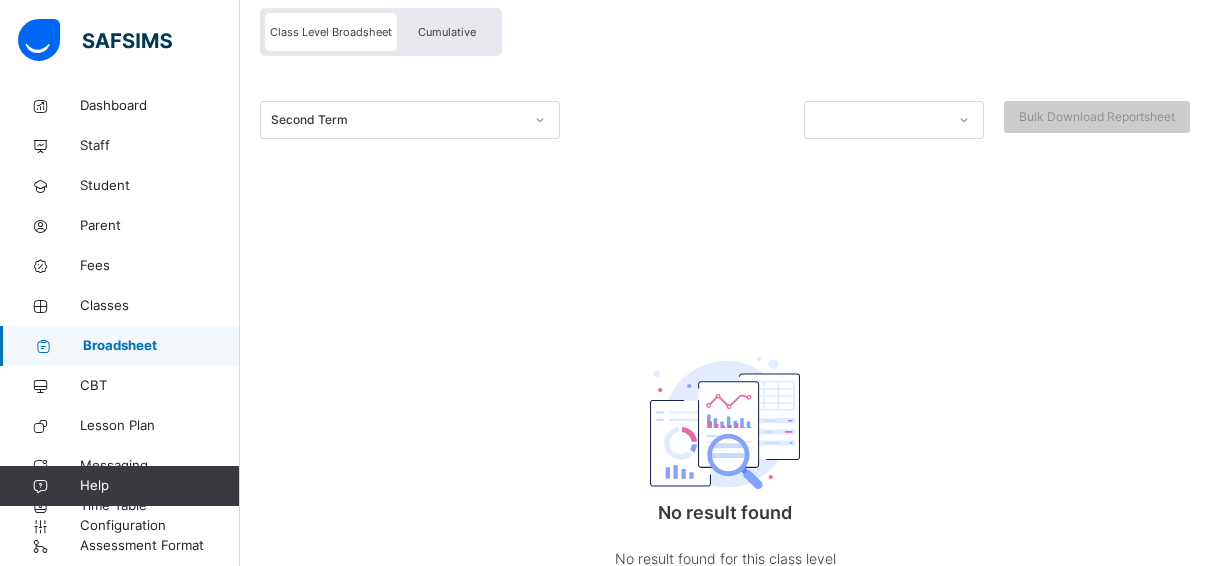 click on "Second Term" at bounding box center [397, 120] 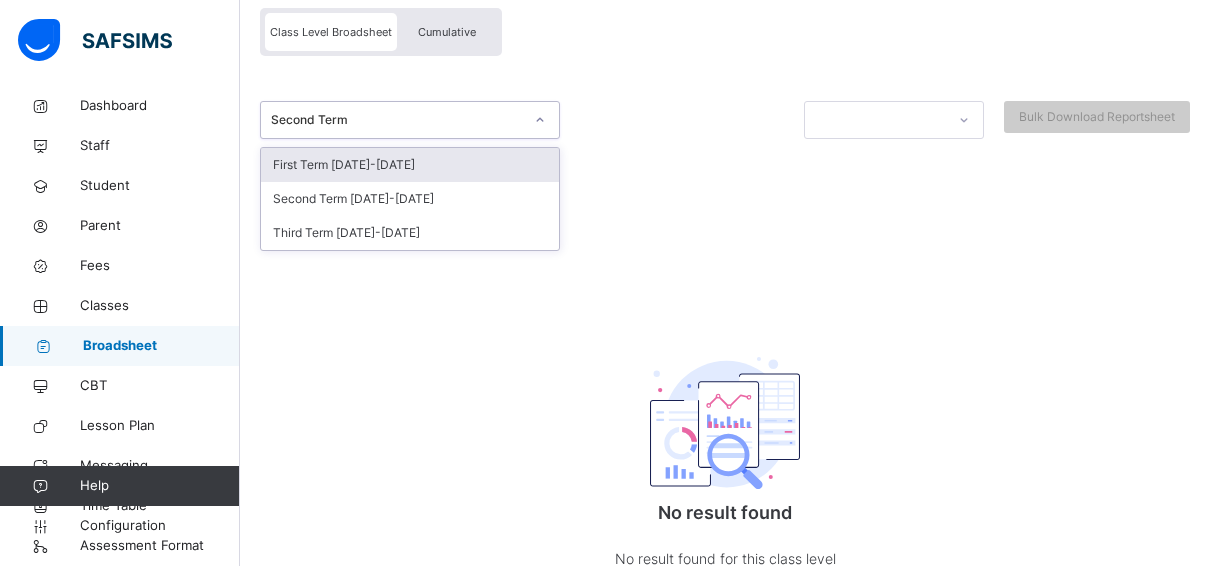 click on "First Term [DATE]-[DATE]" at bounding box center (410, 165) 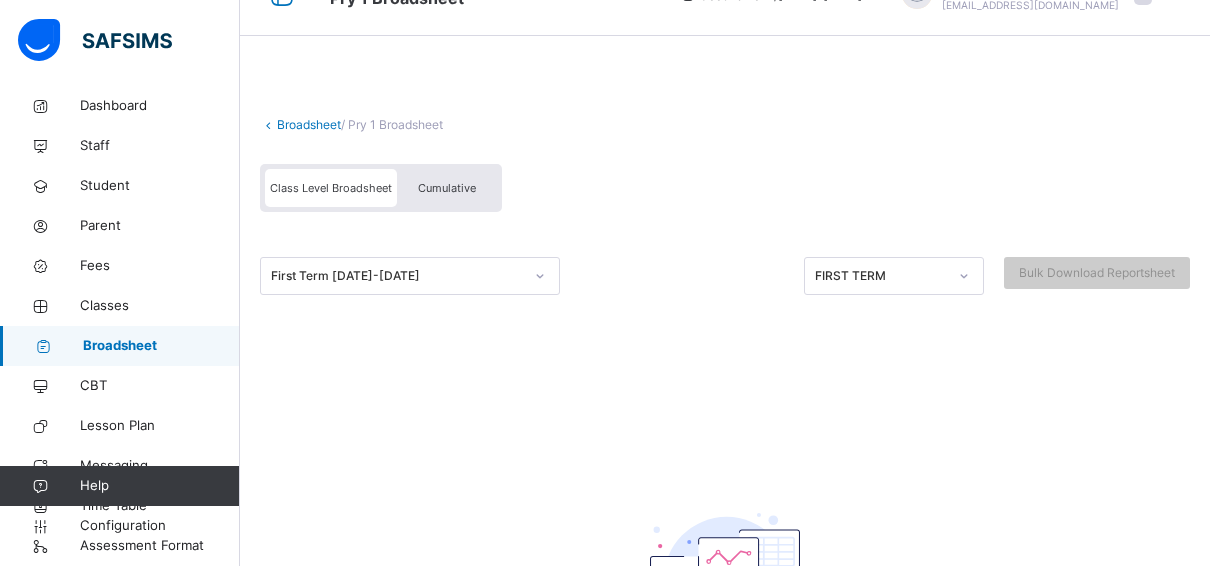 scroll, scrollTop: 0, scrollLeft: 0, axis: both 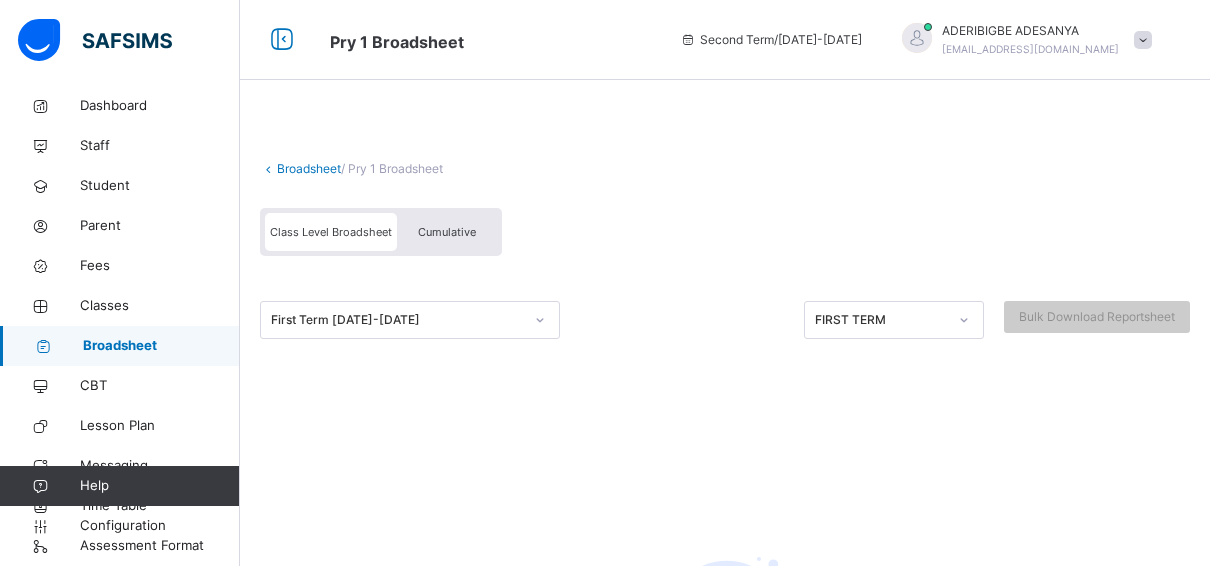 click on "Broadsheet" at bounding box center (309, 168) 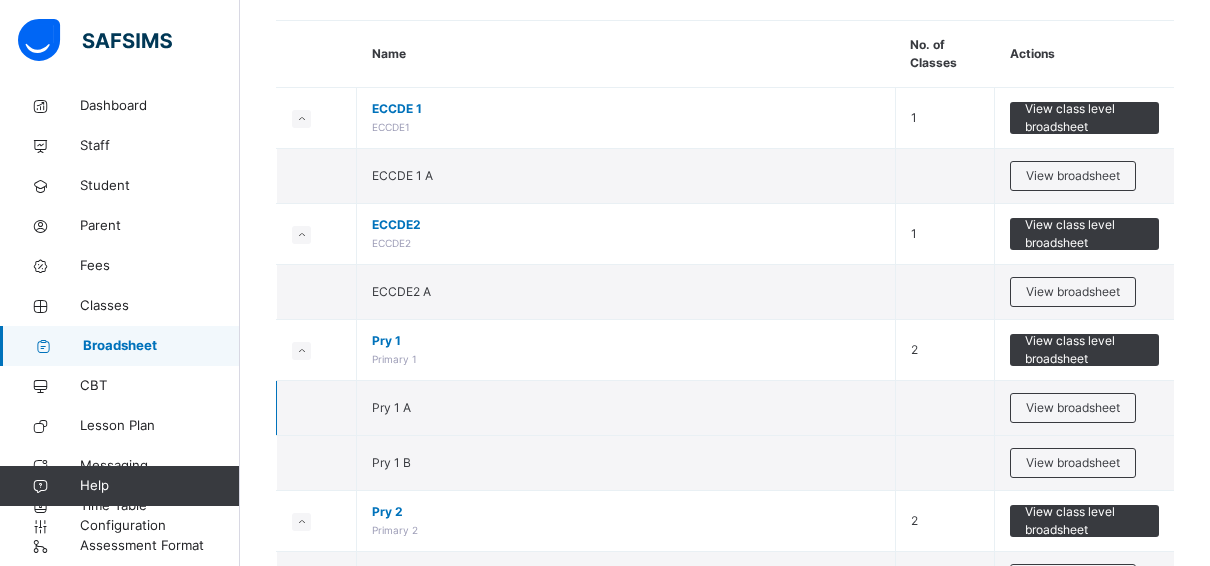 scroll, scrollTop: 200, scrollLeft: 0, axis: vertical 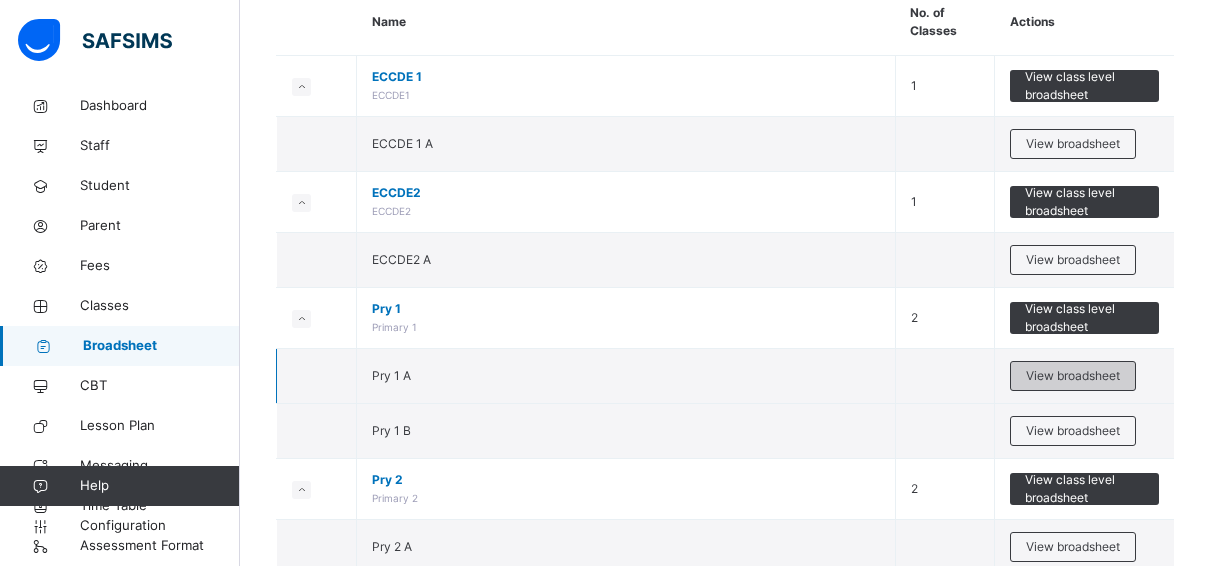 click on "View broadsheet" at bounding box center (1073, 376) 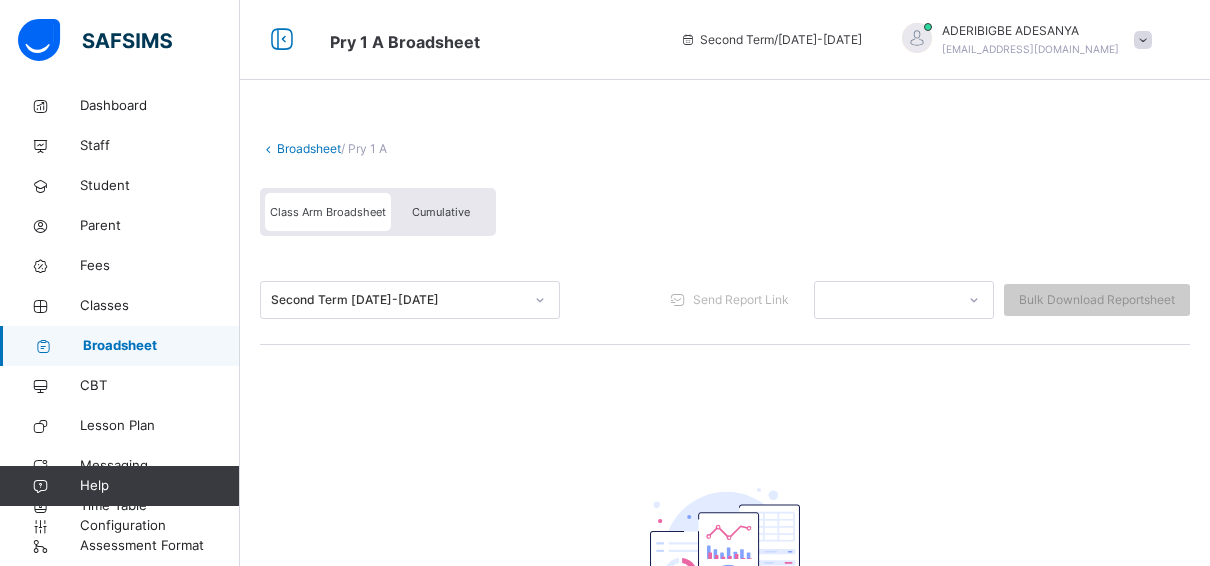 click on "Second Term [DATE]-[DATE]" at bounding box center [397, 300] 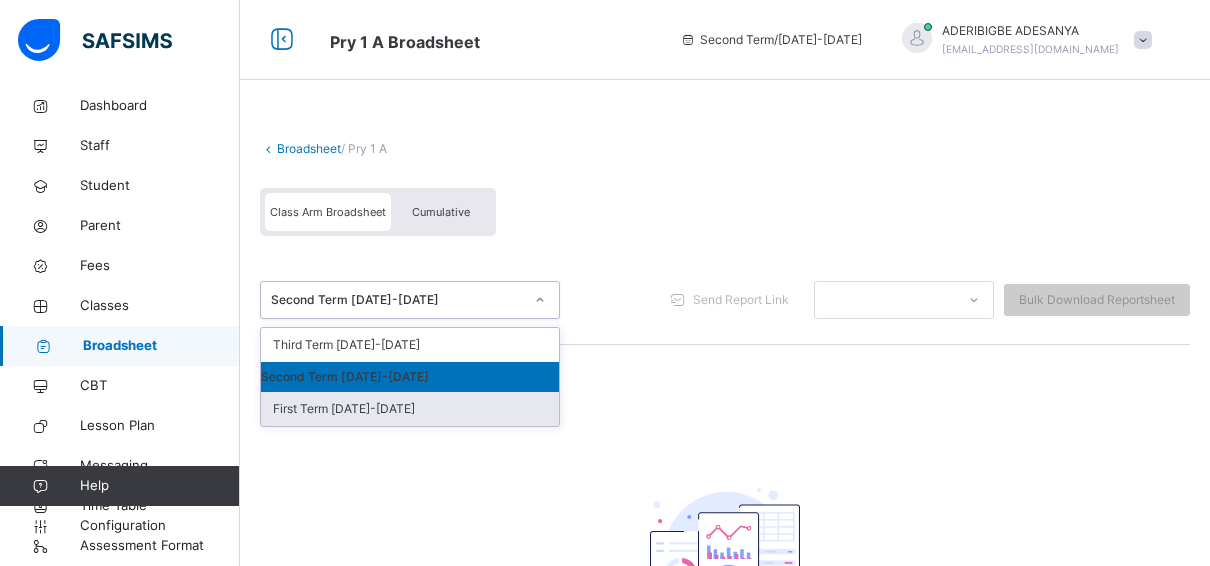 click on "First Term [DATE]-[DATE]" at bounding box center (410, 409) 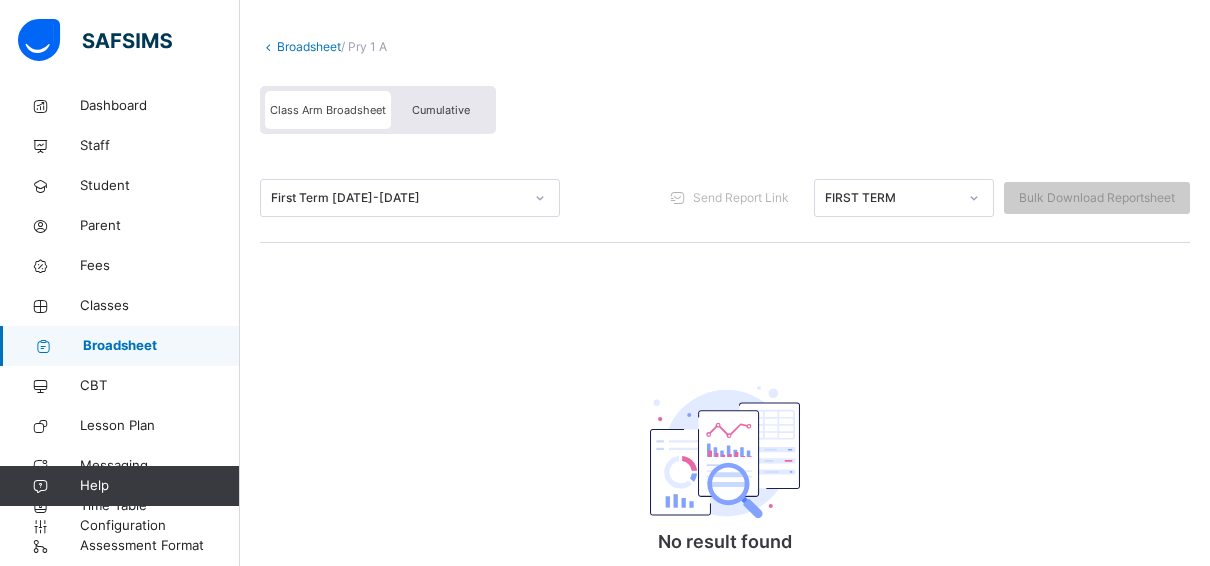 scroll, scrollTop: 216, scrollLeft: 0, axis: vertical 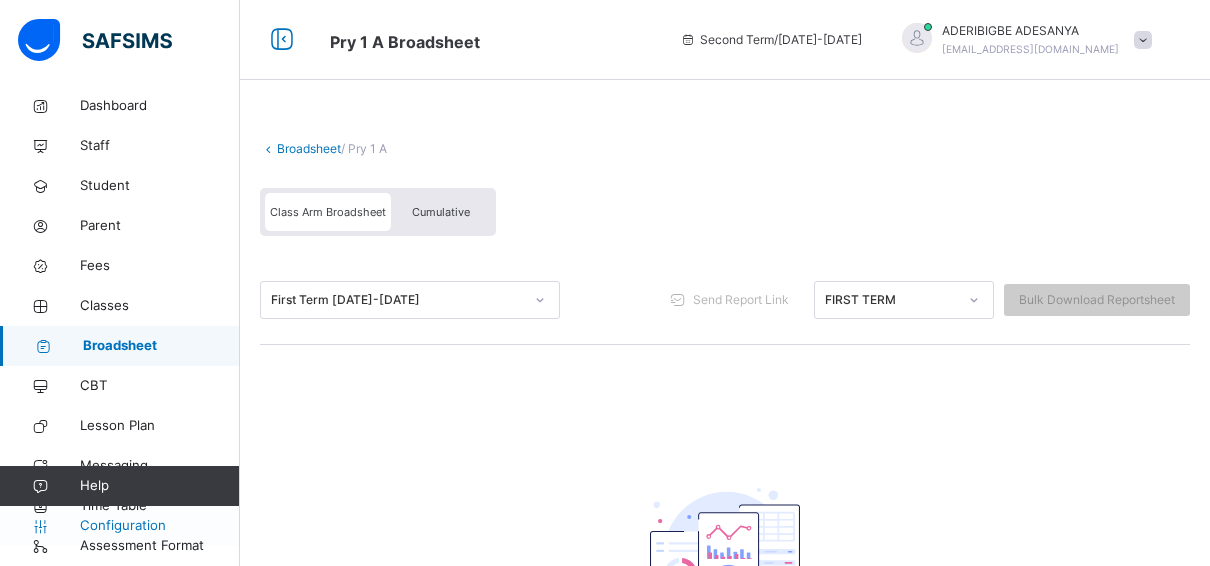 click on "Configuration" at bounding box center (159, 526) 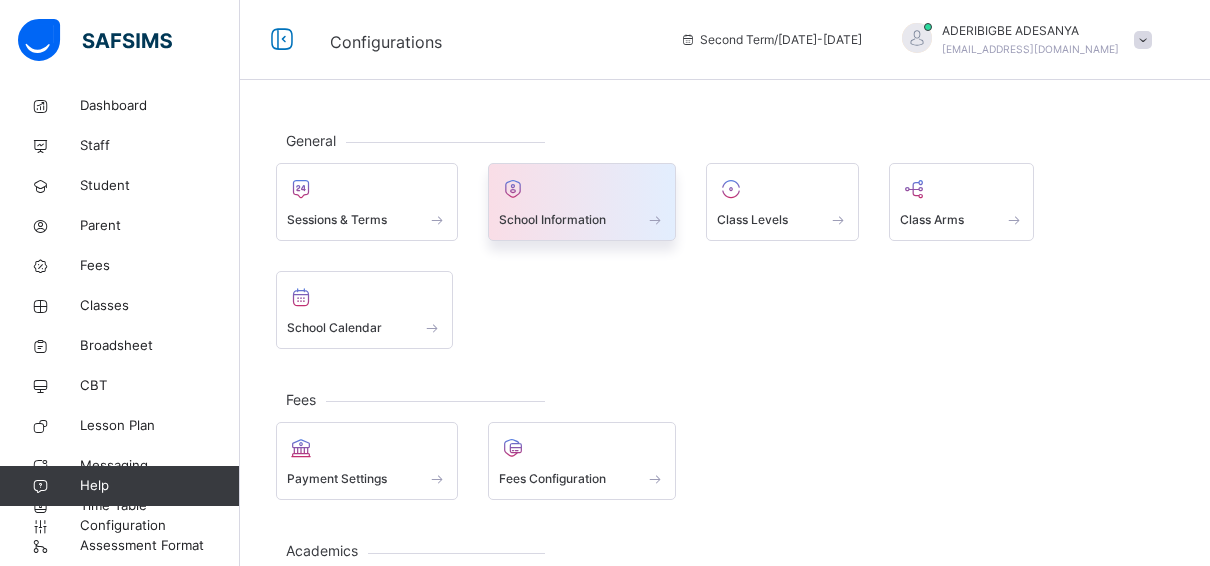 click at bounding box center (582, 189) 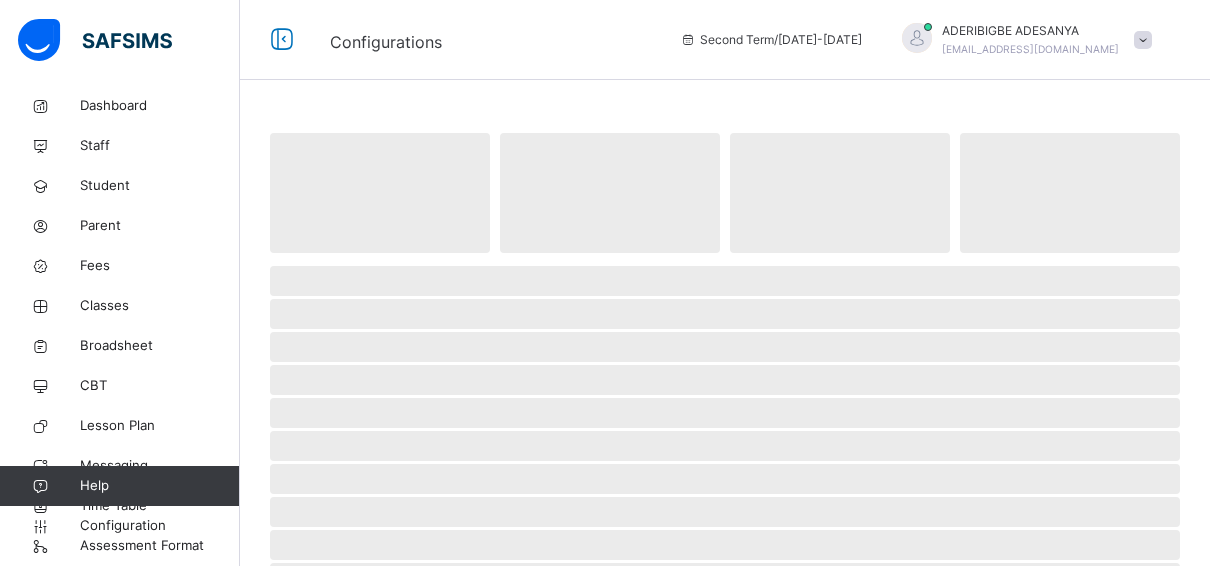 select on "**" 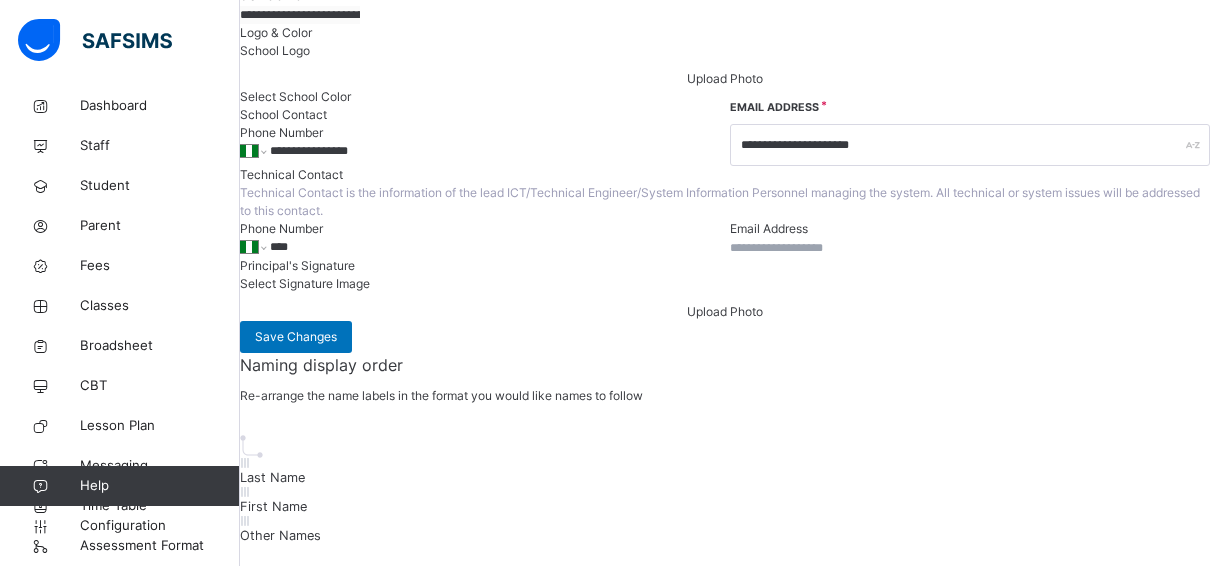 scroll, scrollTop: 1300, scrollLeft: 0, axis: vertical 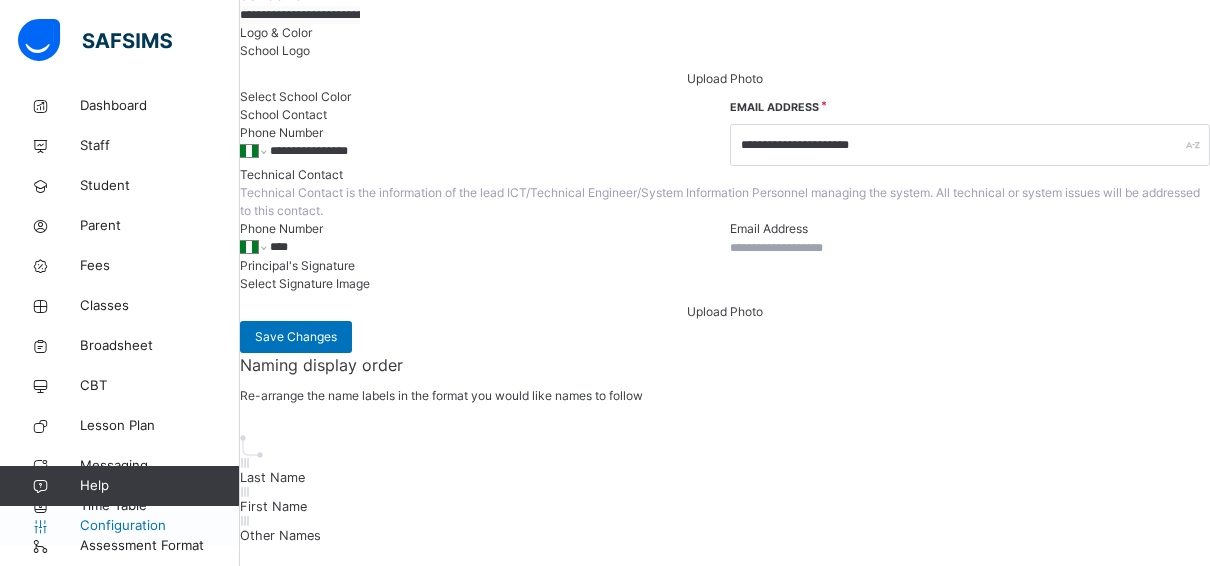 click on "Configuration" at bounding box center [159, 526] 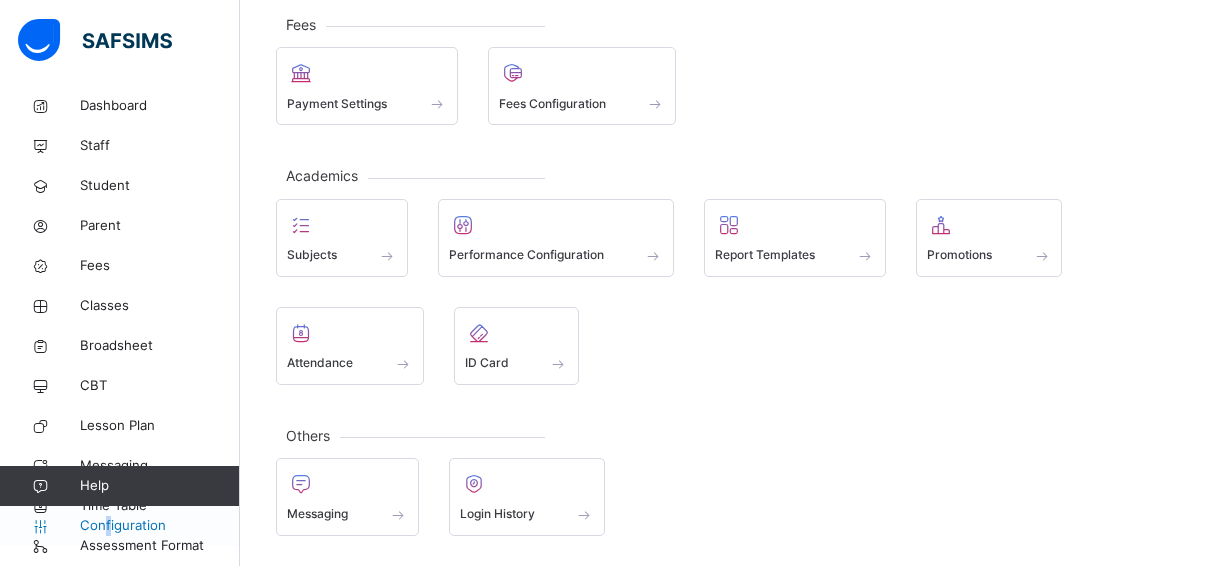 scroll, scrollTop: 368, scrollLeft: 0, axis: vertical 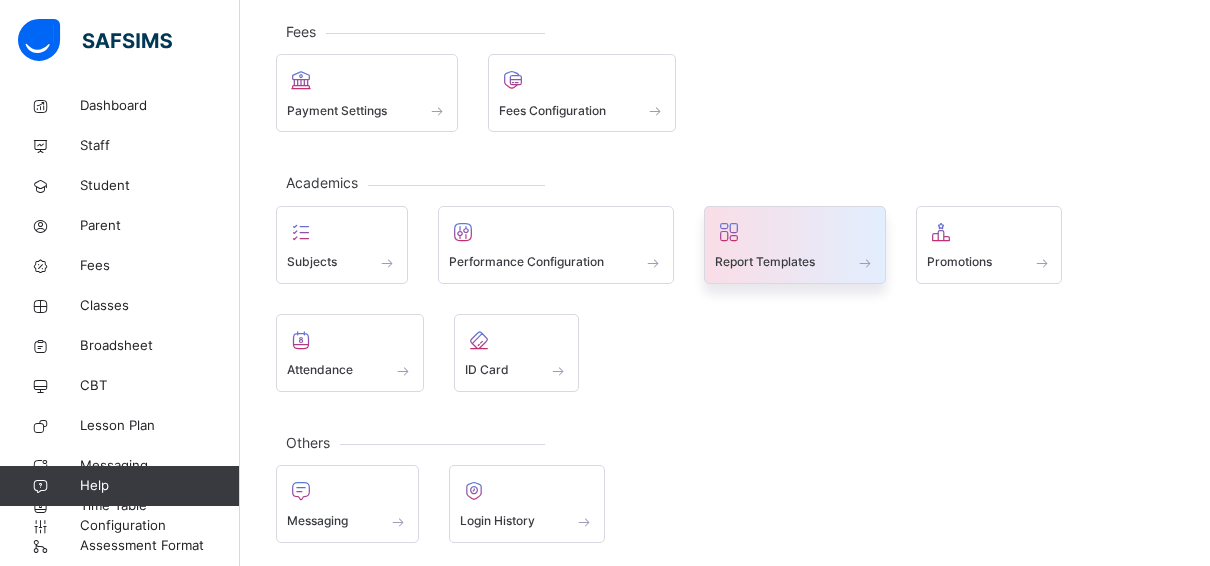 click on "Report Templates" at bounding box center (765, 262) 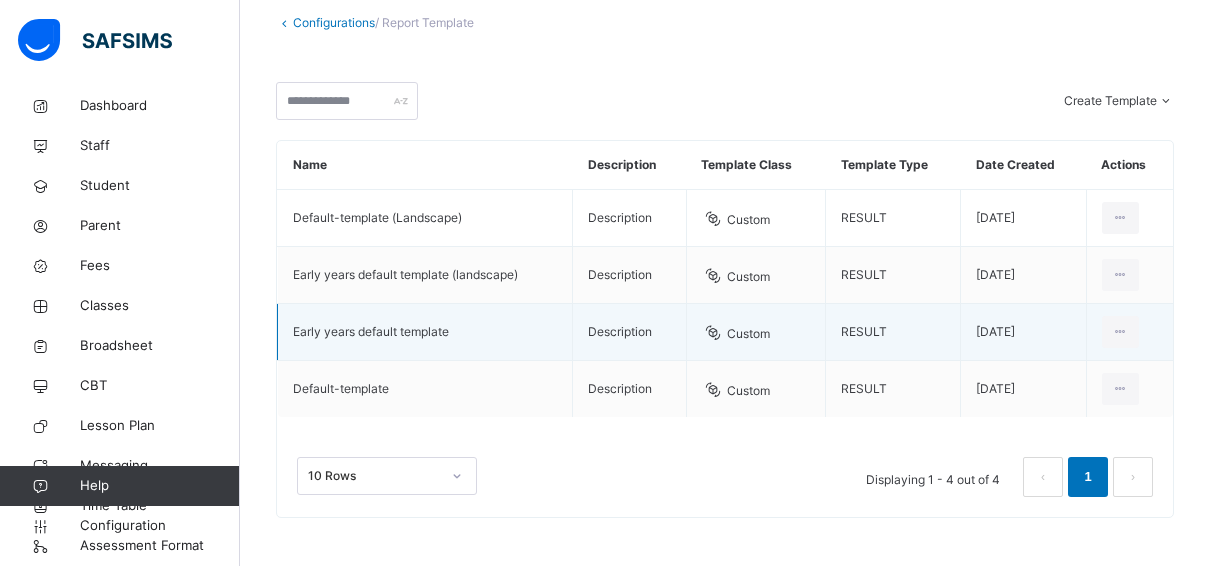 scroll, scrollTop: 16, scrollLeft: 0, axis: vertical 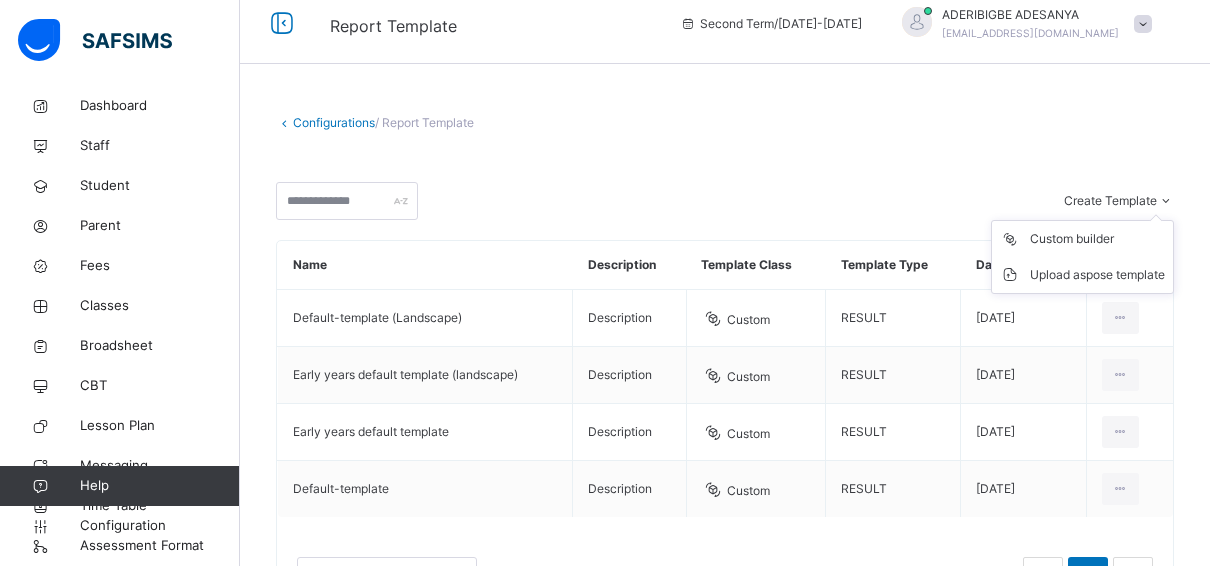 click on "Create Template" at bounding box center (1110, 200) 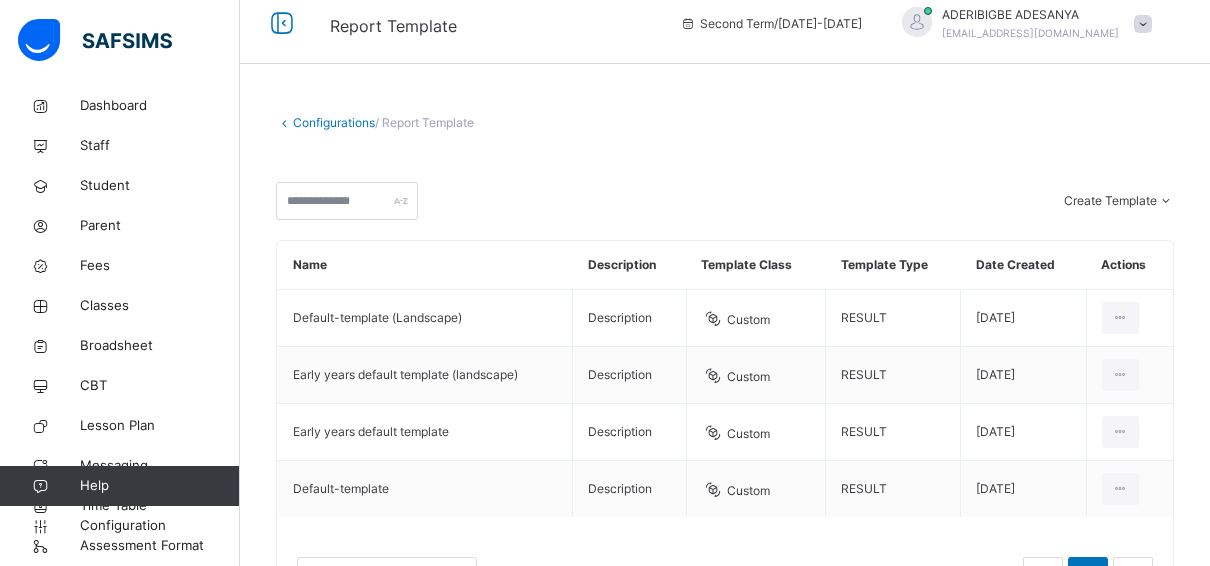 click on "Create Template Custom builder Upload aspose template" at bounding box center (725, 201) 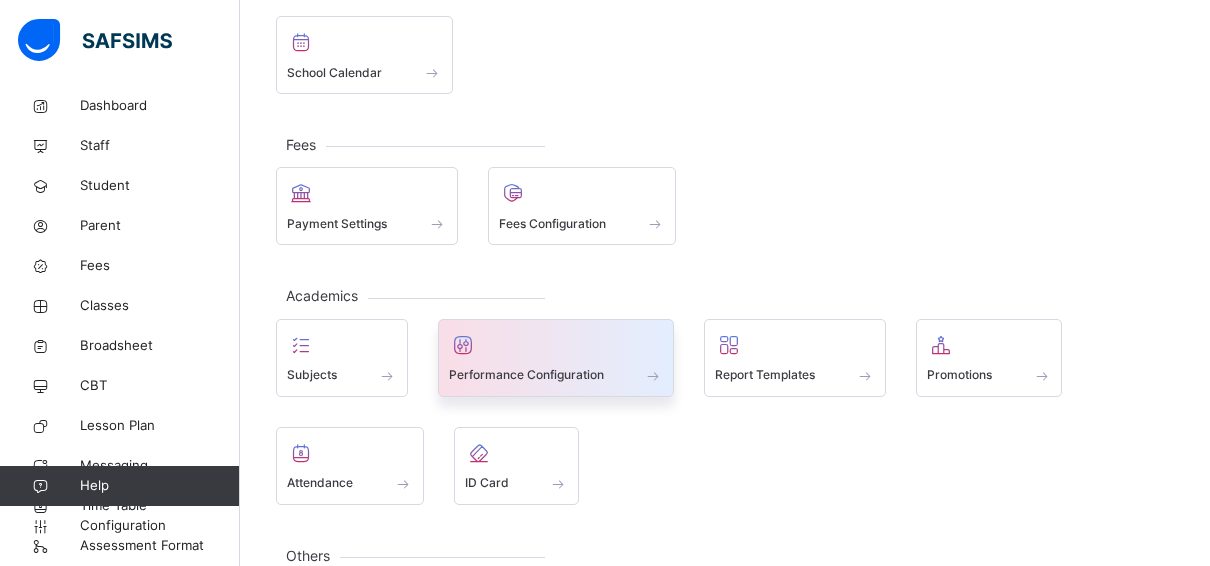 scroll, scrollTop: 316, scrollLeft: 0, axis: vertical 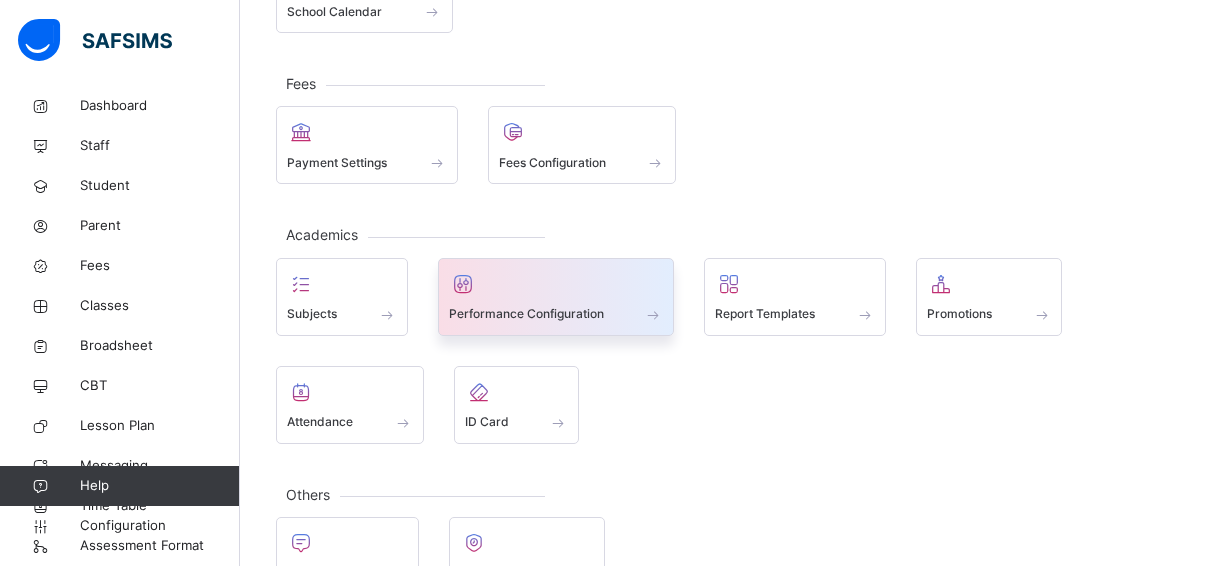 click on "Performance Configuration" at bounding box center [556, 314] 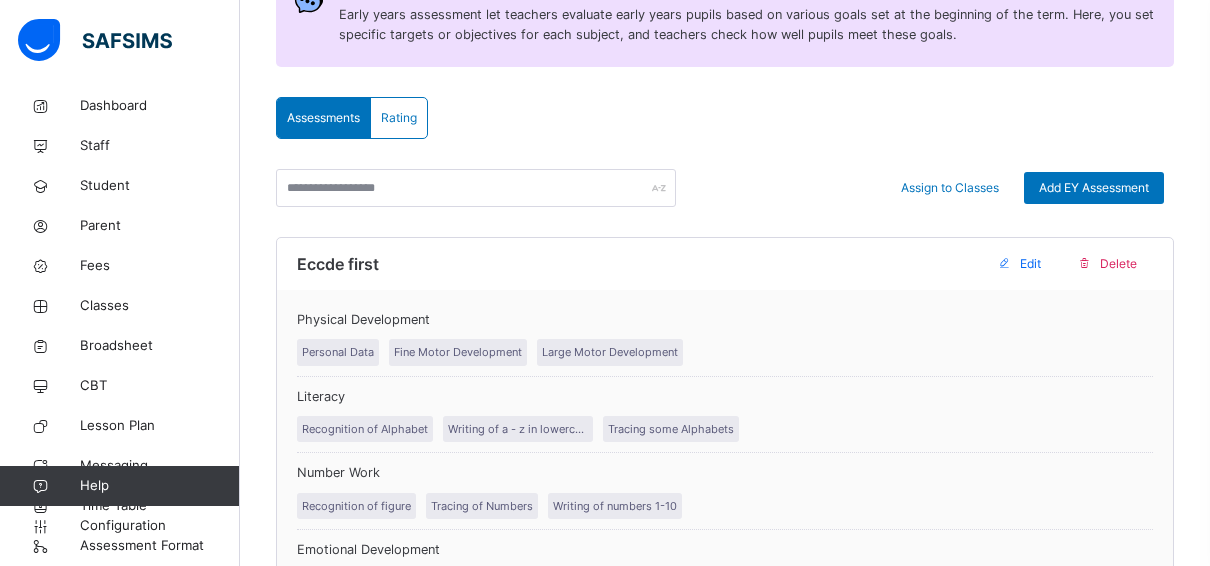 scroll, scrollTop: 416, scrollLeft: 0, axis: vertical 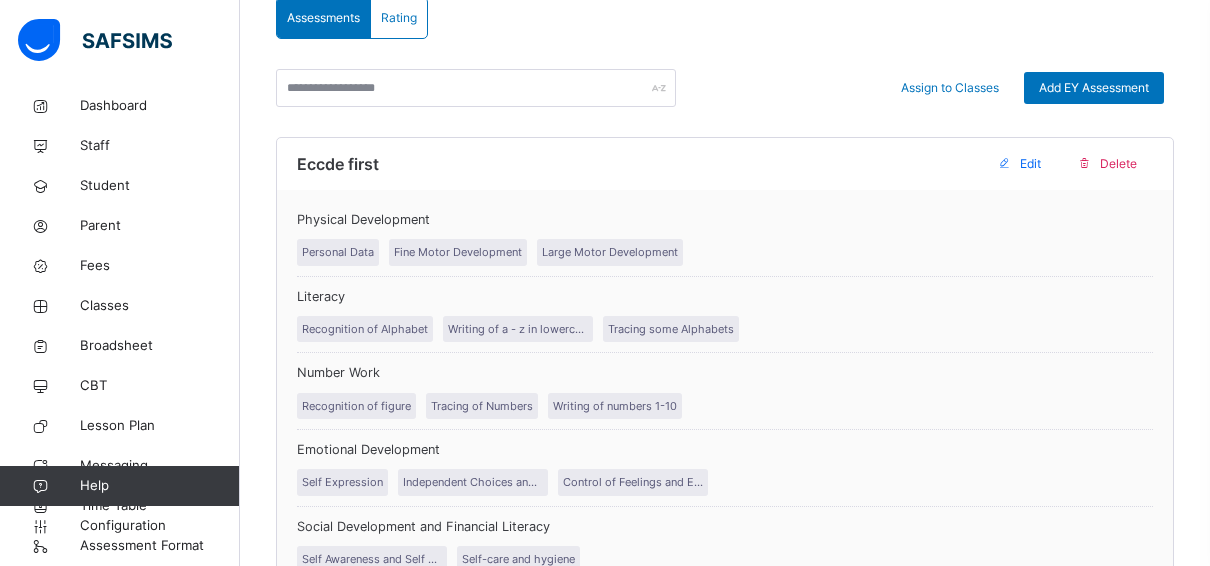 drag, startPoint x: 405, startPoint y: 18, endPoint x: 405, endPoint y: 3, distance: 15 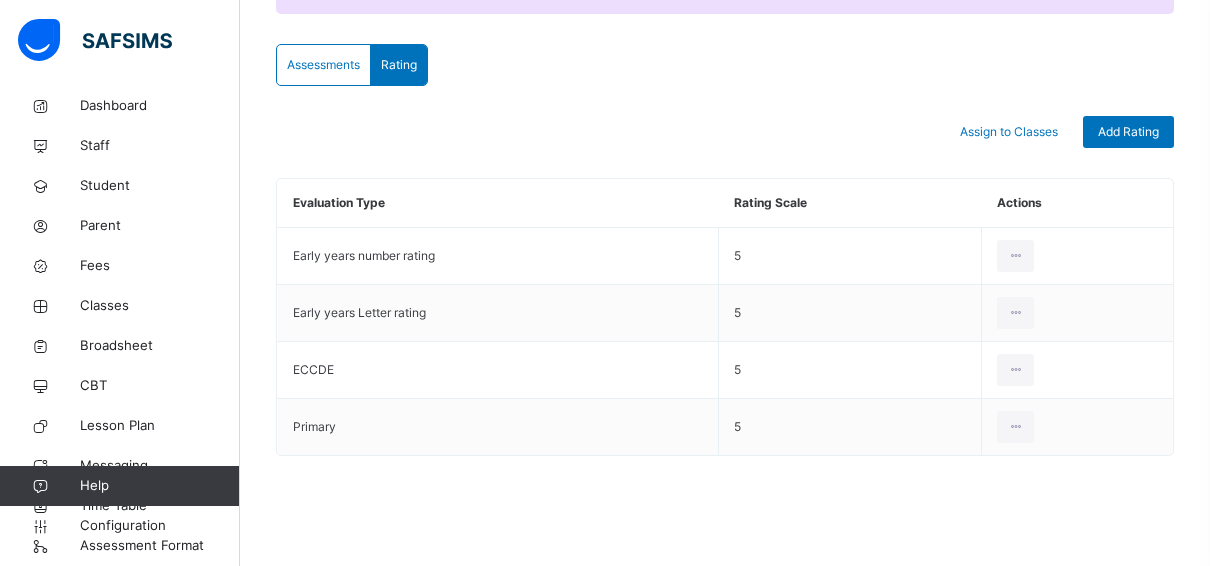 scroll, scrollTop: 366, scrollLeft: 0, axis: vertical 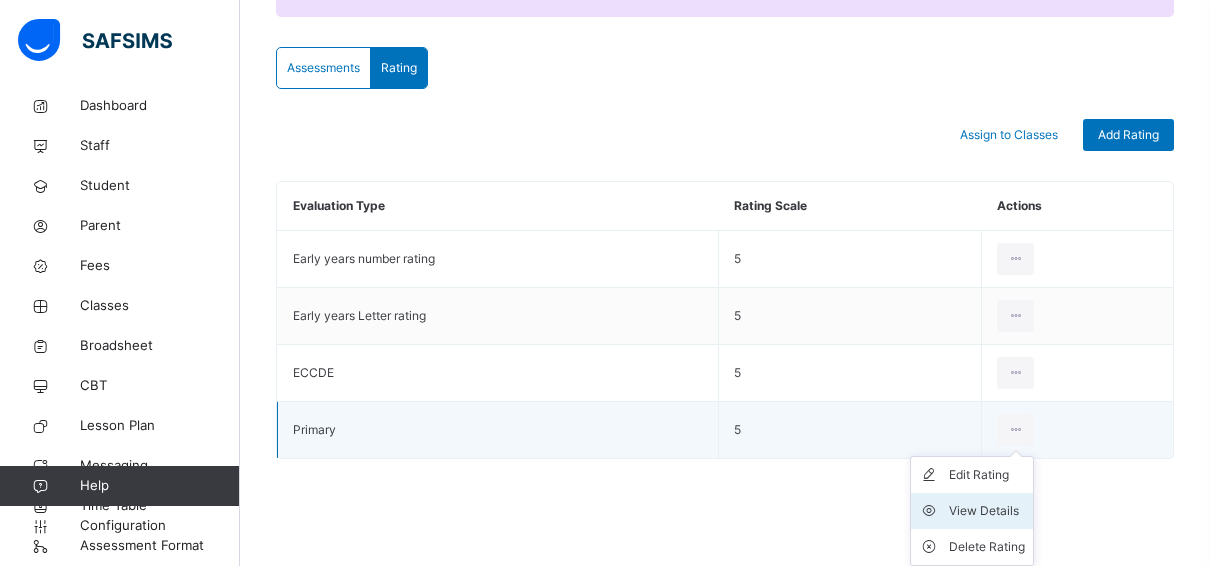 click on "View Details" at bounding box center [987, 511] 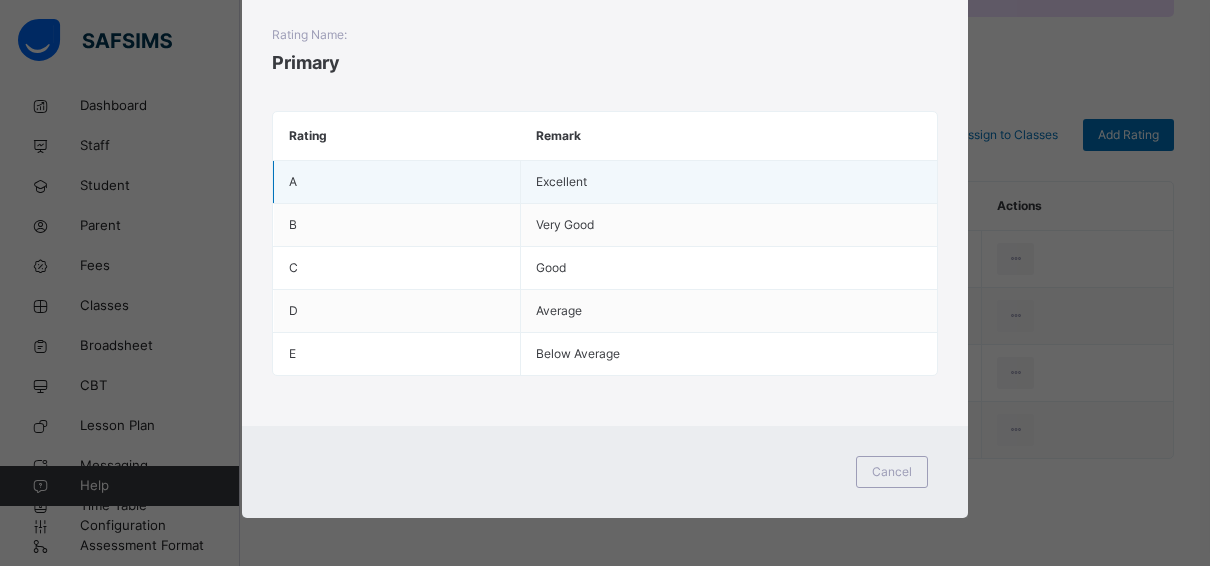 scroll, scrollTop: 0, scrollLeft: 0, axis: both 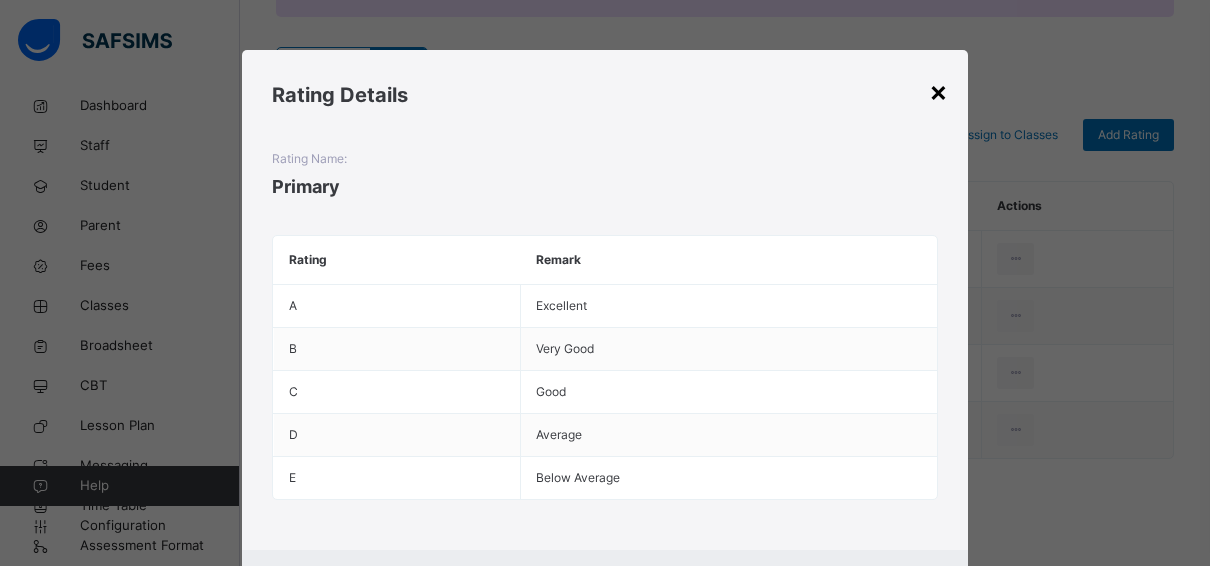 click on "×" at bounding box center [938, 91] 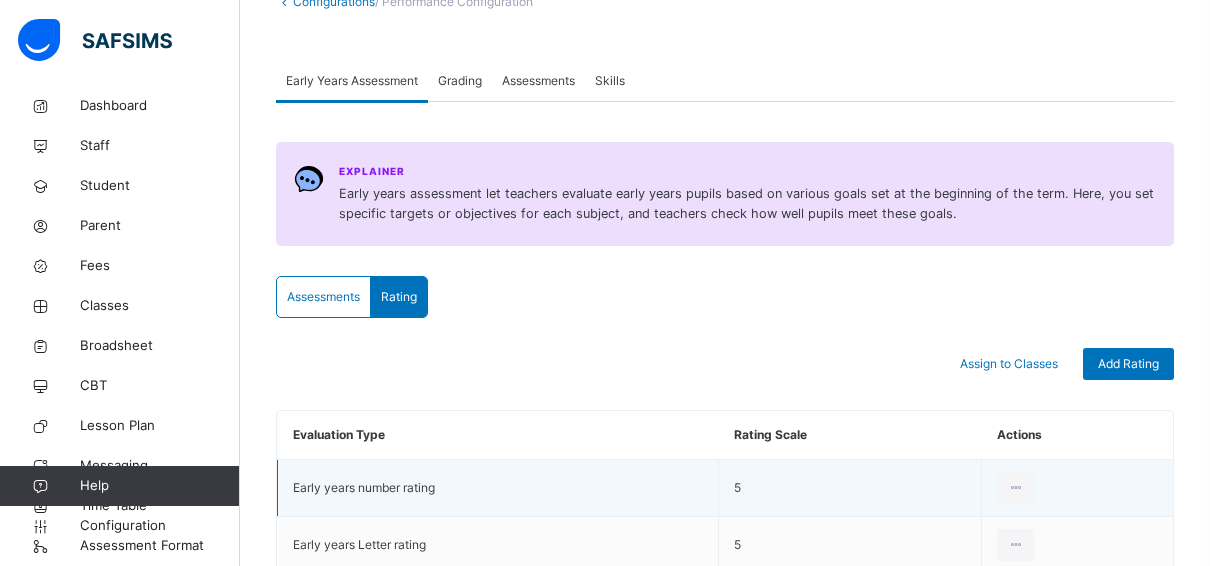scroll, scrollTop: 166, scrollLeft: 0, axis: vertical 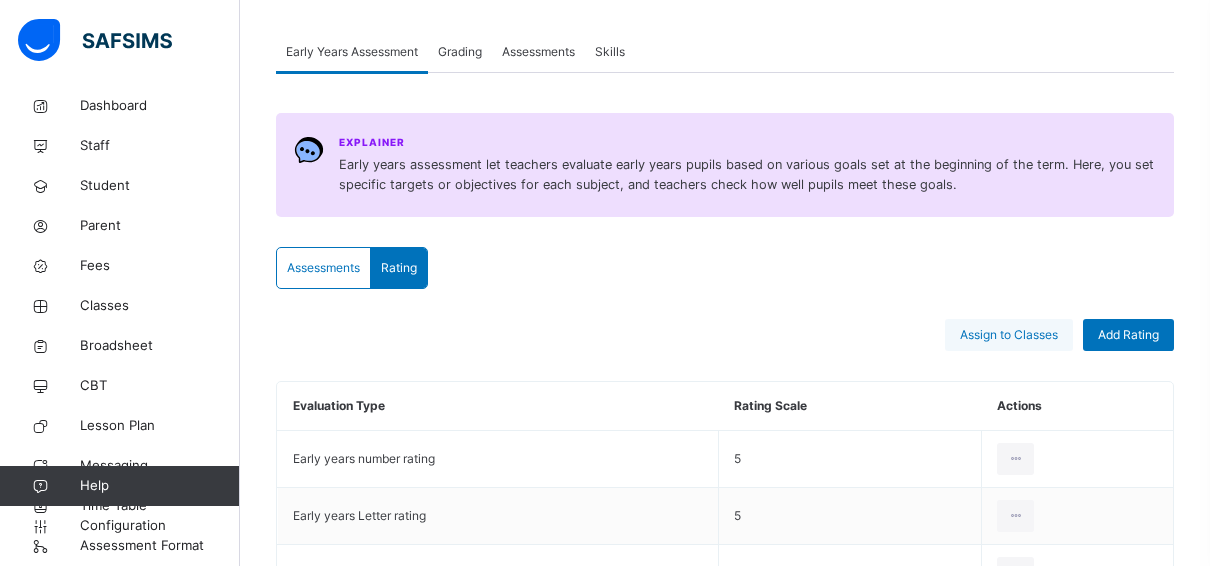 click on "Assign to Classes" at bounding box center (1009, 335) 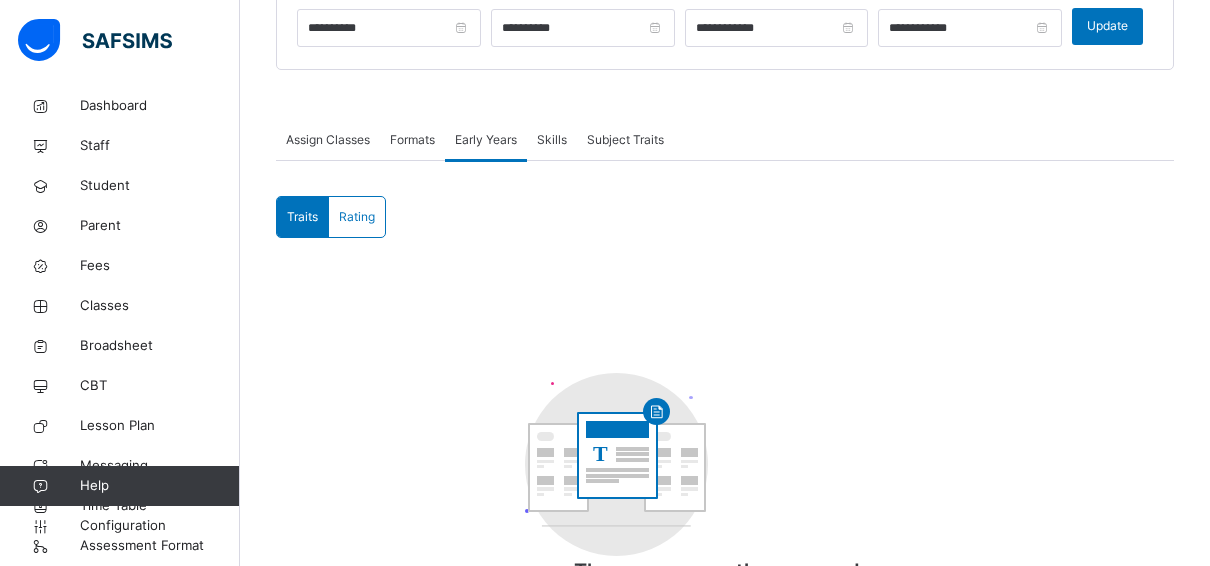 scroll, scrollTop: 385, scrollLeft: 0, axis: vertical 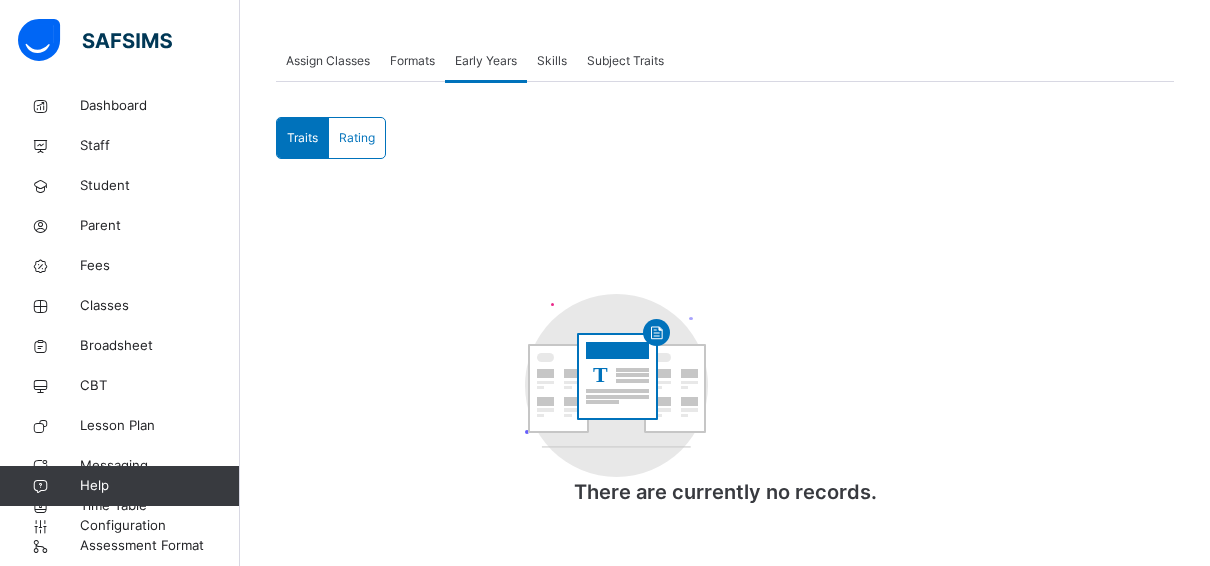 click on "Skills" at bounding box center (552, 61) 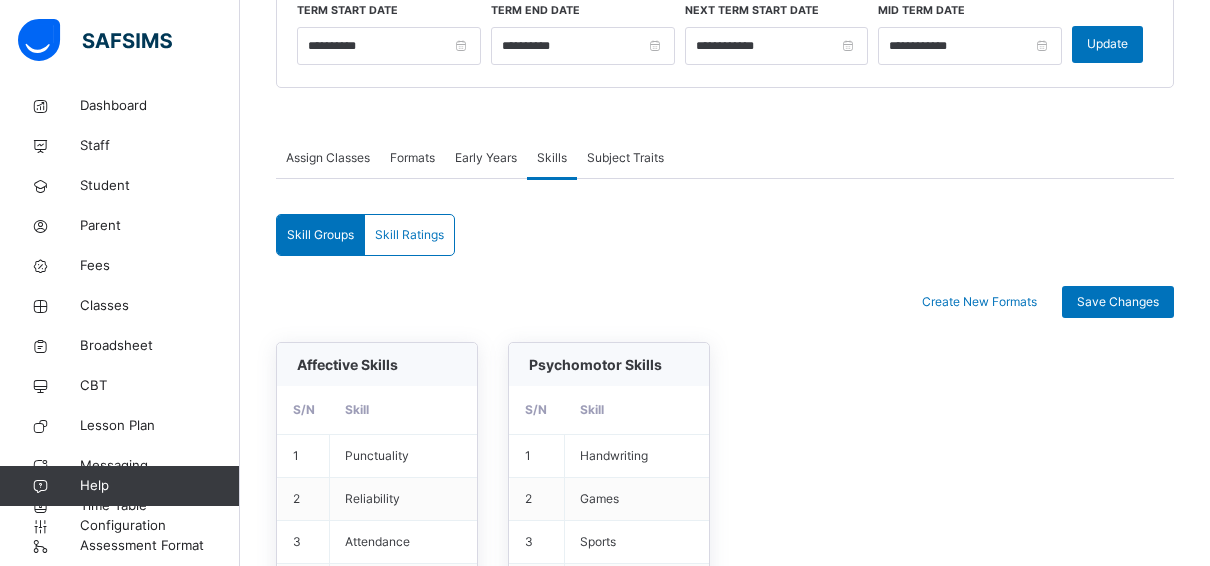 scroll, scrollTop: 285, scrollLeft: 0, axis: vertical 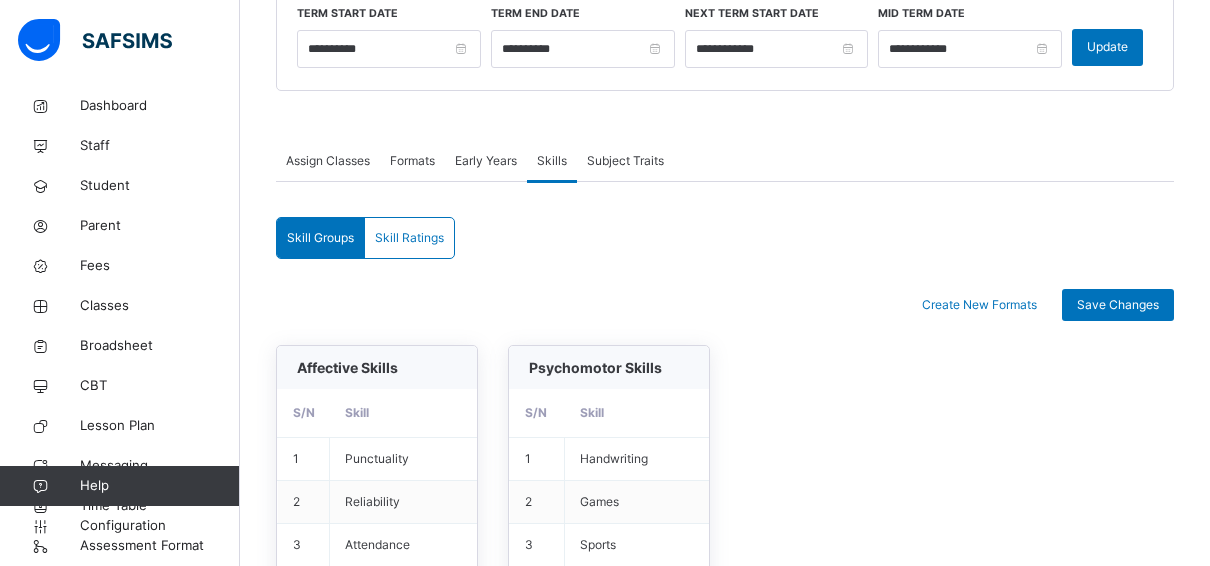 click on "Skill Ratings" at bounding box center (409, 238) 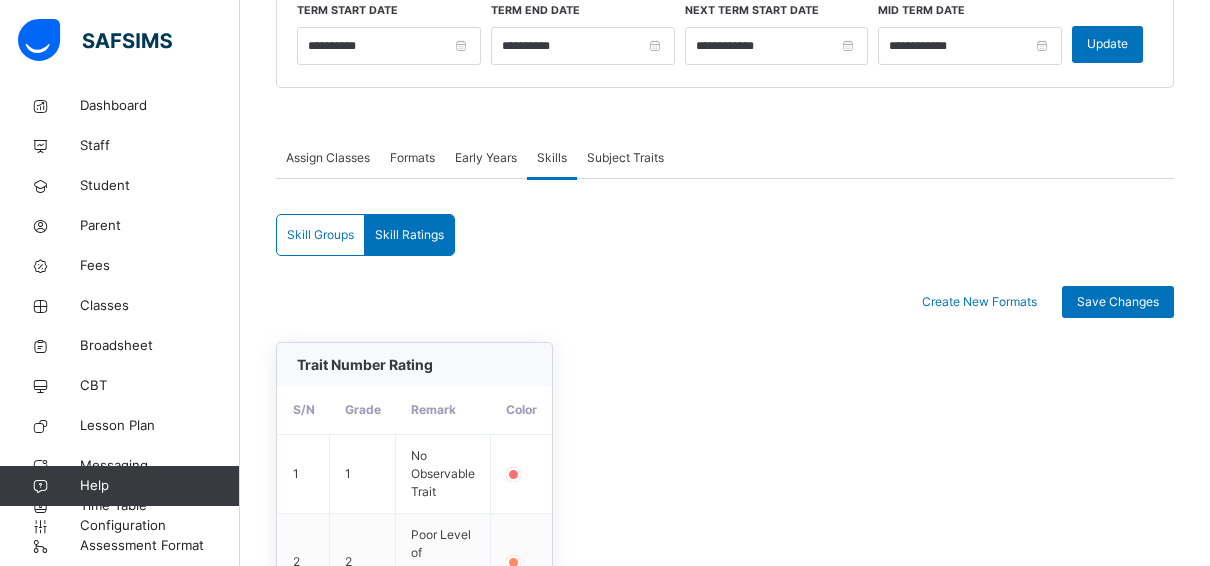 scroll, scrollTop: 285, scrollLeft: 0, axis: vertical 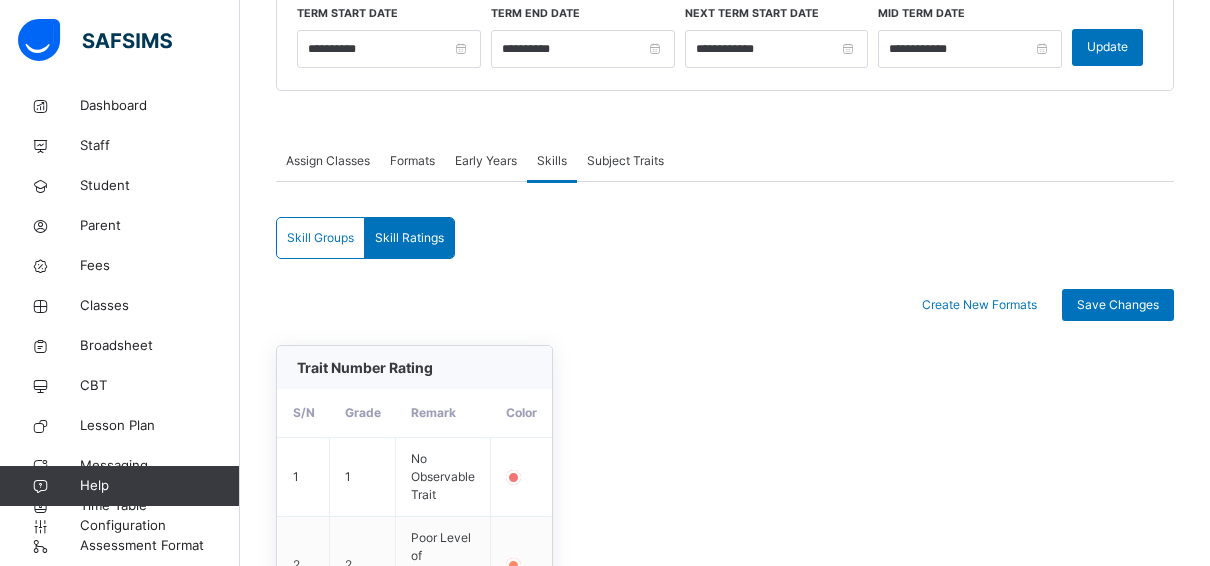 click on "Subject Traits" at bounding box center [625, 161] 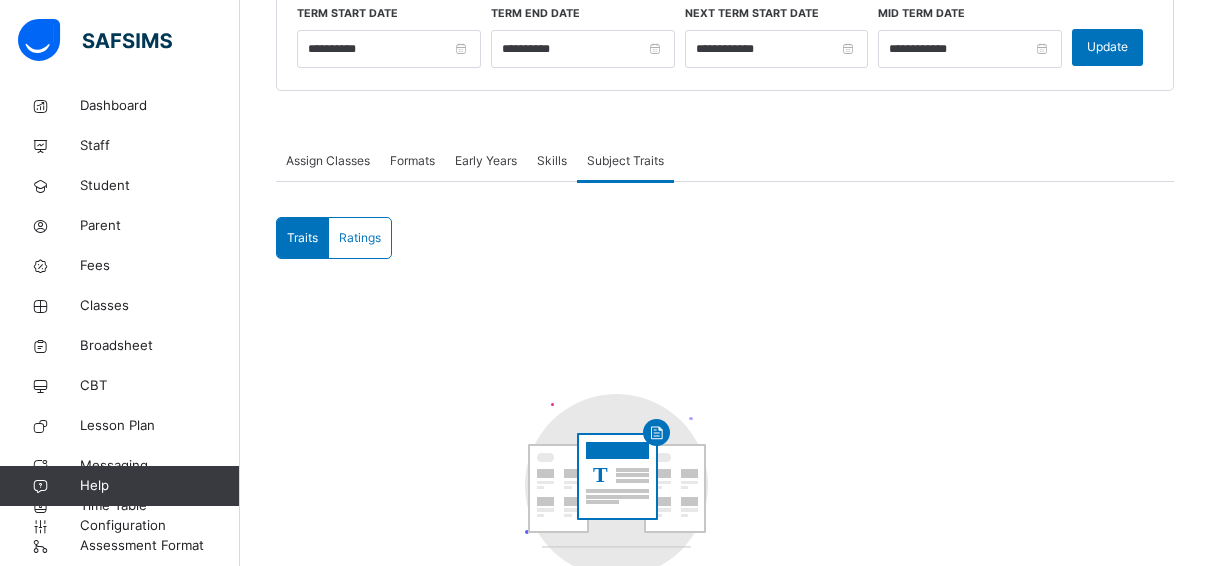 click on "Assign Classes" at bounding box center [328, 161] 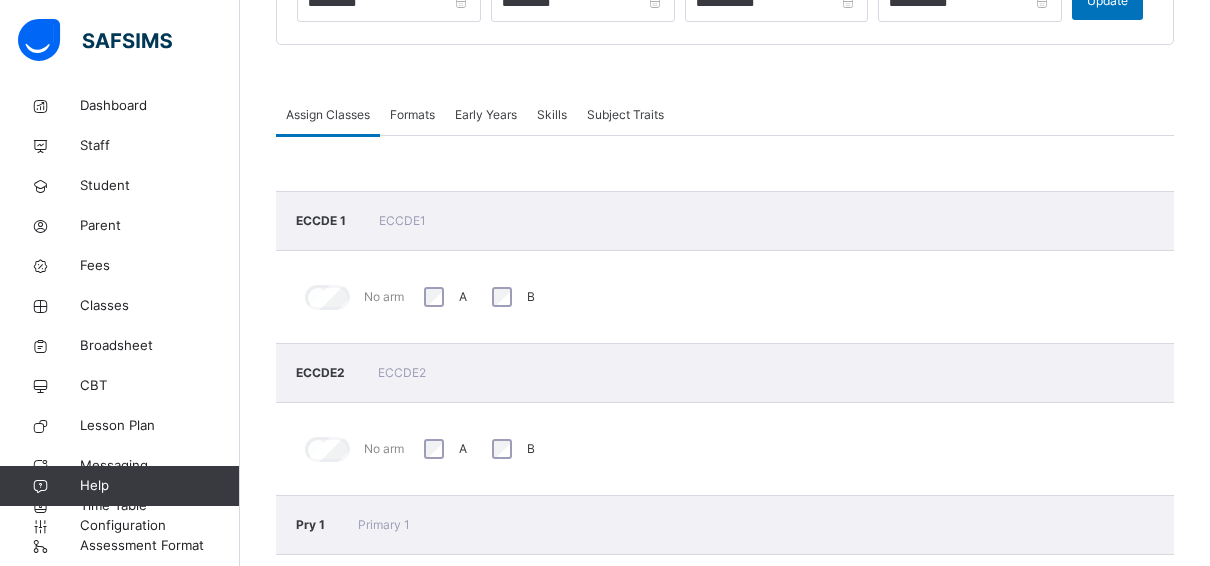scroll, scrollTop: 285, scrollLeft: 0, axis: vertical 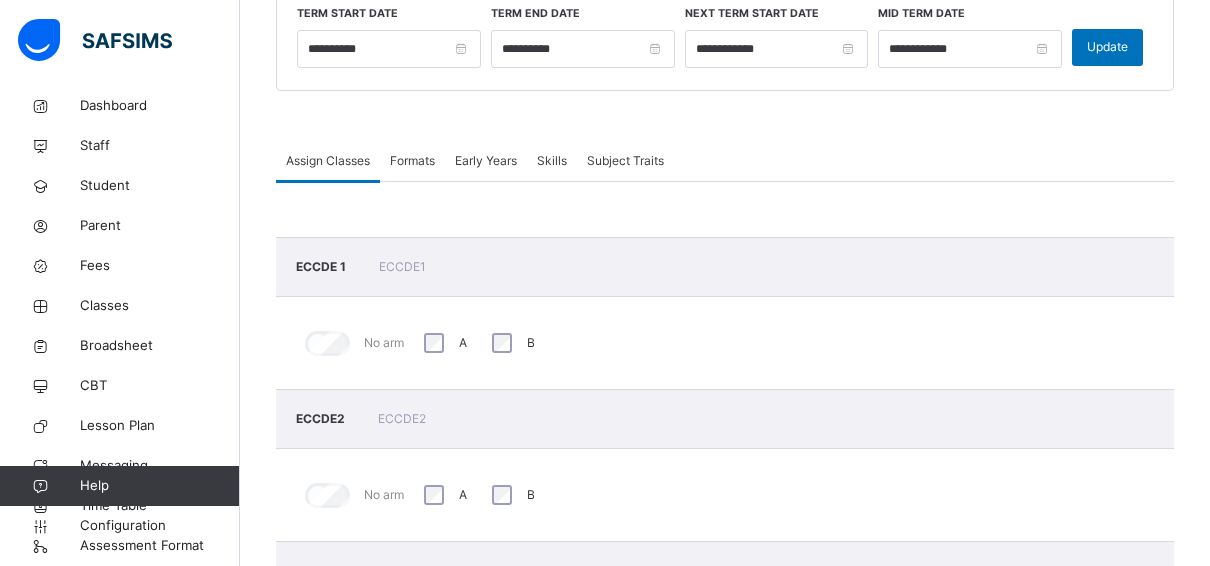 click on "Formats" at bounding box center [412, 161] 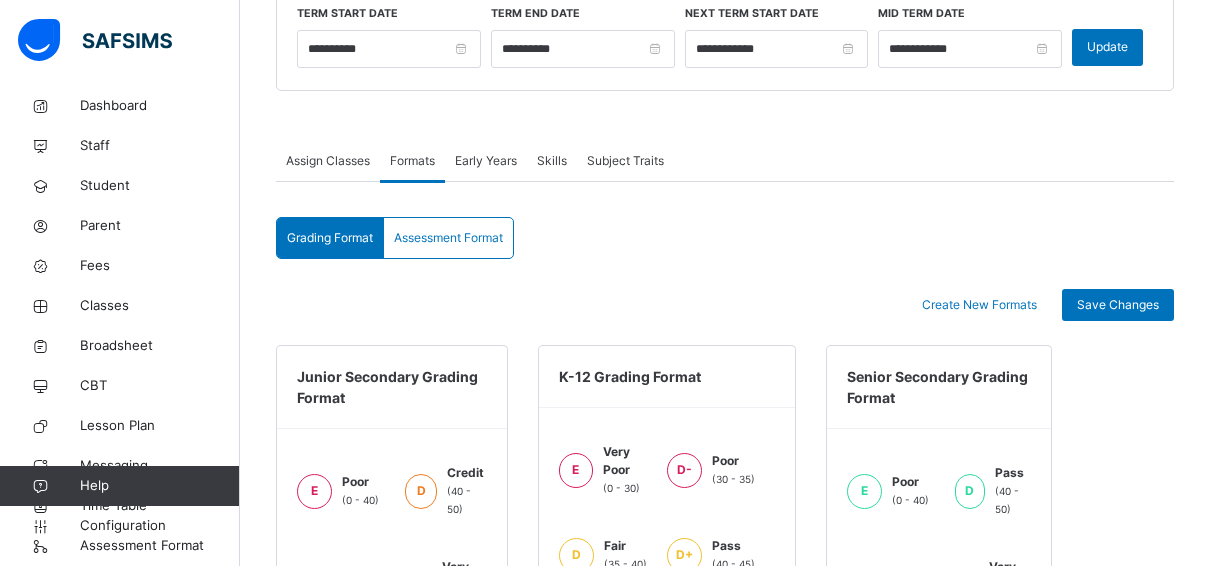 click on "Assessment Format" at bounding box center [448, 238] 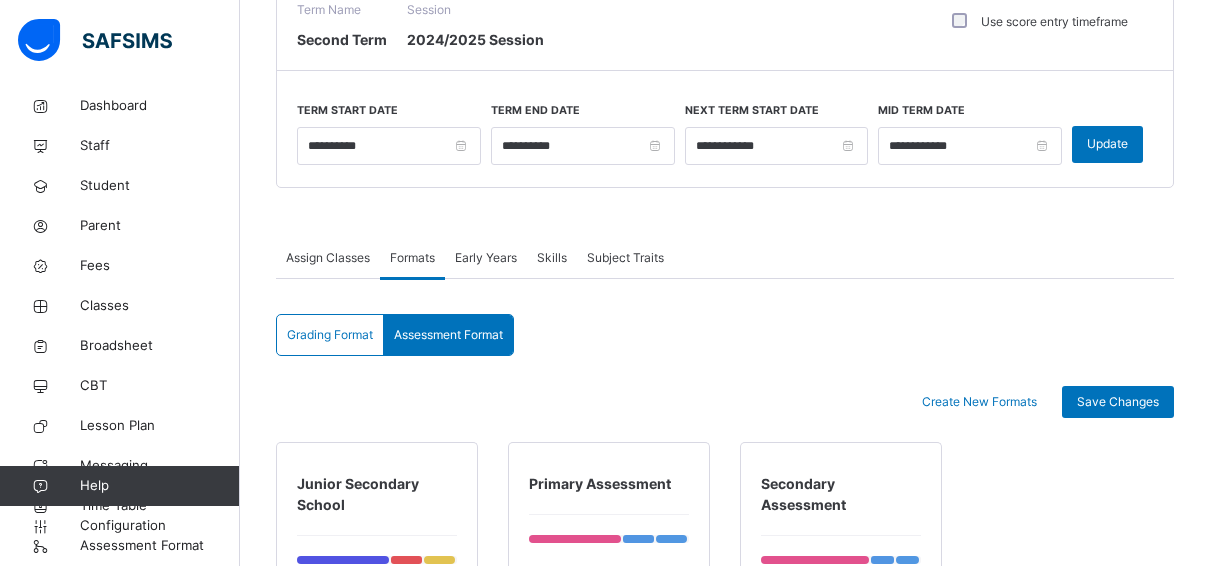 scroll, scrollTop: 88, scrollLeft: 0, axis: vertical 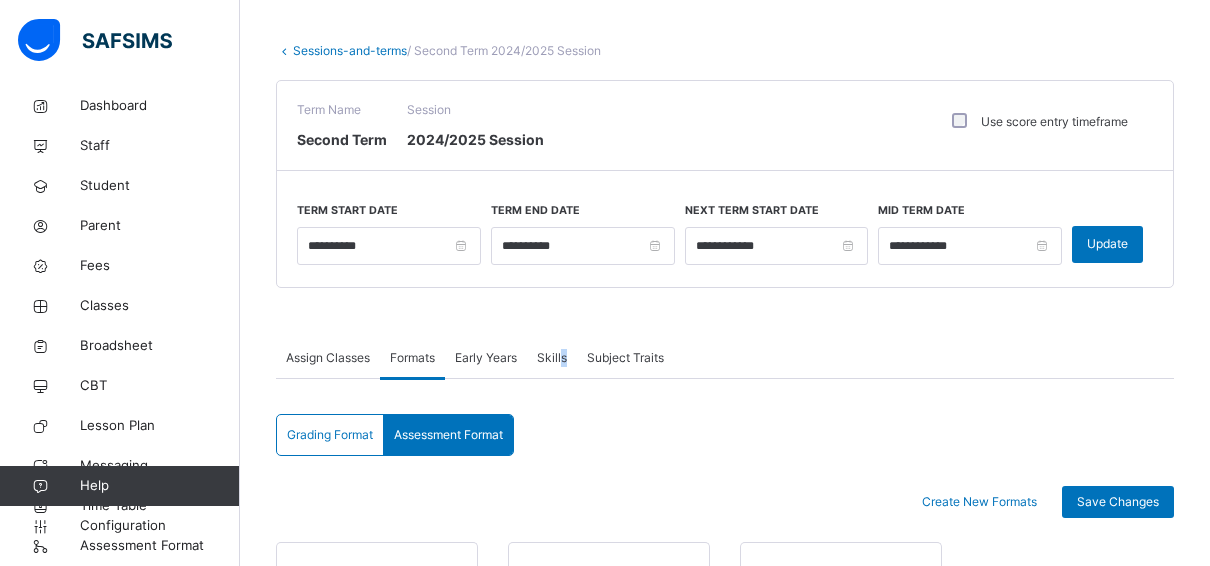 click on "Skills" at bounding box center (552, 358) 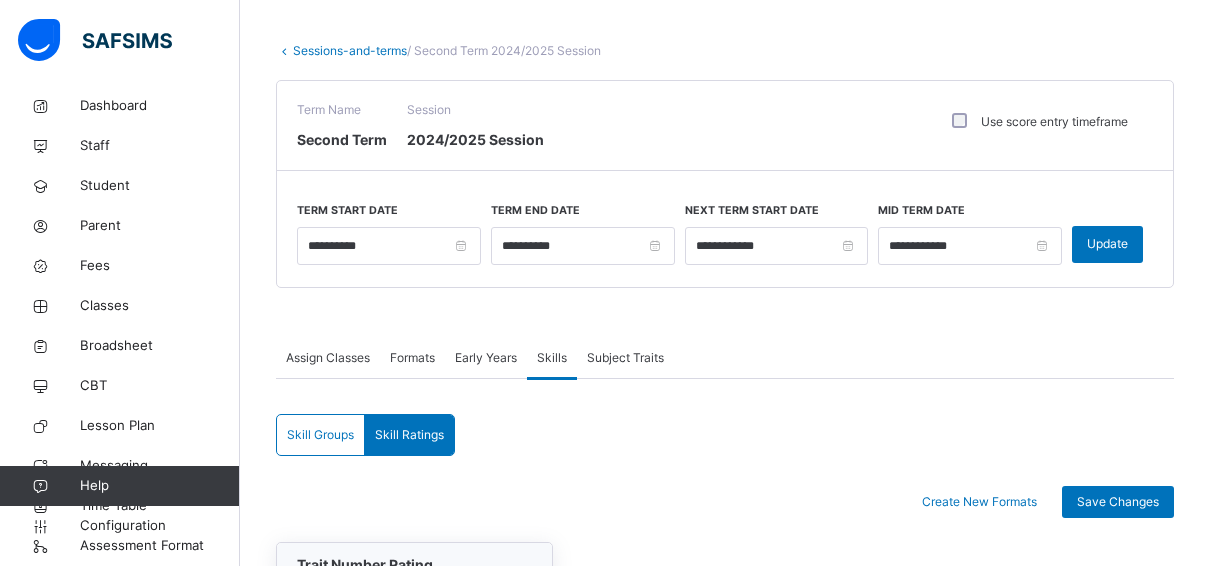 click on "Skill Groups" at bounding box center (320, 435) 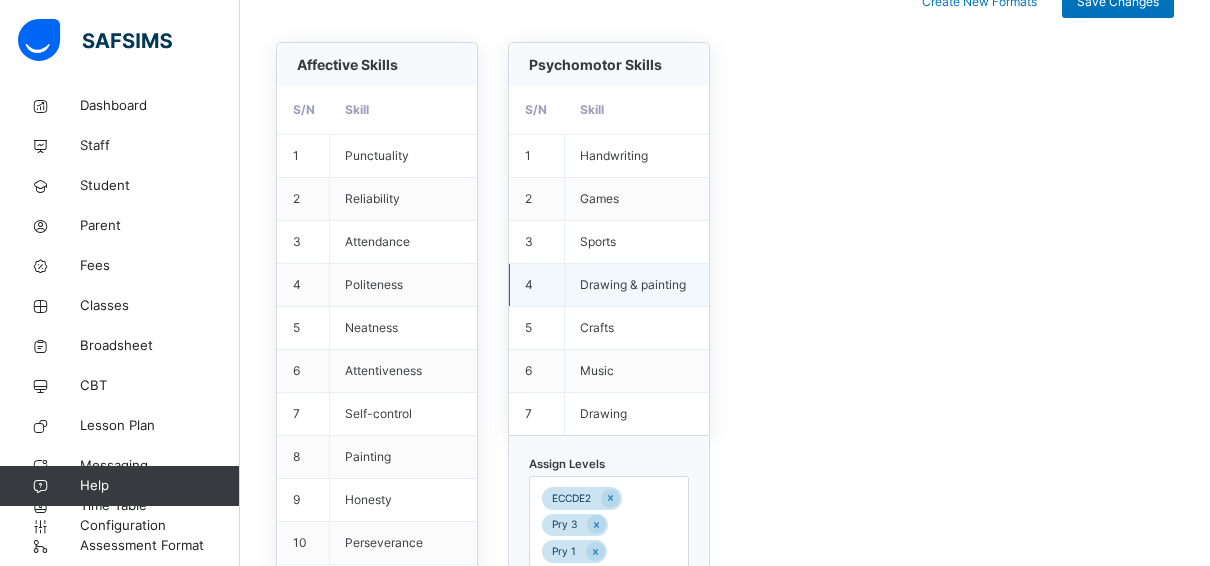 scroll, scrollTop: 288, scrollLeft: 0, axis: vertical 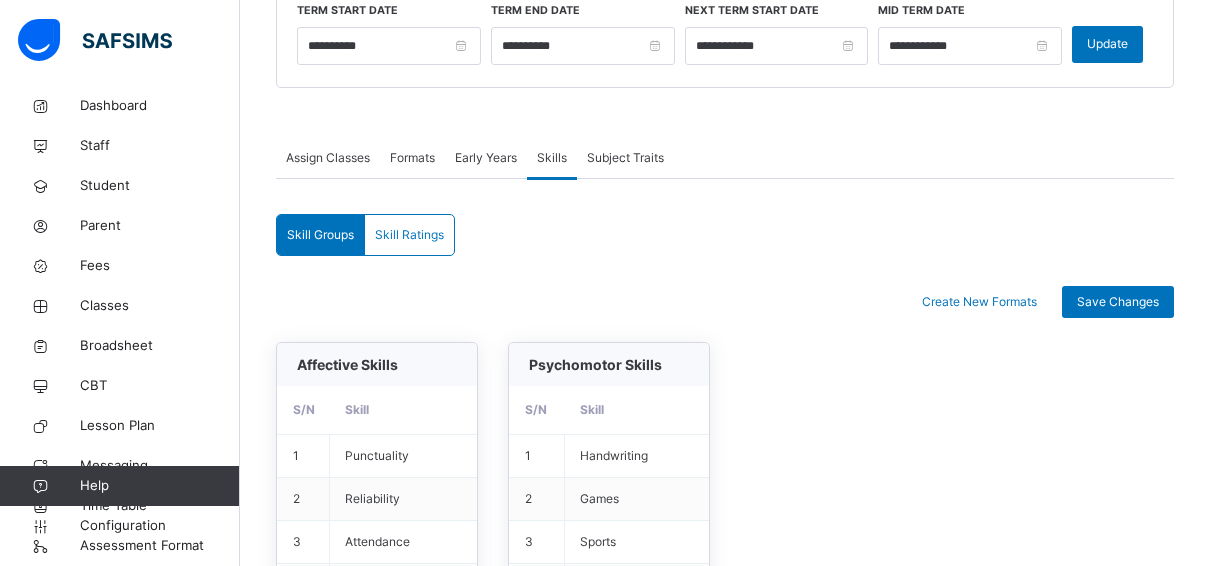 click on "Skill Ratings" at bounding box center (409, 235) 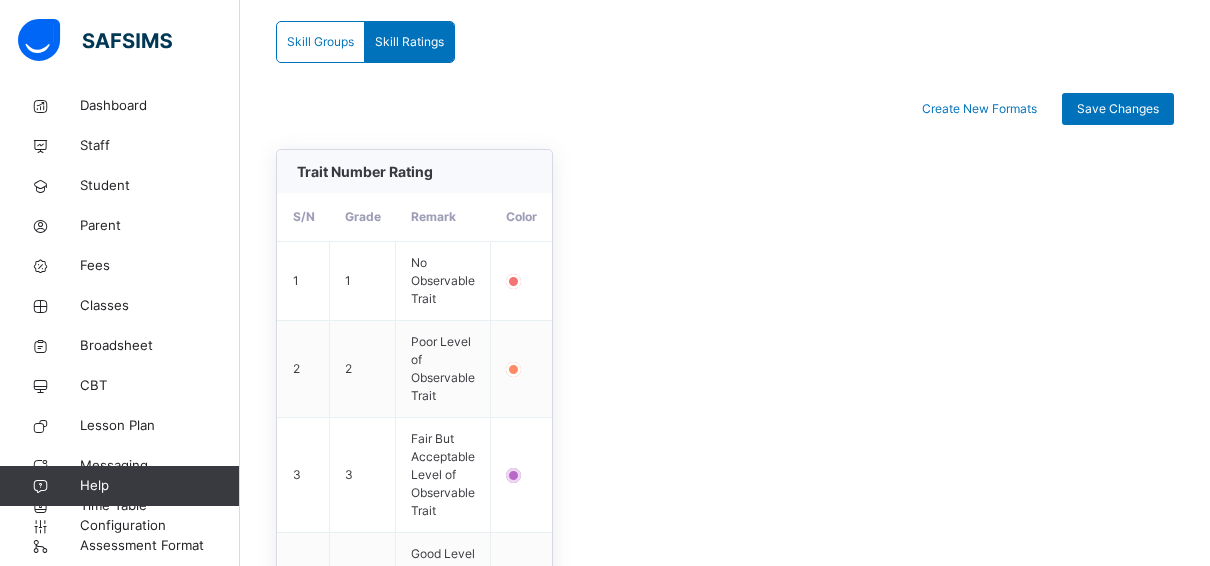 scroll, scrollTop: 488, scrollLeft: 0, axis: vertical 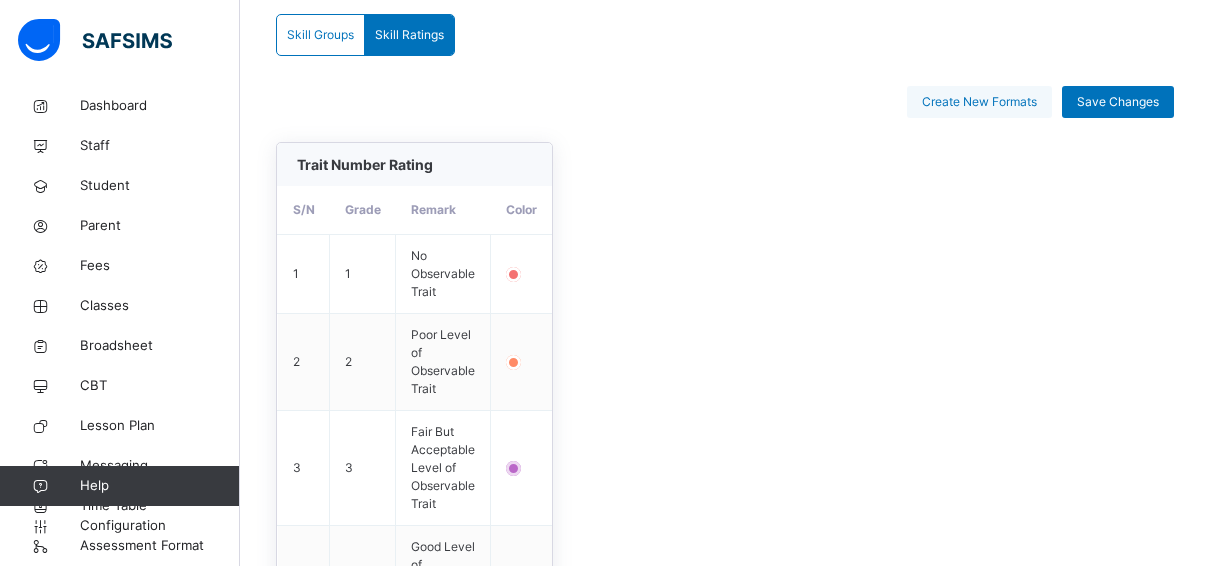 click on "Create New Formats" at bounding box center (979, 102) 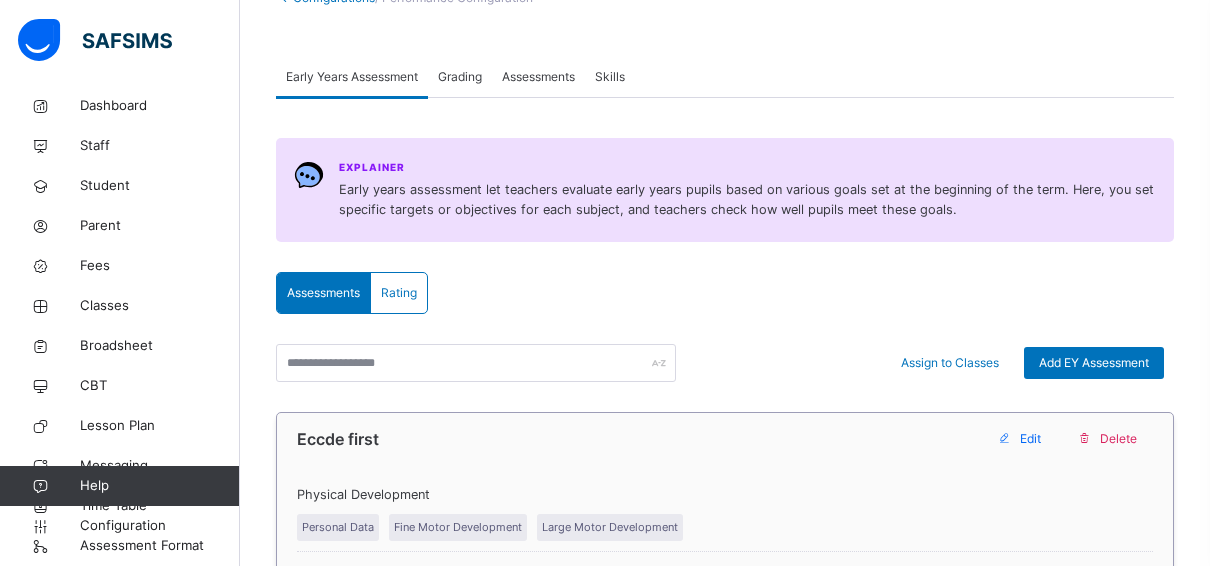 scroll, scrollTop: 88, scrollLeft: 0, axis: vertical 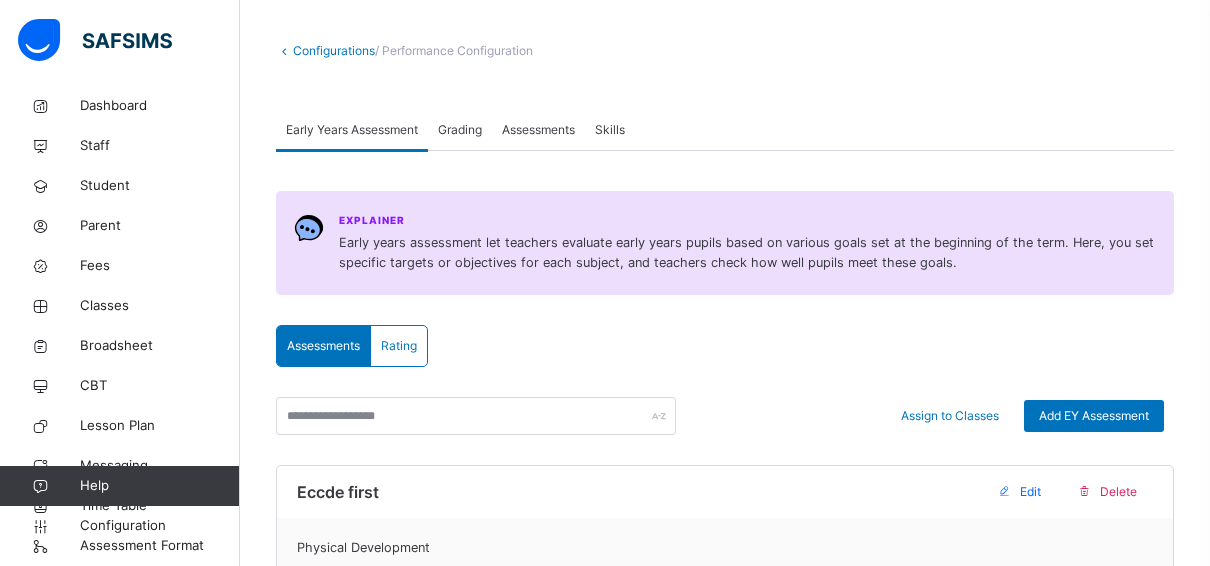 click on "Grading" at bounding box center (460, 130) 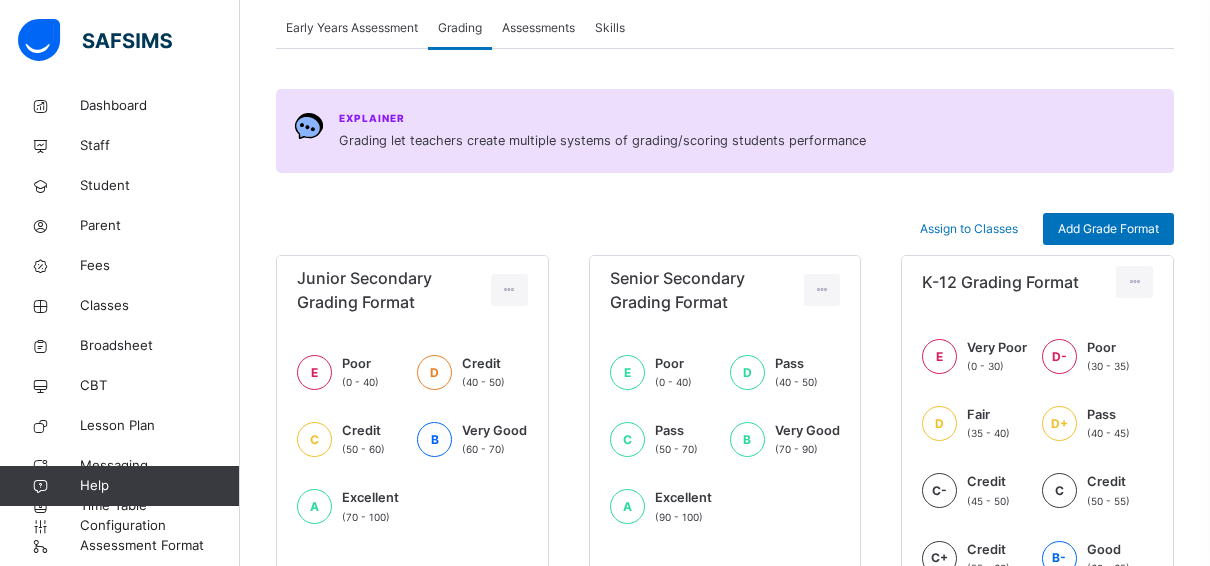 scroll, scrollTop: 155, scrollLeft: 0, axis: vertical 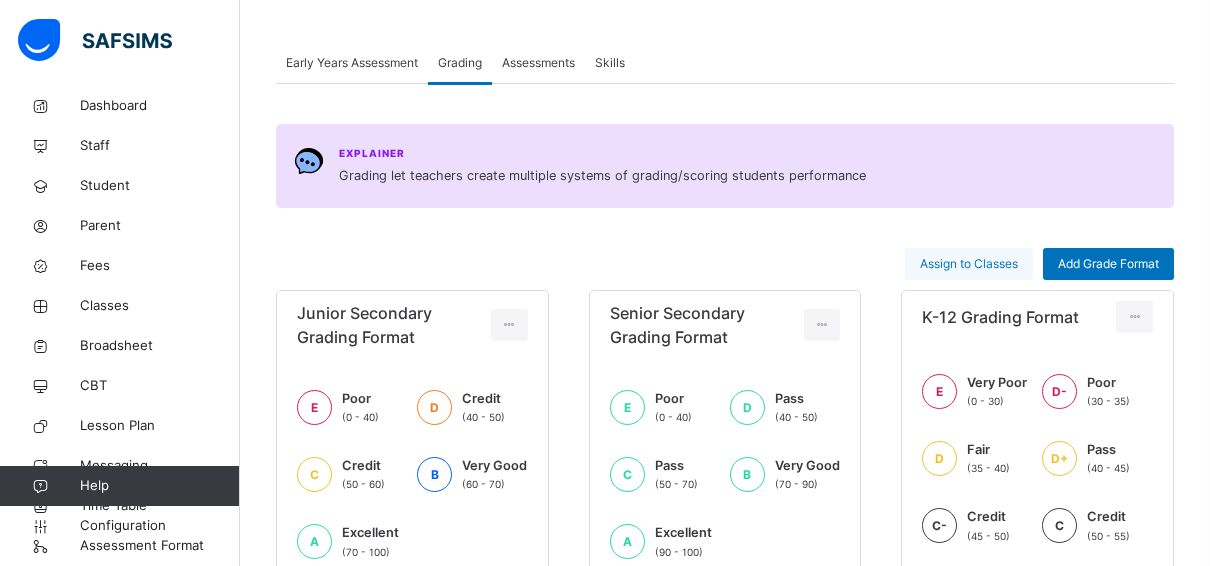 click on "Assign to Classes" at bounding box center (969, 264) 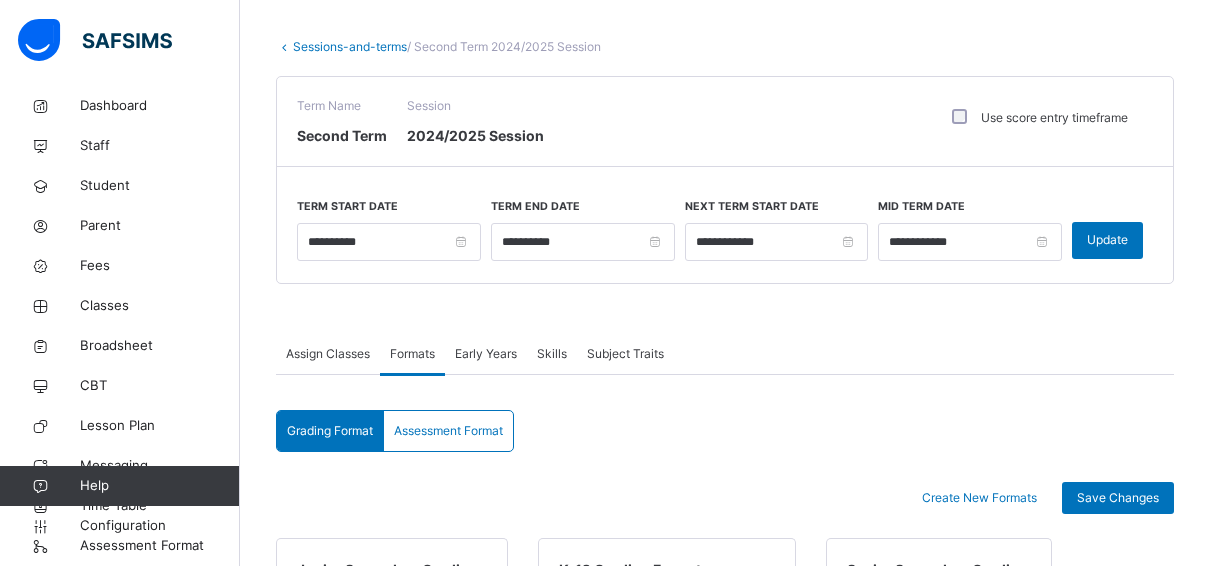 scroll, scrollTop: 37, scrollLeft: 0, axis: vertical 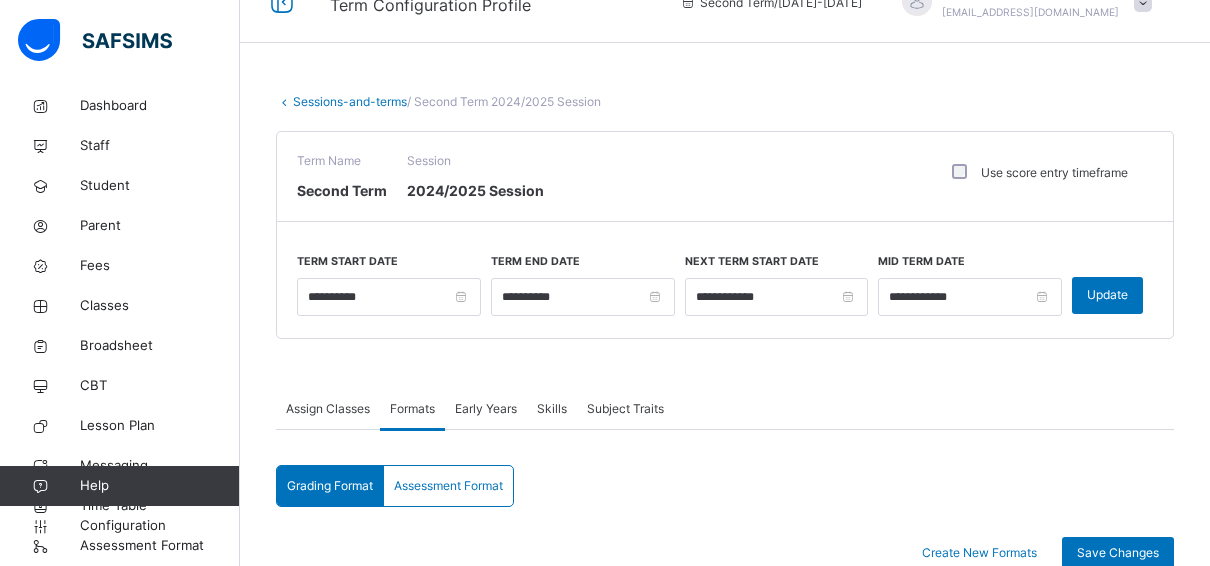 click on "Early Years" at bounding box center [486, 409] 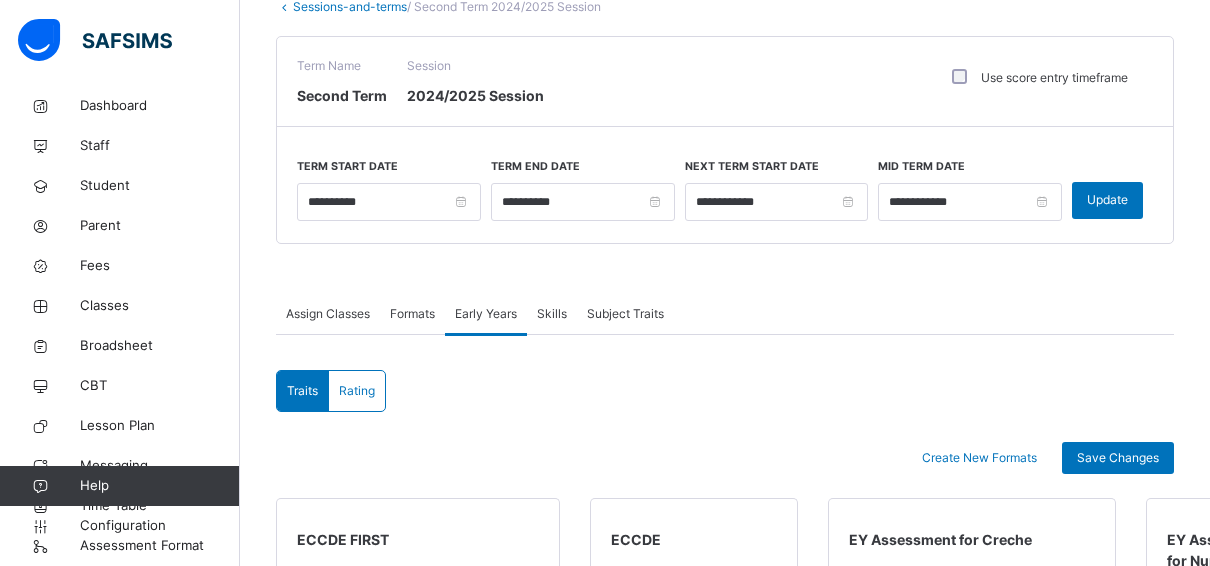 scroll, scrollTop: 0, scrollLeft: 0, axis: both 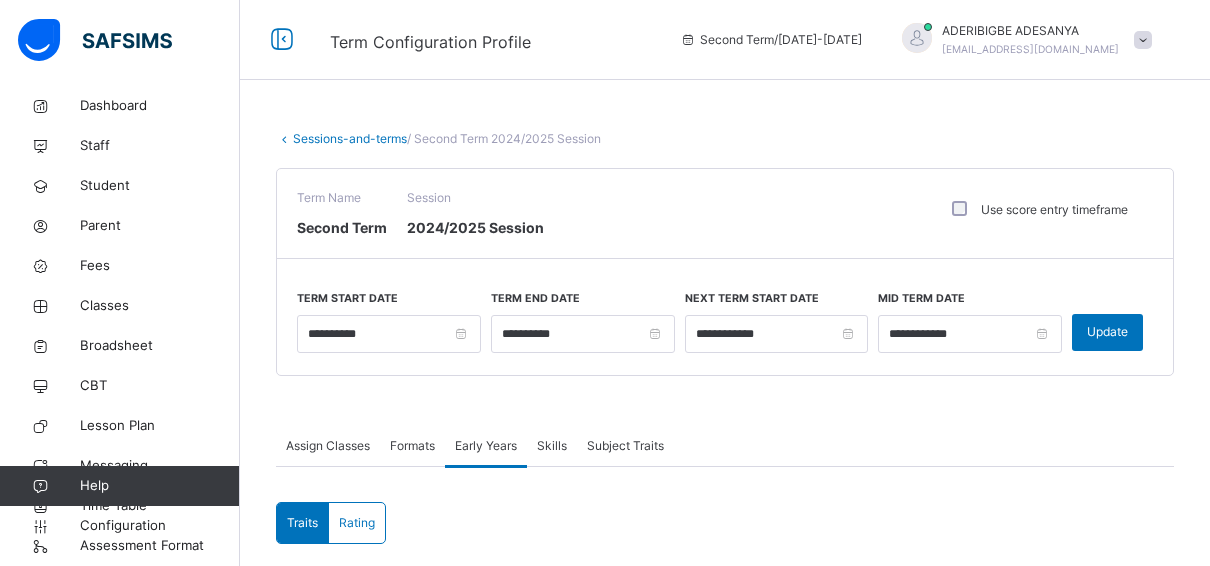 click on "Skills" at bounding box center [552, 446] 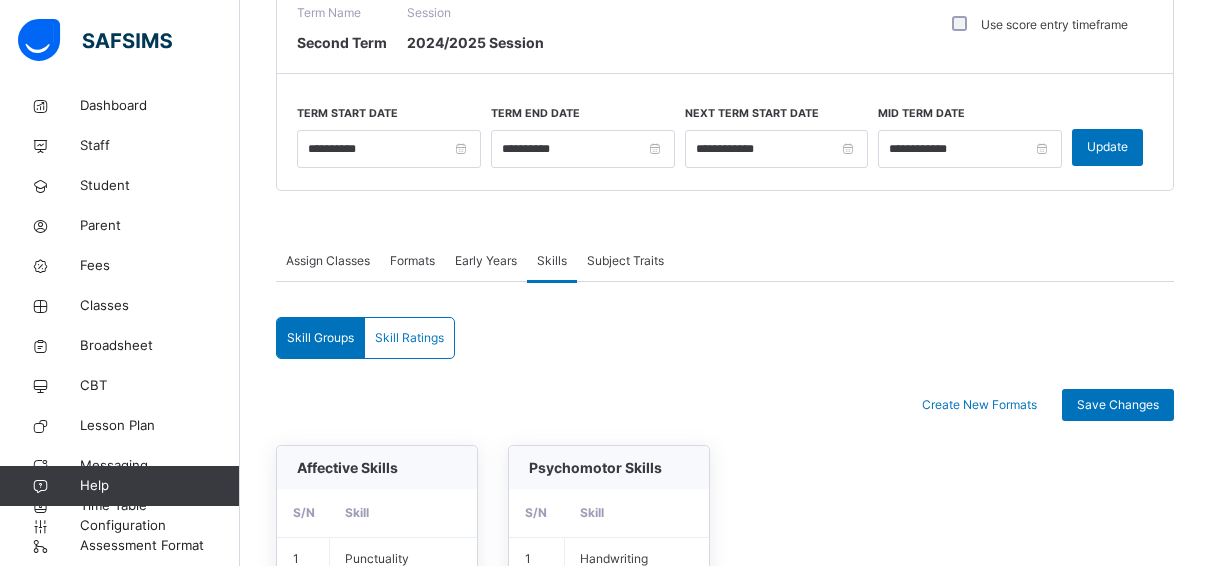 scroll, scrollTop: 126, scrollLeft: 0, axis: vertical 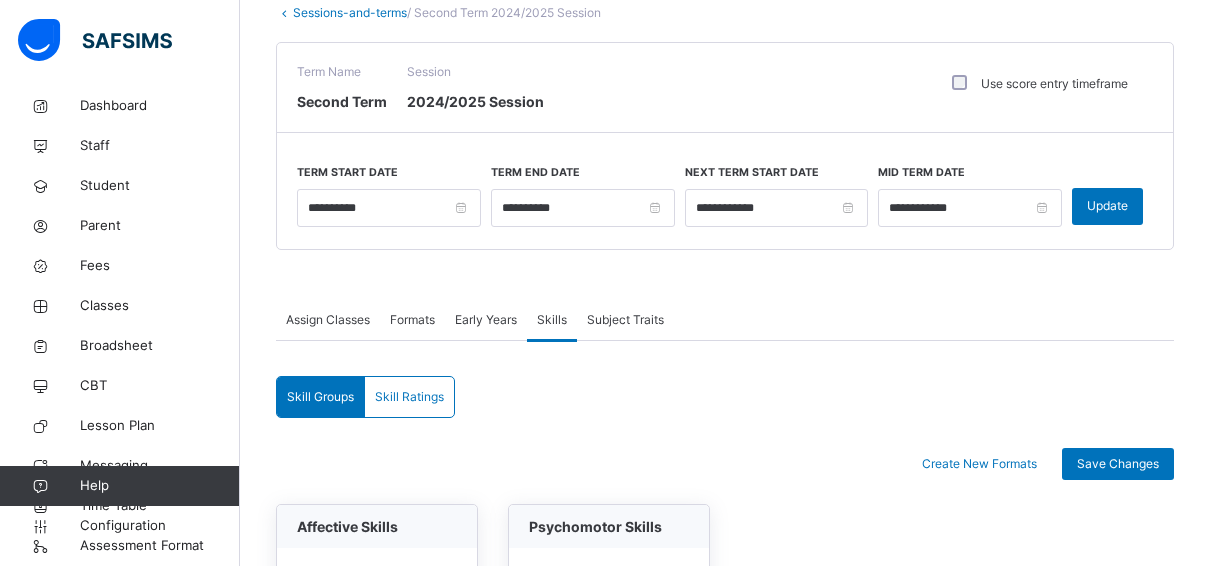 click on "Subject Traits" at bounding box center [625, 320] 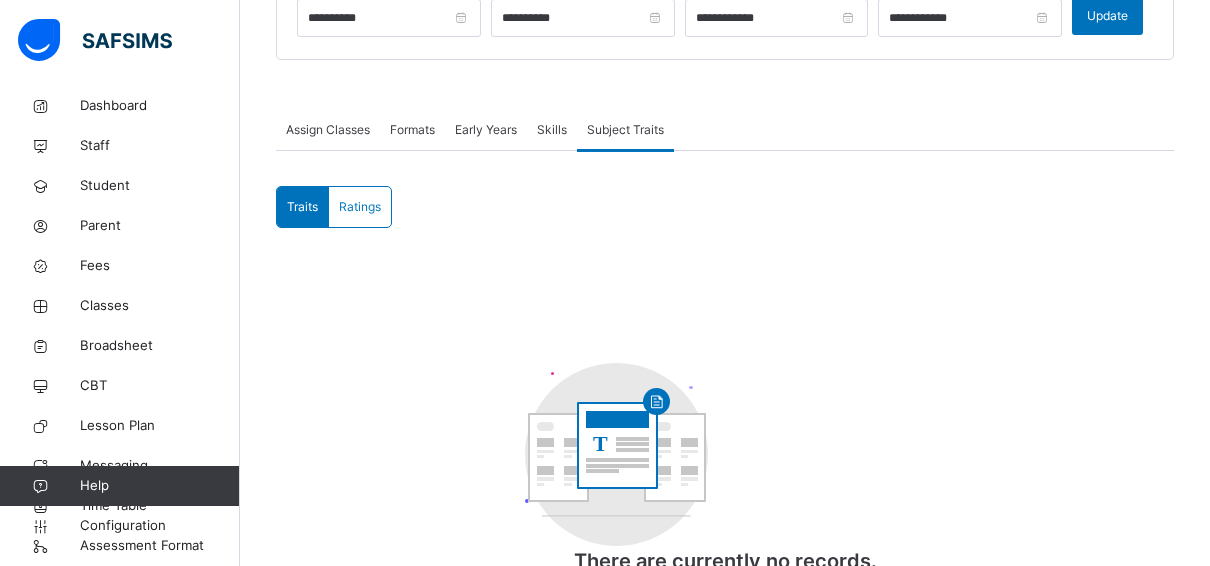 scroll, scrollTop: 285, scrollLeft: 0, axis: vertical 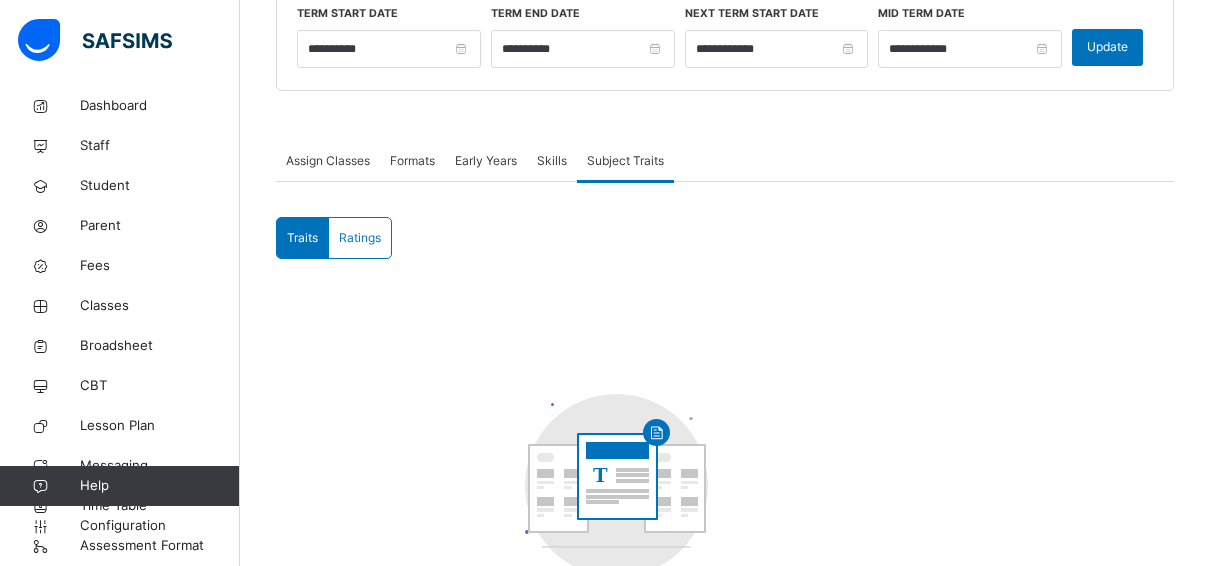 click on "Assign Classes" at bounding box center [328, 161] 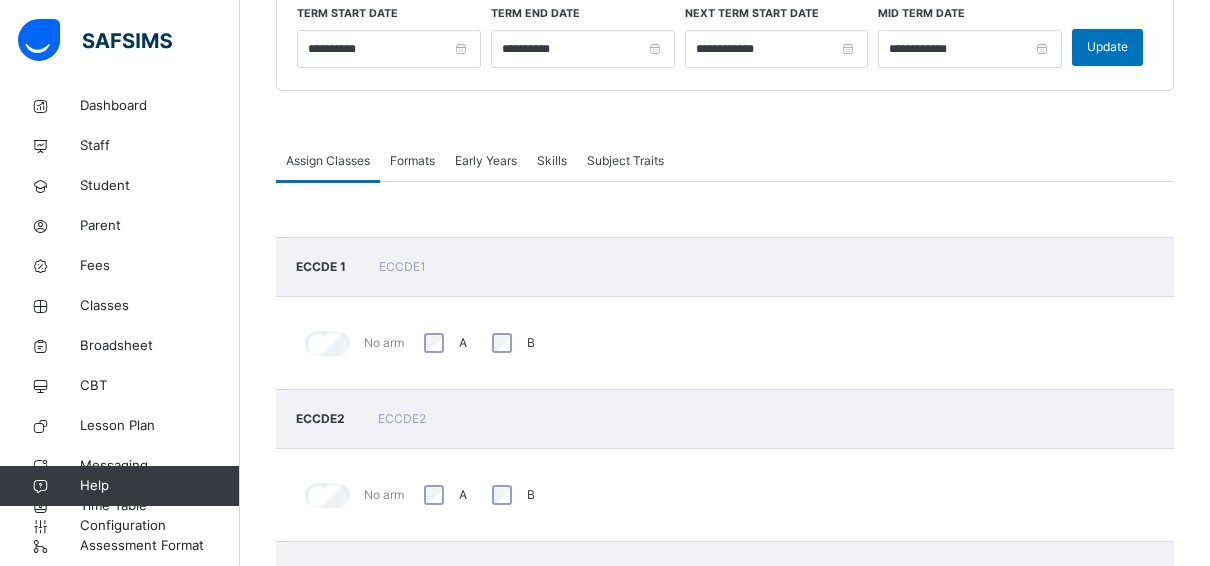 click on "Formats" at bounding box center (412, 161) 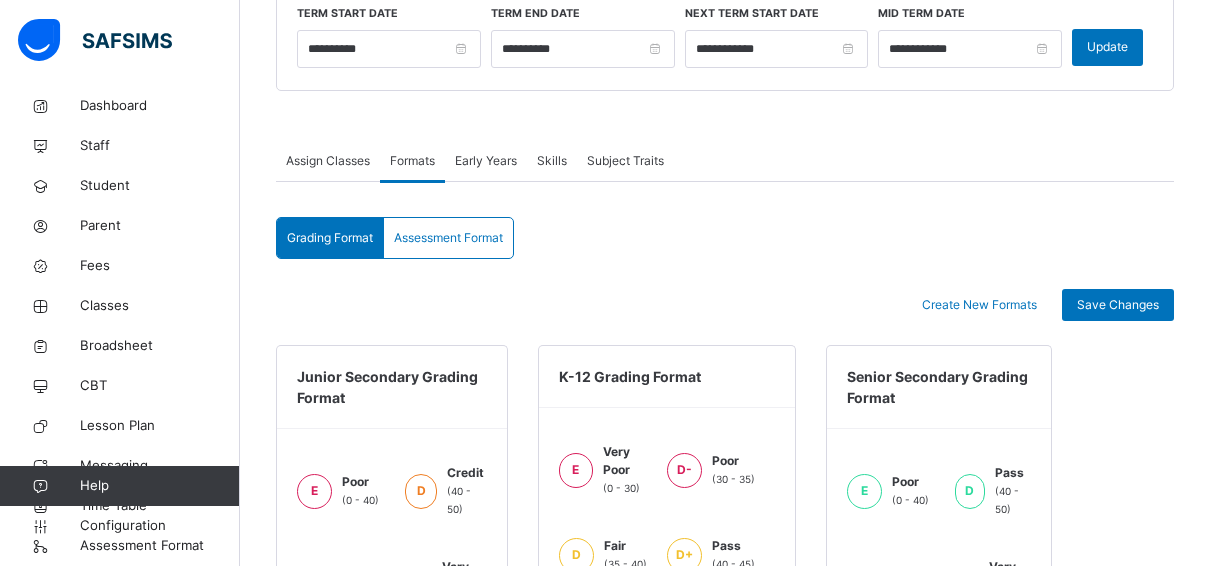 click on "Skills" at bounding box center [552, 161] 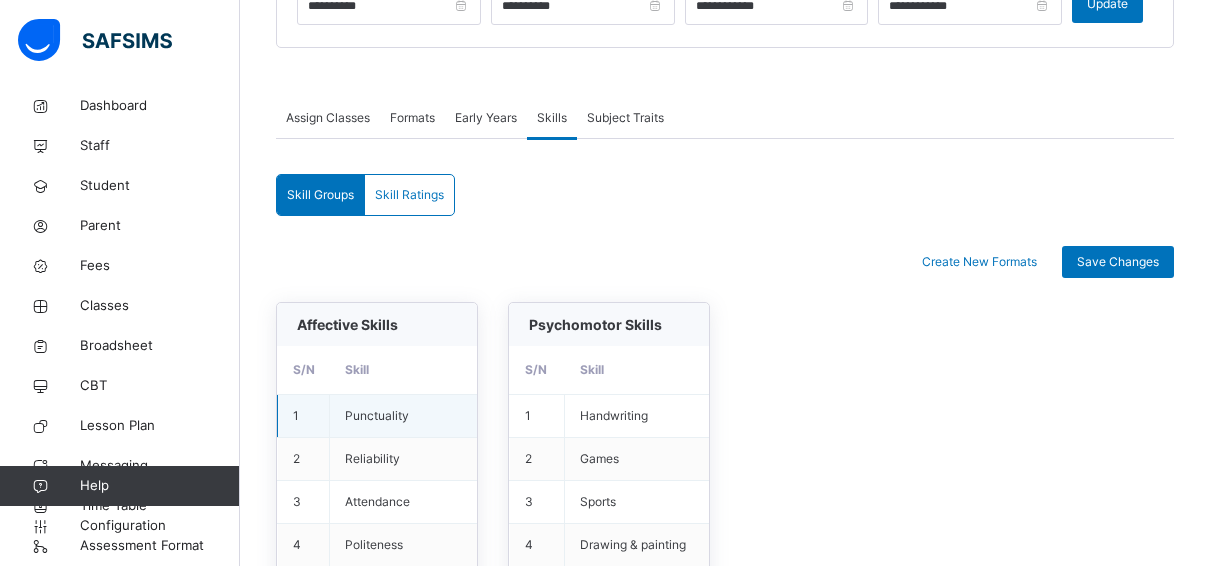 scroll, scrollTop: 326, scrollLeft: 0, axis: vertical 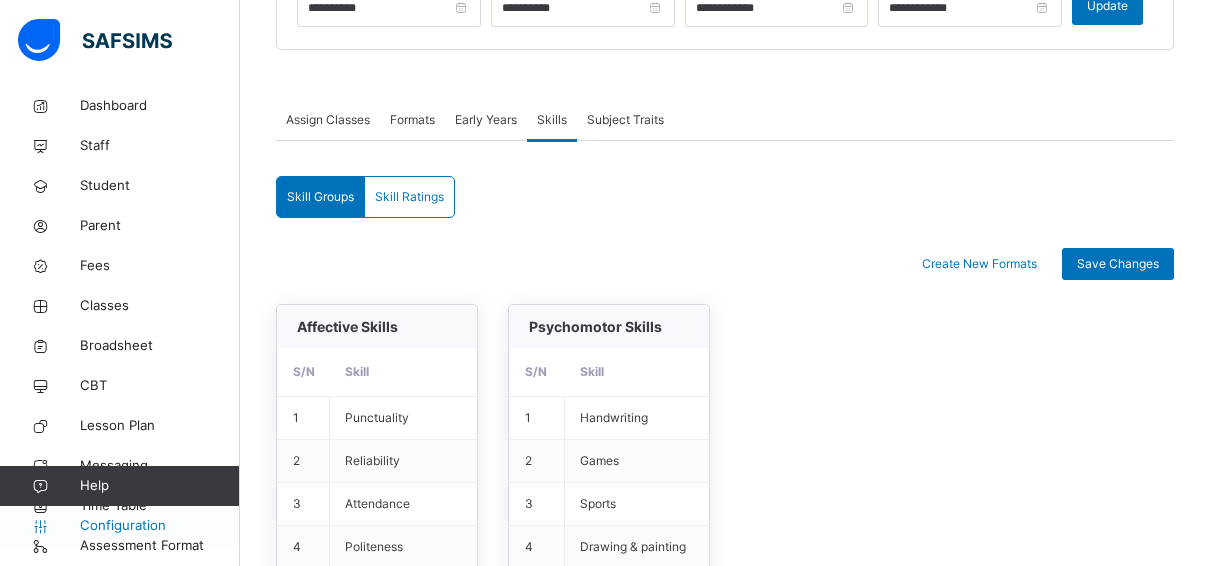 click on "Configuration" at bounding box center [119, 526] 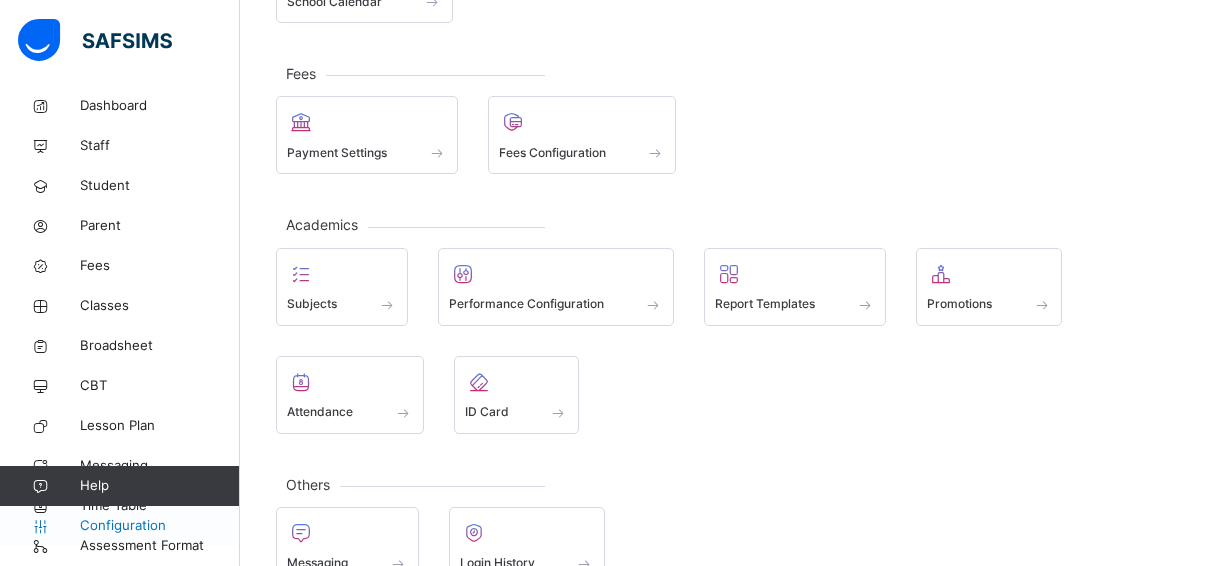 click on "Configuration" at bounding box center [119, 526] 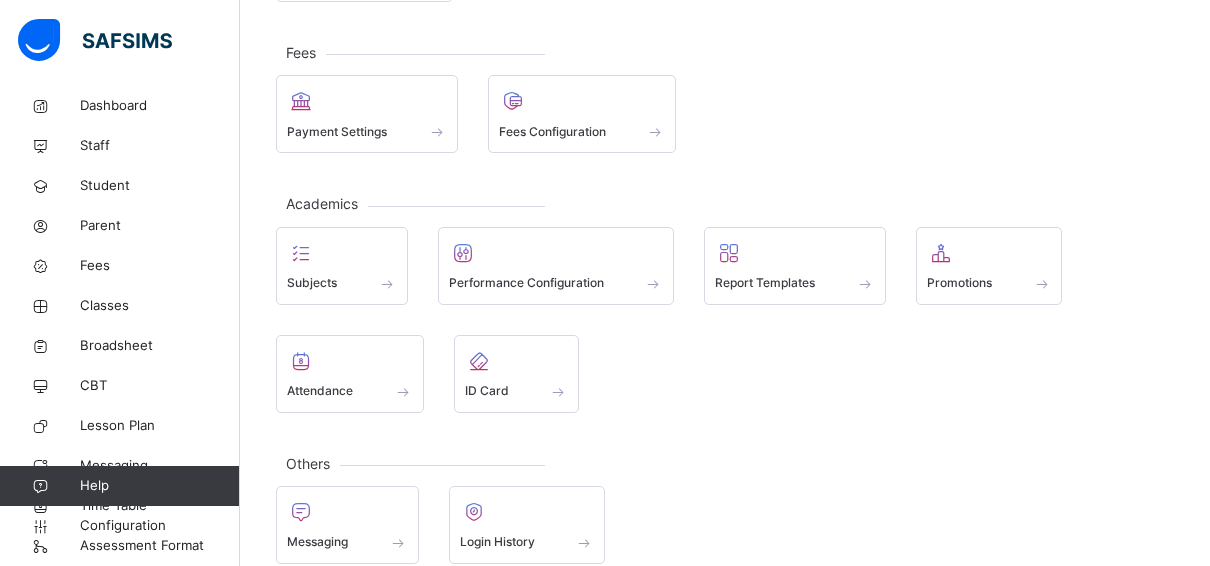 scroll, scrollTop: 368, scrollLeft: 0, axis: vertical 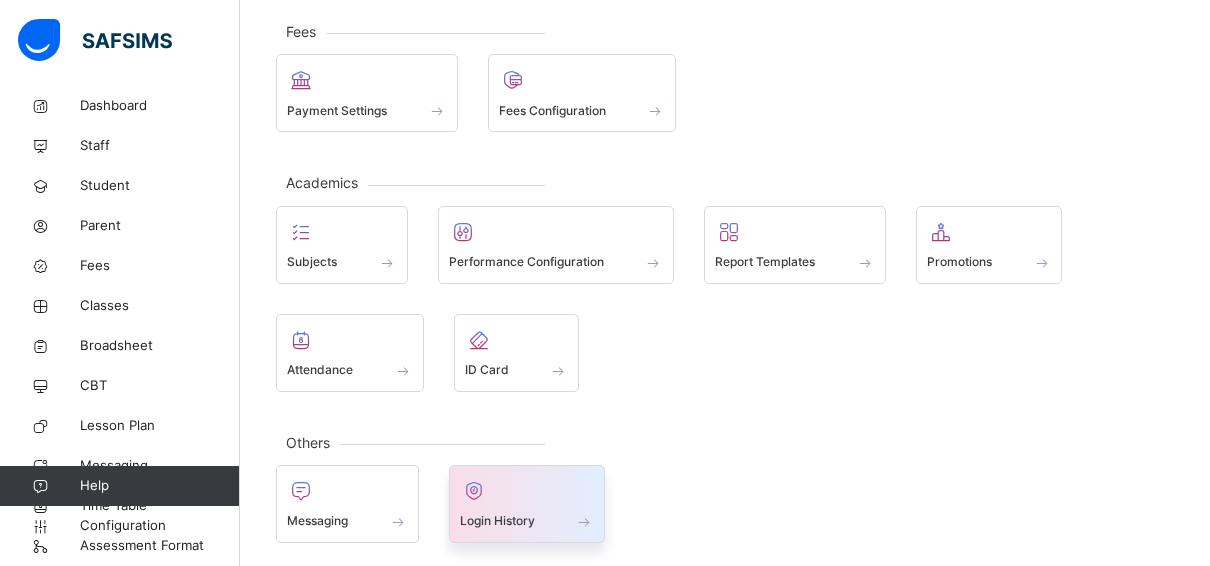 drag, startPoint x: 509, startPoint y: 497, endPoint x: 518, endPoint y: 490, distance: 11.401754 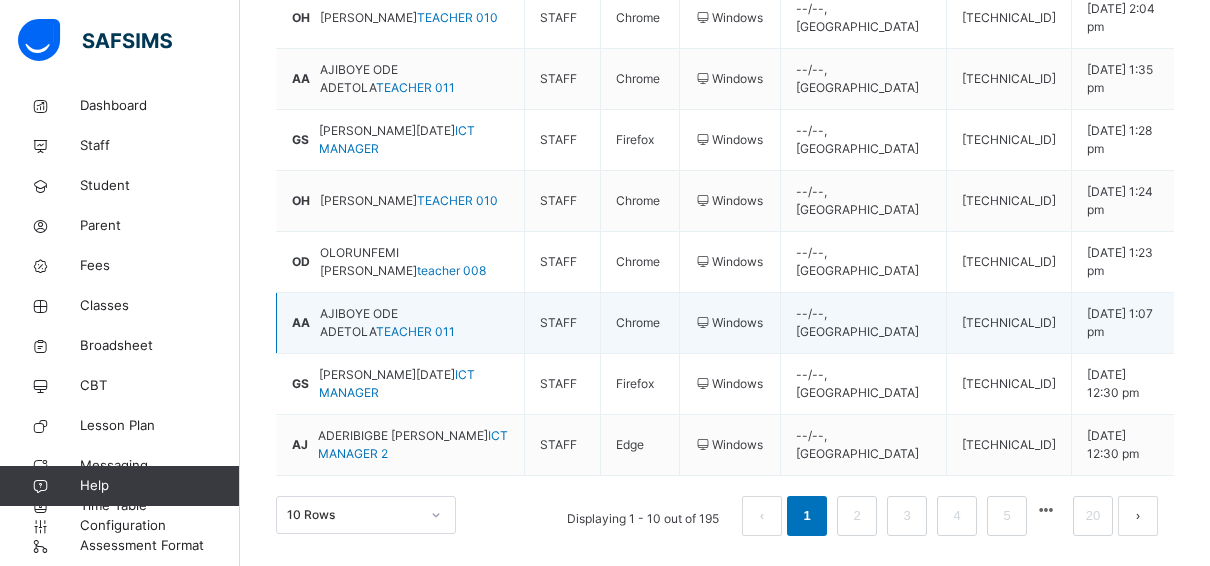 scroll, scrollTop: 566, scrollLeft: 0, axis: vertical 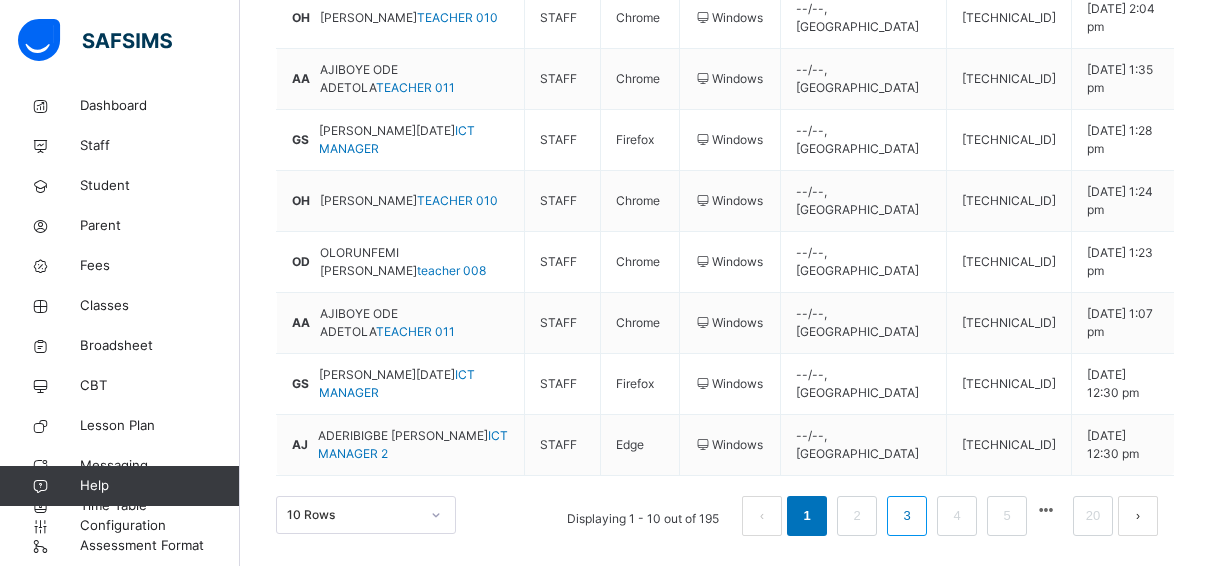 click on "3" at bounding box center (907, 516) 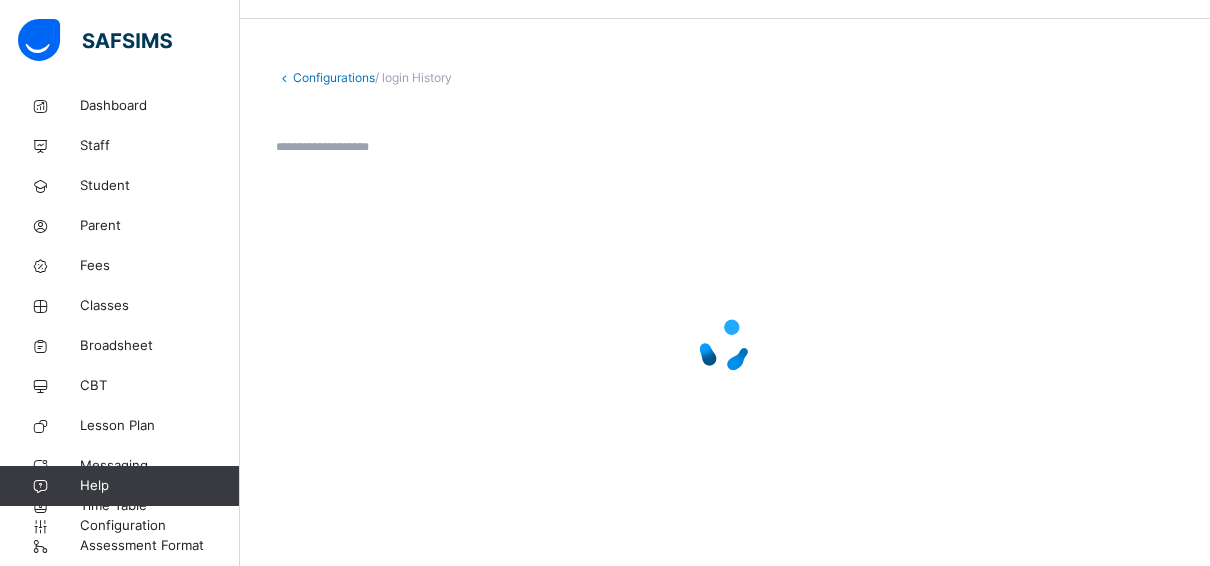 scroll, scrollTop: 80, scrollLeft: 0, axis: vertical 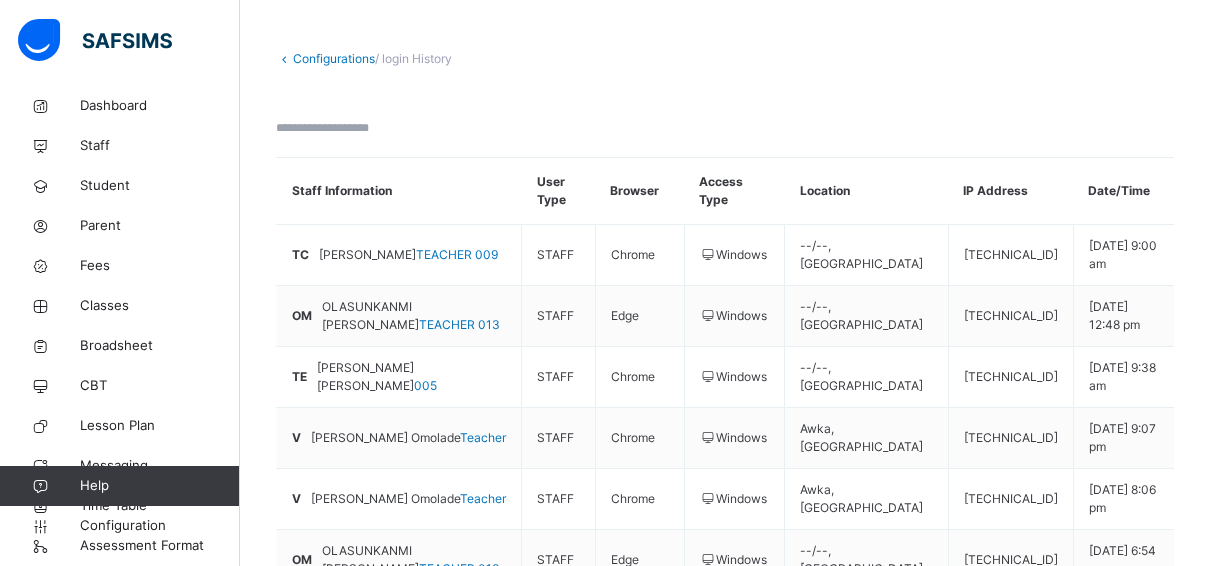 click on "Configurations" at bounding box center [334, 58] 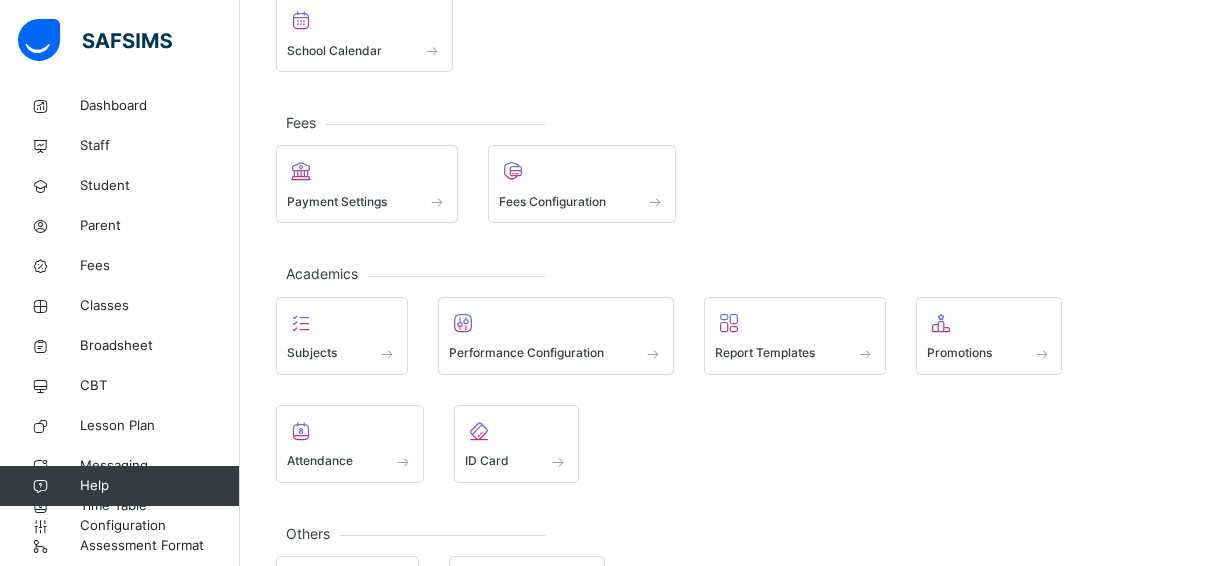 scroll, scrollTop: 280, scrollLeft: 0, axis: vertical 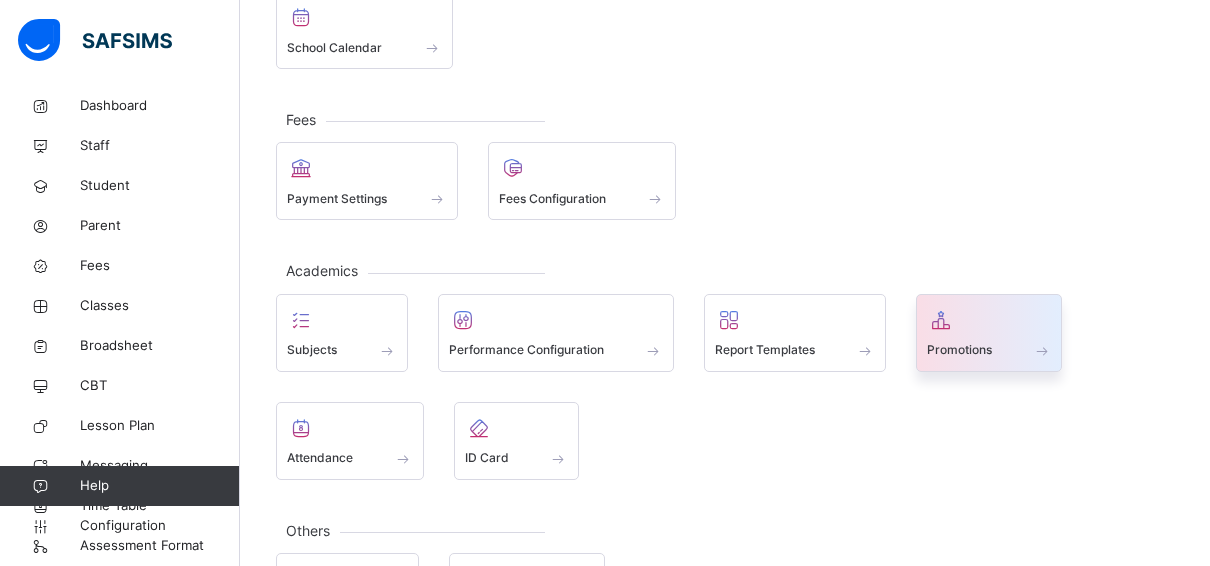 click on "Promotions" at bounding box center (989, 350) 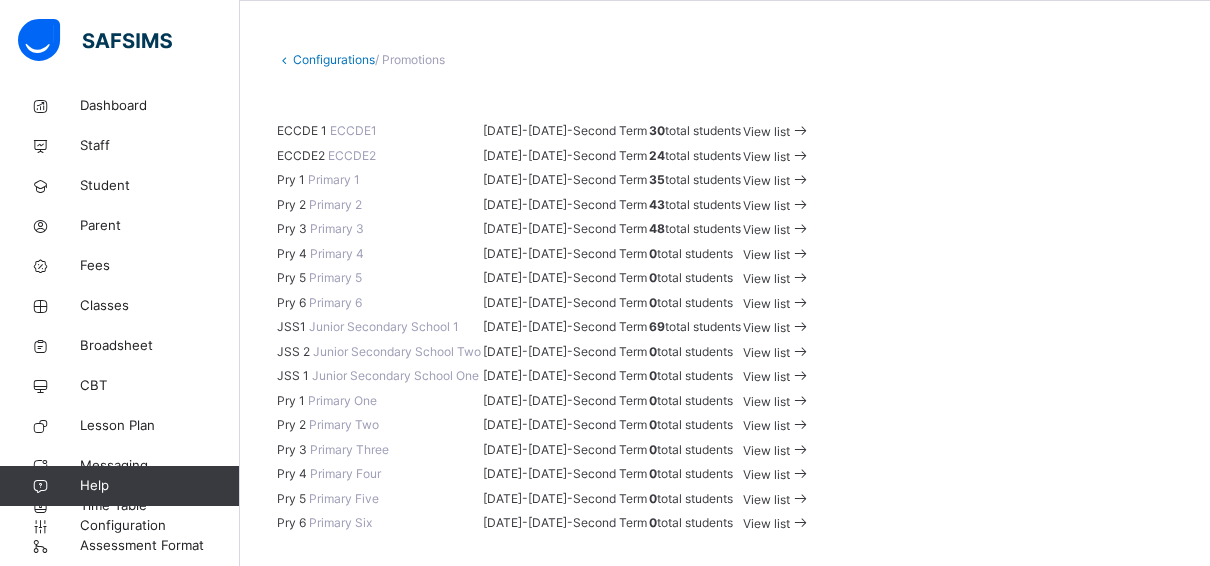 scroll, scrollTop: 0, scrollLeft: 0, axis: both 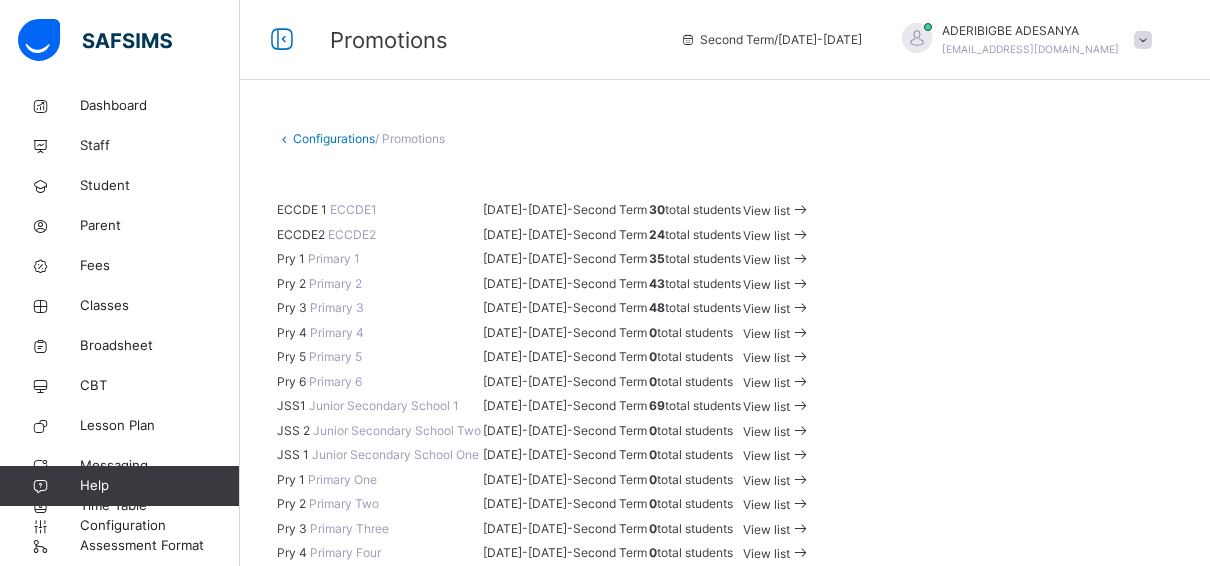 click on "Configurations" at bounding box center (334, 138) 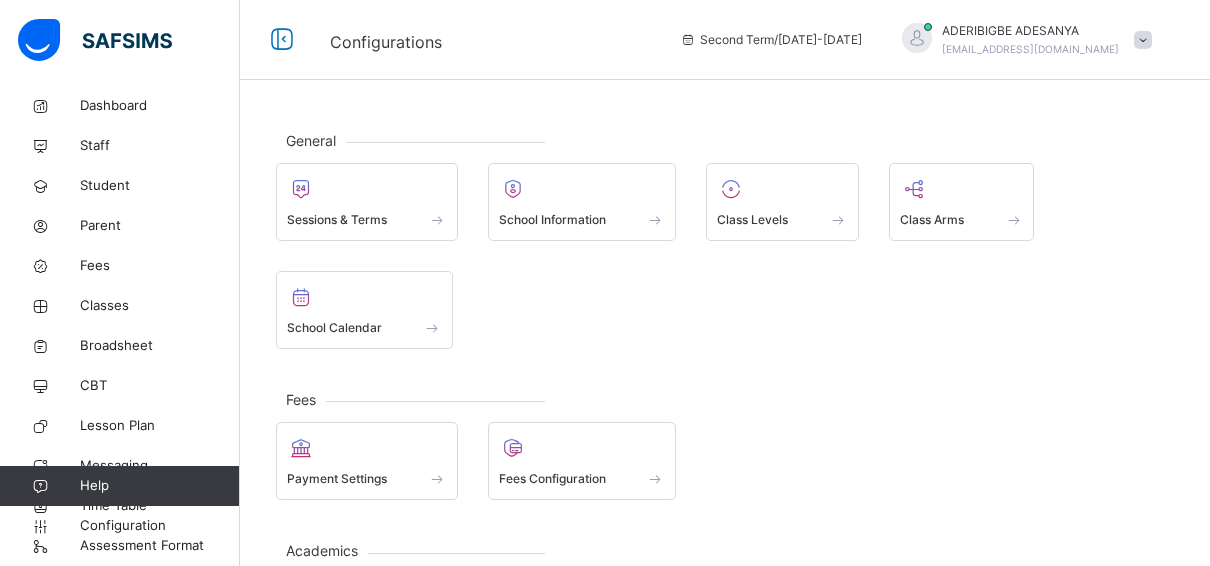 click on "Payment Settings   Fees Configuration" at bounding box center (725, 461) 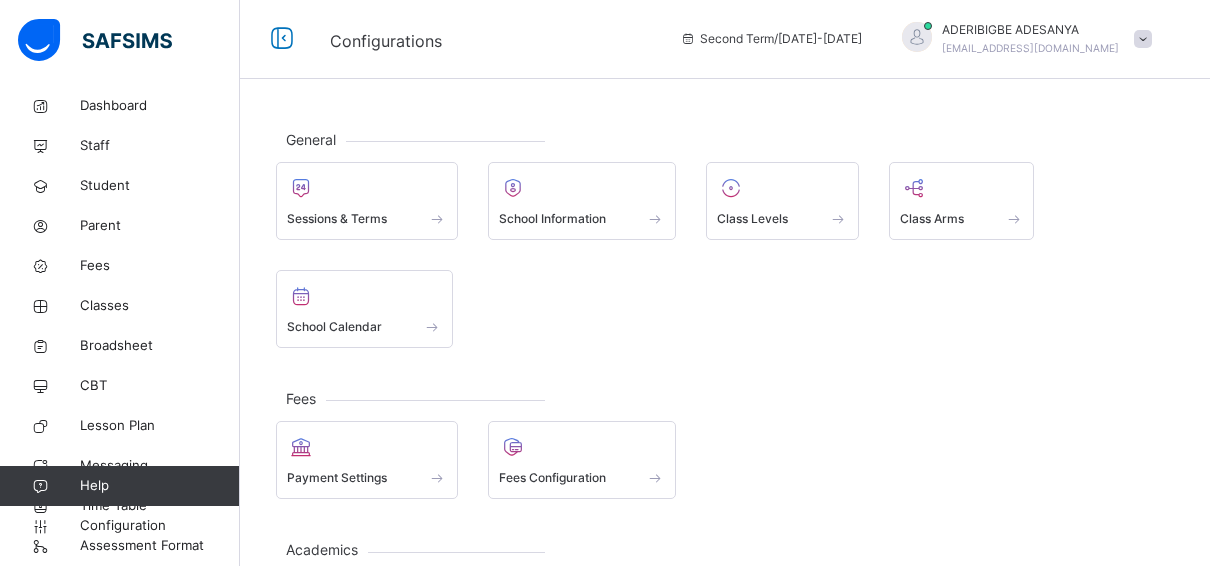 scroll, scrollTop: 0, scrollLeft: 0, axis: both 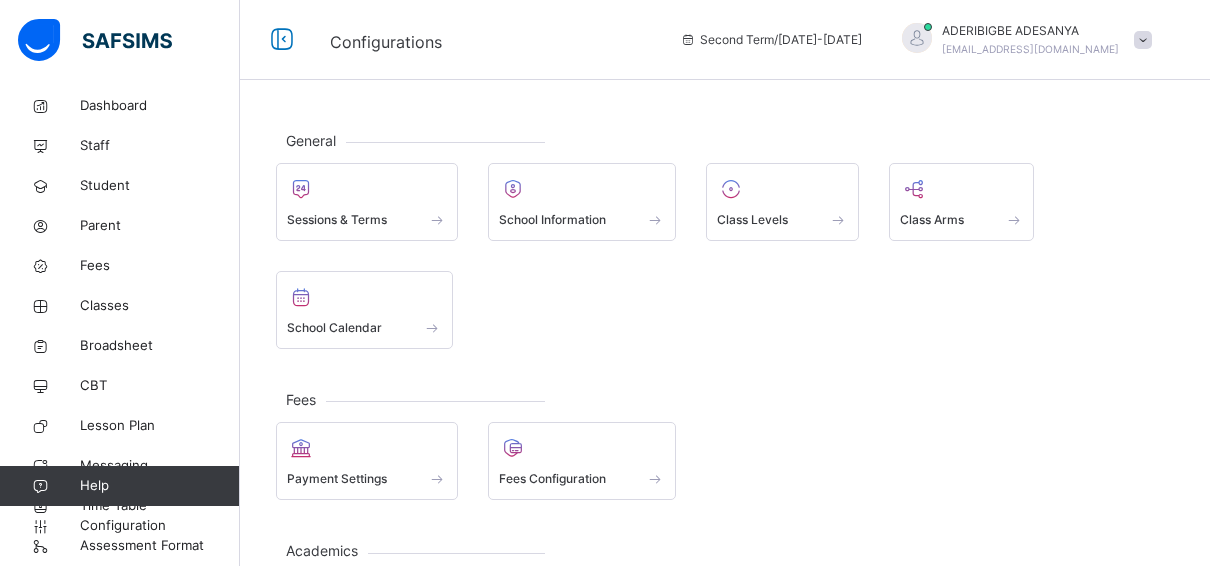 drag, startPoint x: 499, startPoint y: 164, endPoint x: 274, endPoint y: 252, distance: 241.59677 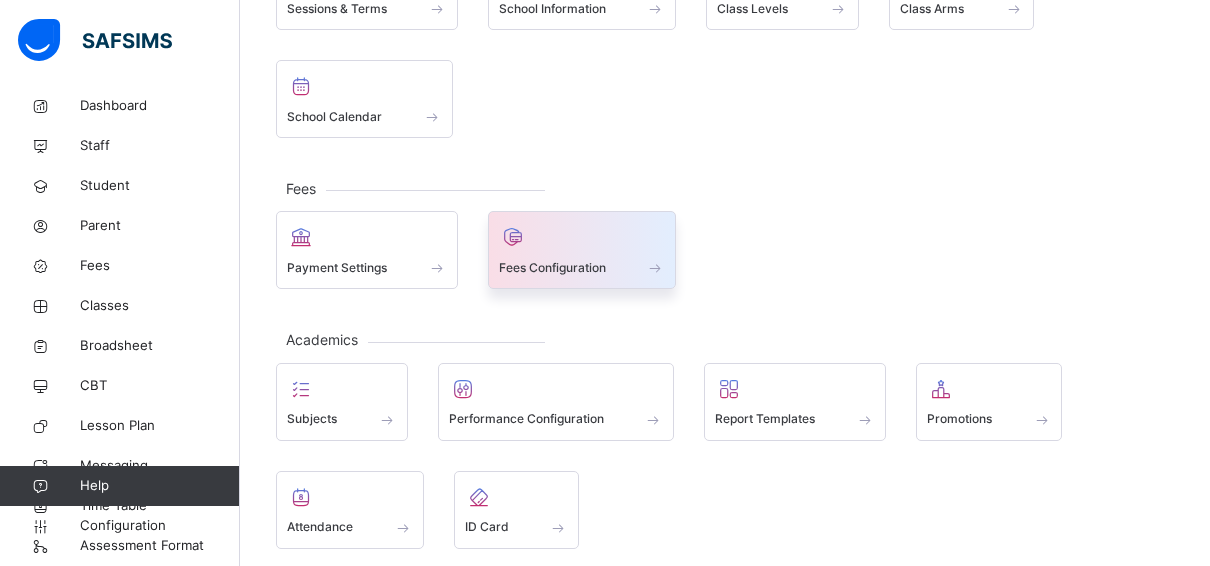 scroll, scrollTop: 368, scrollLeft: 0, axis: vertical 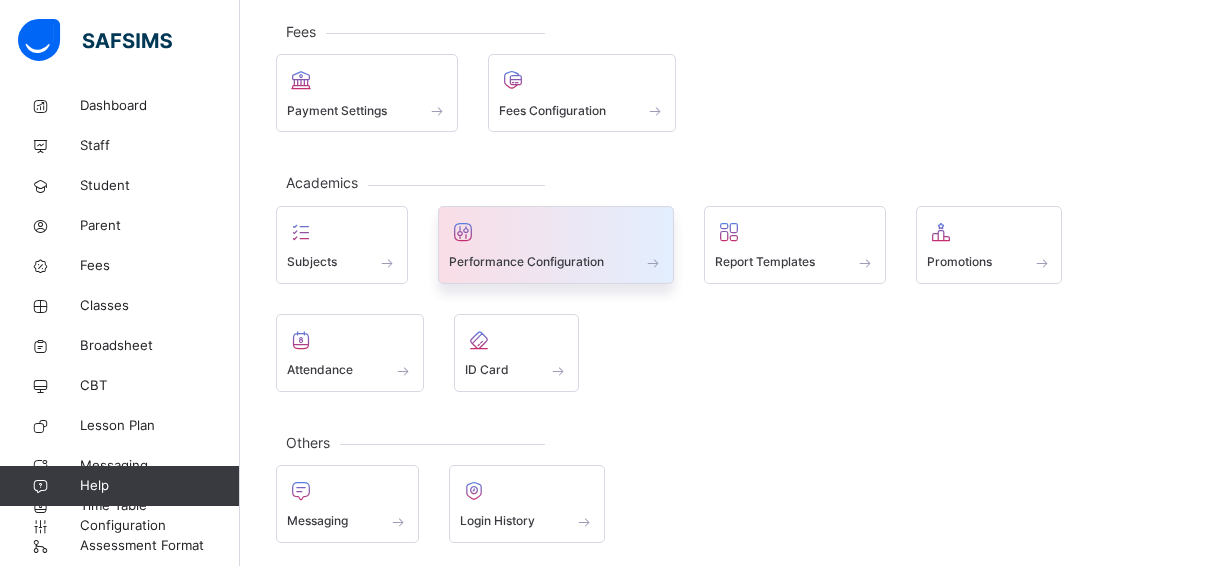 click on "Performance Configuration" at bounding box center [526, 262] 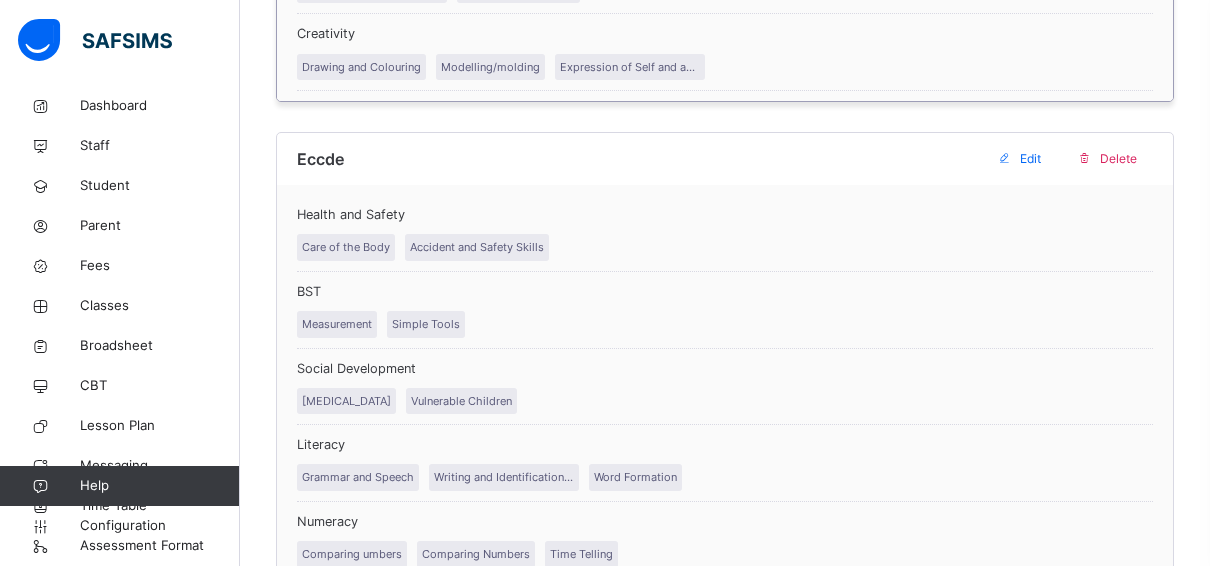 scroll, scrollTop: 1068, scrollLeft: 0, axis: vertical 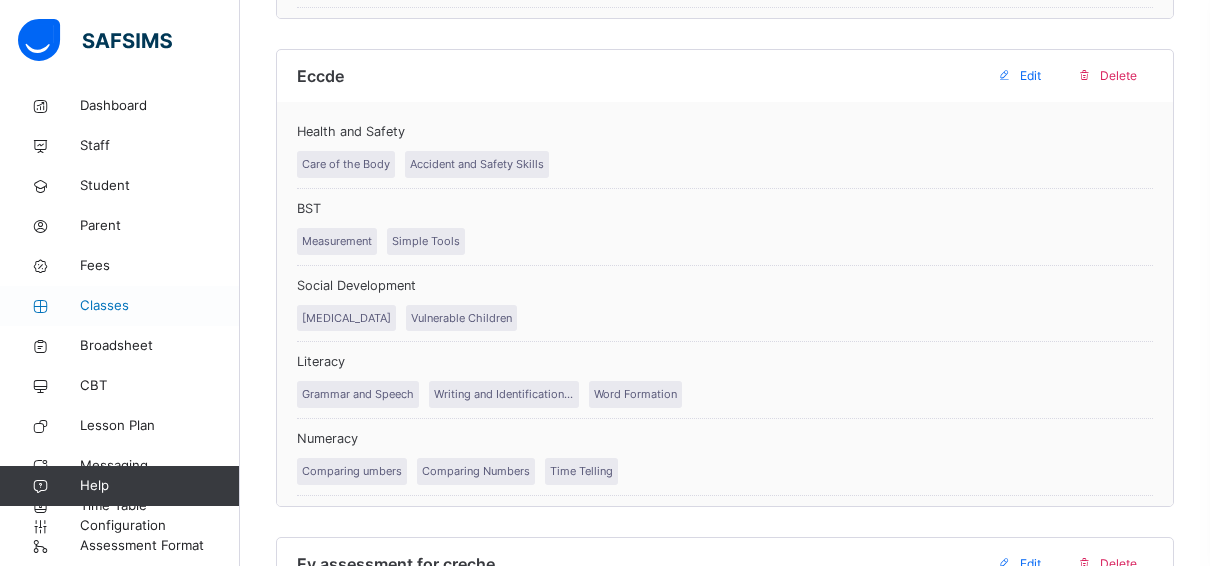 click on "Classes" at bounding box center [160, 306] 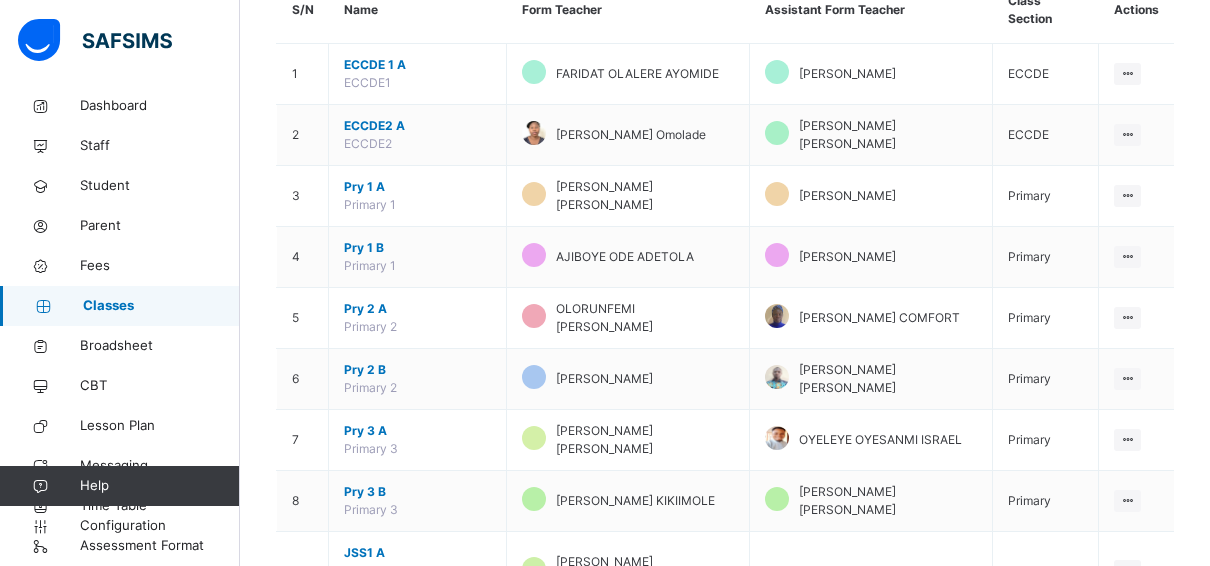 scroll, scrollTop: 539, scrollLeft: 0, axis: vertical 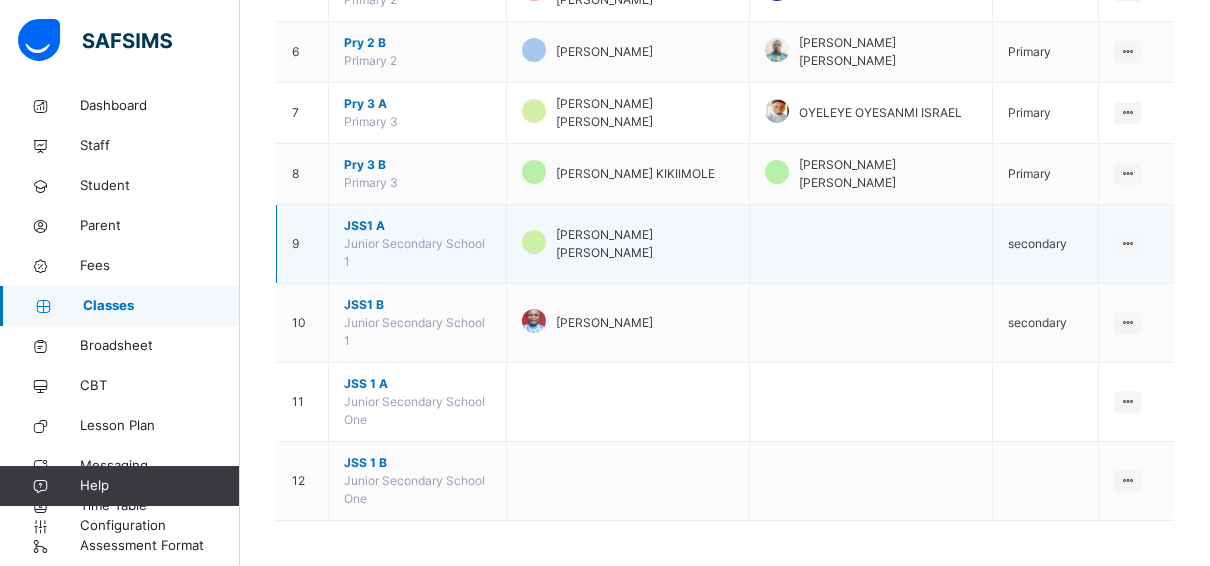 click on "JSS1   A" at bounding box center (417, 226) 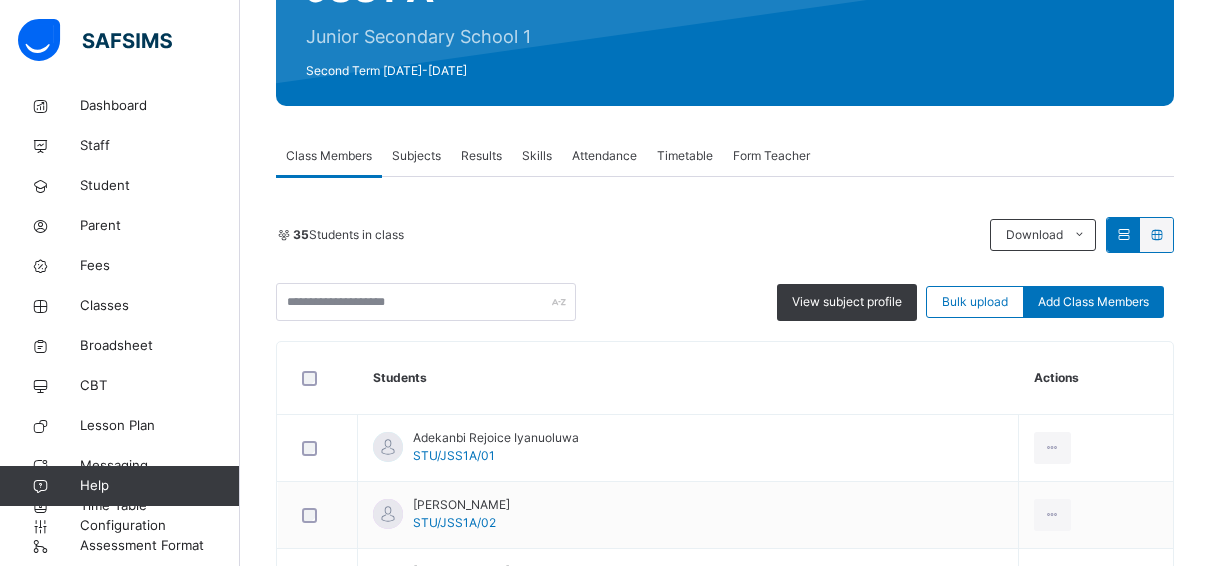 scroll, scrollTop: 239, scrollLeft: 0, axis: vertical 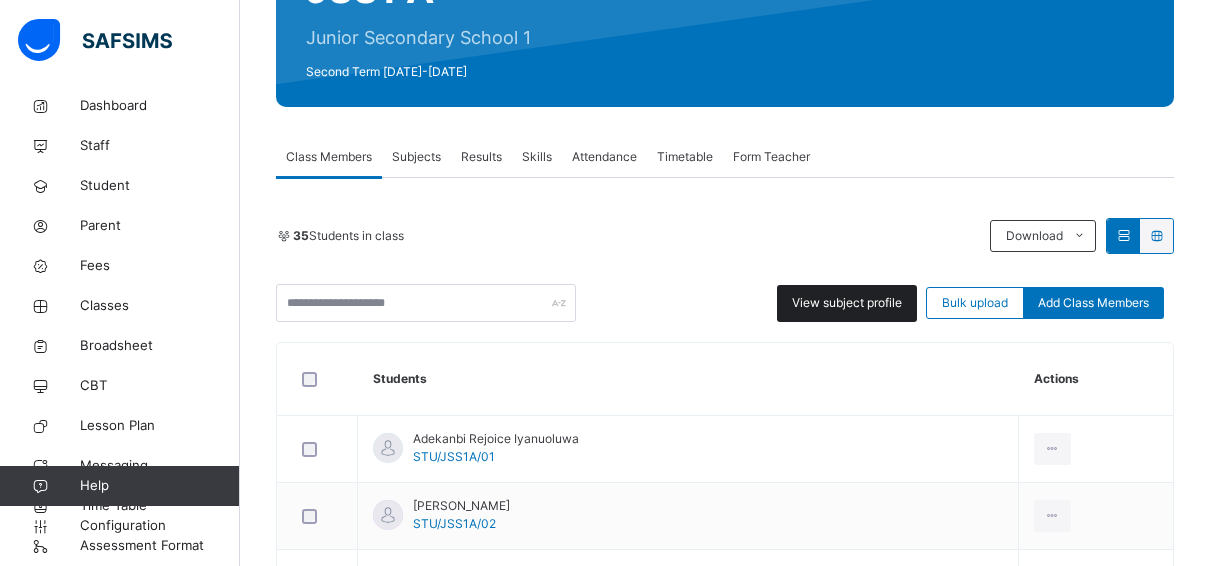 click on "View subject profile" at bounding box center (847, 303) 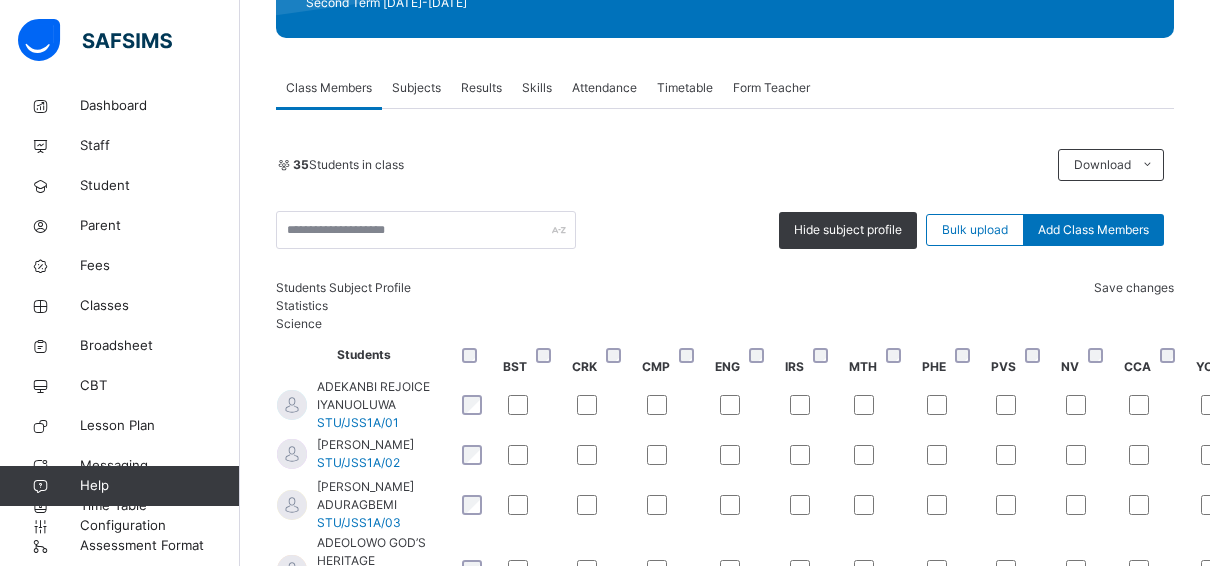 scroll, scrollTop: 439, scrollLeft: 0, axis: vertical 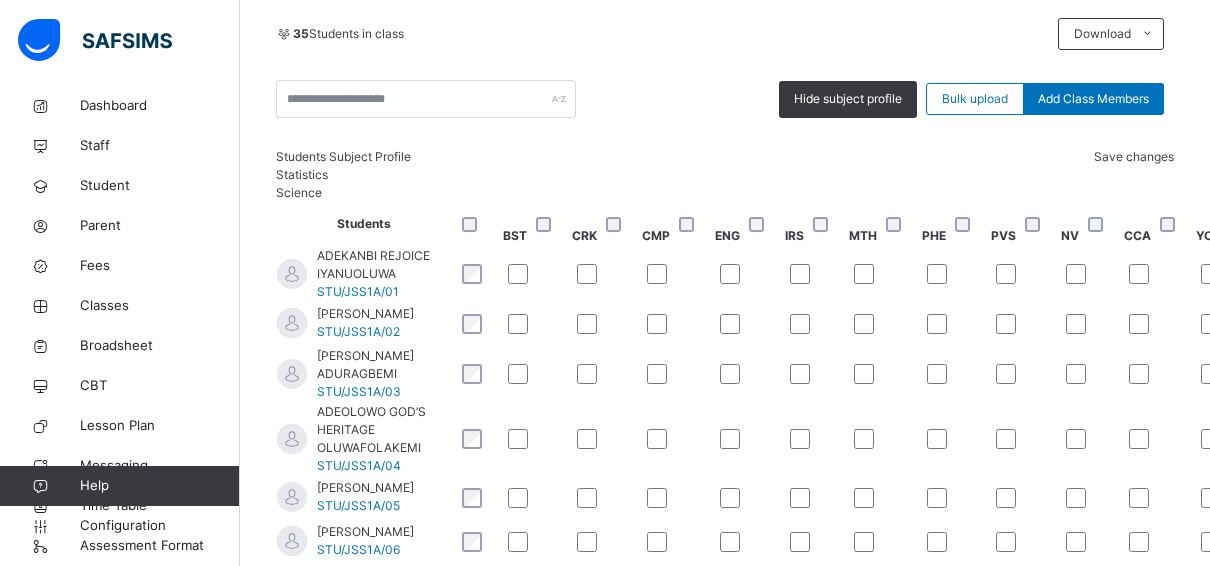 click on "[PERSON_NAME] ADURAGBEMI   STU/JSS1A/03" at bounding box center [384, 374] 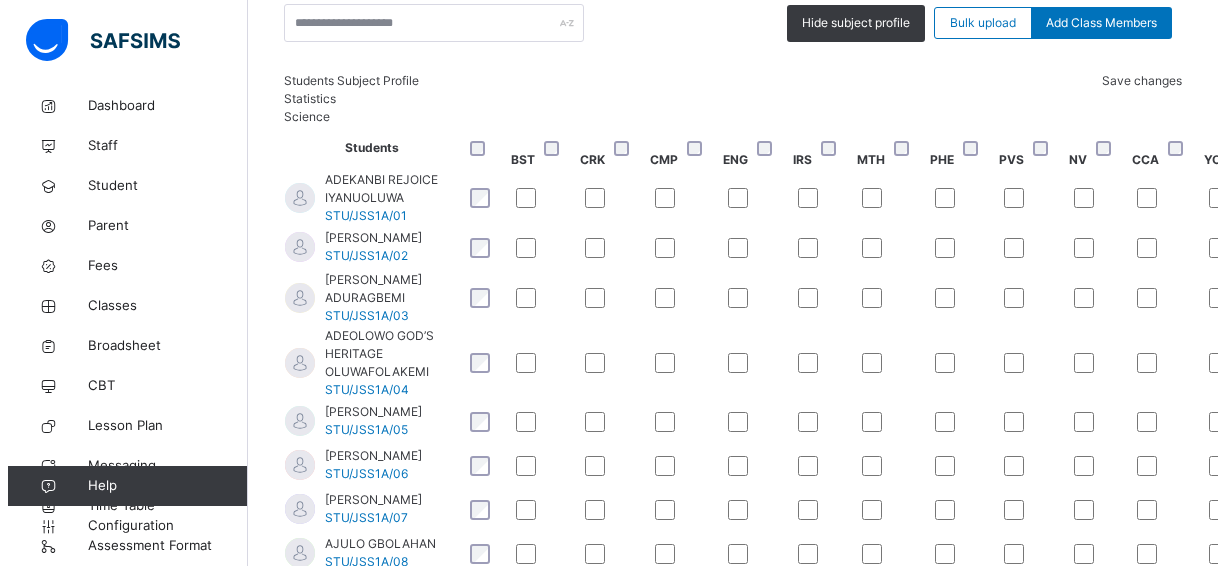 scroll, scrollTop: 516, scrollLeft: 0, axis: vertical 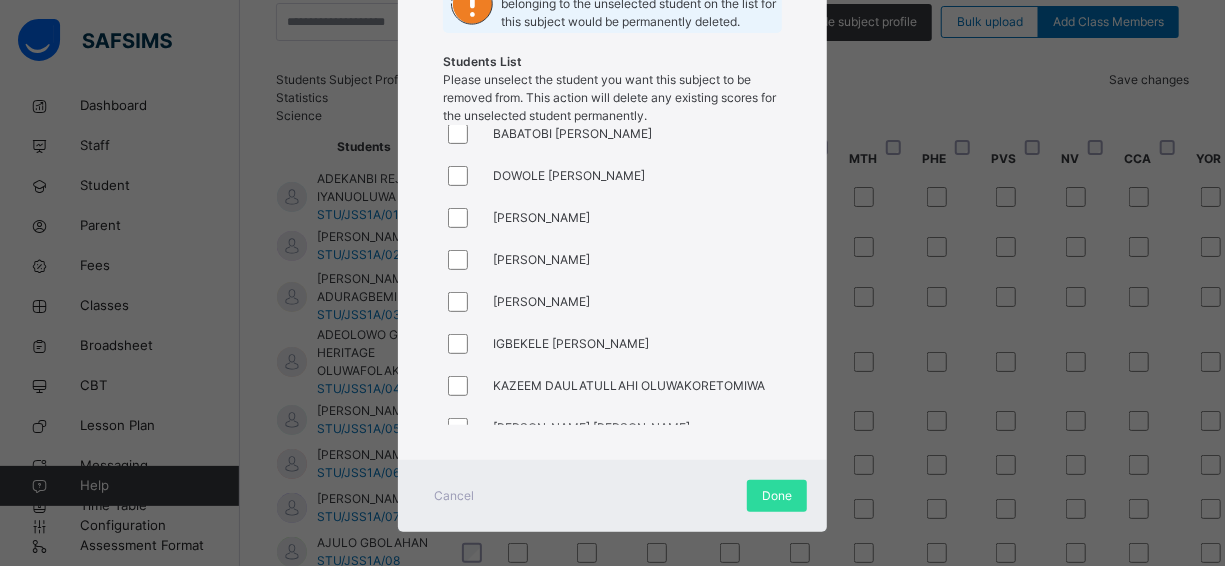 click at bounding box center (463, 386) 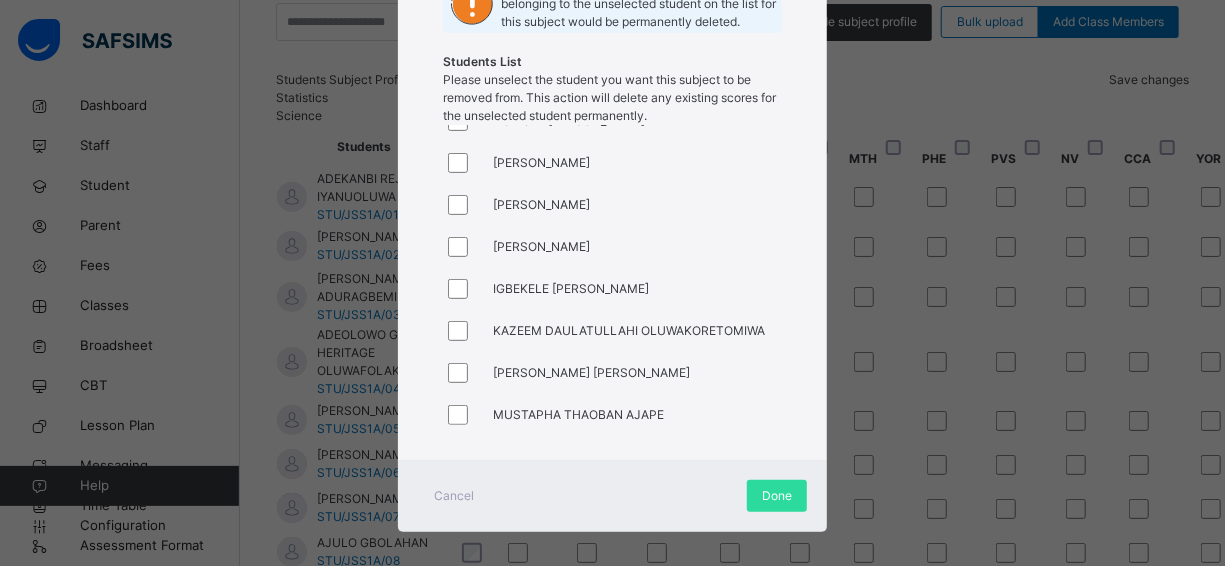scroll, scrollTop: 700, scrollLeft: 0, axis: vertical 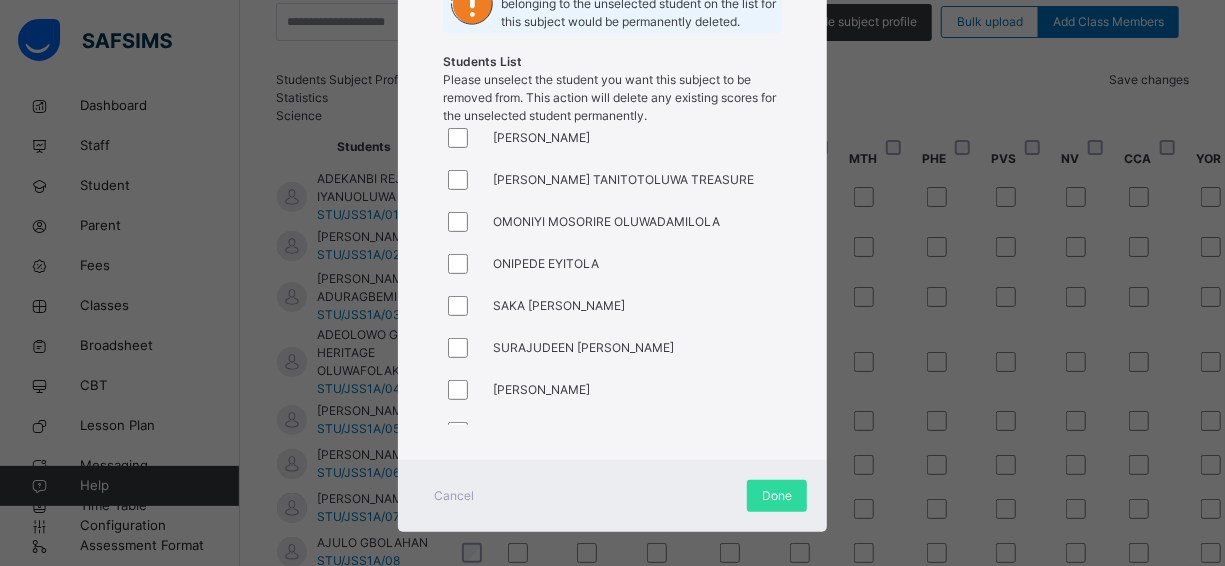 click at bounding box center [463, 306] 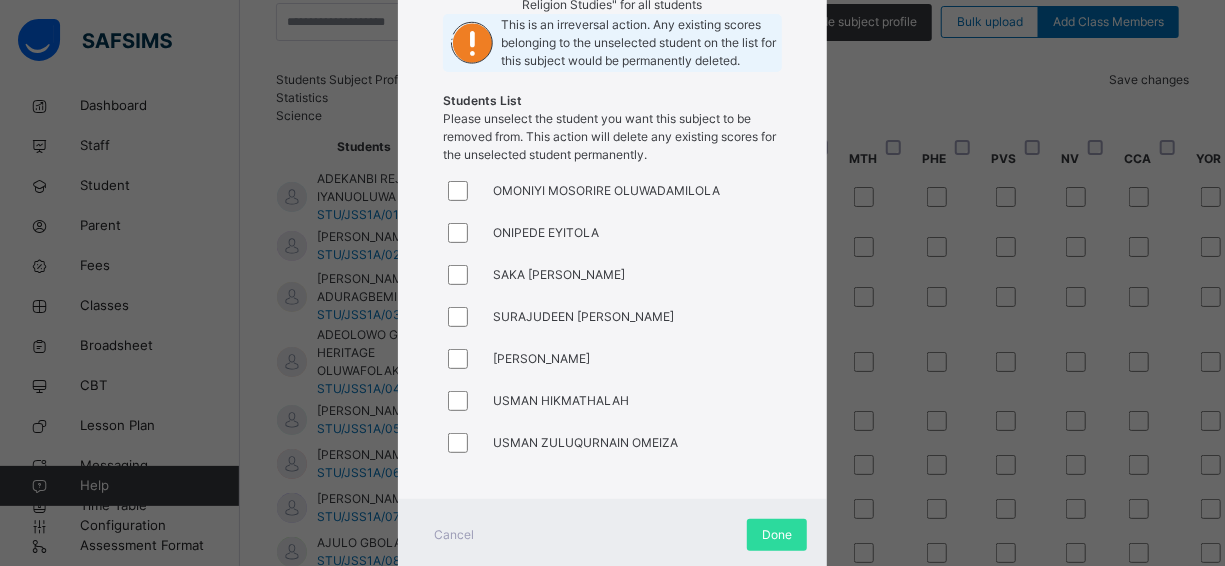 scroll, scrollTop: 198, scrollLeft: 0, axis: vertical 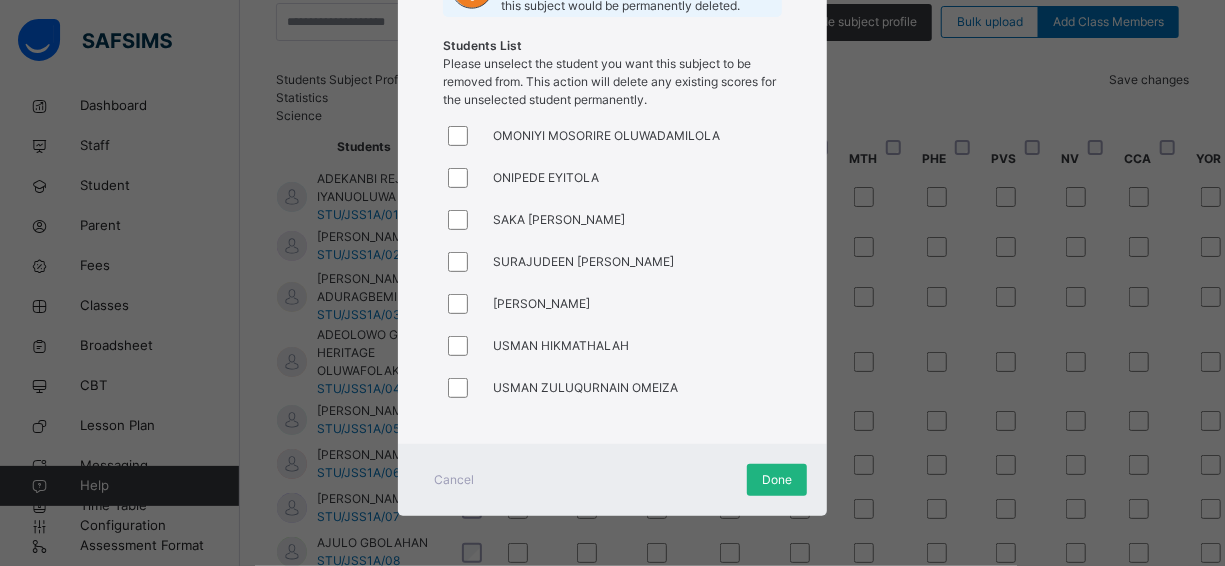 click on "Done" at bounding box center [777, 480] 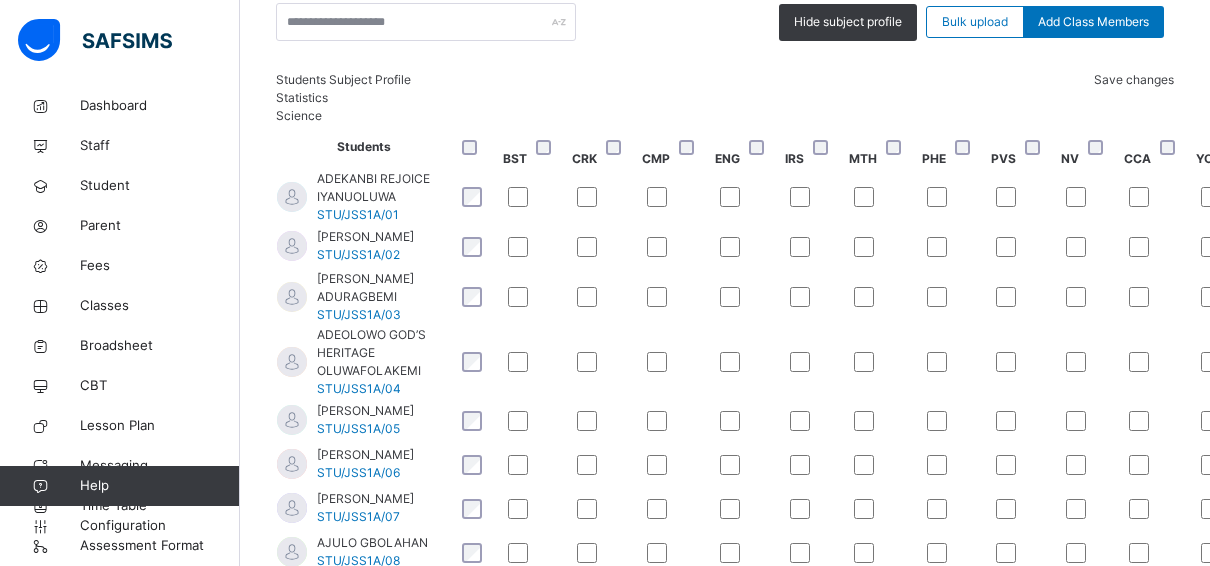 scroll, scrollTop: 0, scrollLeft: 0, axis: both 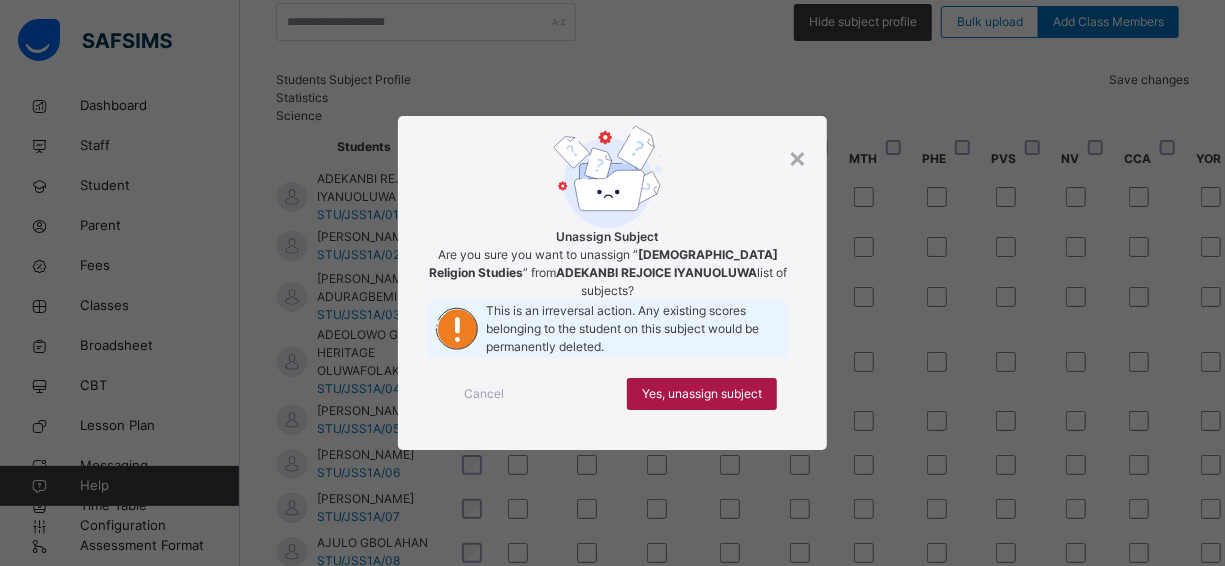 click on "Yes, unassign subject" at bounding box center [702, 394] 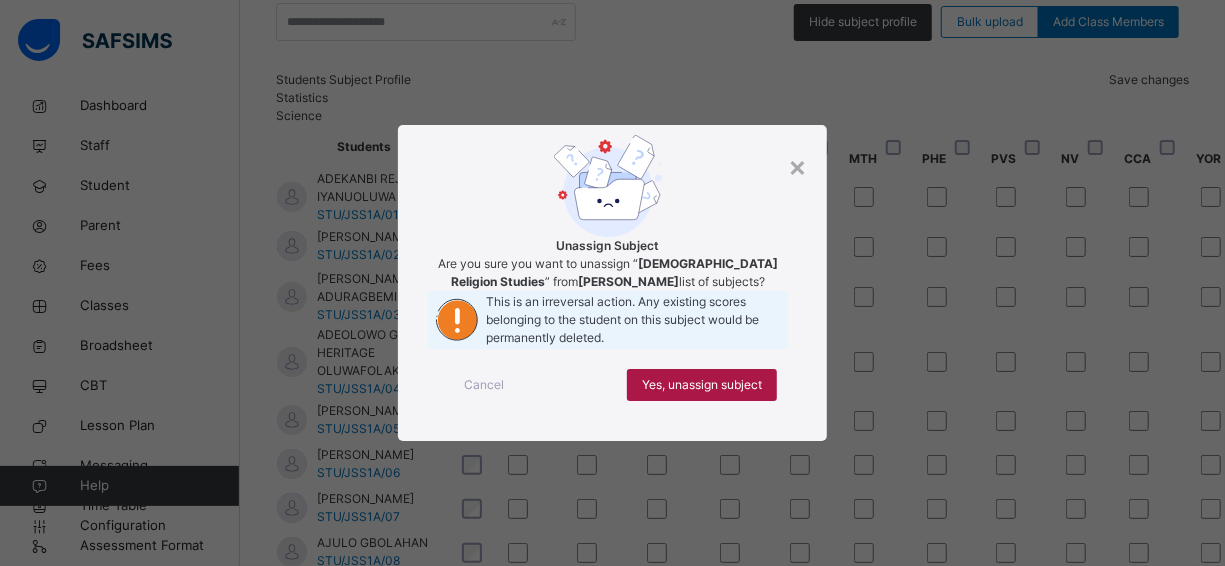 click on "Yes, unassign subject" at bounding box center (702, 385) 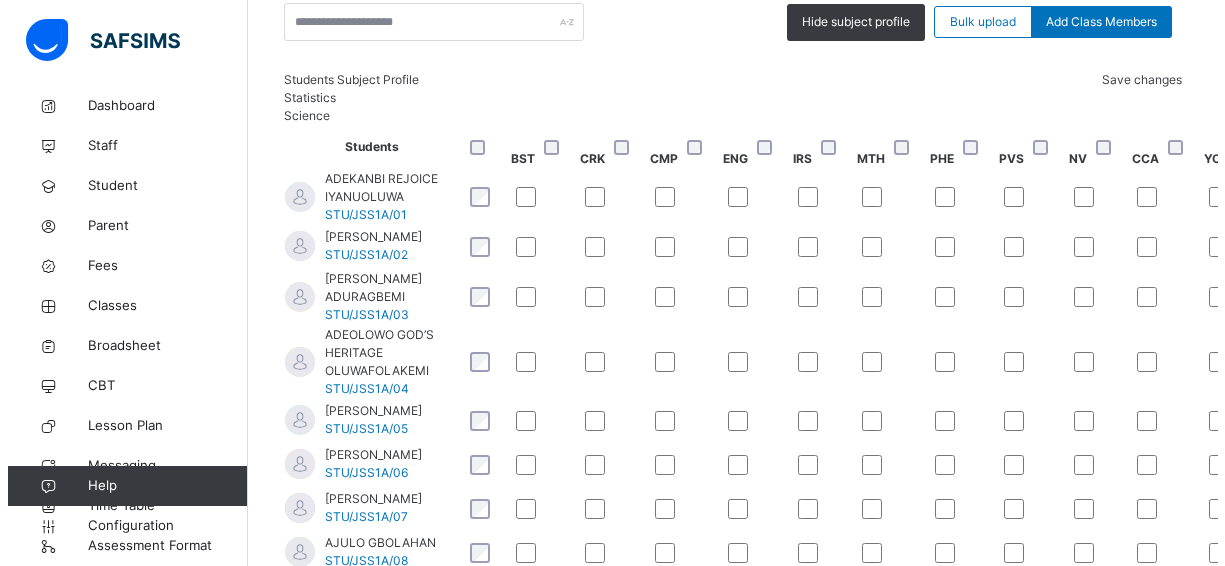 scroll, scrollTop: 100, scrollLeft: 0, axis: vertical 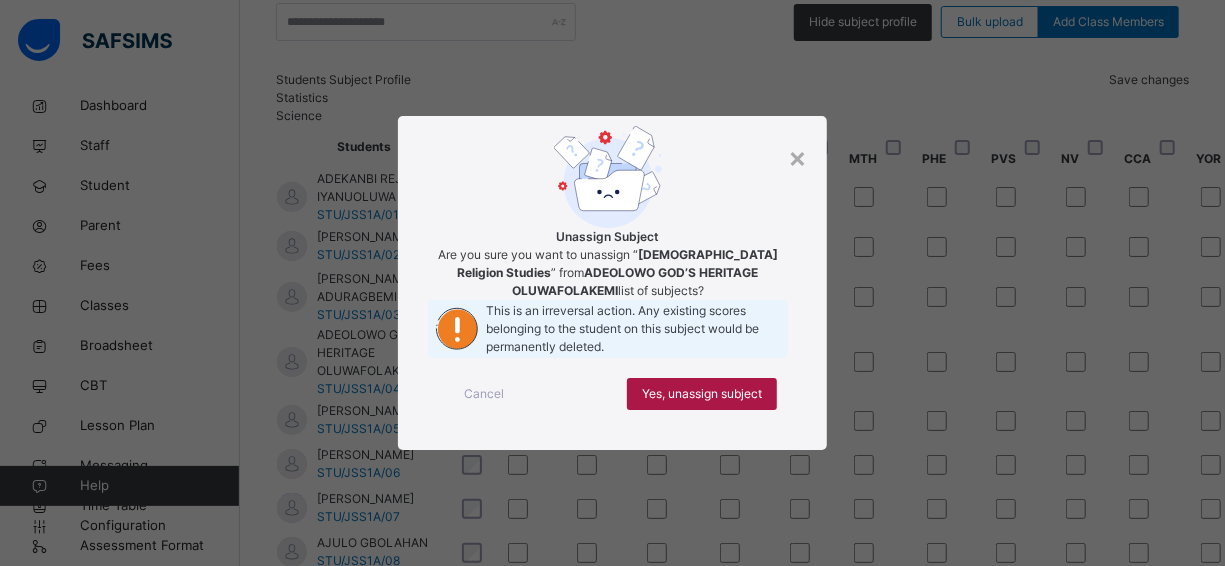 click on "Yes, unassign subject" at bounding box center [702, 394] 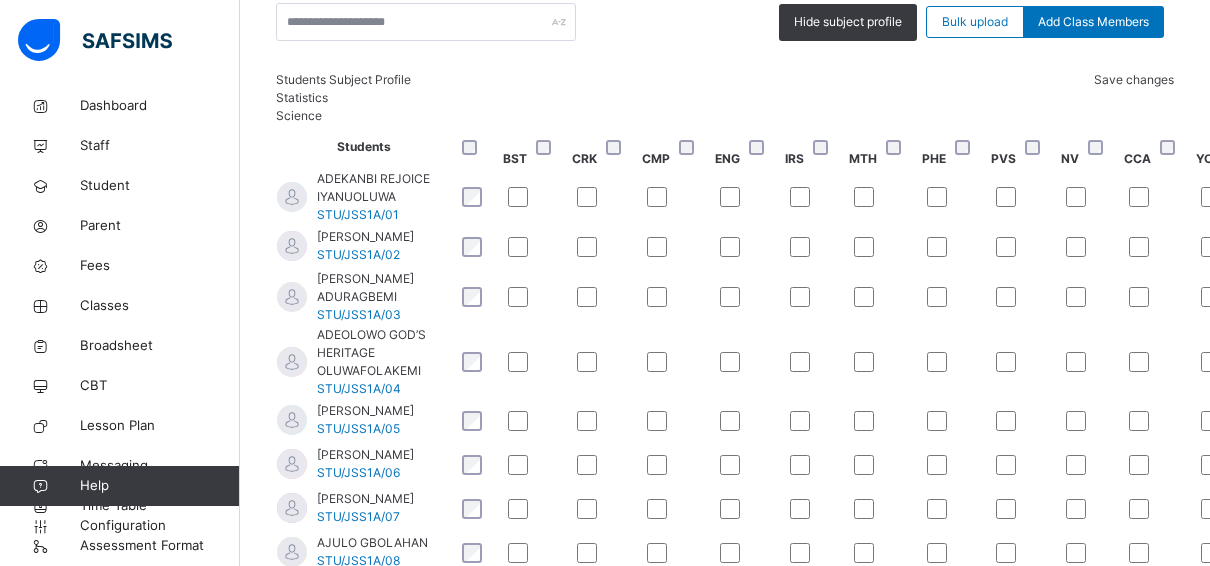 scroll, scrollTop: 200, scrollLeft: 0, axis: vertical 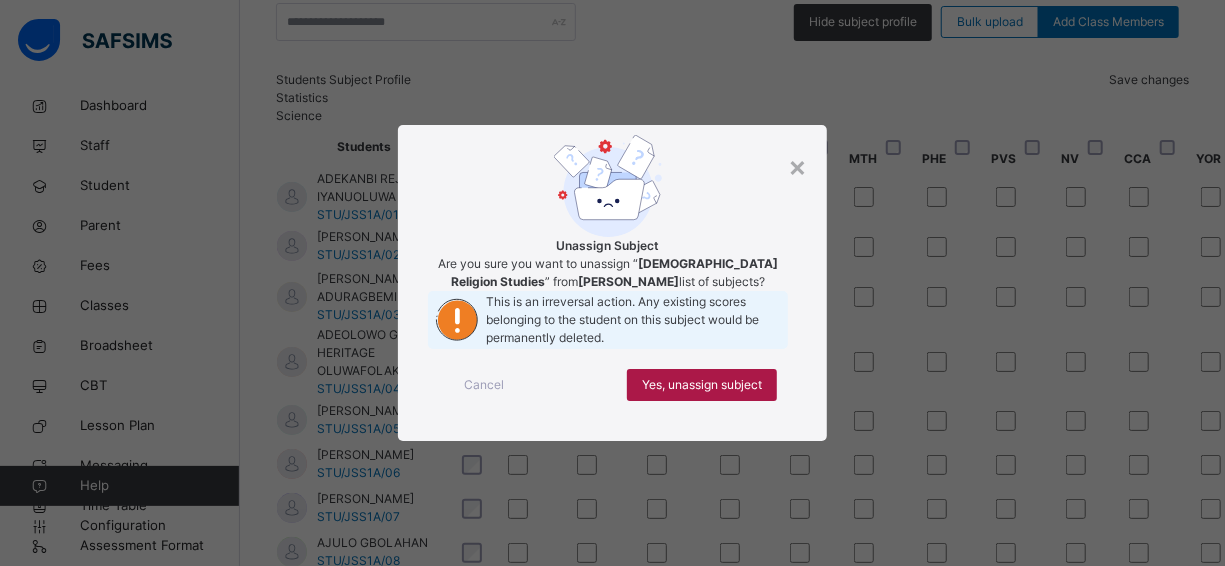 click on "Yes, unassign subject" at bounding box center (702, 385) 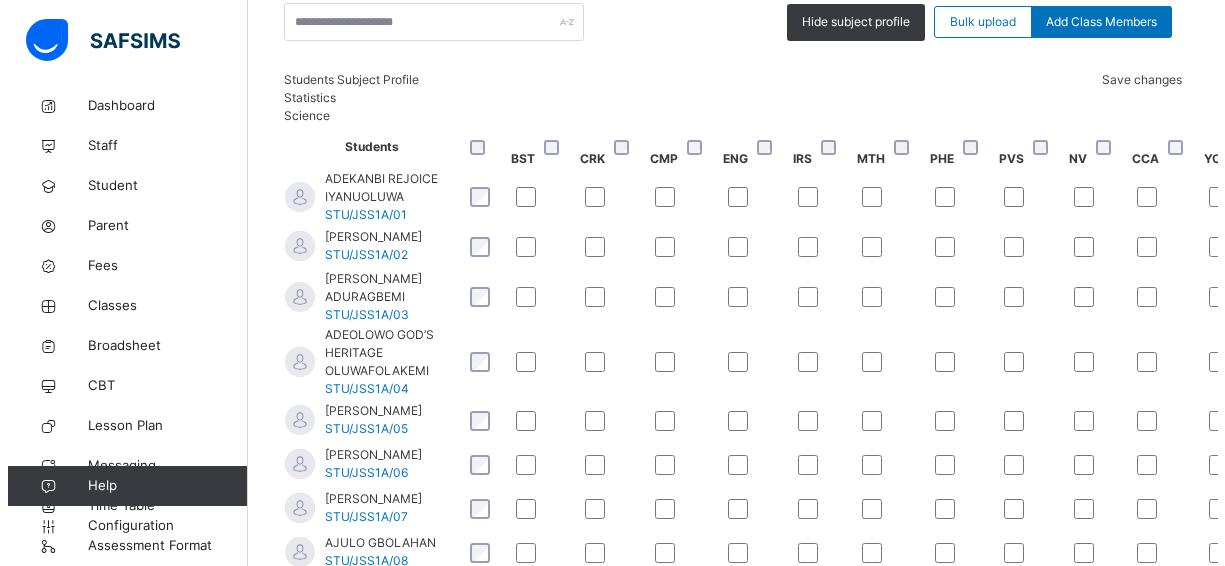 scroll, scrollTop: 400, scrollLeft: 0, axis: vertical 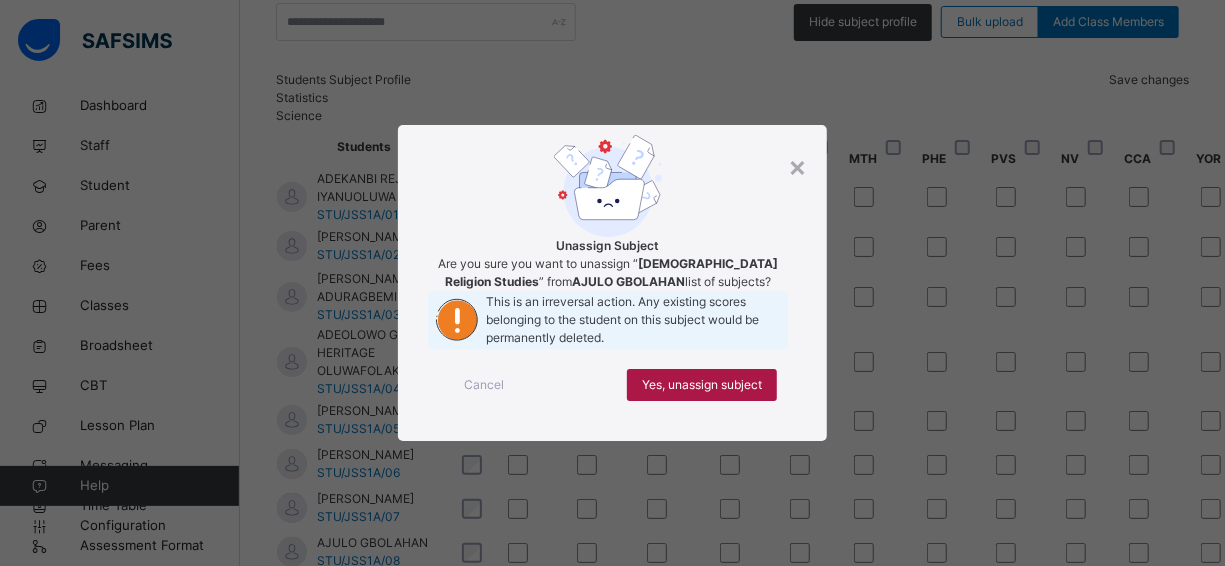 click on "Yes, unassign subject" at bounding box center [702, 385] 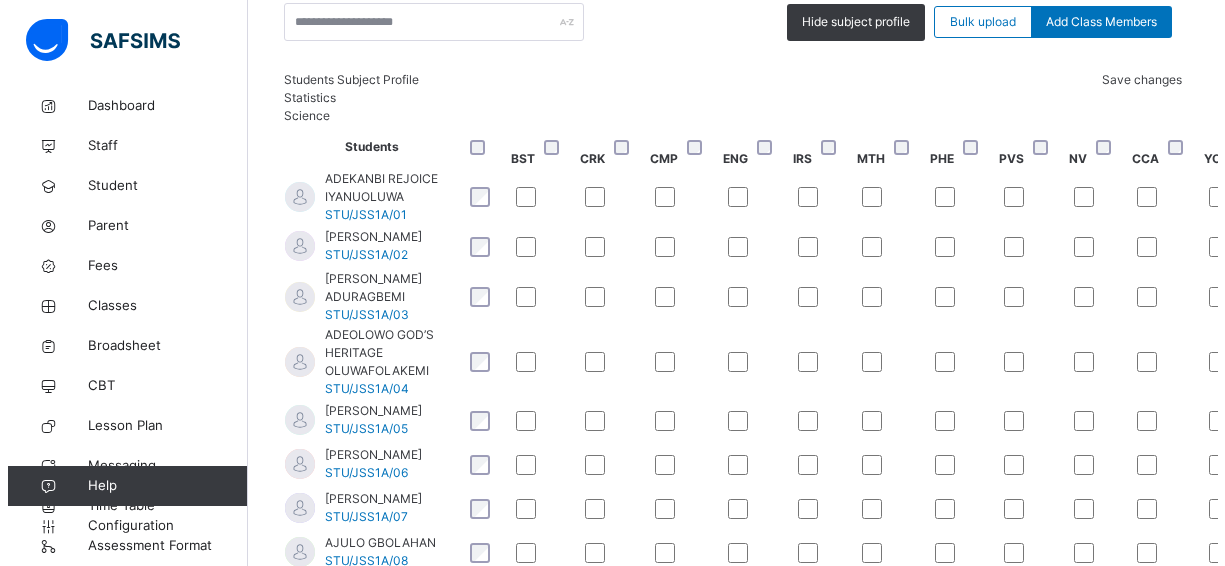 scroll, scrollTop: 500, scrollLeft: 0, axis: vertical 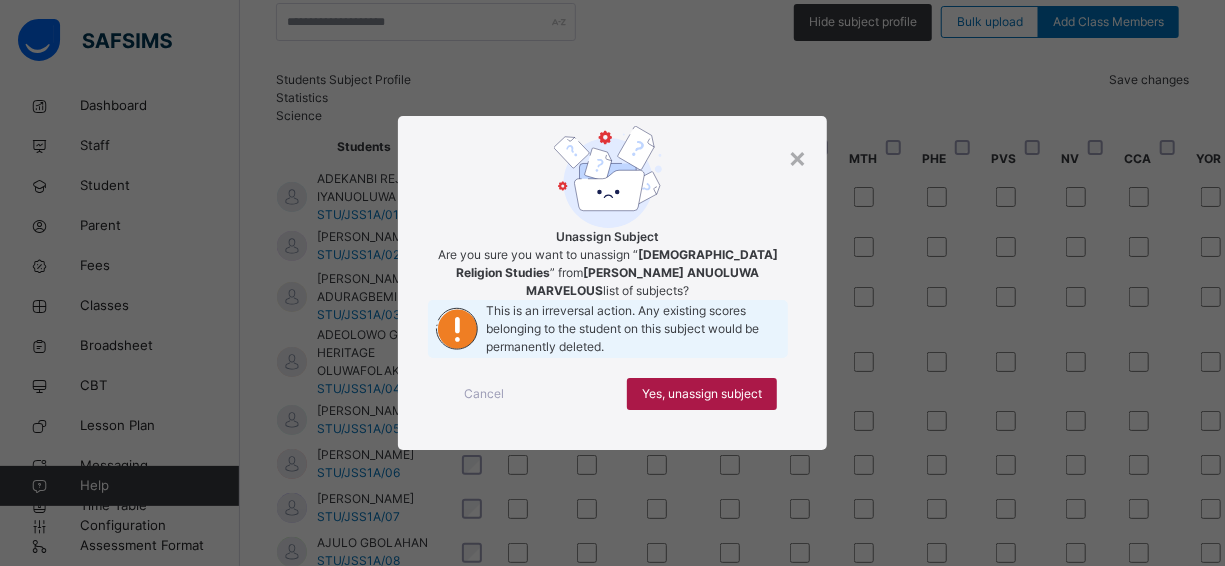 click on "Yes, unassign subject" at bounding box center [702, 394] 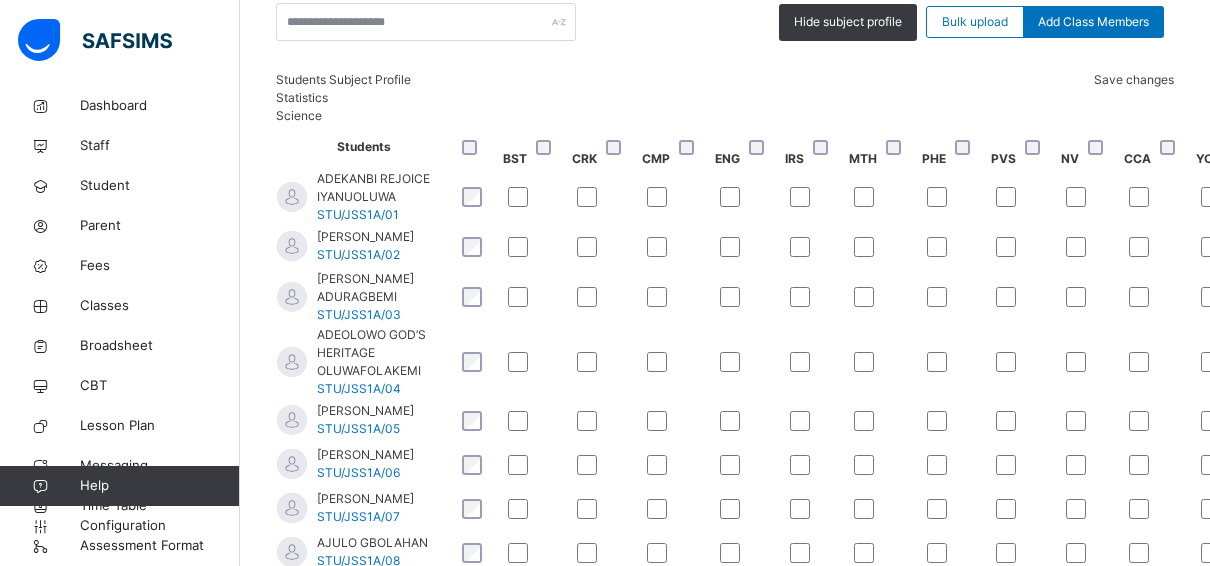 scroll, scrollTop: 700, scrollLeft: 0, axis: vertical 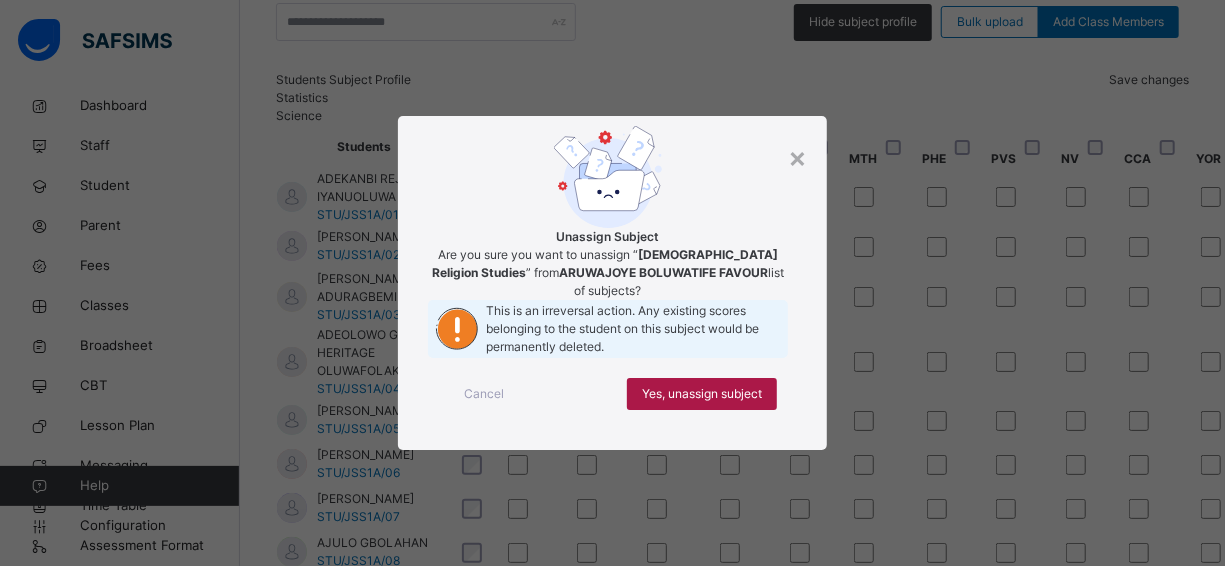 click on "Yes, unassign subject" at bounding box center (702, 394) 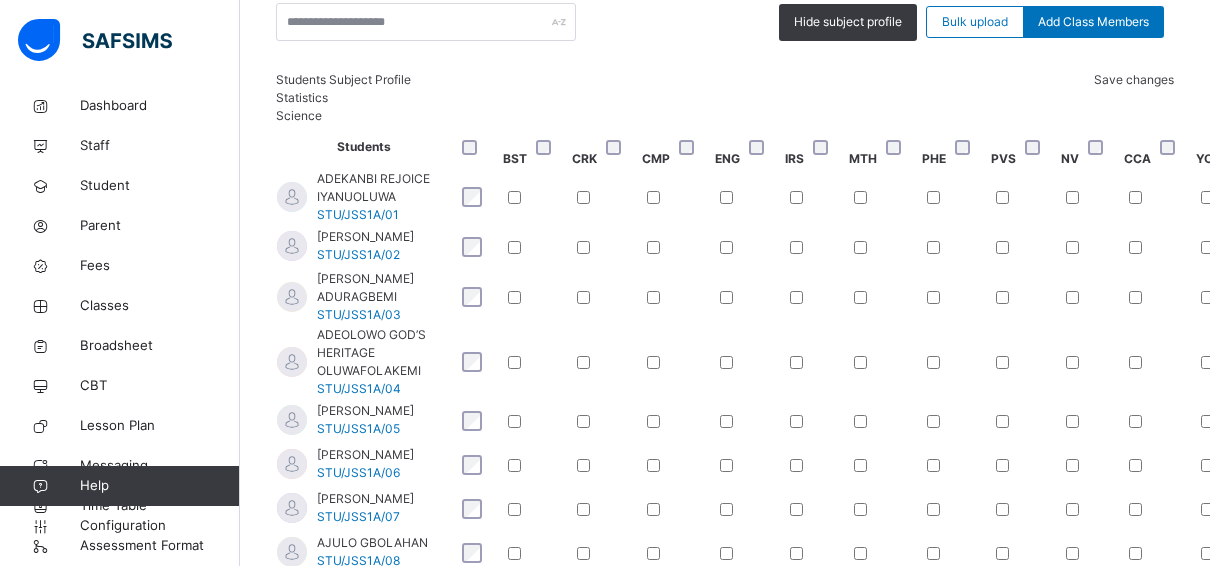 scroll, scrollTop: 700, scrollLeft: 0, axis: vertical 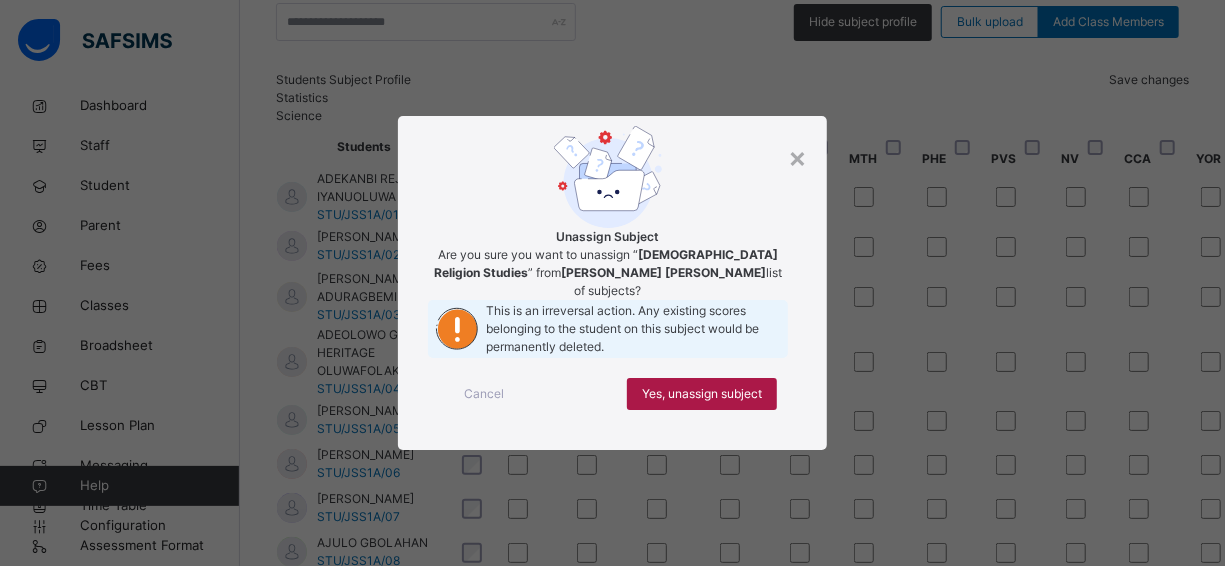 click on "Yes, unassign subject" at bounding box center (702, 394) 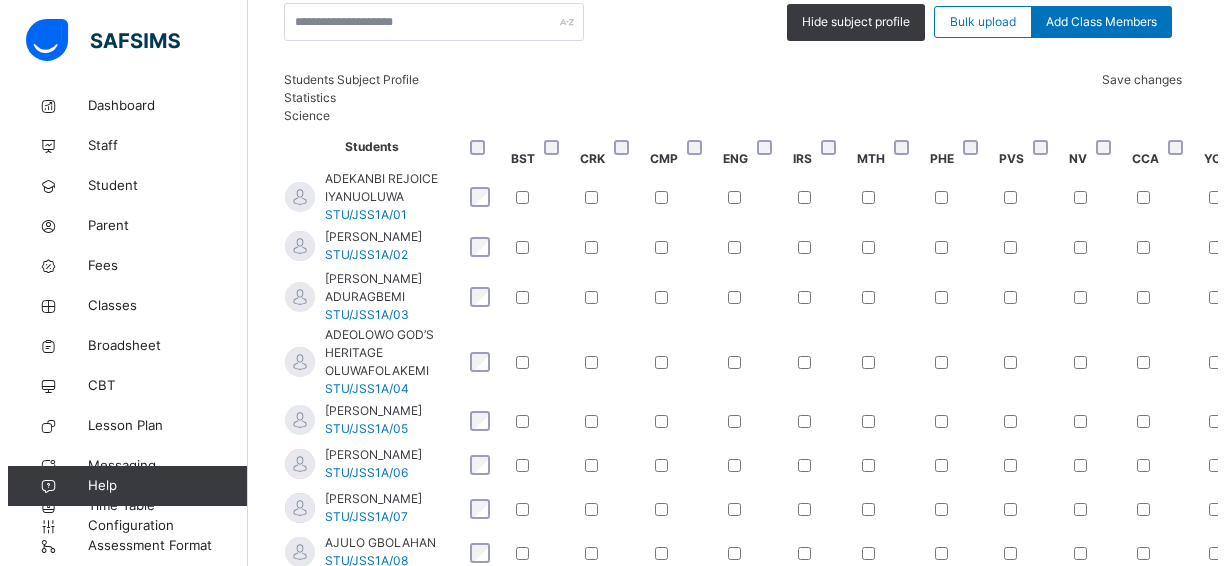 scroll, scrollTop: 700, scrollLeft: 0, axis: vertical 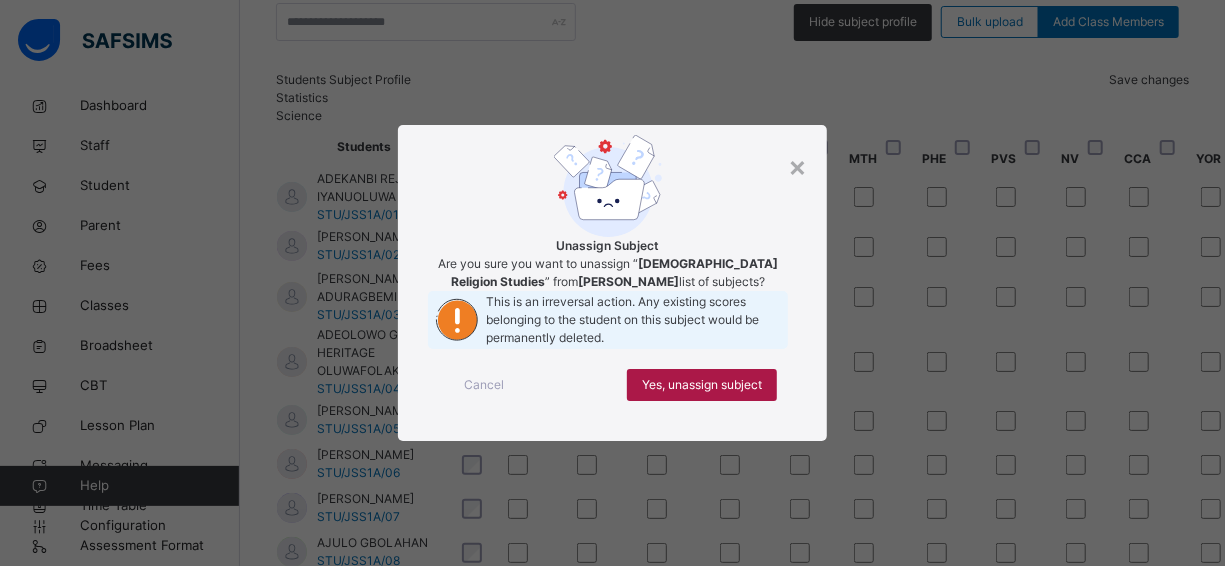 click on "Yes, unassign subject" at bounding box center [702, 385] 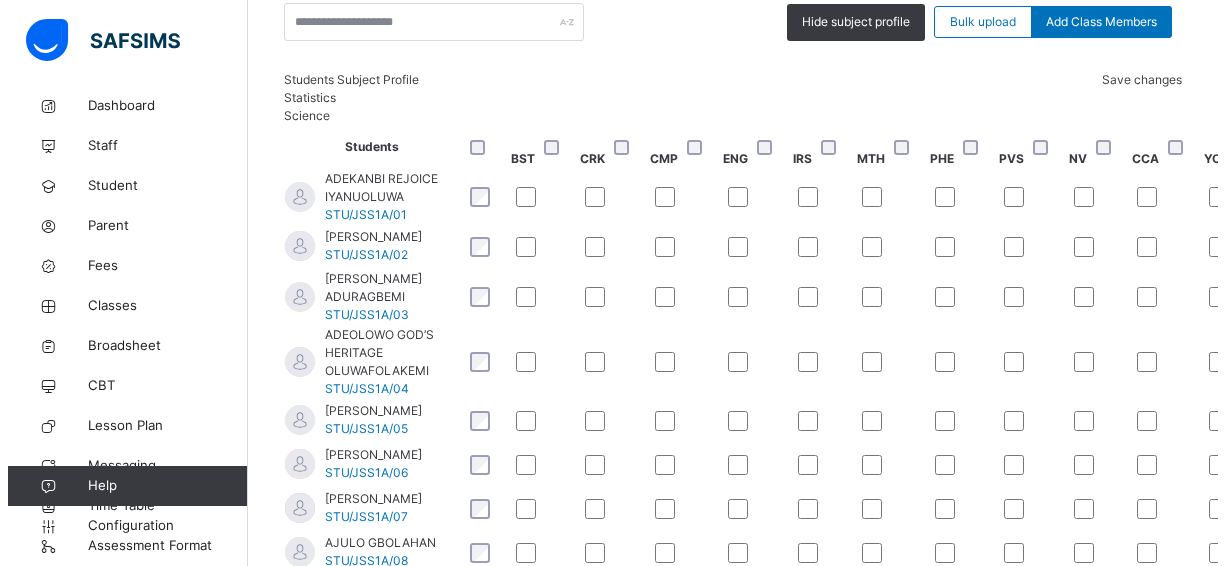 scroll, scrollTop: 800, scrollLeft: 0, axis: vertical 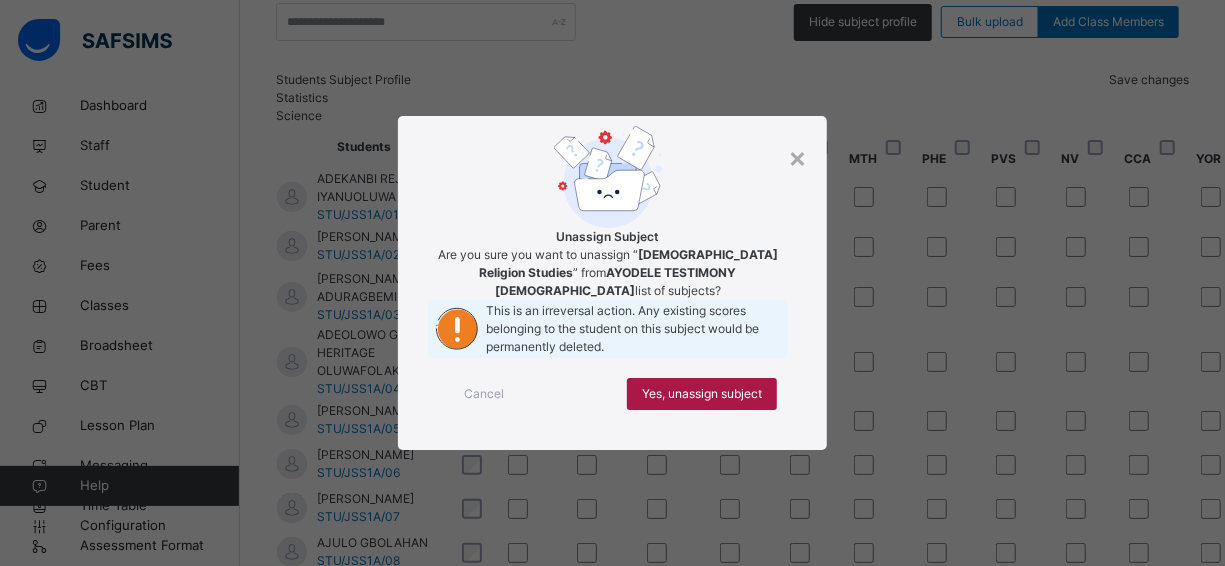 click on "Yes, unassign subject" at bounding box center (702, 394) 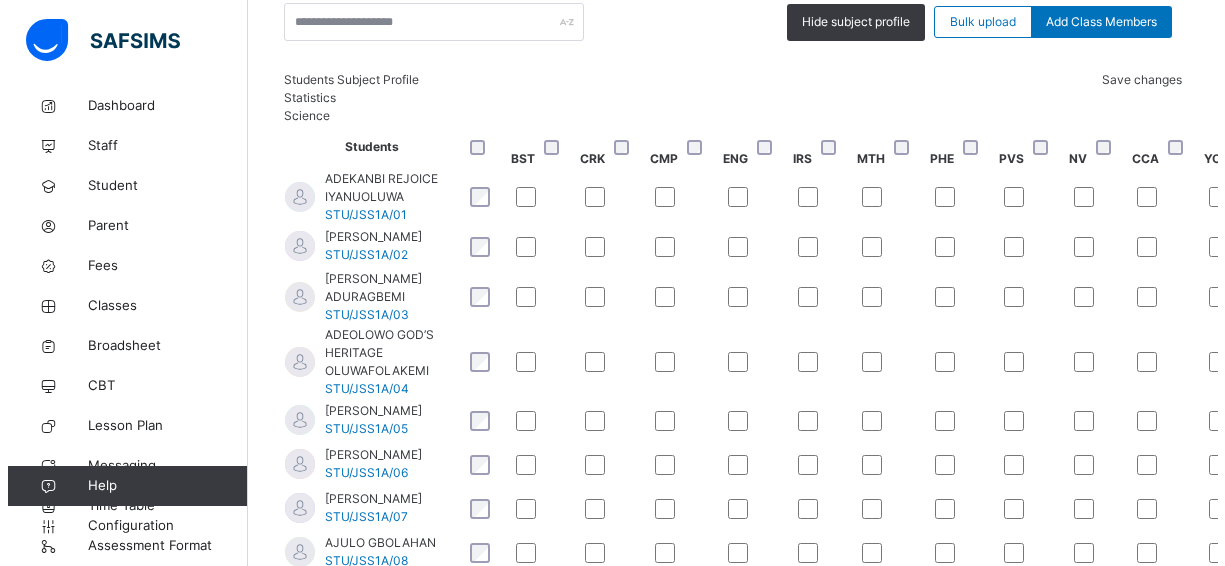 scroll, scrollTop: 1000, scrollLeft: 0, axis: vertical 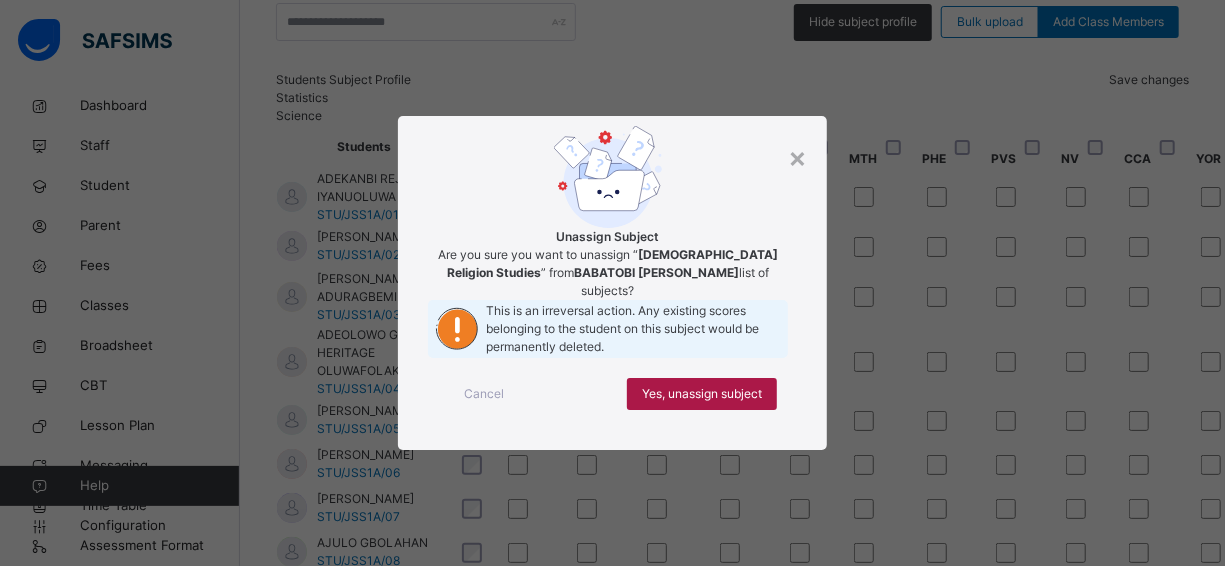 click on "Yes, unassign subject" at bounding box center [702, 394] 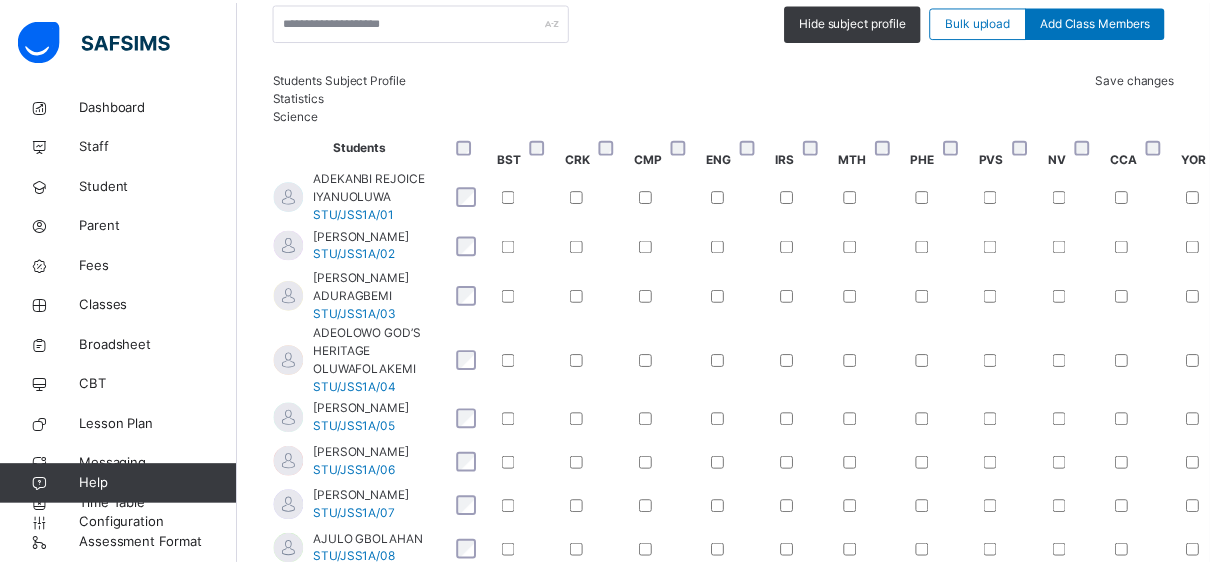 scroll, scrollTop: 1000, scrollLeft: 0, axis: vertical 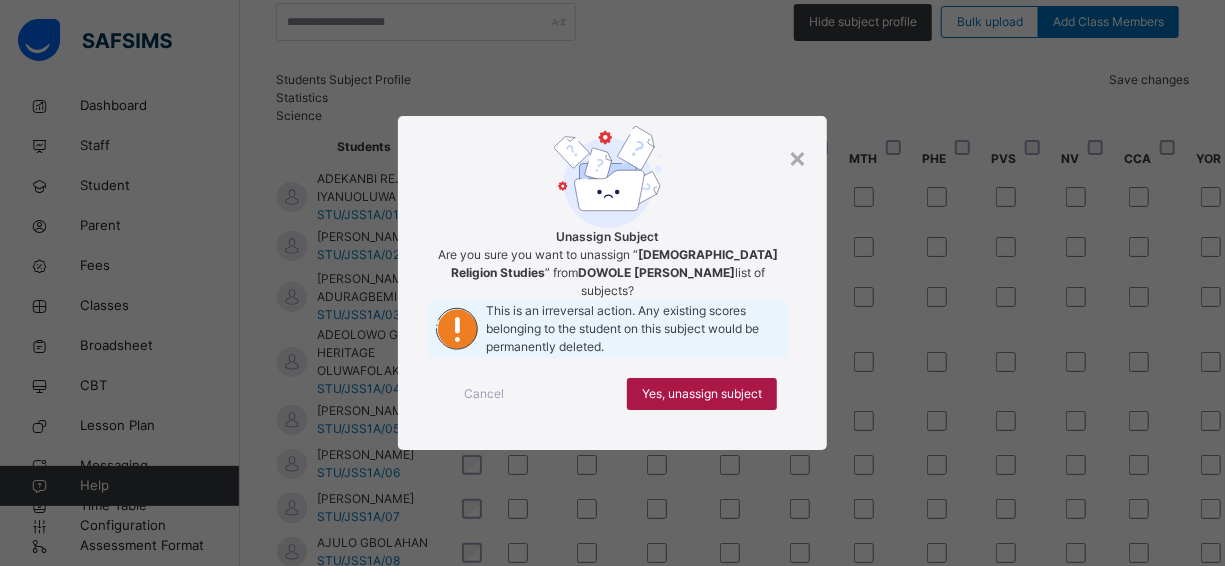 click on "Yes, unassign subject" at bounding box center [702, 394] 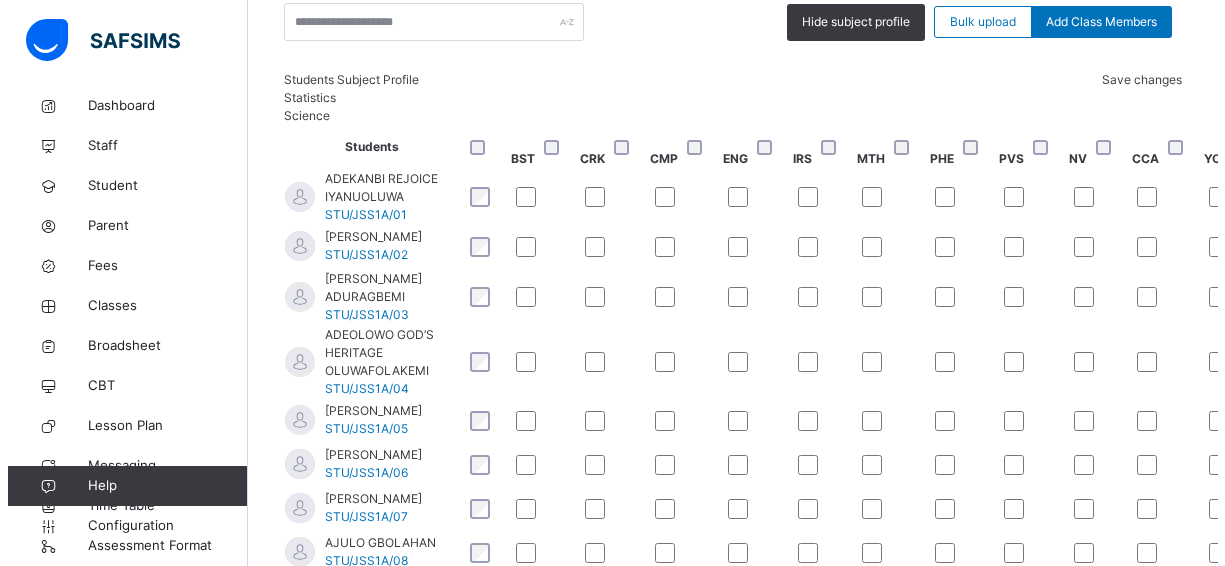 scroll, scrollTop: 1000, scrollLeft: 0, axis: vertical 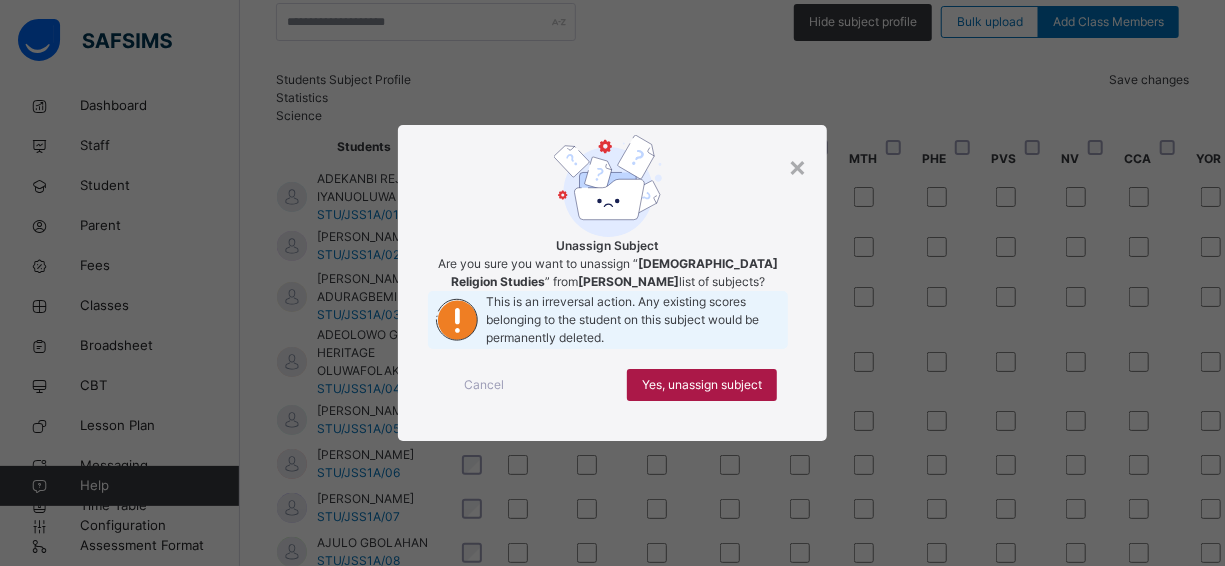 click on "Yes, unassign subject" at bounding box center [702, 385] 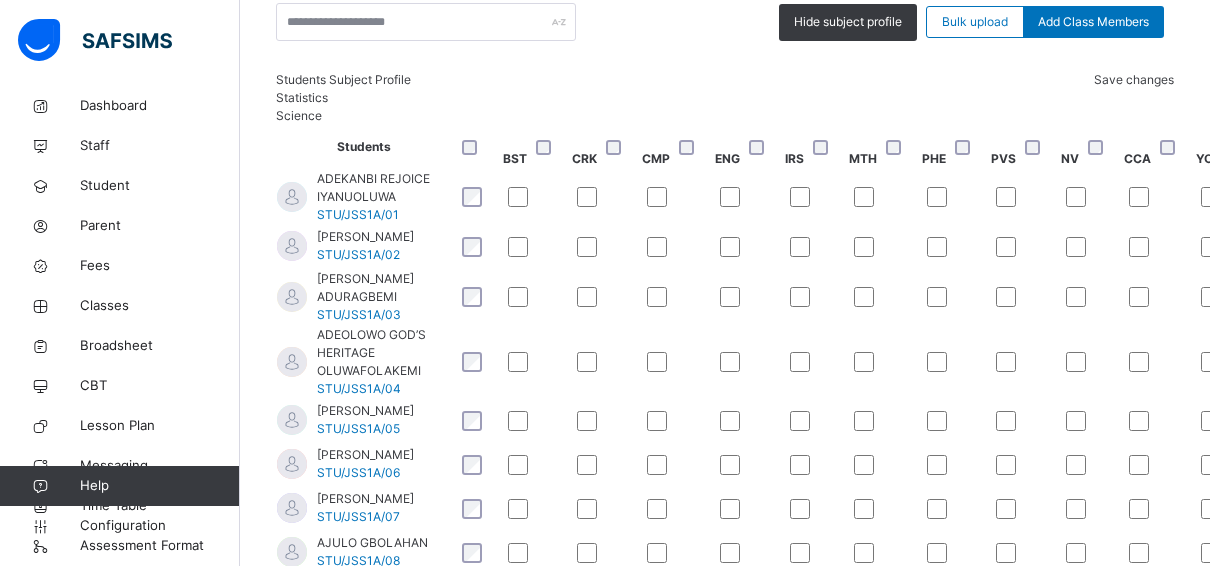 scroll, scrollTop: 1200, scrollLeft: 0, axis: vertical 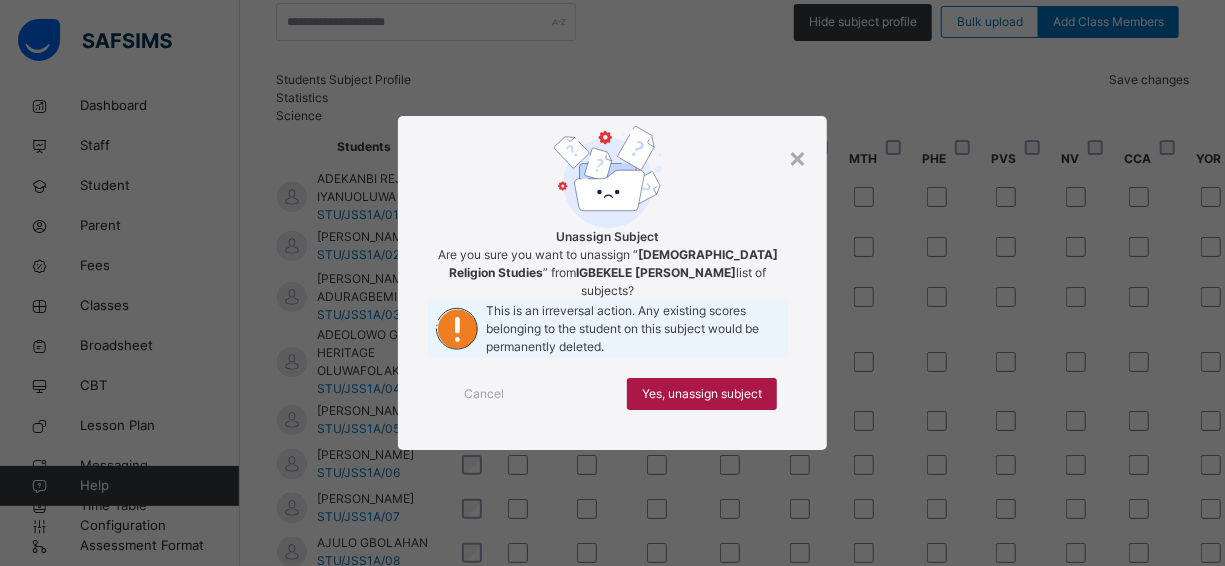 click on "Yes, unassign subject" at bounding box center [702, 394] 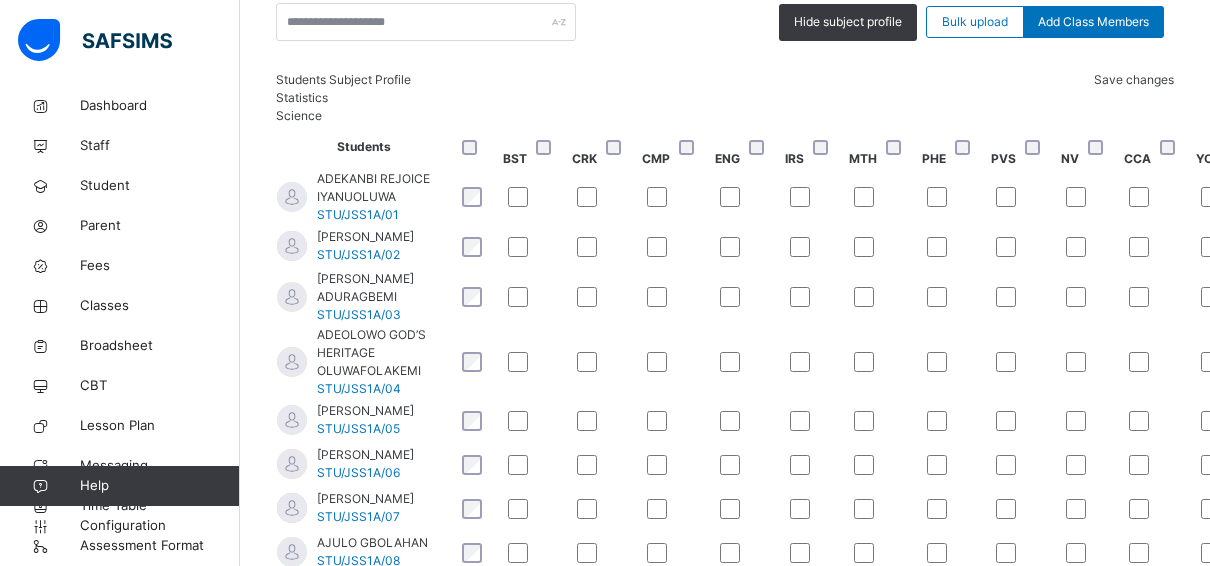 scroll, scrollTop: 1400, scrollLeft: 0, axis: vertical 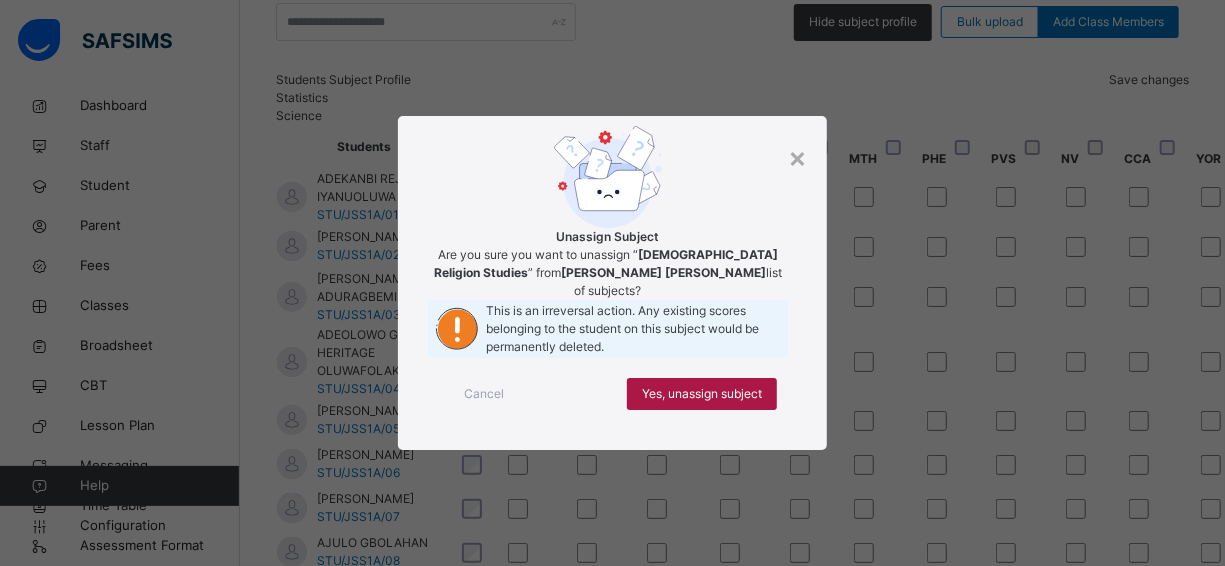 click on "Yes, unassign subject" at bounding box center [702, 394] 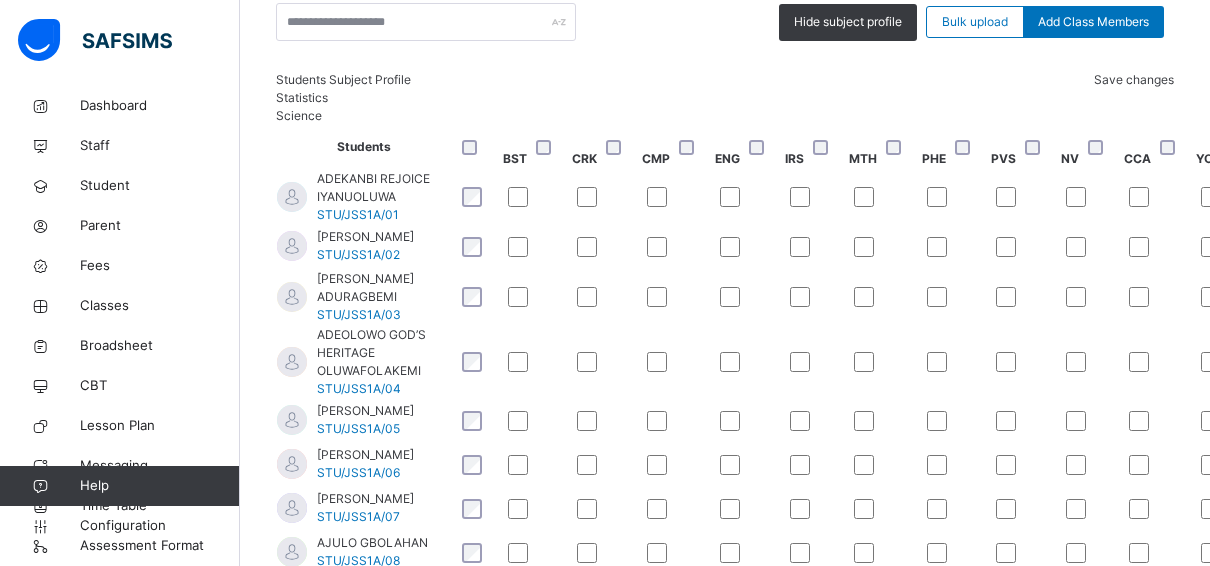scroll, scrollTop: 1500, scrollLeft: 0, axis: vertical 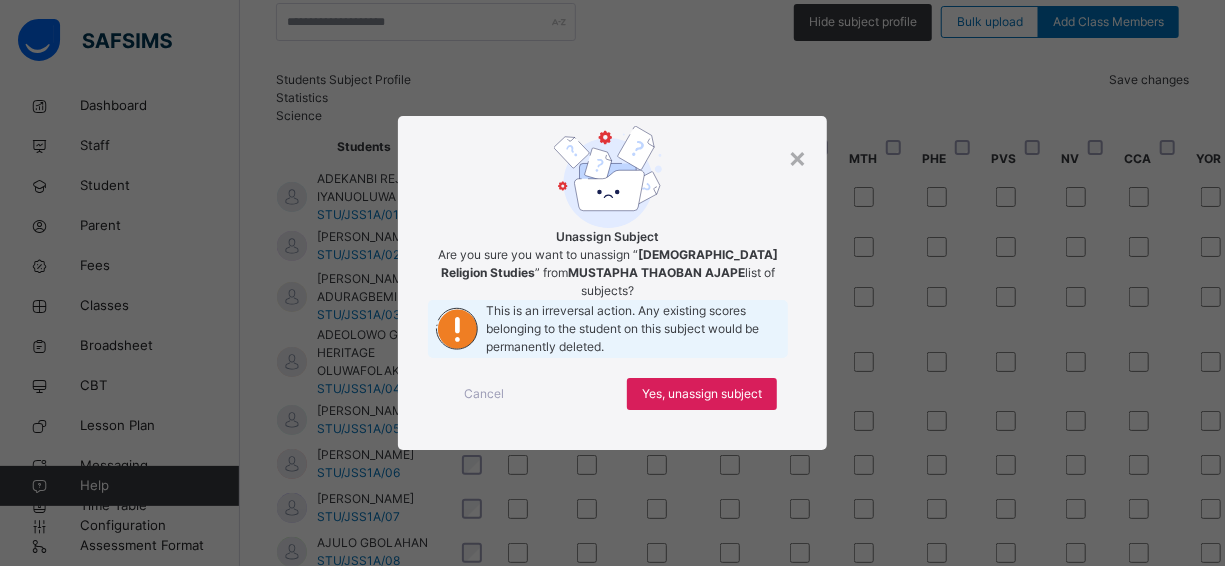 click on "× Unassign Subject Are you sure you want to unassign “ [DEMOGRAPHIC_DATA] Religion Studies ” from  MUSTAPHA THAOBAN AJAPE  list of subjects? This is an irreversal action. Any existing scores belonging to the student on this subject would be permanently deleted. Cancel Yes, unassign subject" at bounding box center (612, 283) 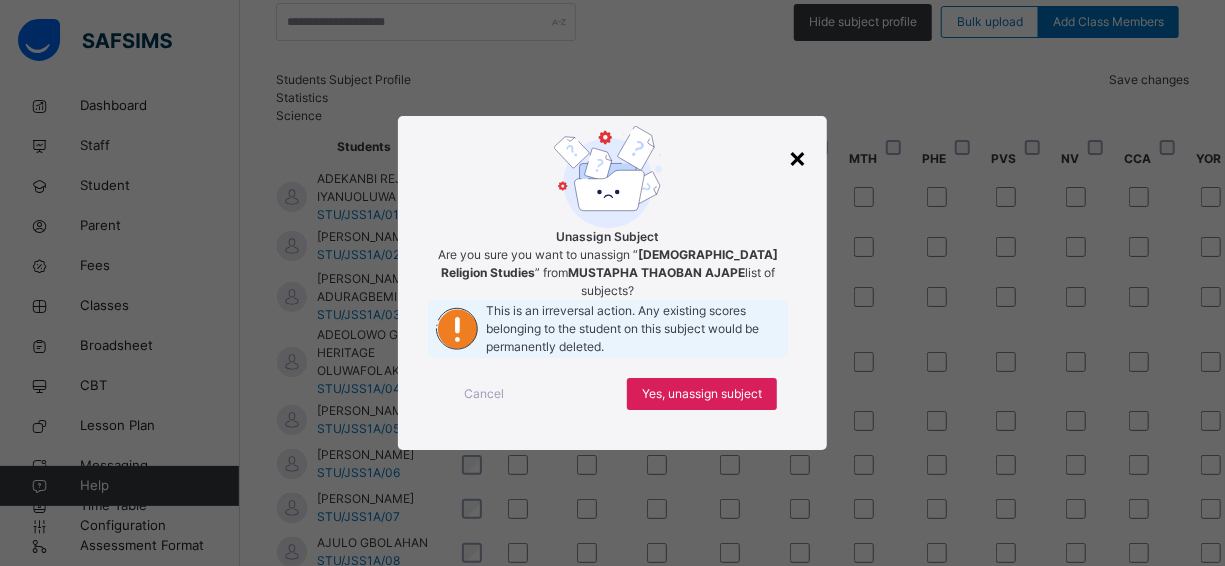 click on "×" at bounding box center (797, 157) 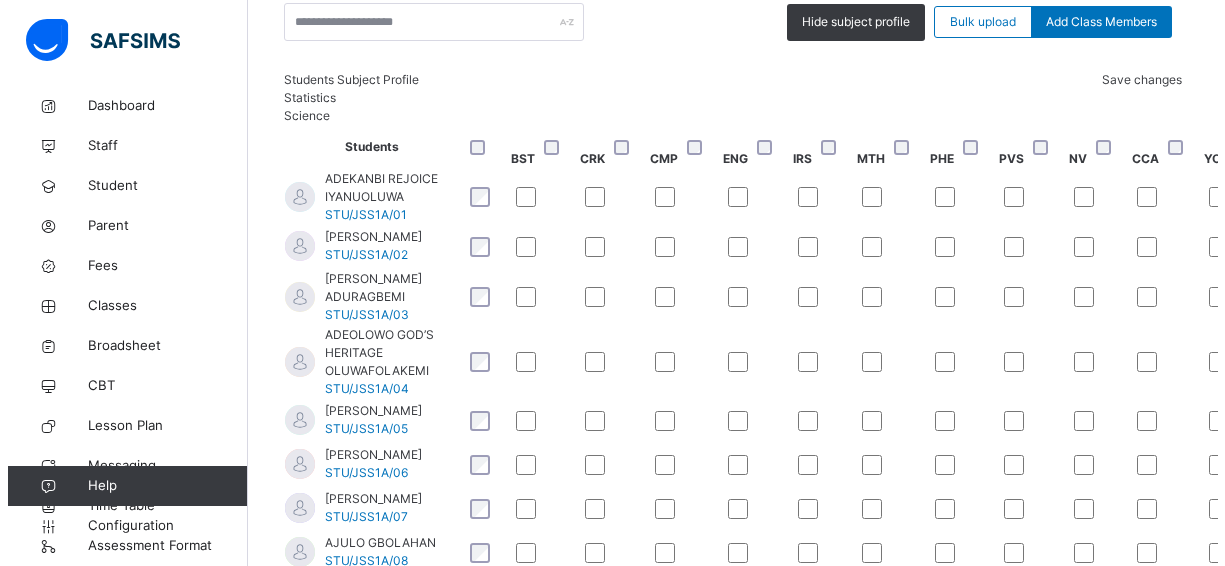 scroll, scrollTop: 1600, scrollLeft: 0, axis: vertical 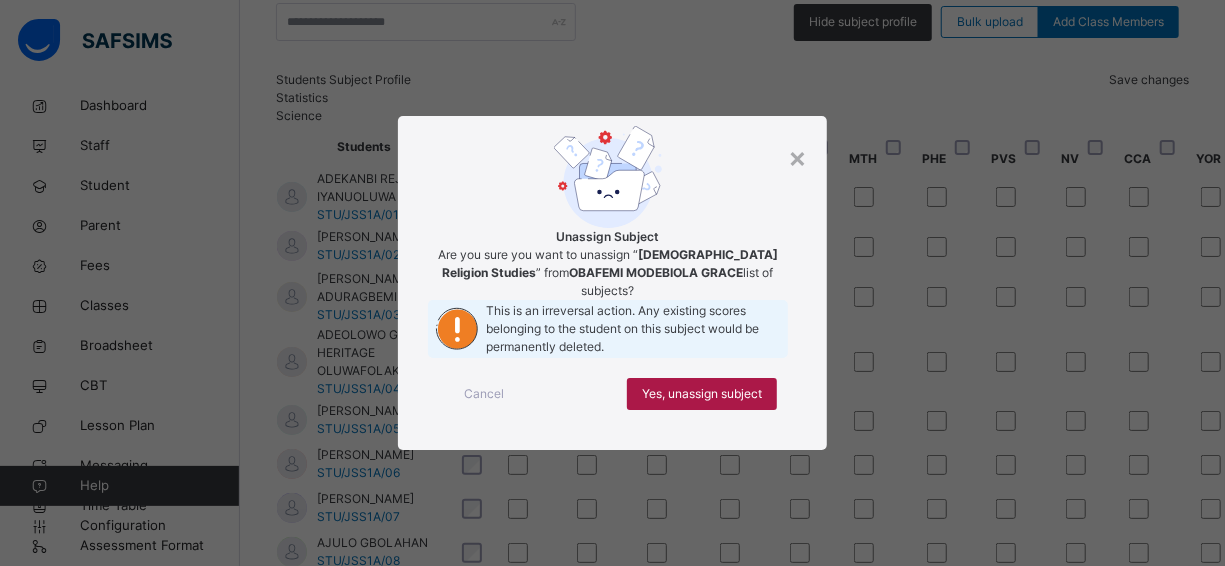 click on "Yes, unassign subject" at bounding box center [702, 394] 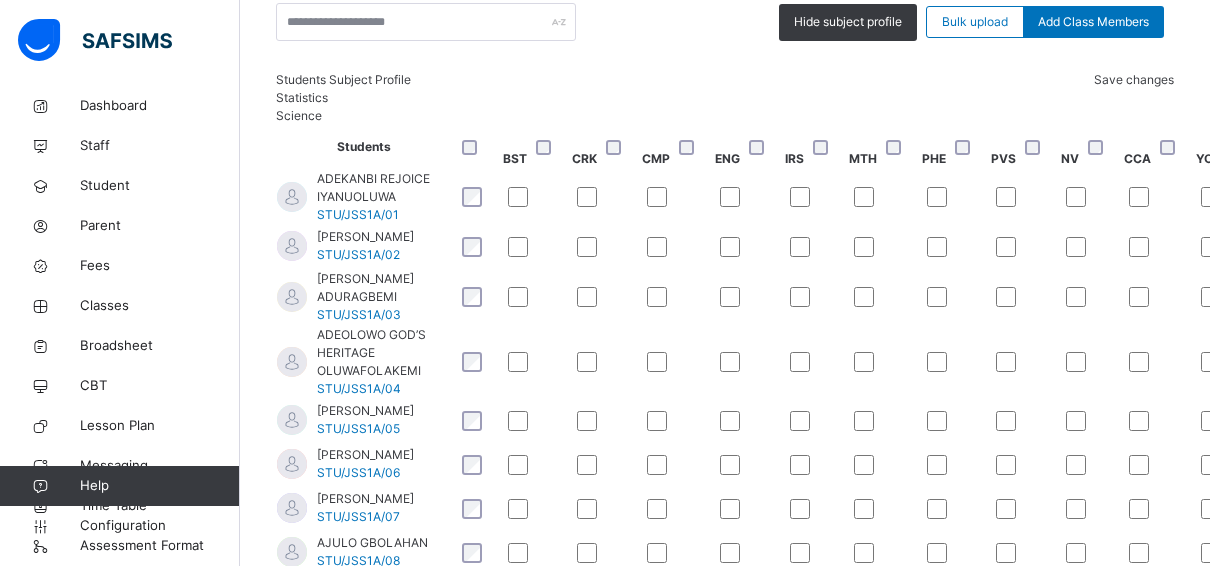 scroll, scrollTop: 1700, scrollLeft: 0, axis: vertical 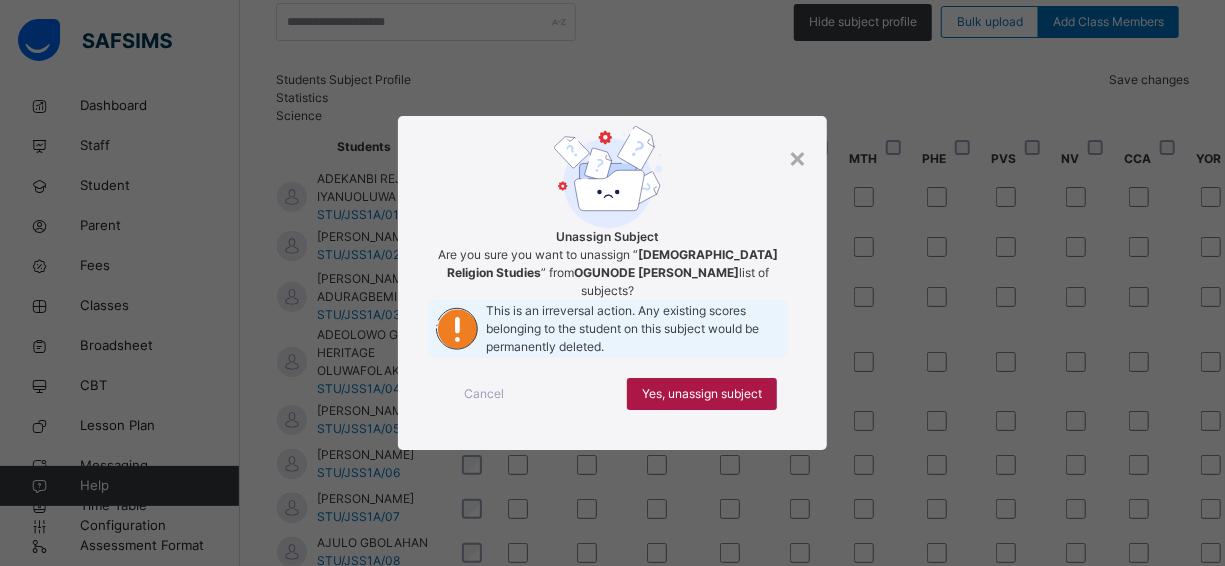 click on "Yes, unassign subject" at bounding box center [702, 394] 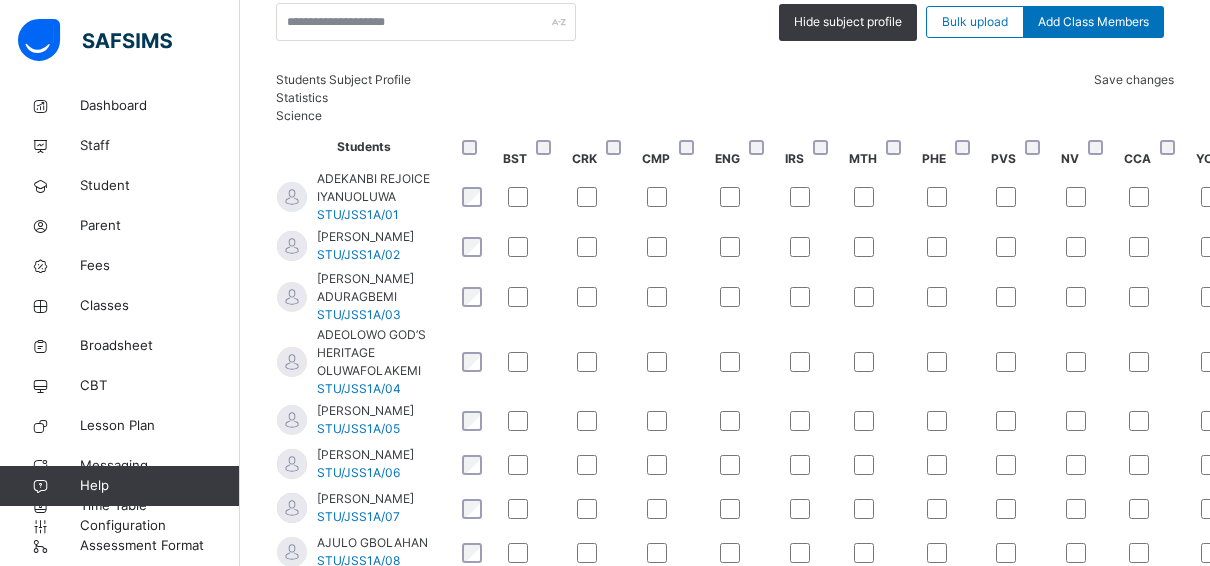 scroll, scrollTop: 1800, scrollLeft: 0, axis: vertical 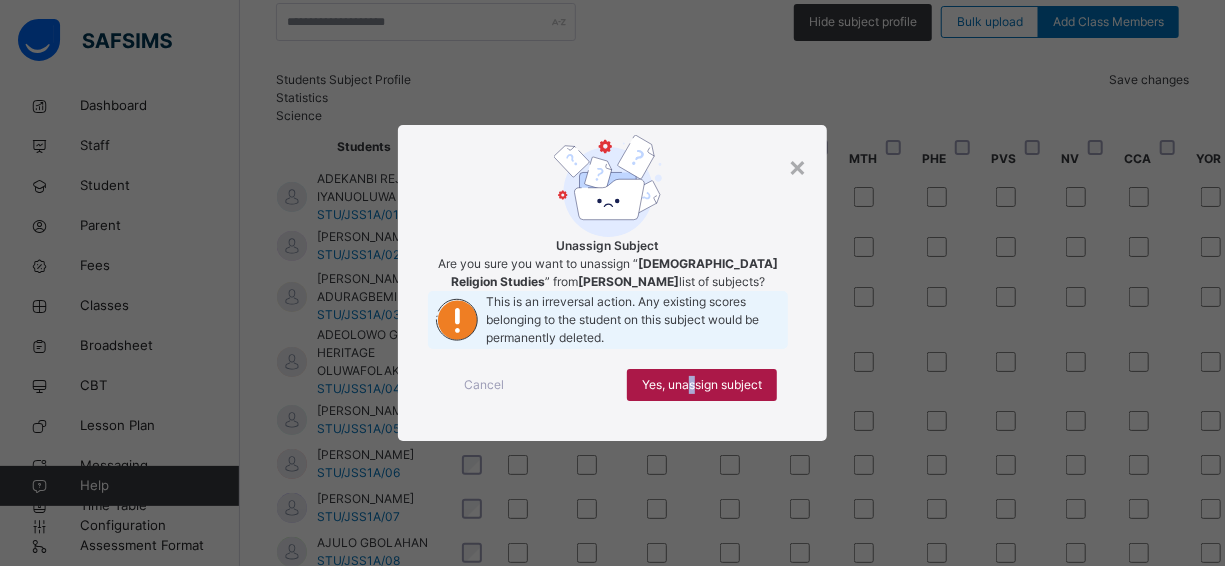 click on "Yes, unassign subject" at bounding box center (702, 385) 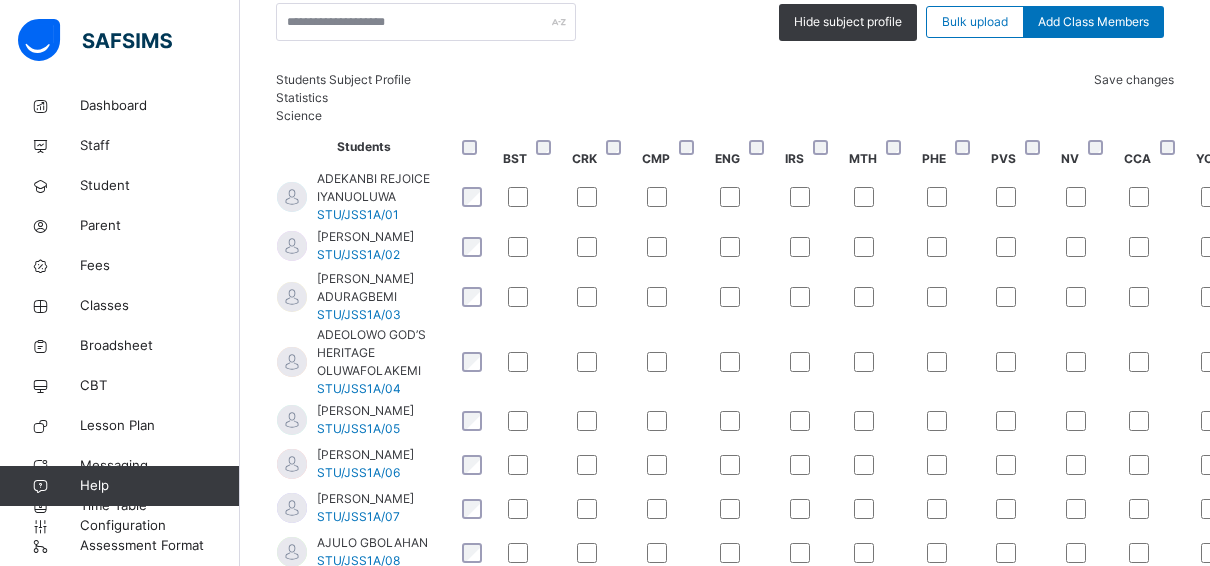 scroll, scrollTop: 2000, scrollLeft: 0, axis: vertical 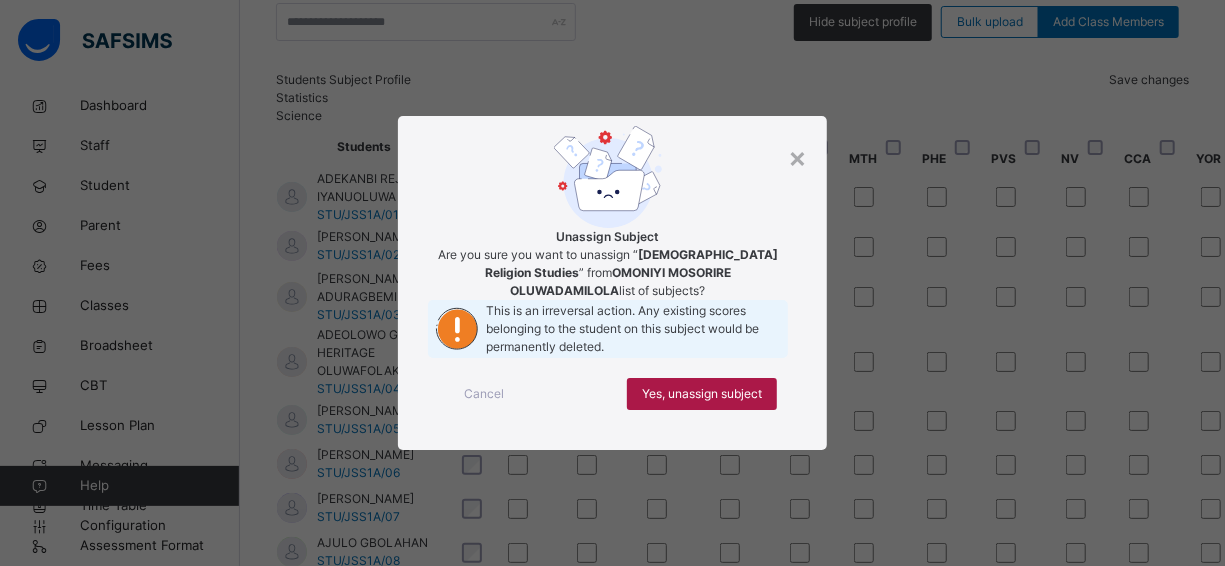 click on "Yes, unassign subject" at bounding box center (702, 394) 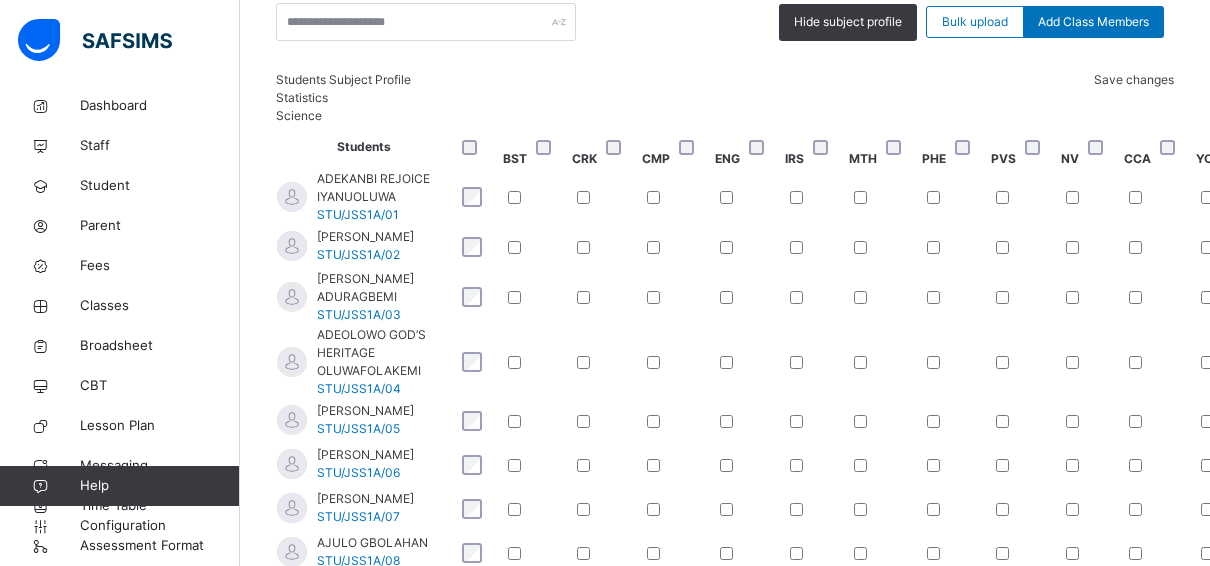 scroll, scrollTop: 2000, scrollLeft: 0, axis: vertical 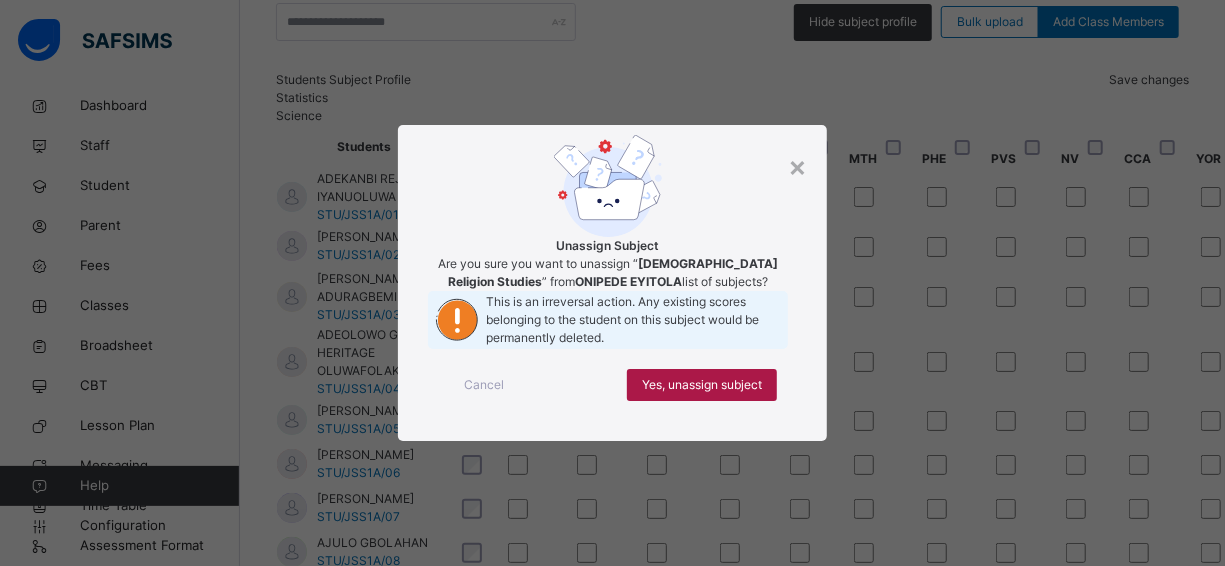 click on "Yes, unassign subject" at bounding box center [702, 385] 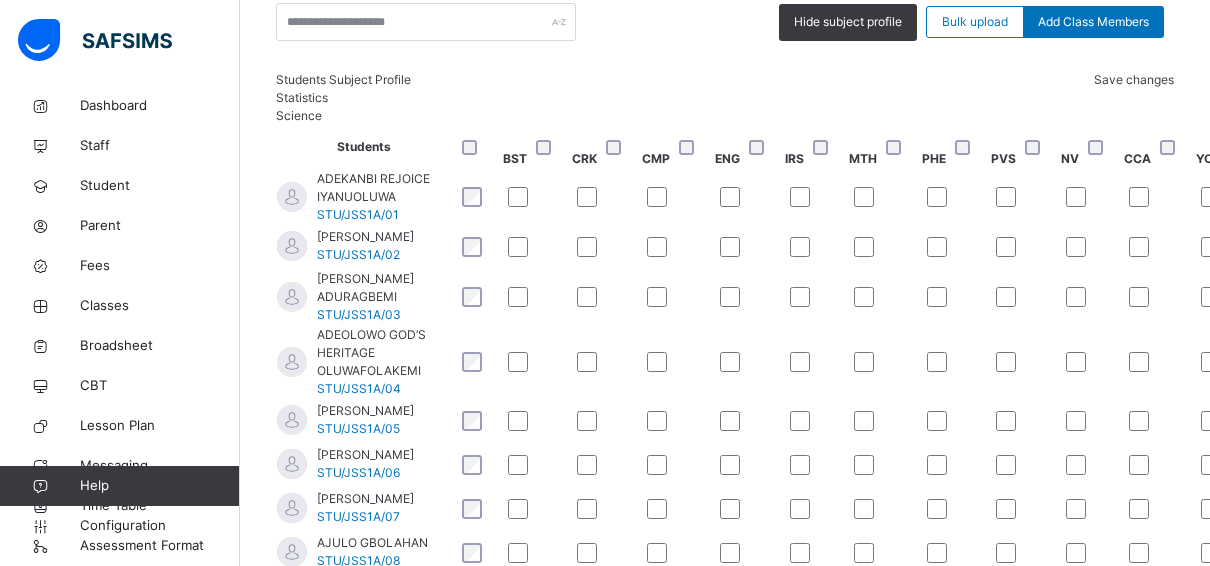 scroll, scrollTop: 2112, scrollLeft: 0, axis: vertical 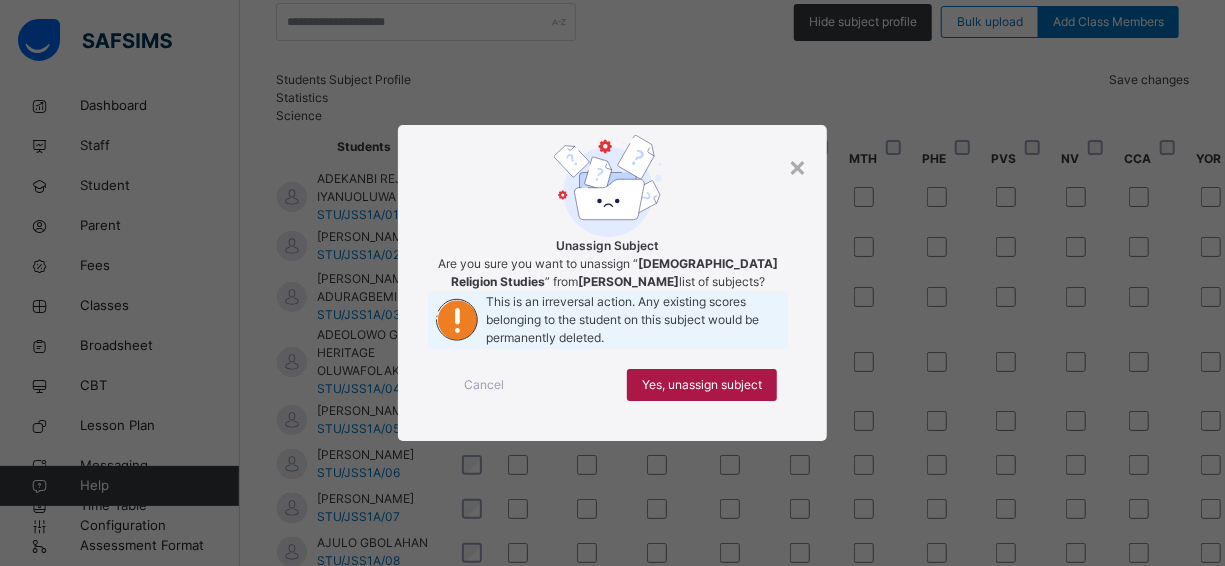 click on "Yes, unassign subject" at bounding box center [702, 385] 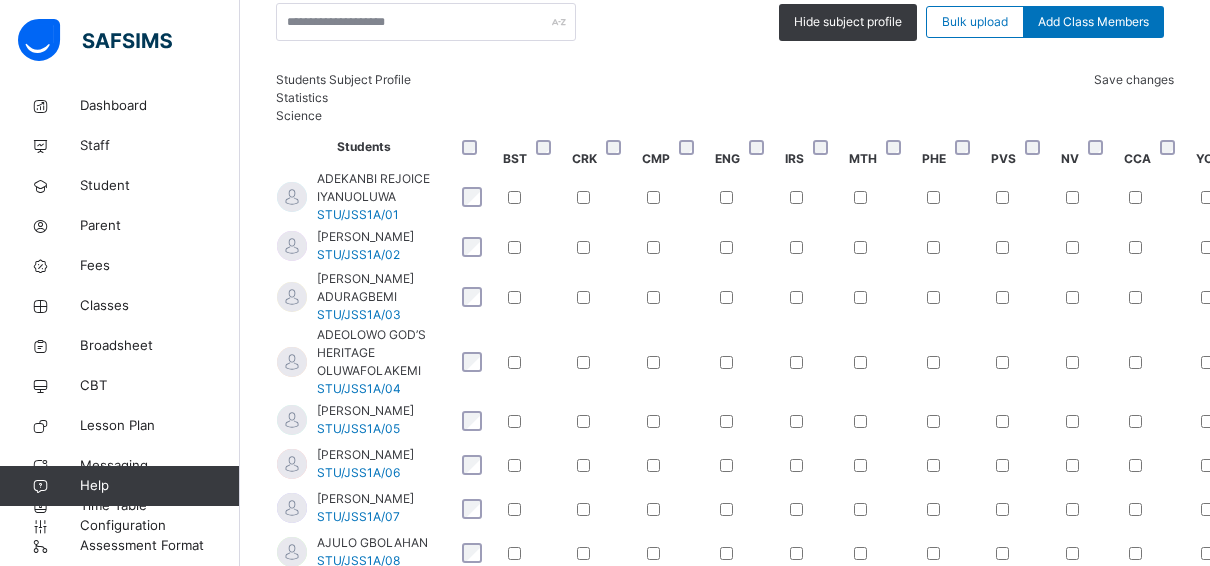 scroll, scrollTop: 2112, scrollLeft: 0, axis: vertical 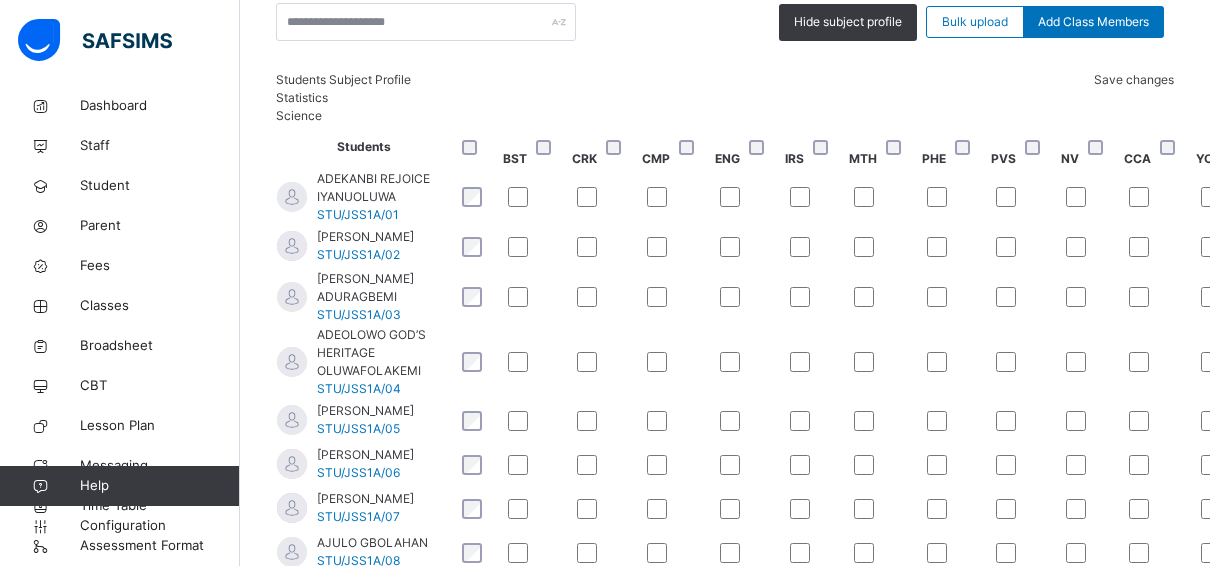 click on "Save changes" at bounding box center [1134, 79] 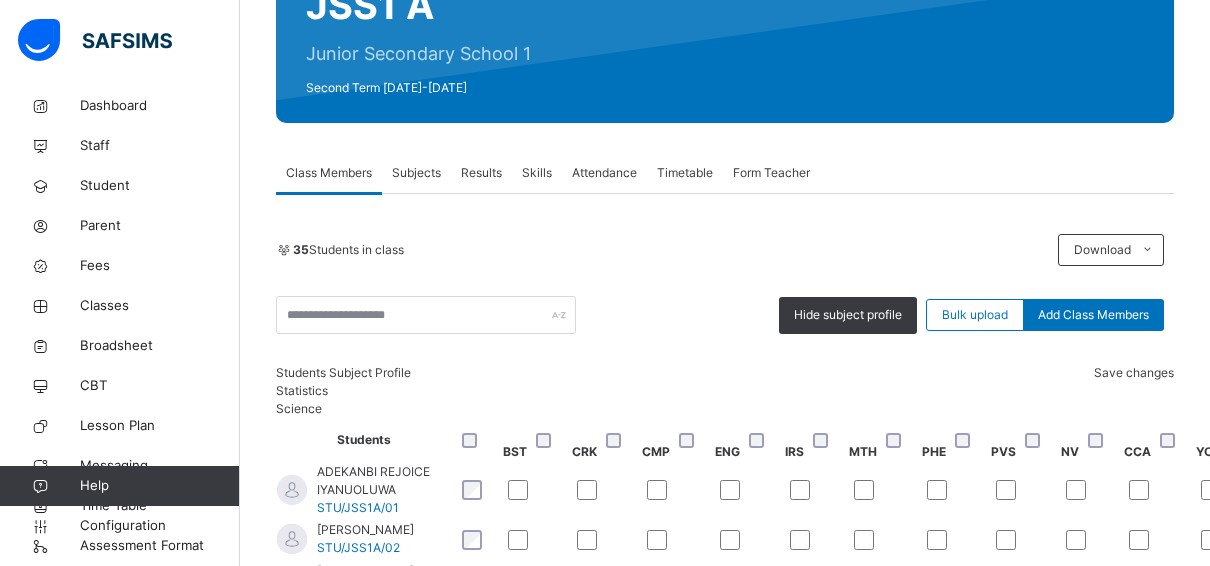 scroll, scrollTop: 216, scrollLeft: 0, axis: vertical 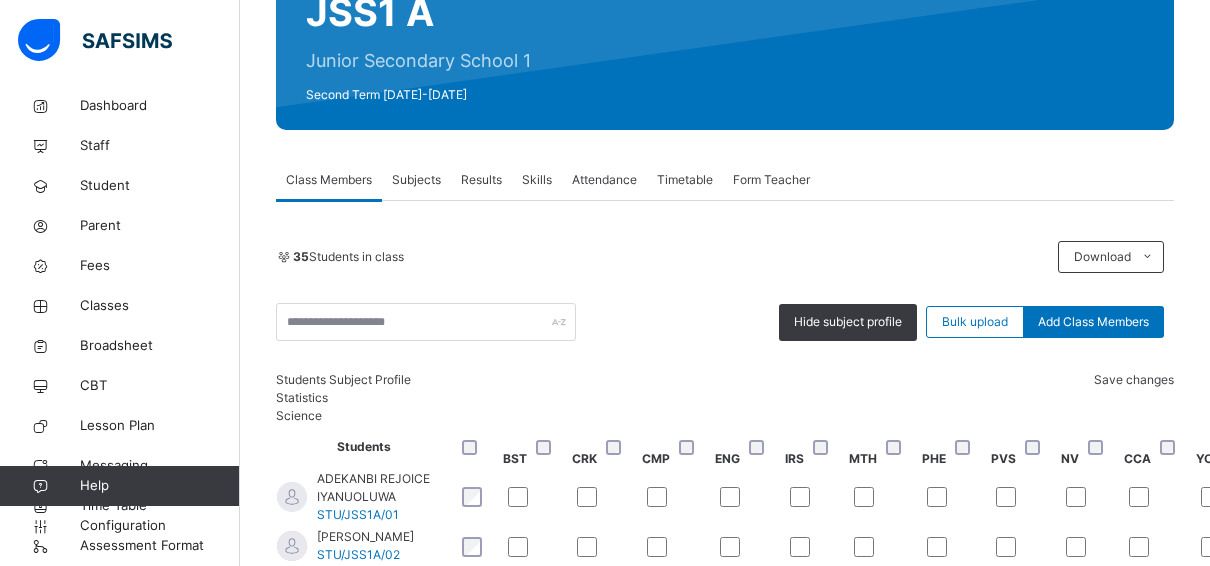 click on "Save changes" at bounding box center (1134, 380) 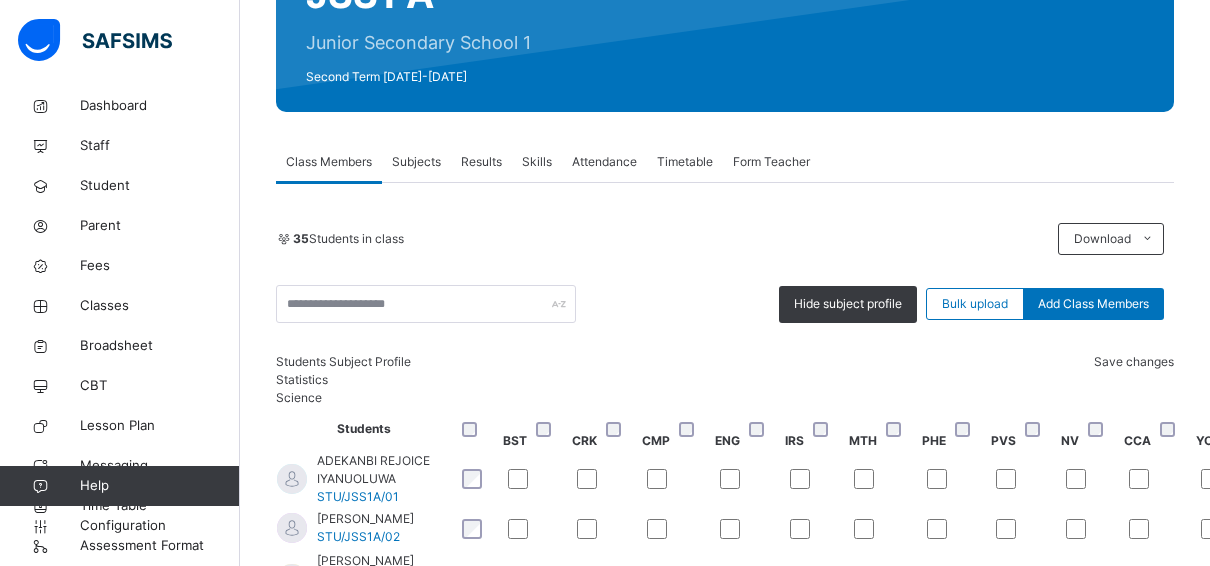 scroll, scrollTop: 216, scrollLeft: 0, axis: vertical 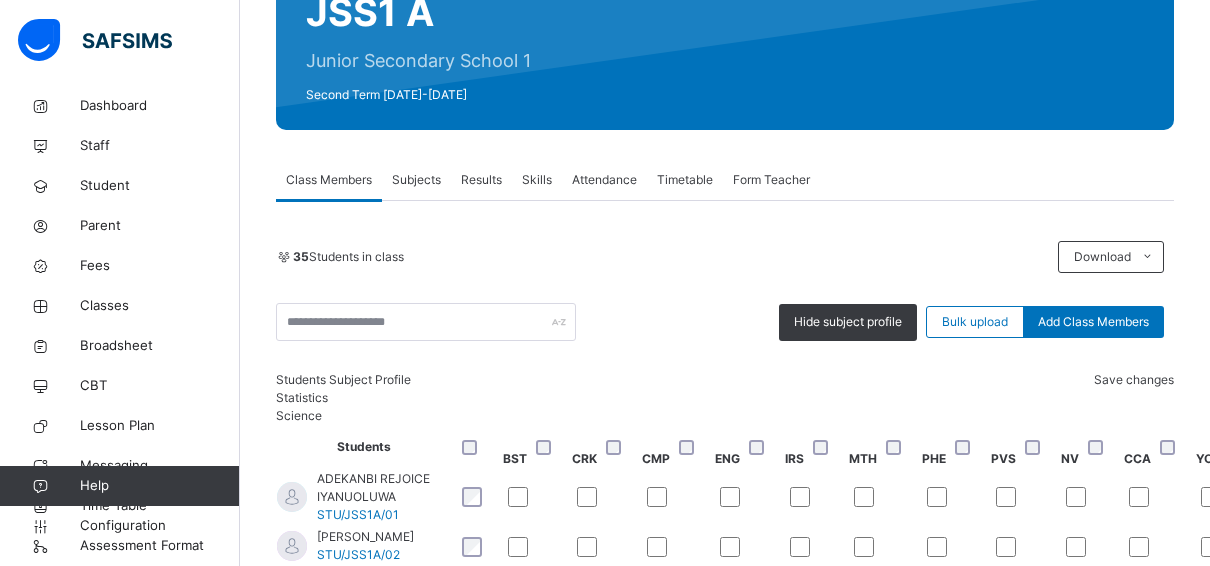 click on "Skills" at bounding box center (537, 180) 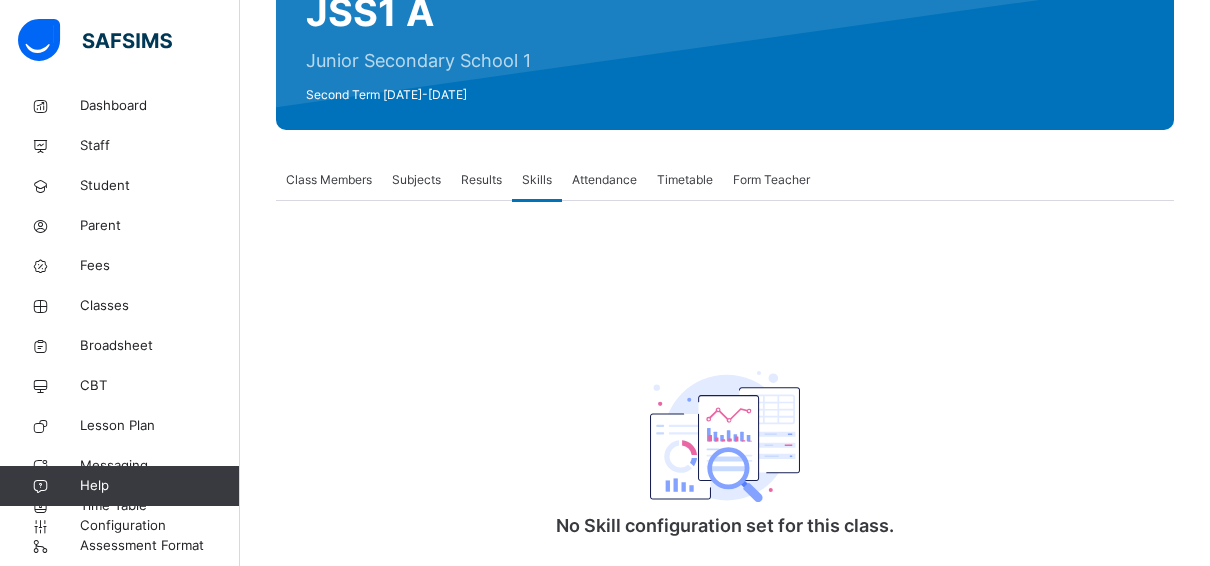 click on "Attendance" at bounding box center (604, 180) 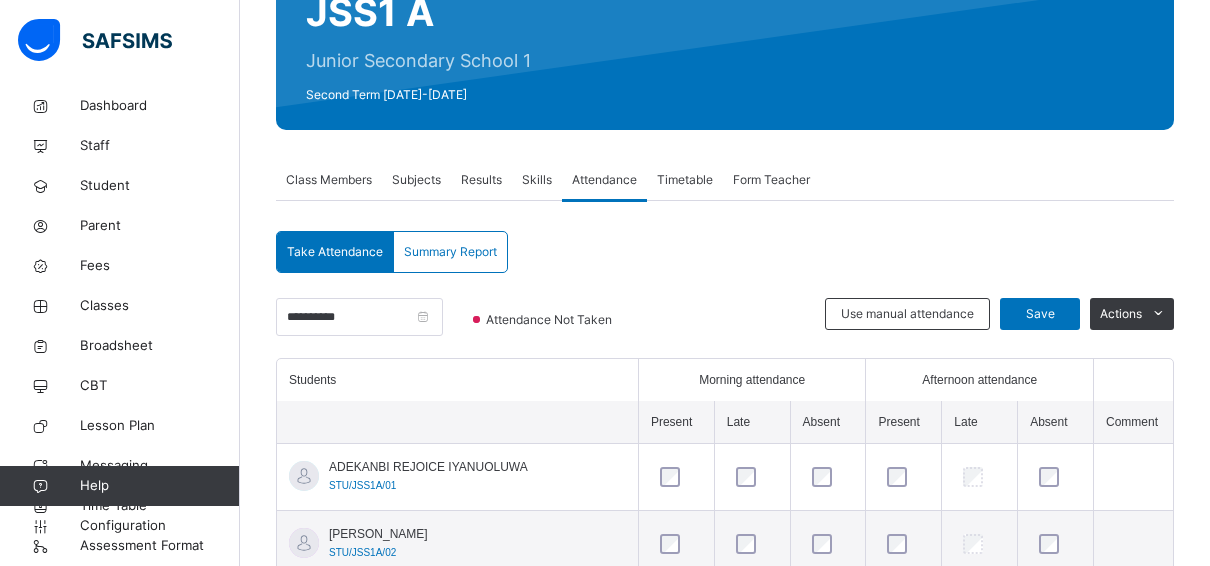click on "Results" at bounding box center (481, 180) 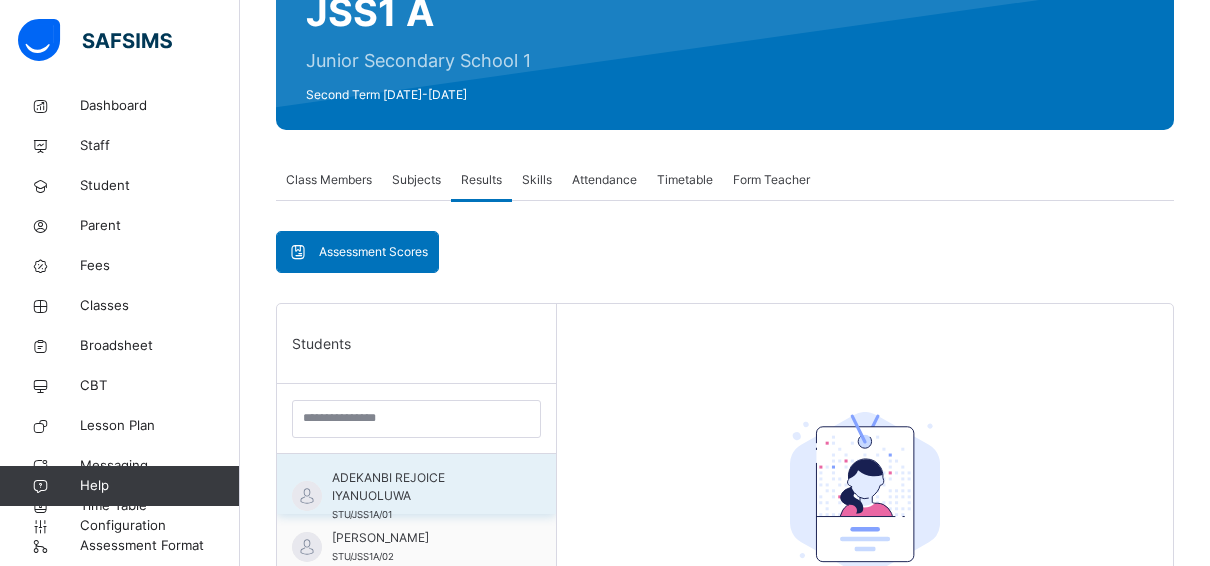 click on "ADEKANBI REJOICE IYANUOLUWA" at bounding box center [421, 487] 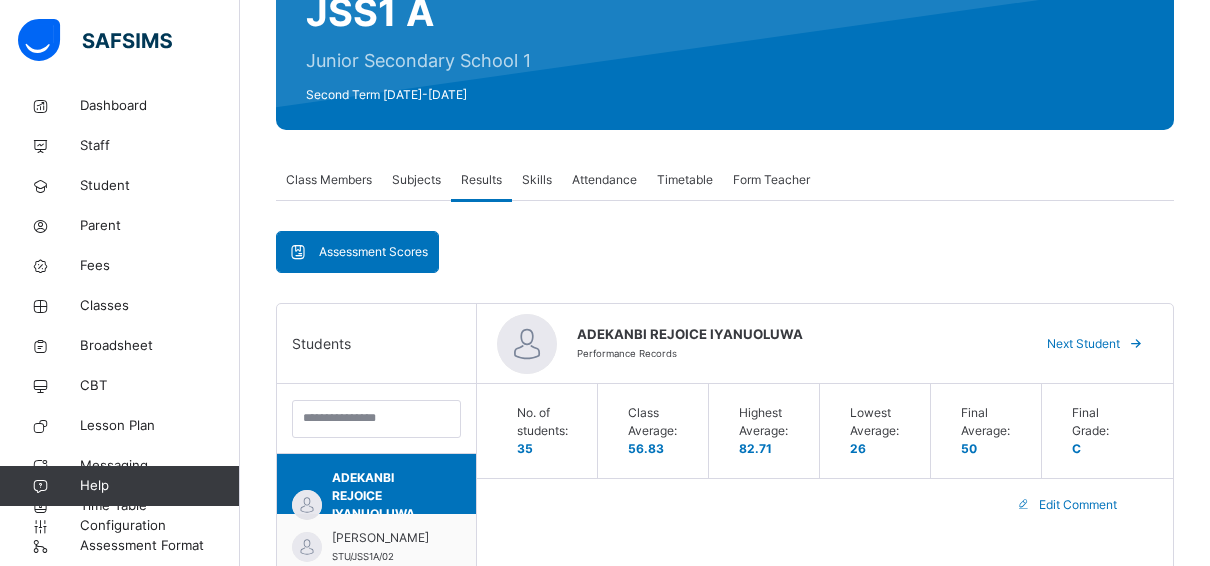 scroll, scrollTop: 16, scrollLeft: 0, axis: vertical 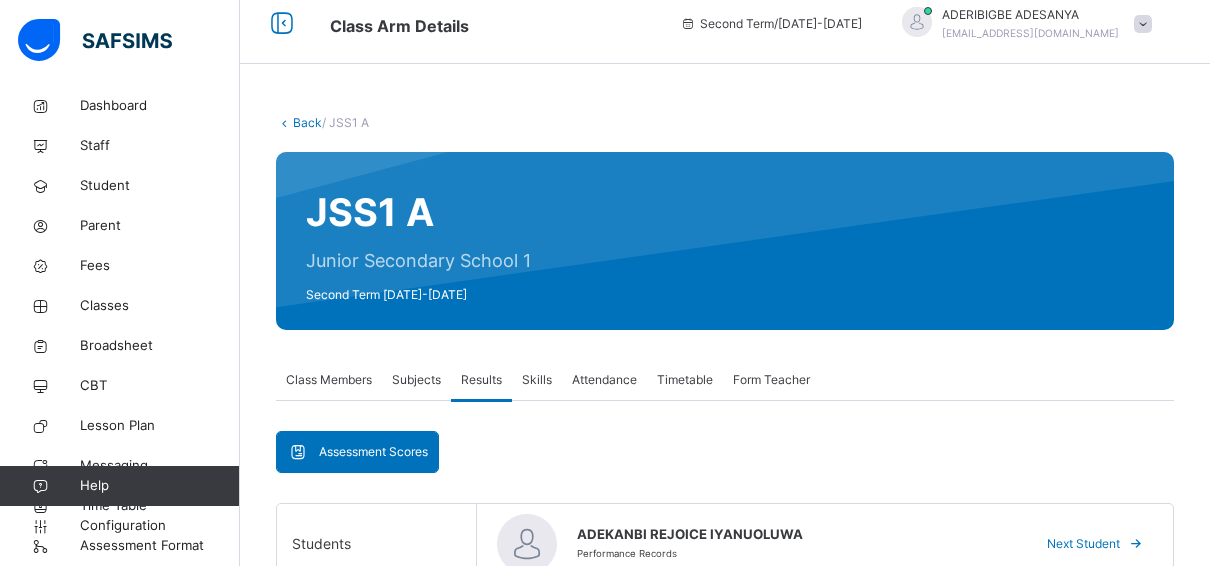 click on "Back  / JSS1 A" at bounding box center [725, 123] 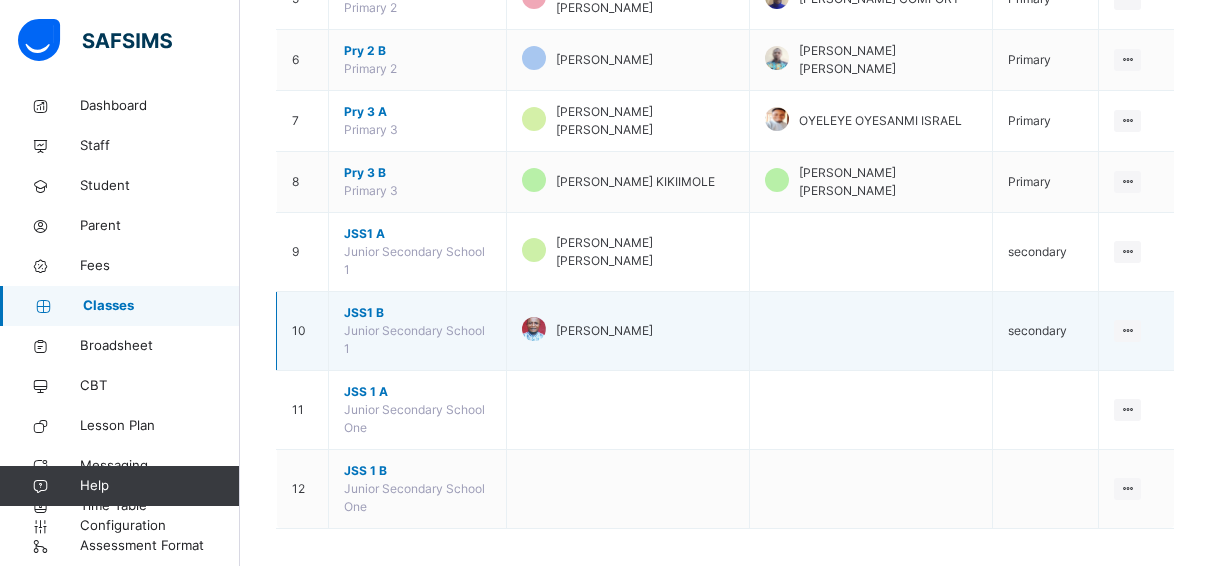scroll, scrollTop: 539, scrollLeft: 0, axis: vertical 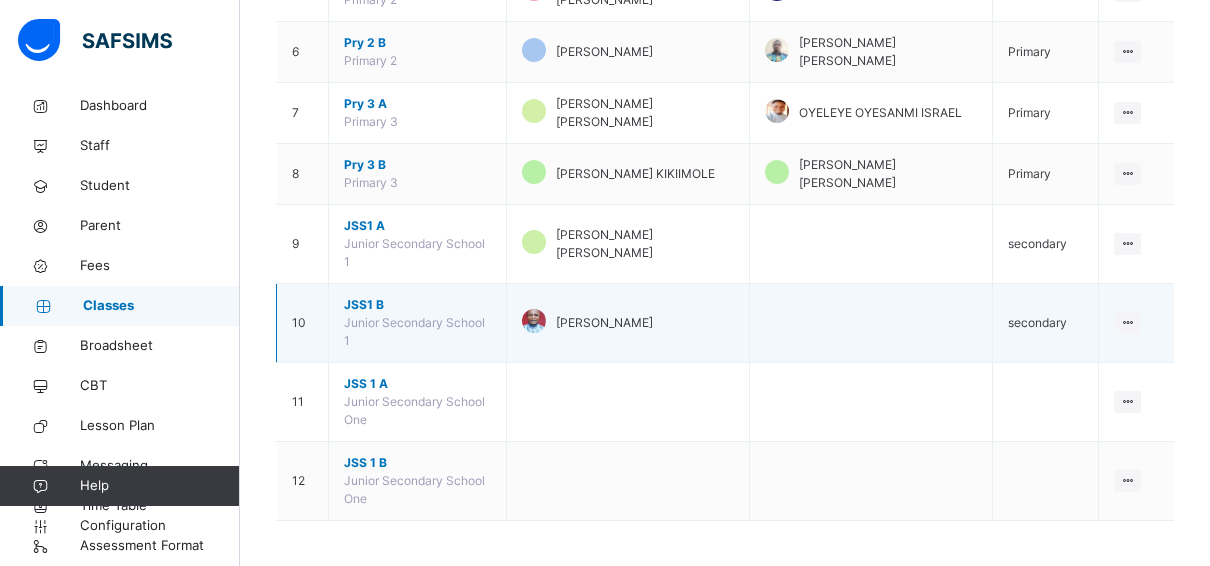 click on "JSS1   B" at bounding box center (417, 305) 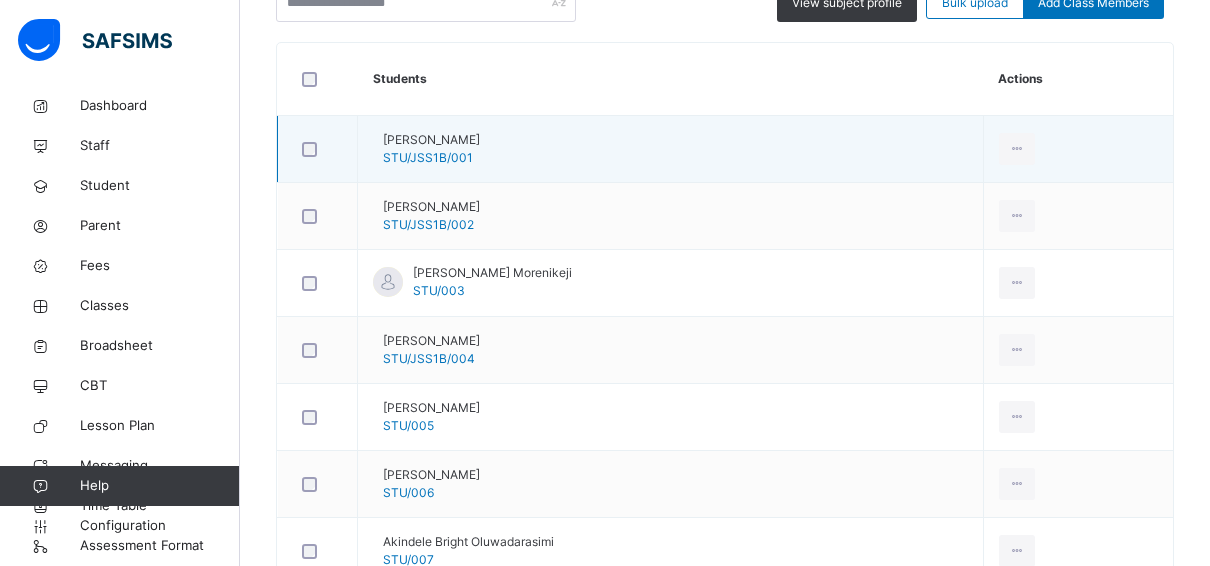 scroll, scrollTop: 339, scrollLeft: 0, axis: vertical 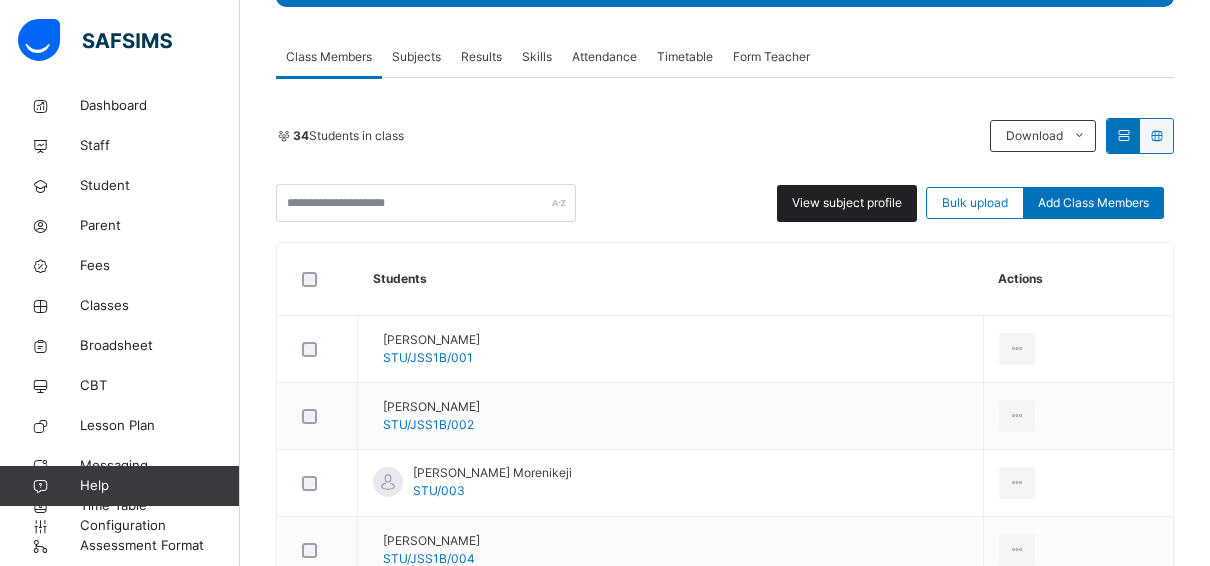 click on "View subject profile" at bounding box center (847, 203) 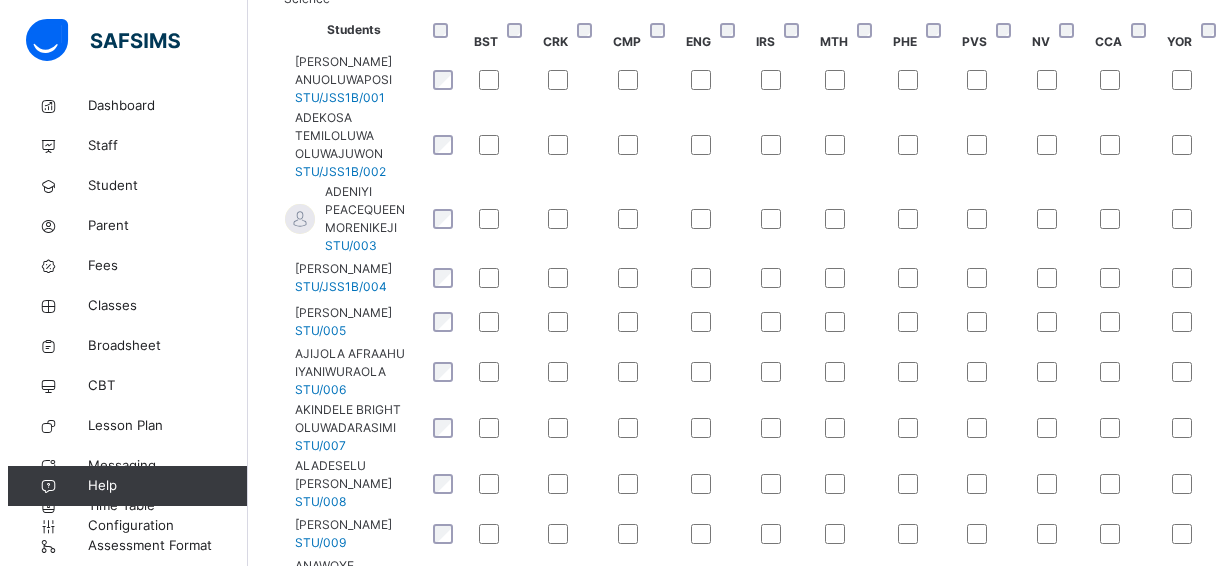 scroll, scrollTop: 639, scrollLeft: 0, axis: vertical 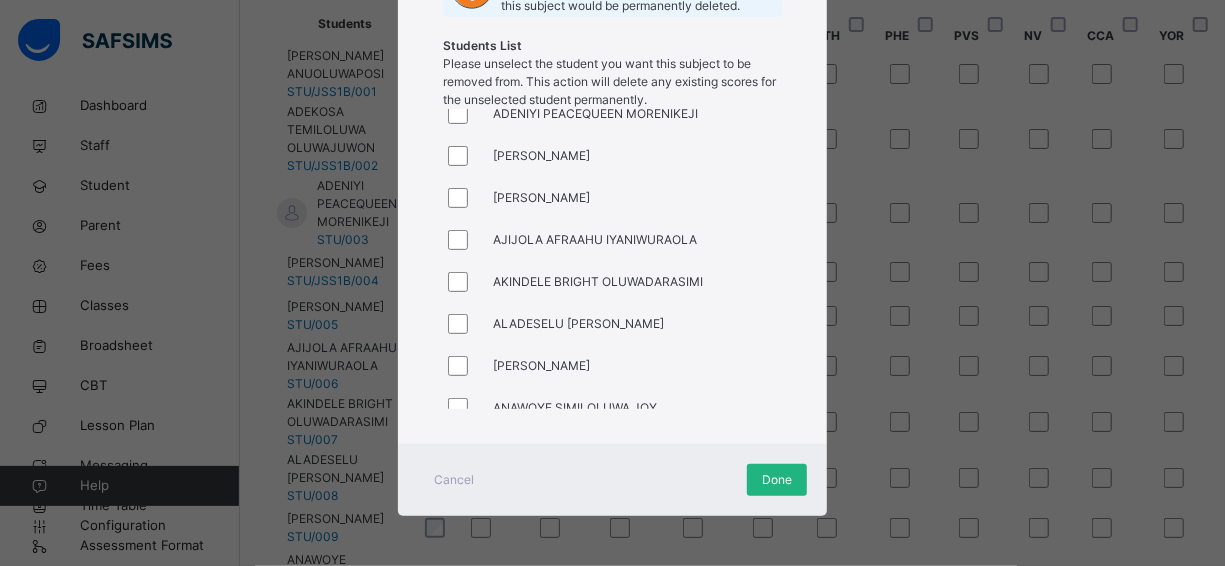 click on "Done" at bounding box center (777, 480) 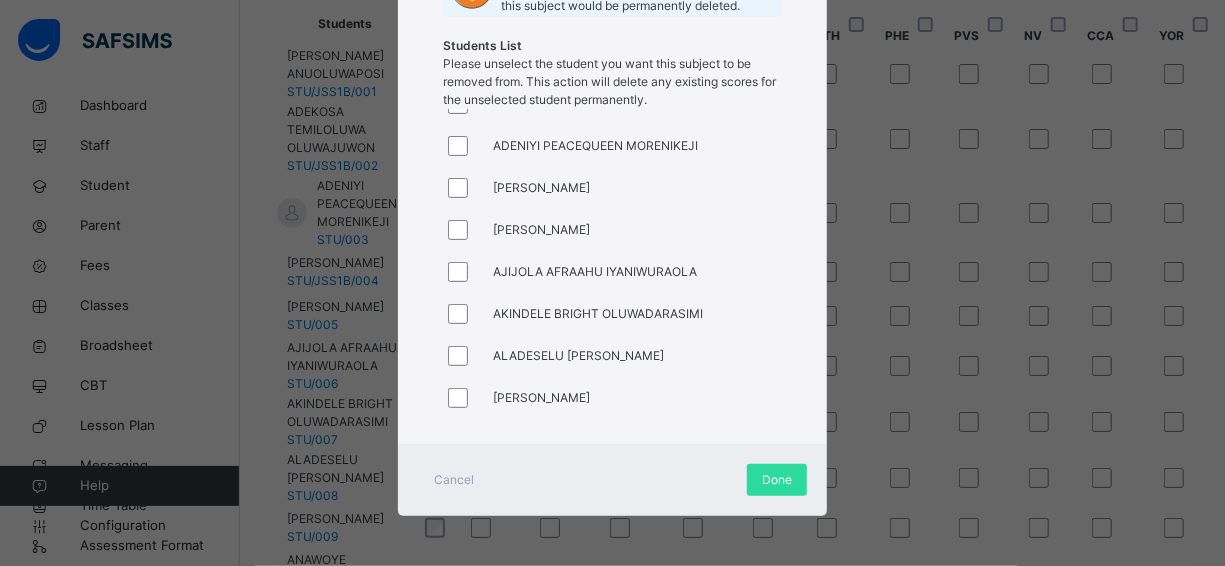 scroll, scrollTop: 100, scrollLeft: 0, axis: vertical 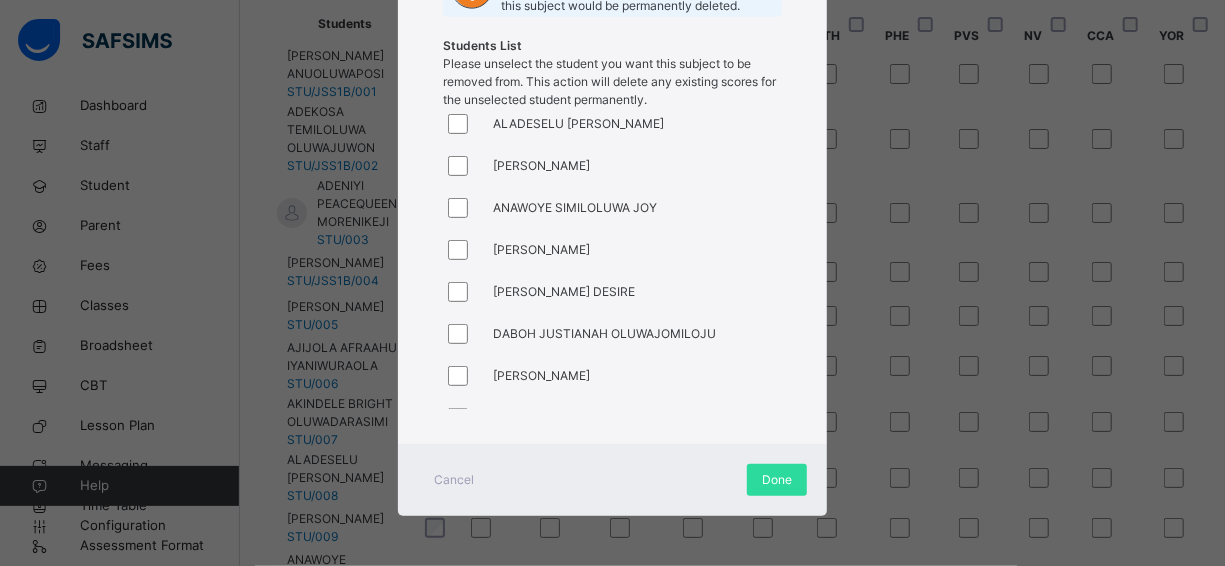 click at bounding box center [463, 376] 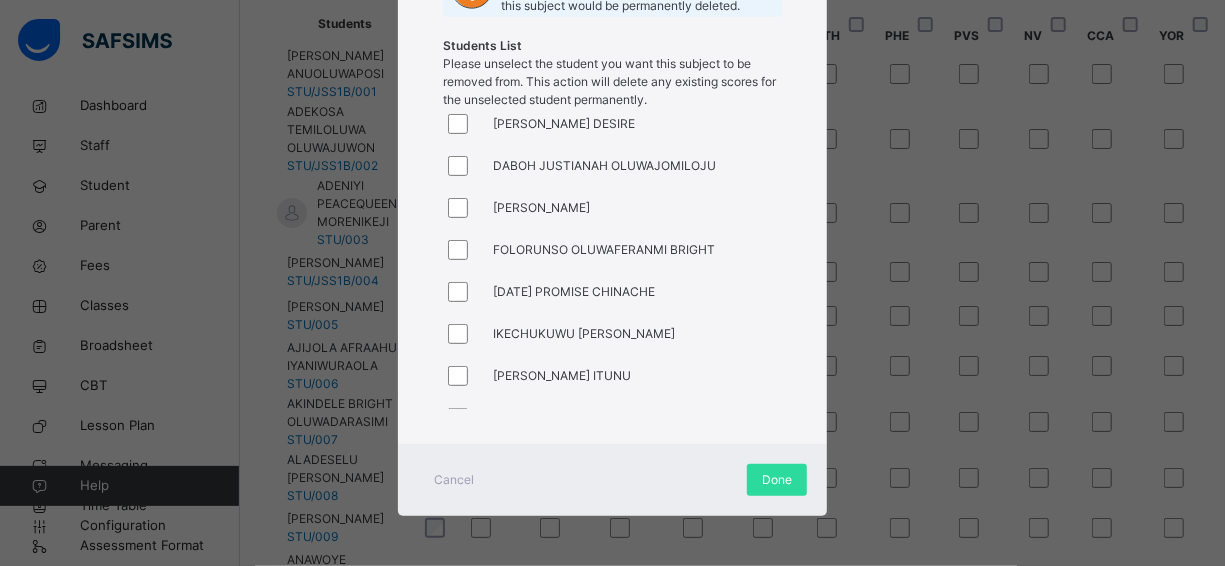 scroll, scrollTop: 500, scrollLeft: 0, axis: vertical 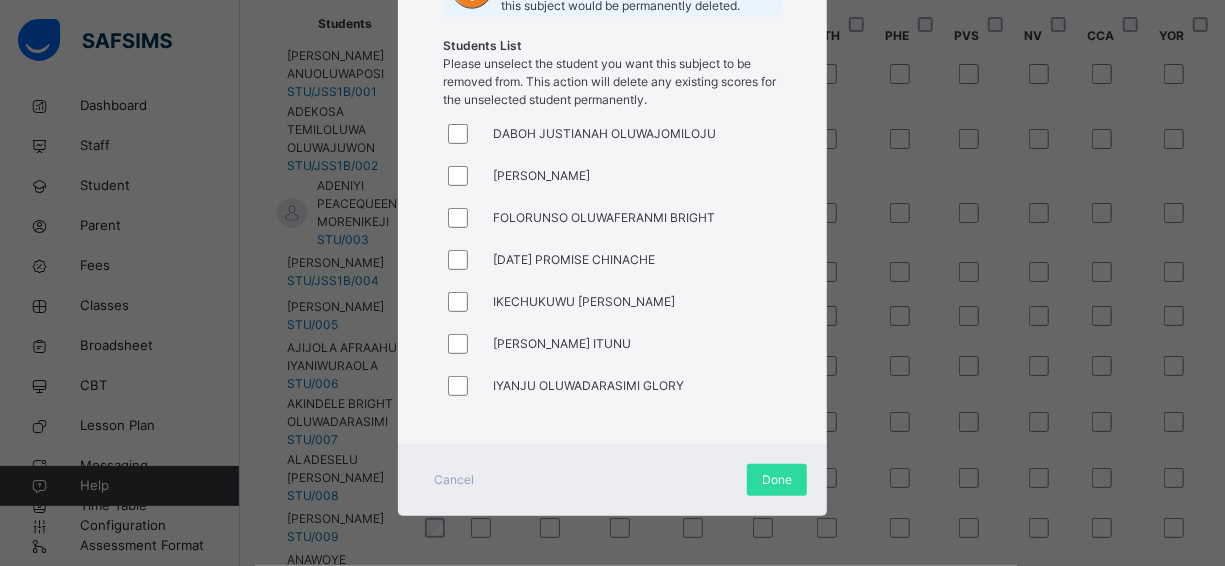 click at bounding box center (463, 344) 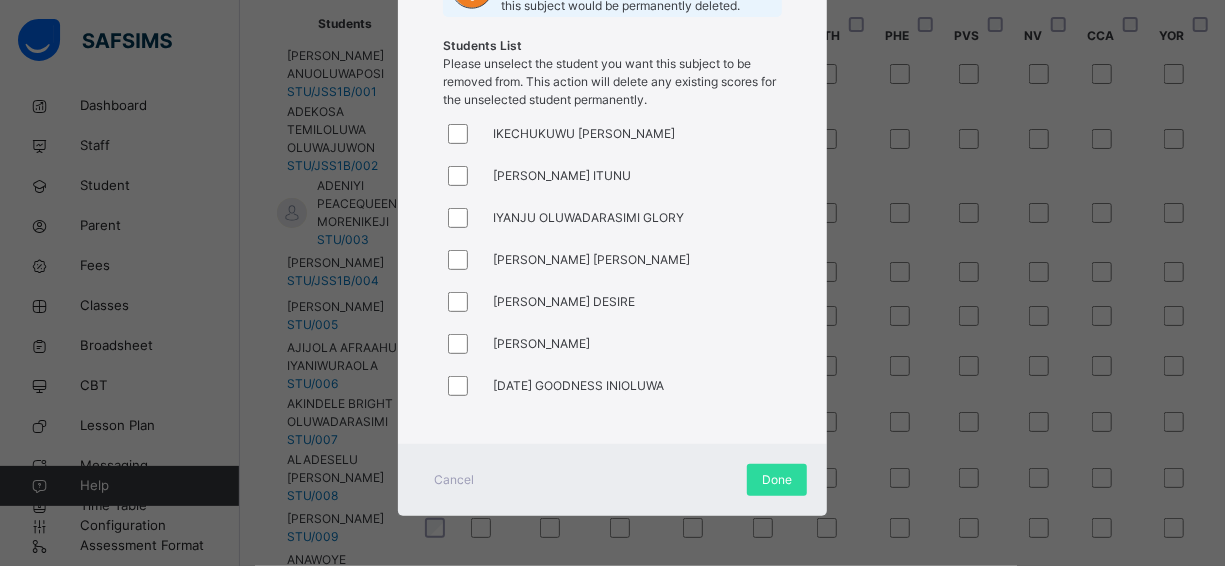 scroll, scrollTop: 700, scrollLeft: 0, axis: vertical 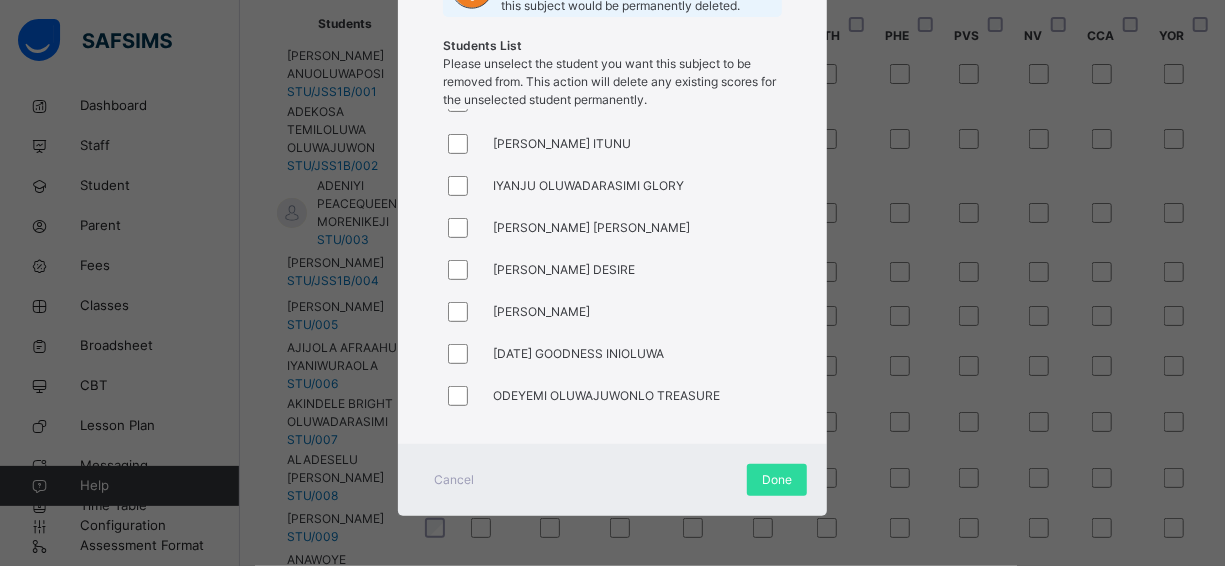 click at bounding box center (463, 354) 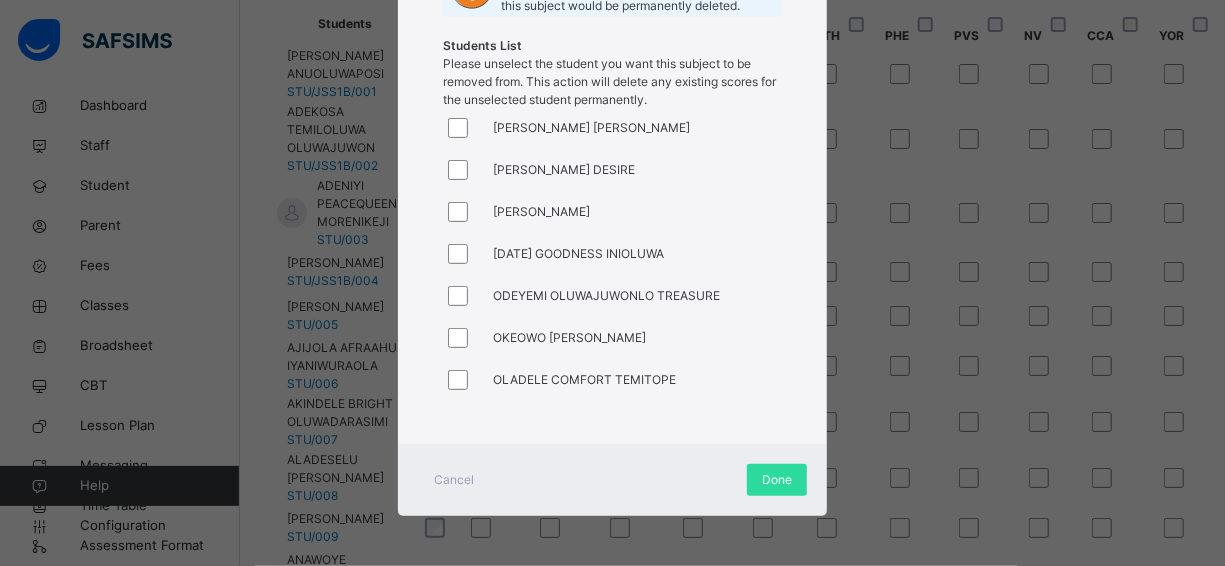 click at bounding box center [463, 296] 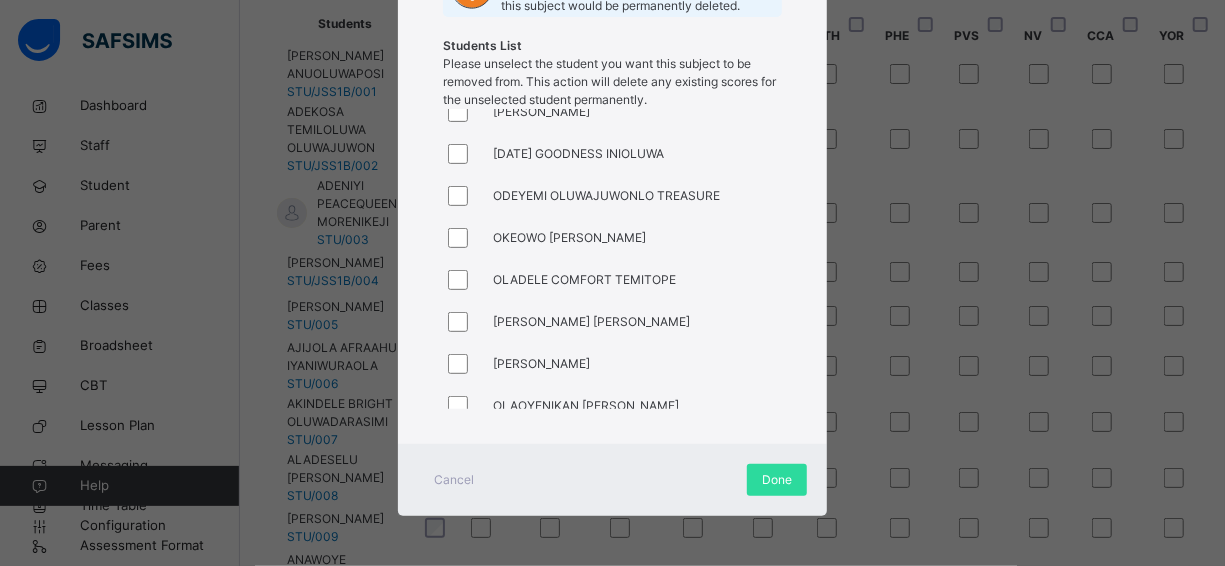 scroll, scrollTop: 1000, scrollLeft: 0, axis: vertical 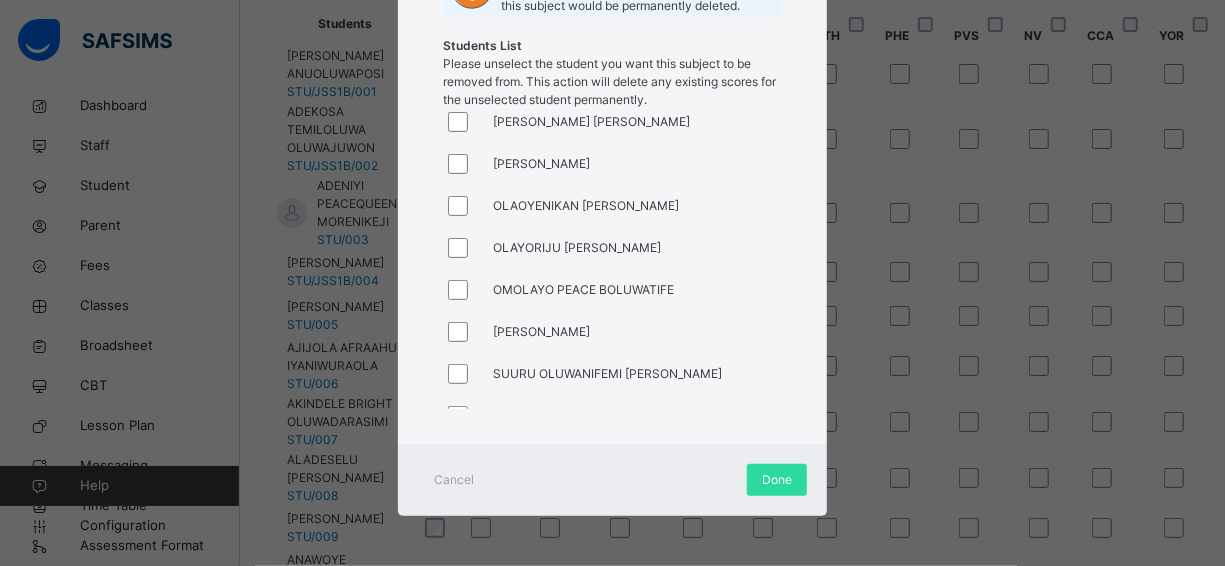 click at bounding box center (463, 332) 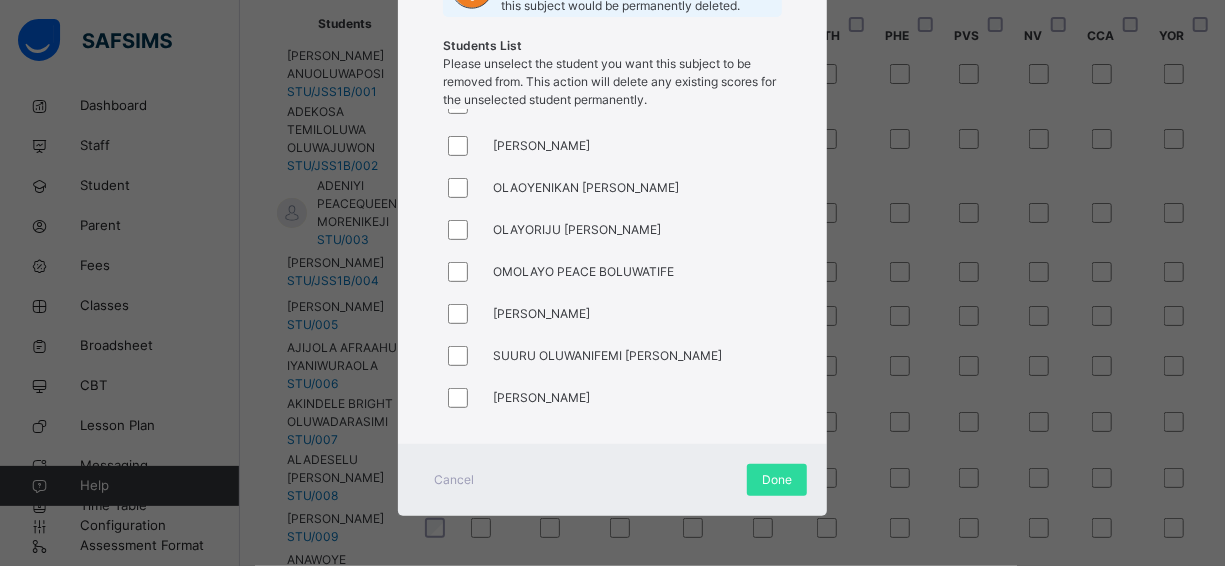 scroll, scrollTop: 1128, scrollLeft: 0, axis: vertical 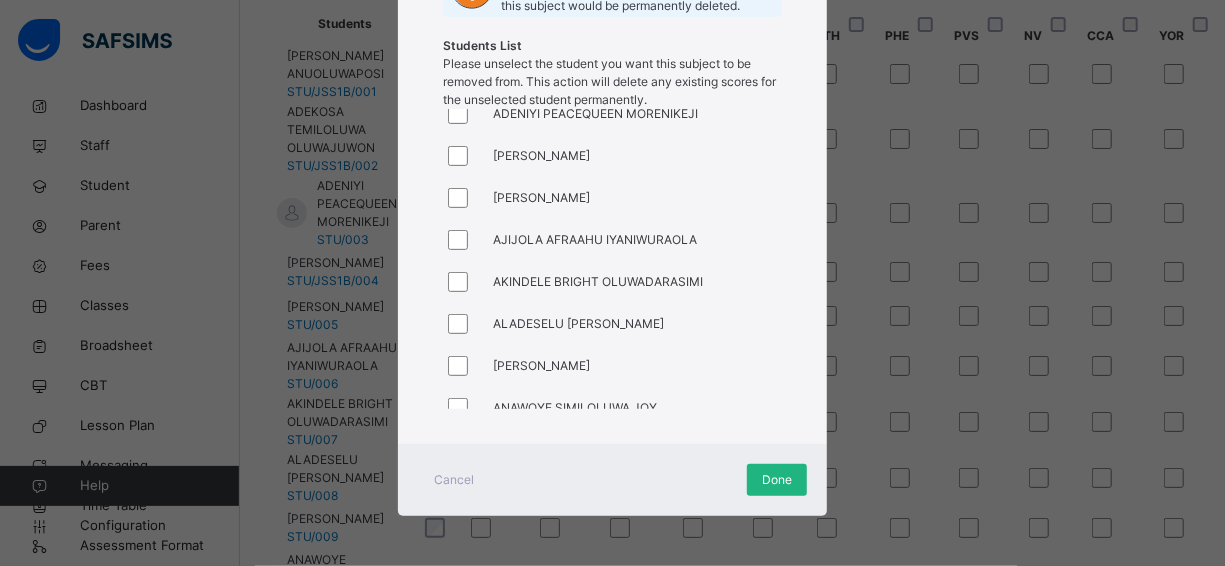 click on "Done" at bounding box center (777, 480) 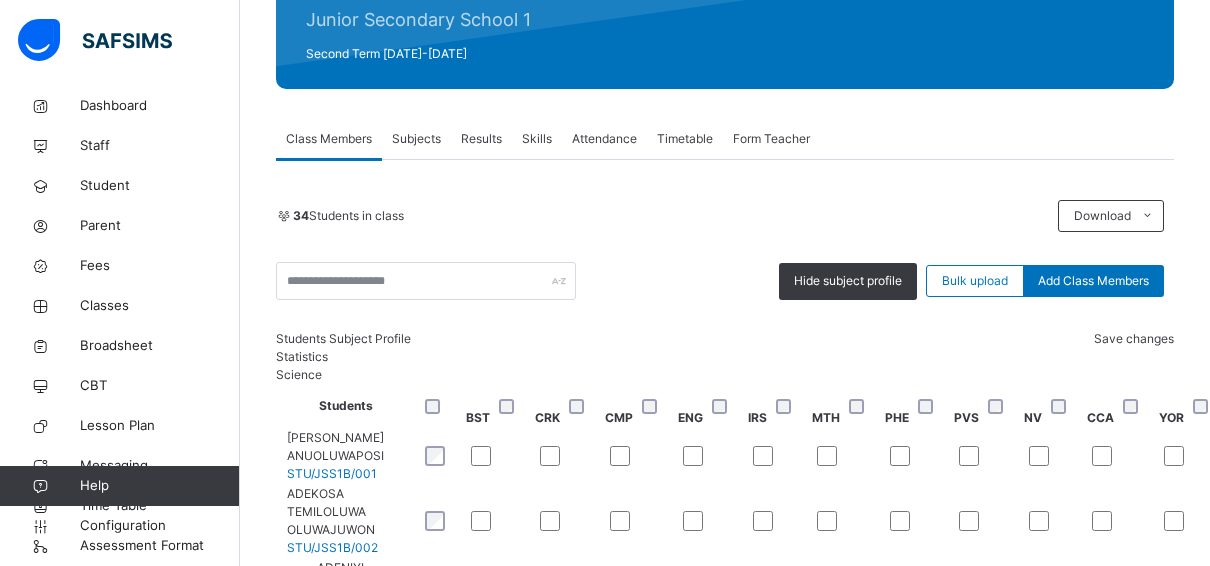 scroll, scrollTop: 244, scrollLeft: 0, axis: vertical 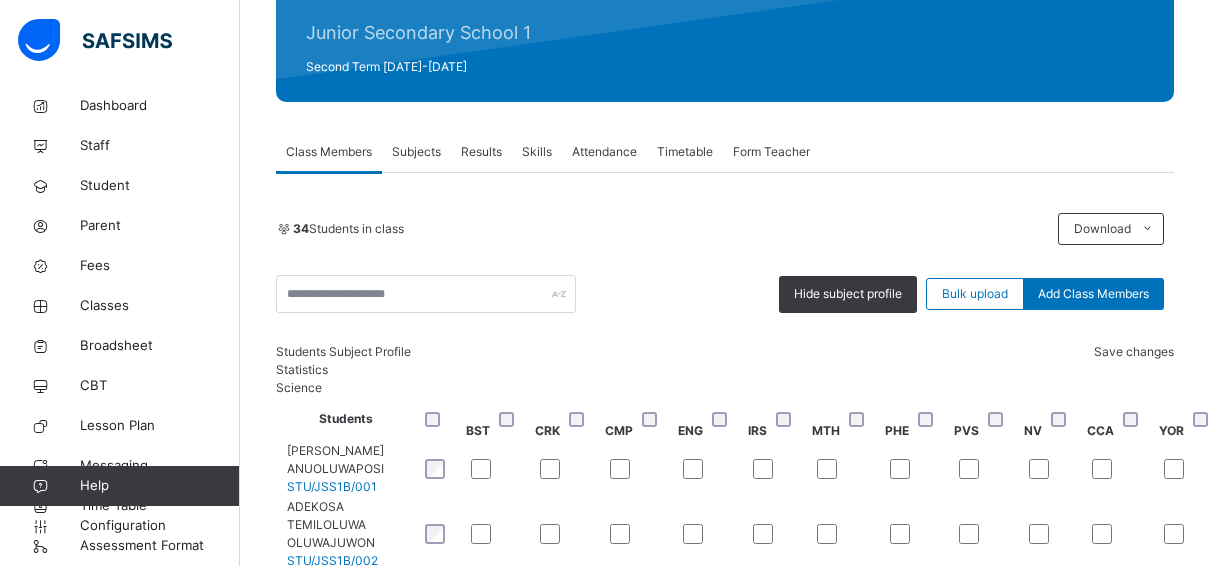 click on "Save changes" at bounding box center [1134, 351] 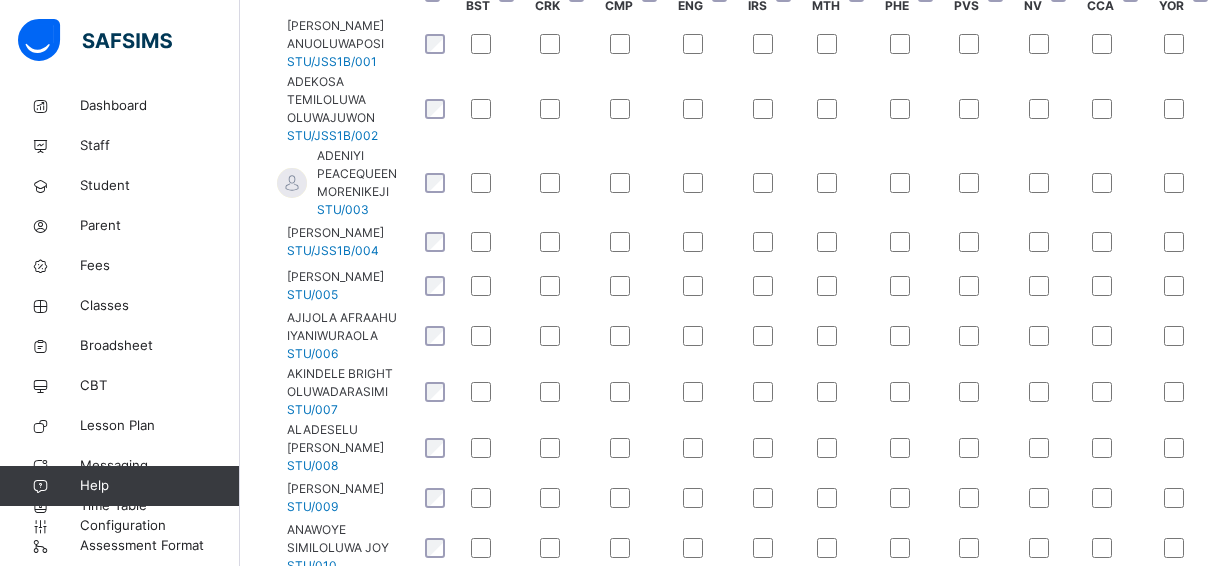 scroll, scrollTop: 700, scrollLeft: 0, axis: vertical 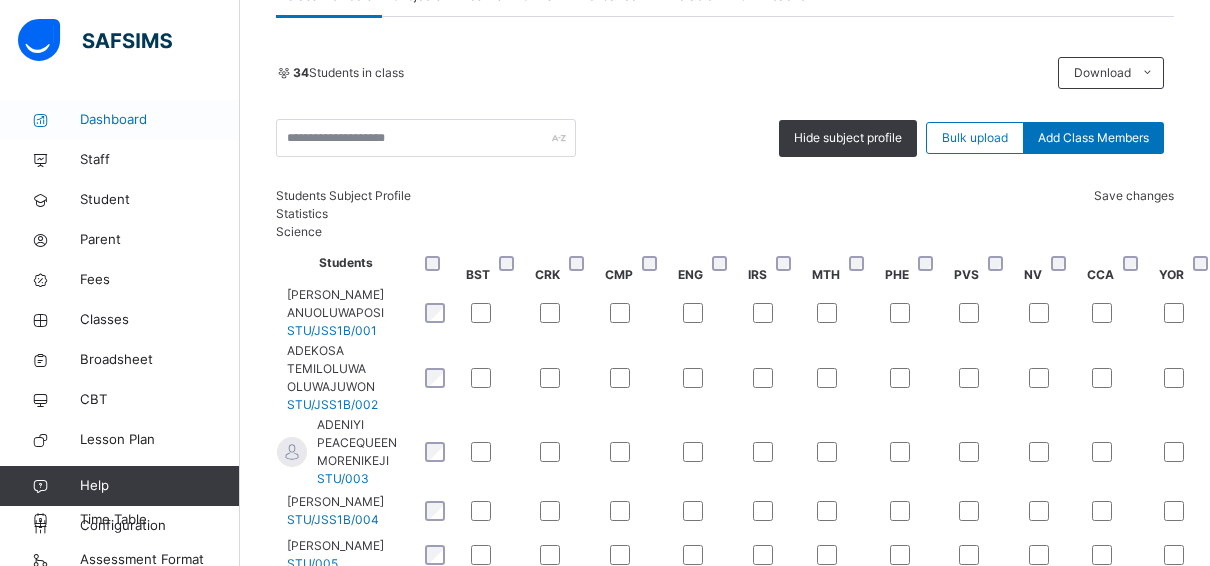 click on "Dashboard" at bounding box center [160, 120] 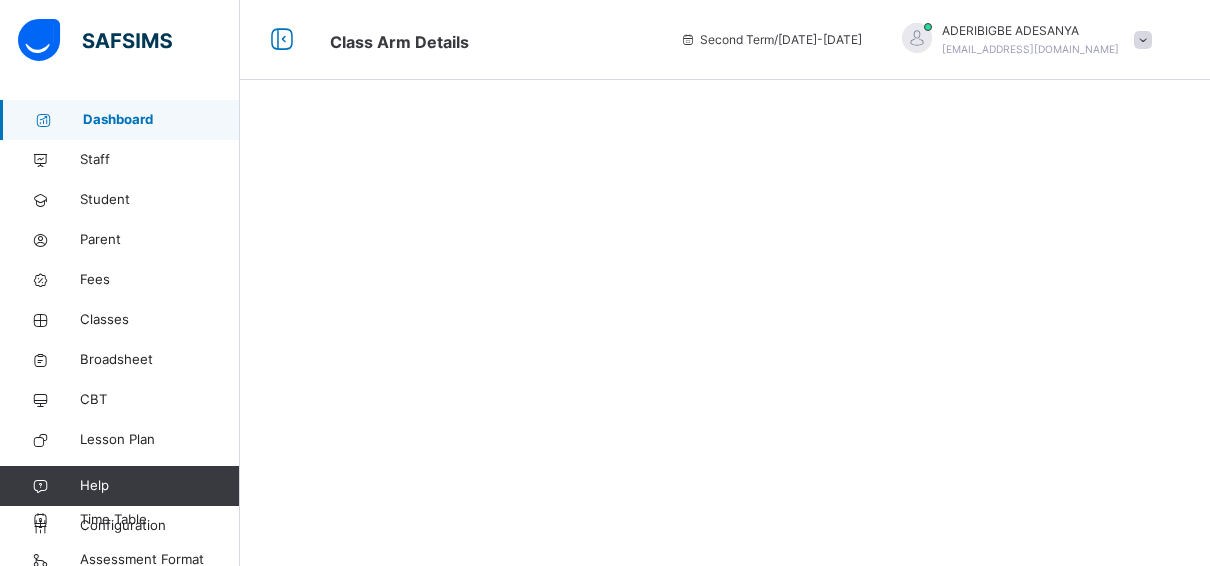 scroll, scrollTop: 0, scrollLeft: 0, axis: both 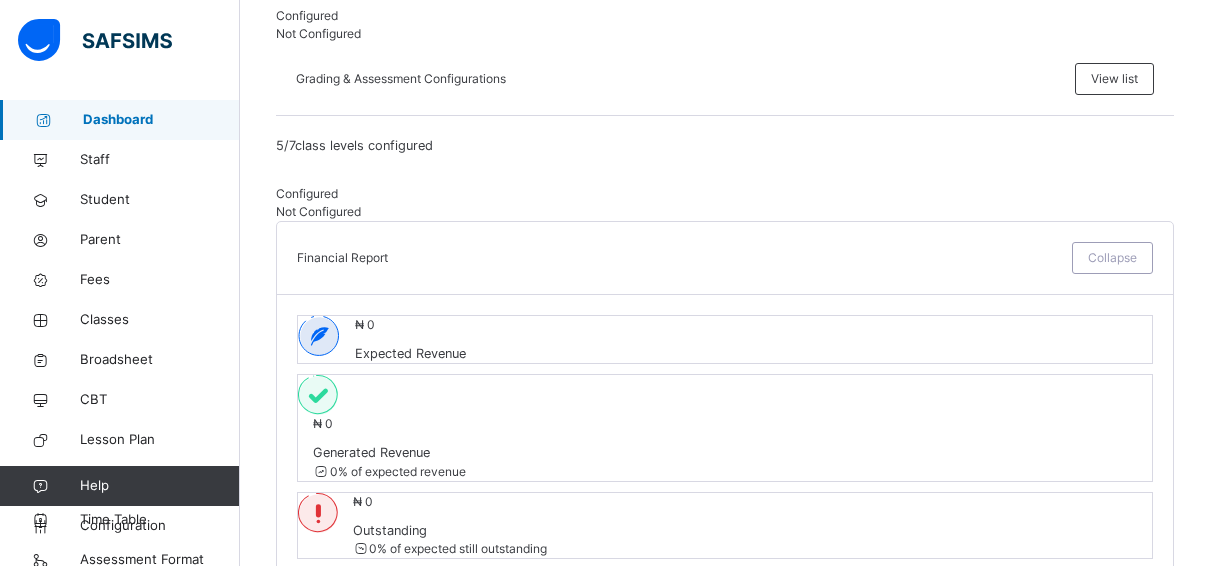 click on "Payment distribution by  Month View student list" at bounding box center [725, 595] 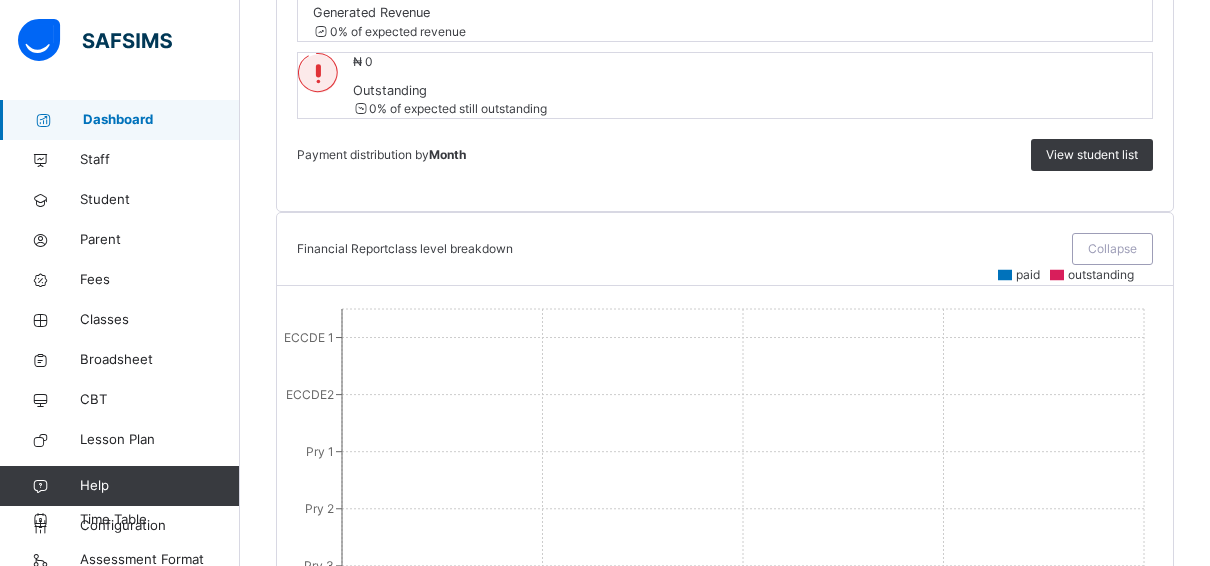 scroll, scrollTop: 1568, scrollLeft: 0, axis: vertical 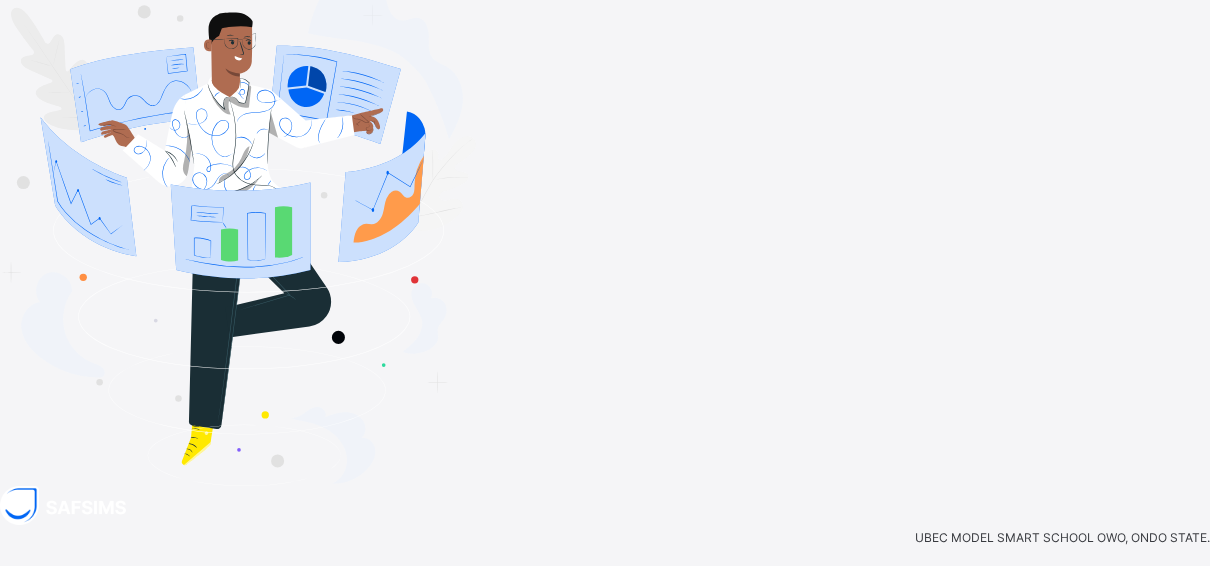 click at bounding box center [80, 595] 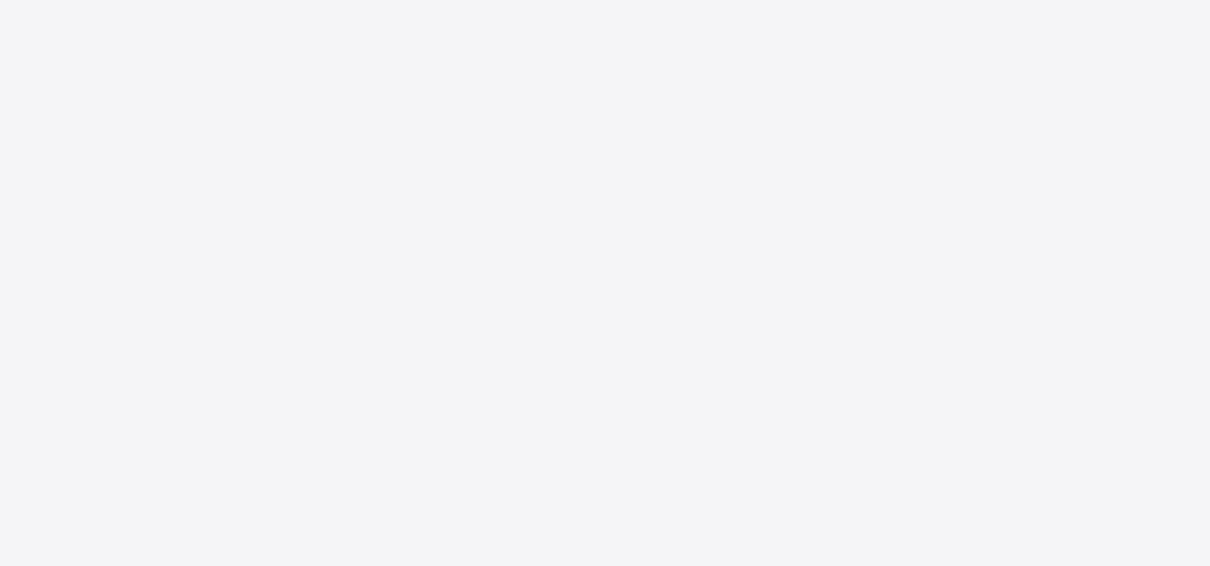 scroll, scrollTop: 0, scrollLeft: 0, axis: both 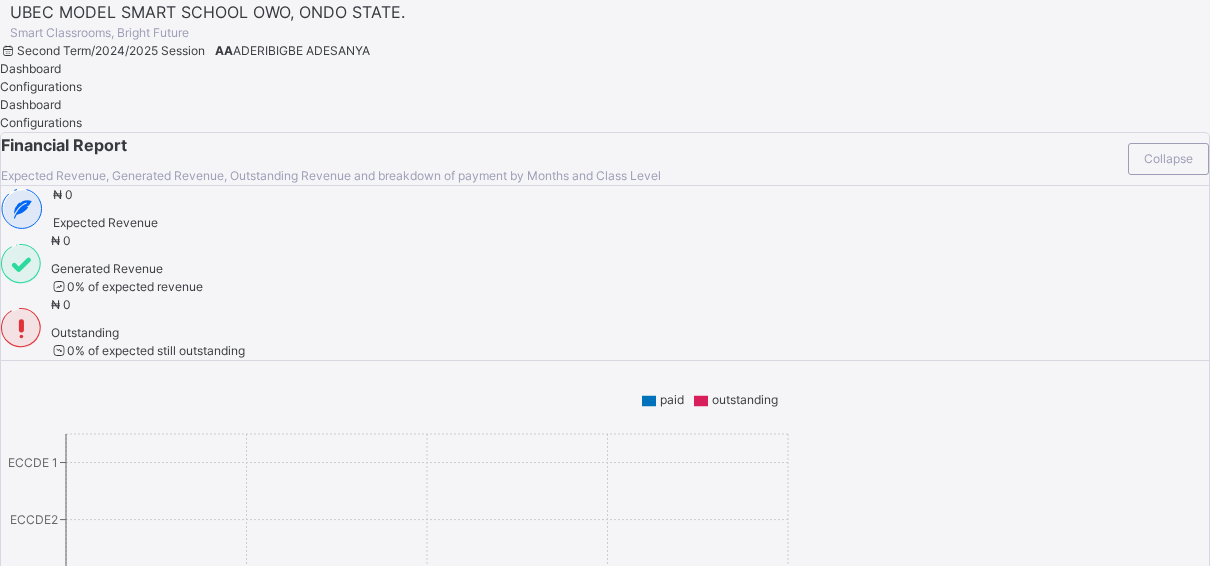 click on "Configurations" at bounding box center (41, 86) 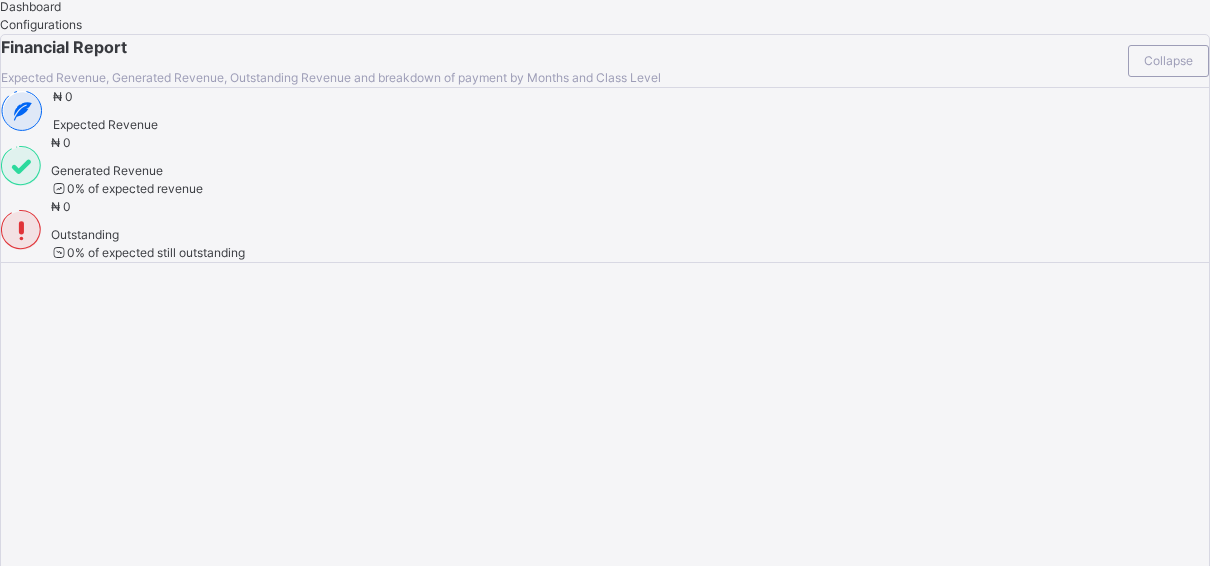 scroll, scrollTop: 0, scrollLeft: 0, axis: both 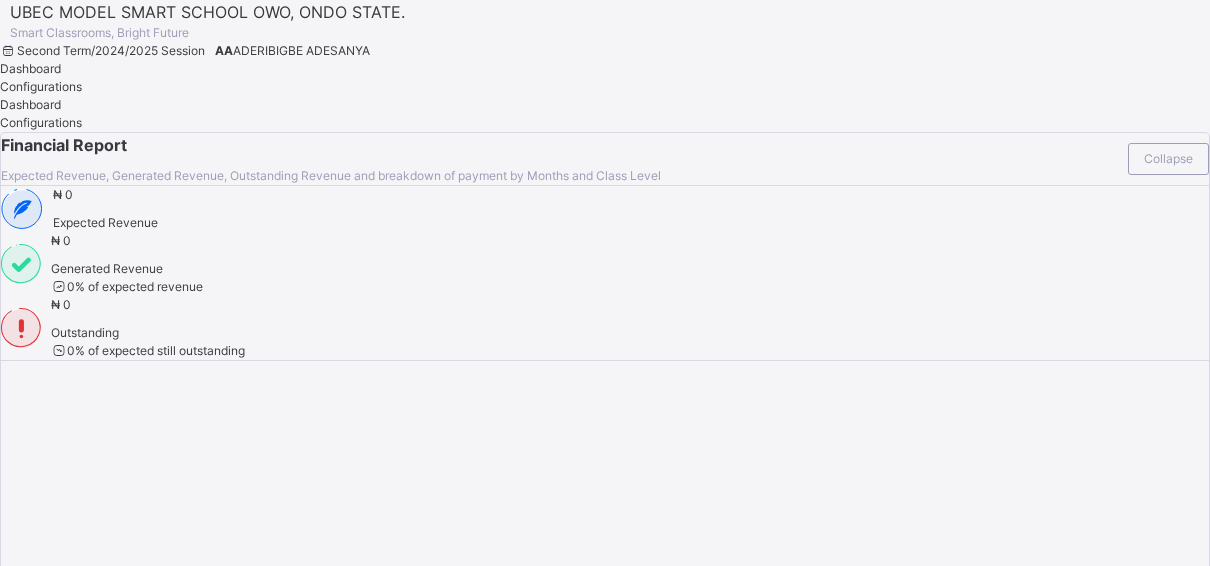 click on "ADERIBIGBE ADESANYA" at bounding box center (301, 51) 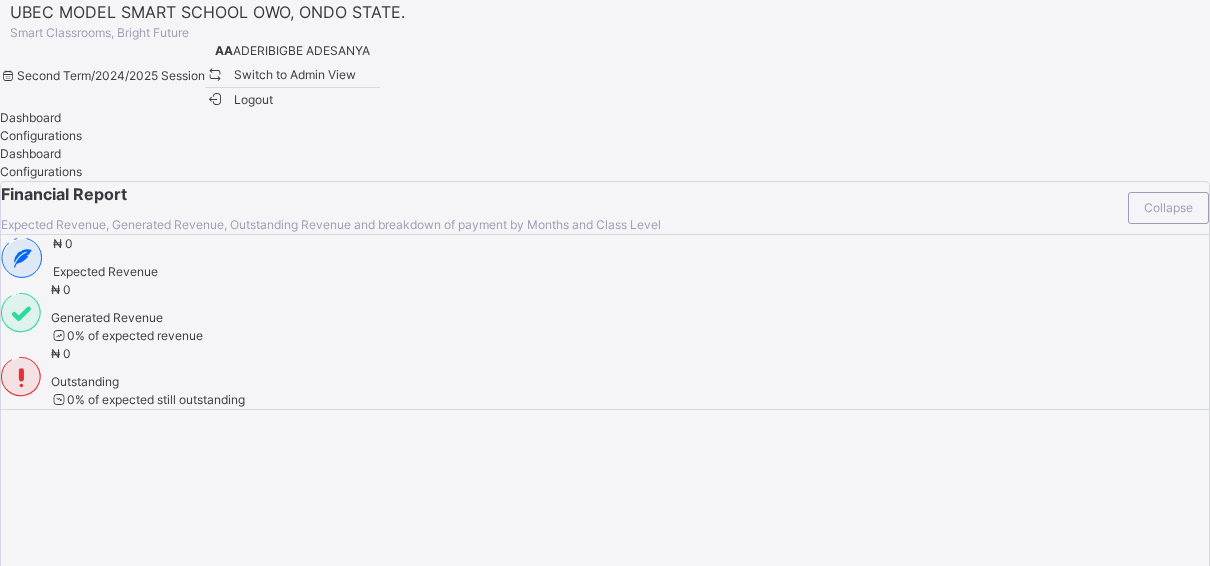 click on "Switch to Admin View" at bounding box center (292, 73) 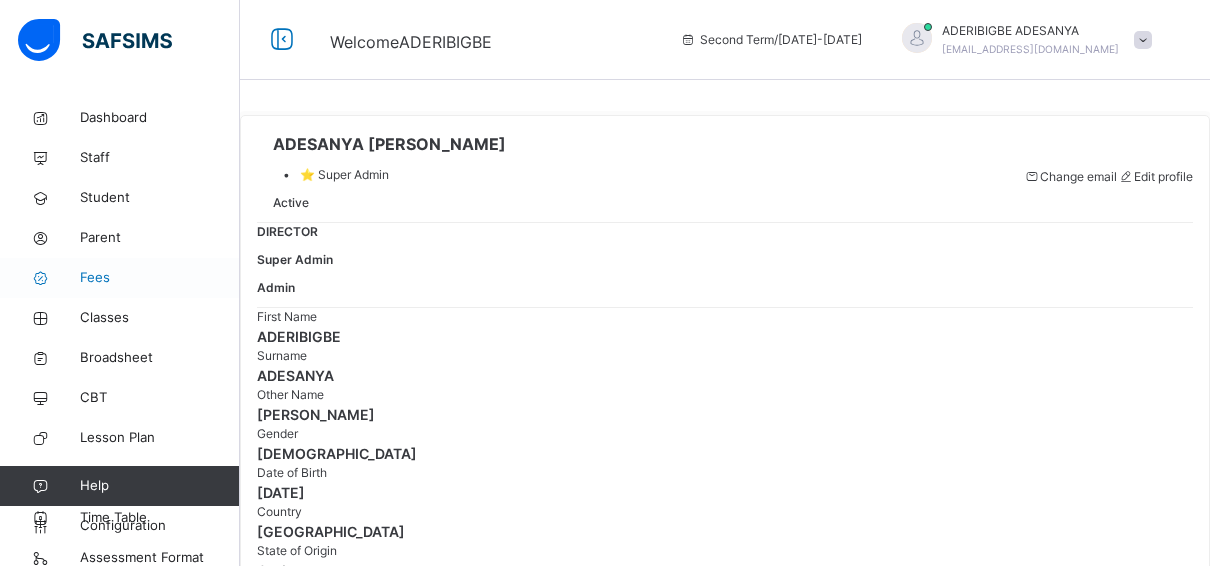 scroll, scrollTop: 0, scrollLeft: 0, axis: both 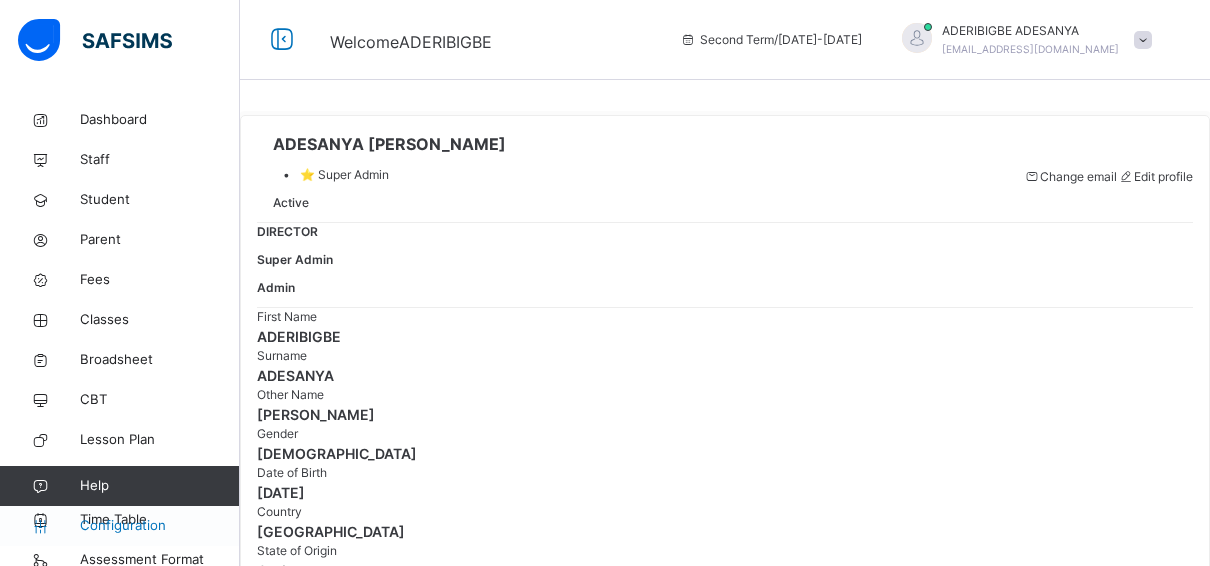 click on "Configuration" at bounding box center [159, 526] 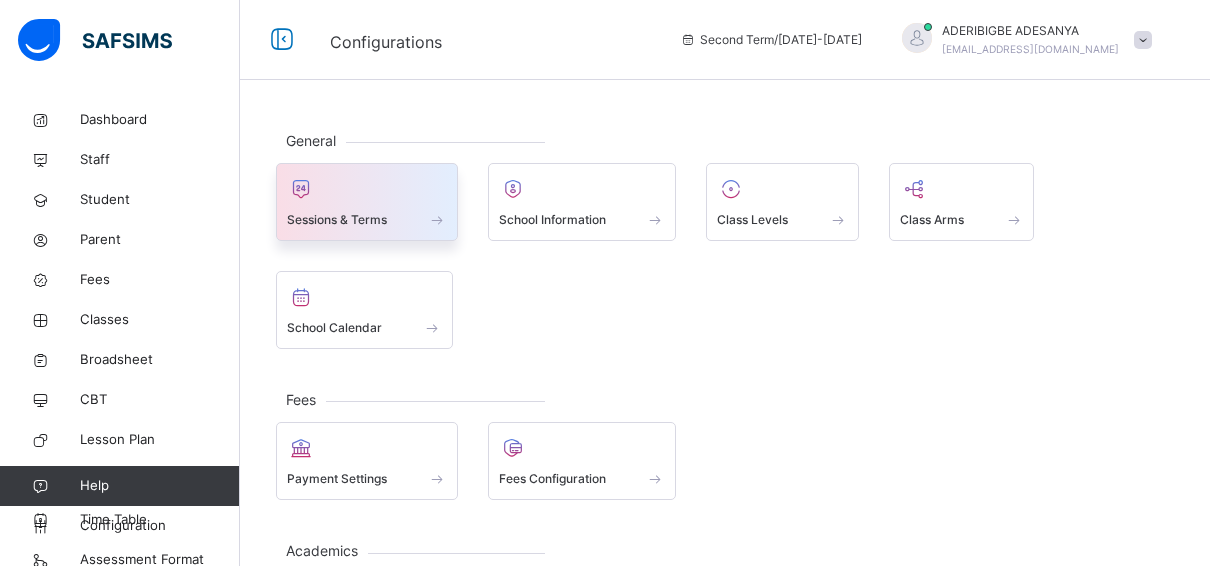 click at bounding box center [367, 189] 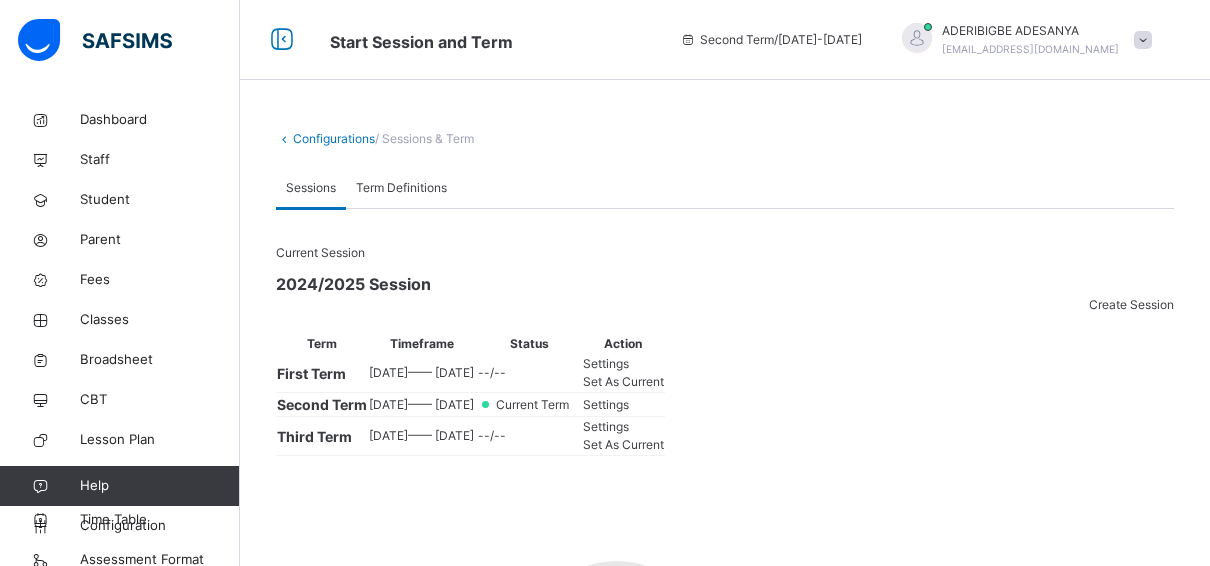 scroll, scrollTop: 200, scrollLeft: 0, axis: vertical 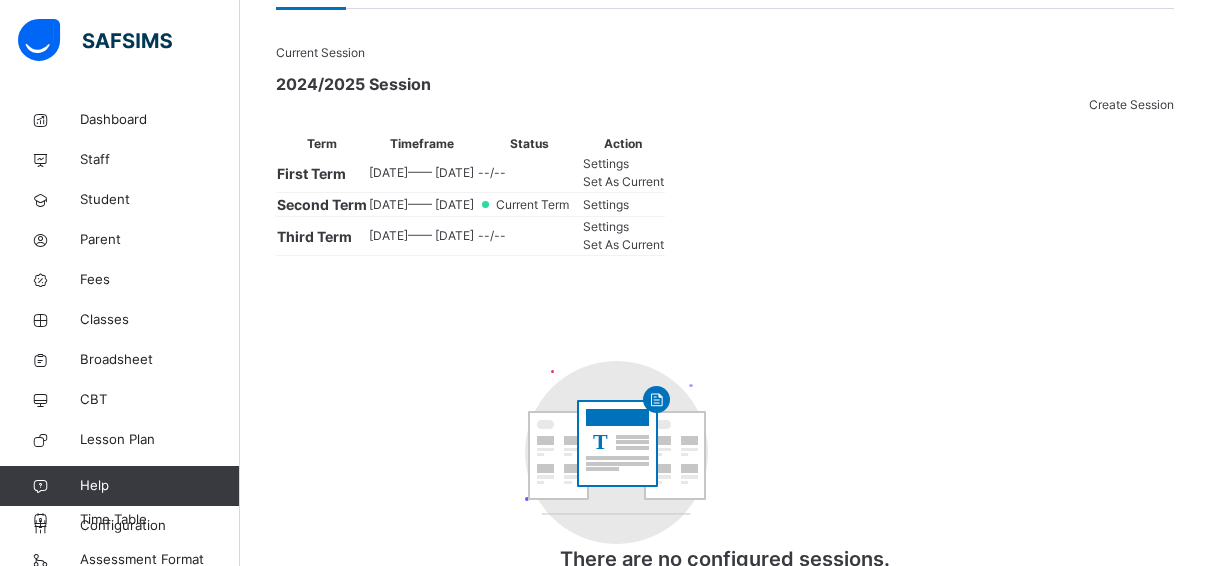 click on "Settings" at bounding box center [606, 204] 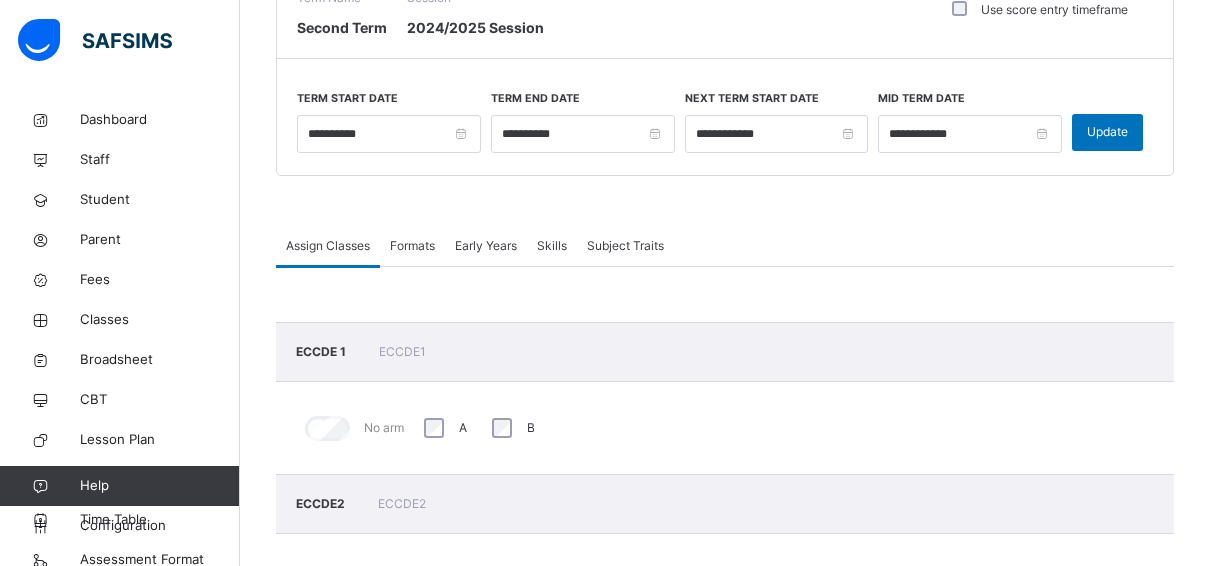 click on "Skills" at bounding box center [552, 246] 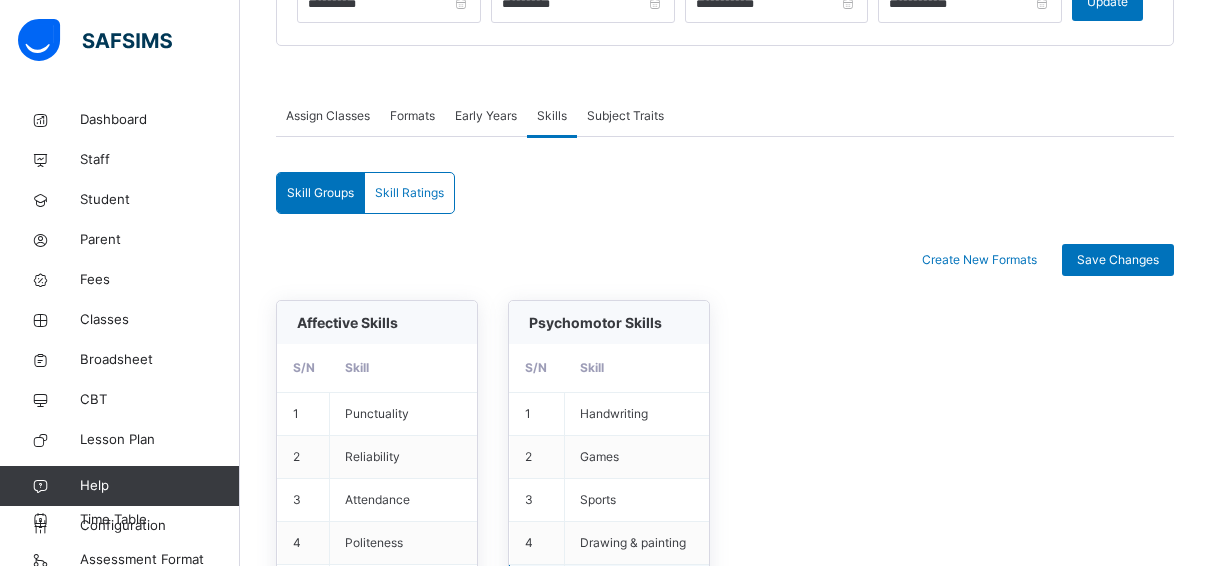 scroll, scrollTop: 300, scrollLeft: 0, axis: vertical 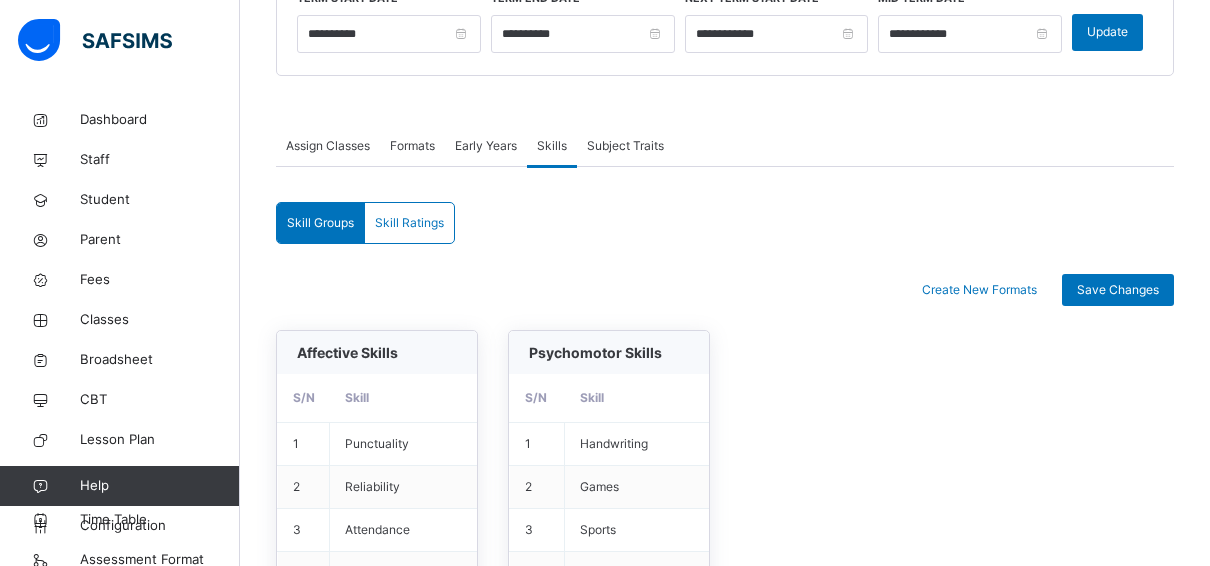 click on "Skill Ratings" at bounding box center (409, 223) 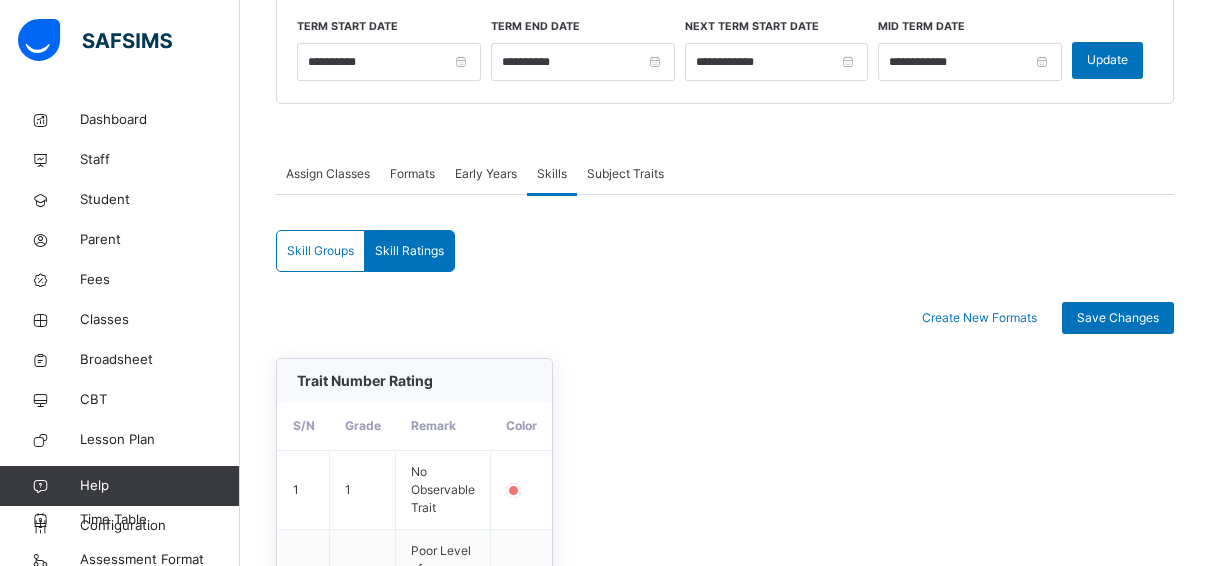 scroll, scrollTop: 200, scrollLeft: 0, axis: vertical 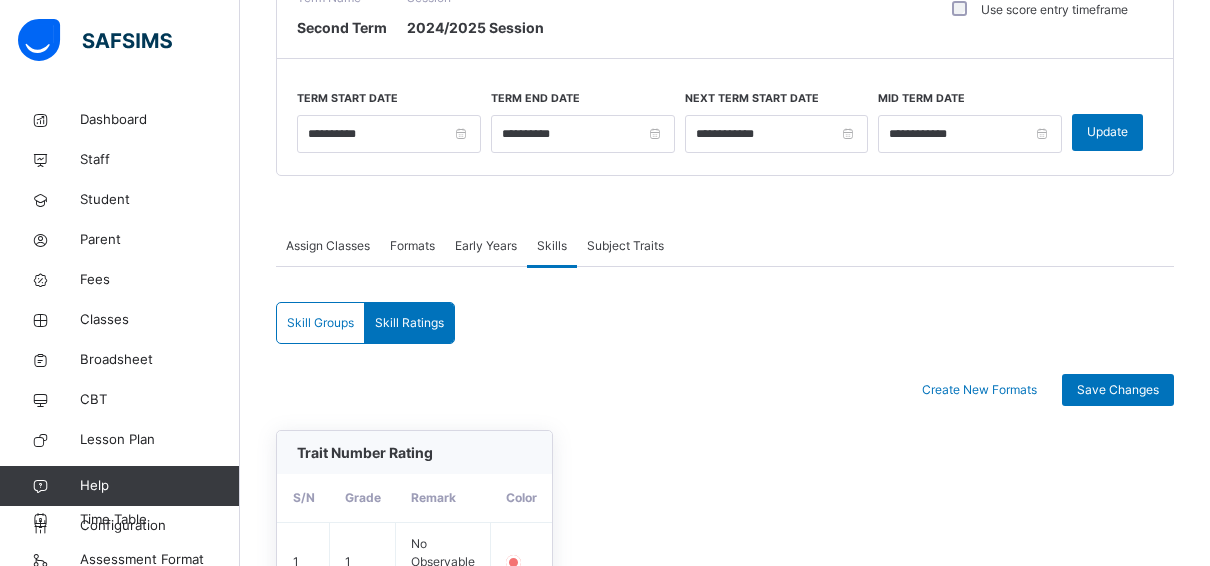 click on "Formats" at bounding box center [412, 246] 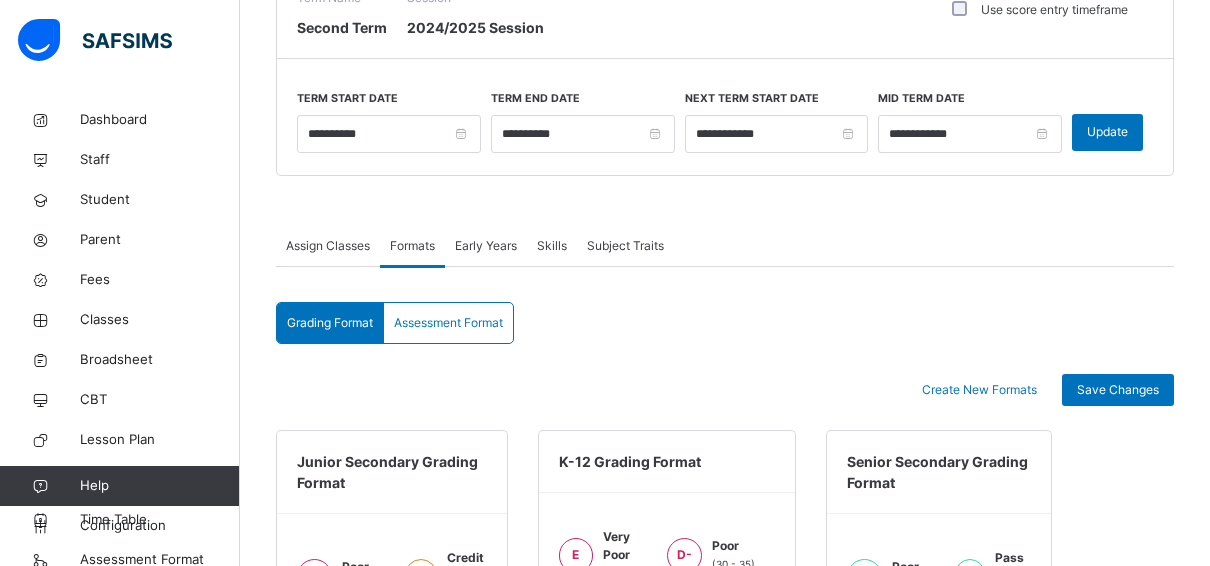 click on "Early Years" at bounding box center (486, 246) 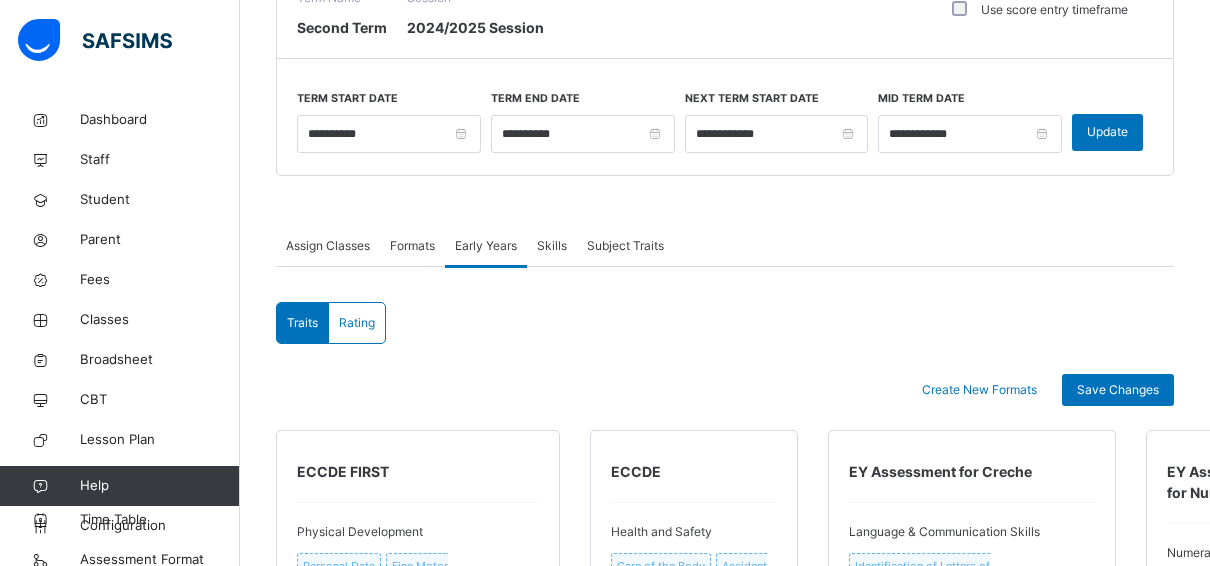 click on "Skills" at bounding box center [552, 246] 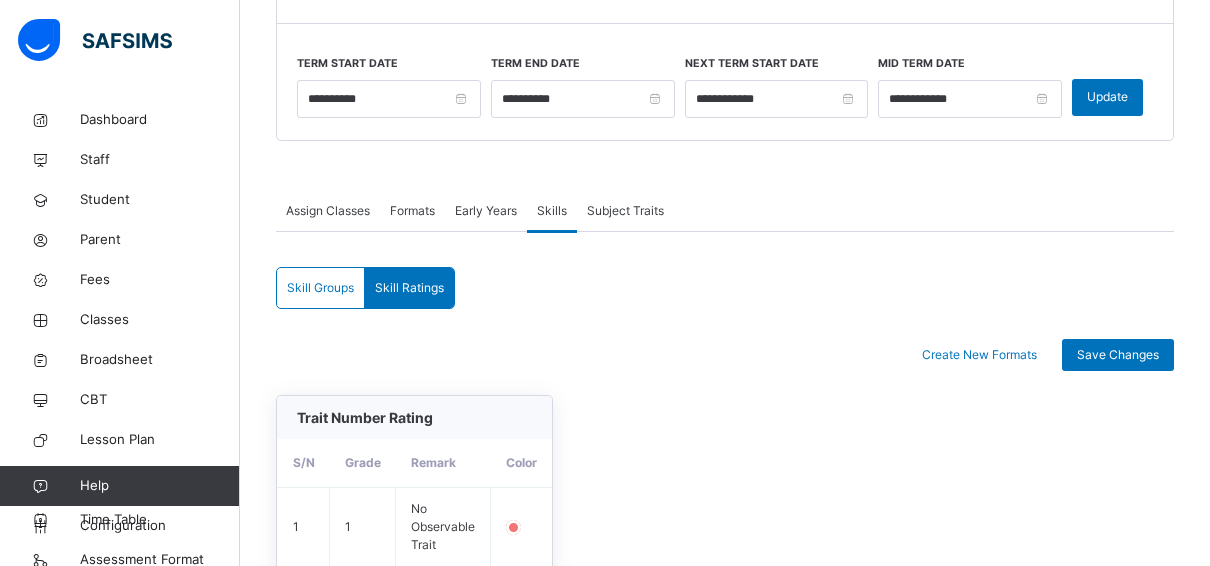 scroll, scrollTop: 222, scrollLeft: 0, axis: vertical 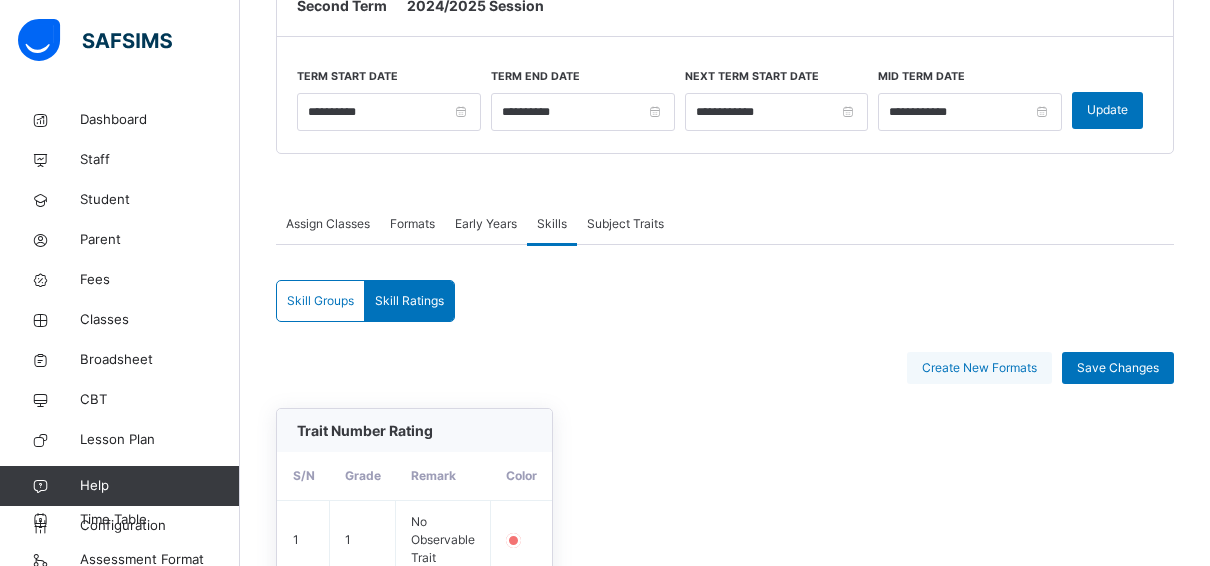 click on "Create New Formats" at bounding box center (979, 368) 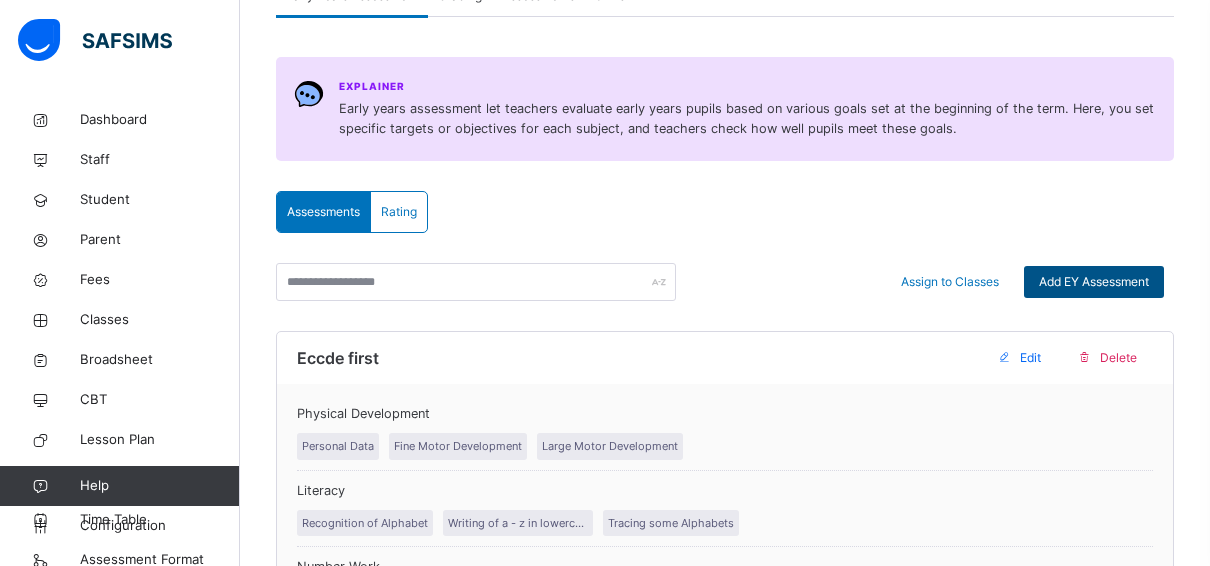 click on "Add EY Assessment" at bounding box center (1094, 282) 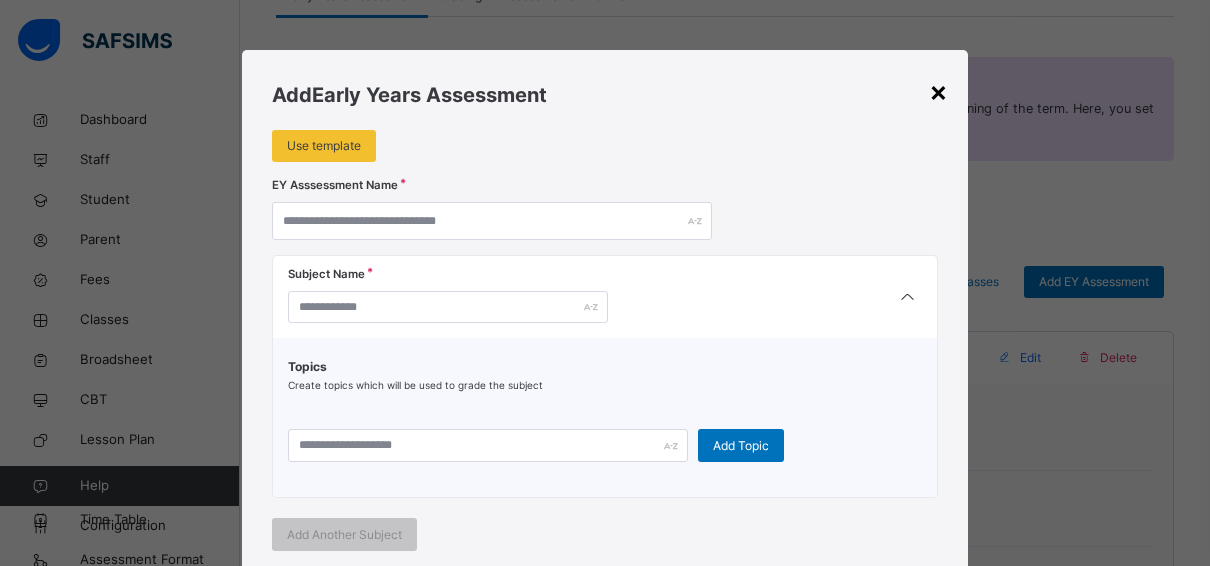 click on "×" at bounding box center [938, 91] 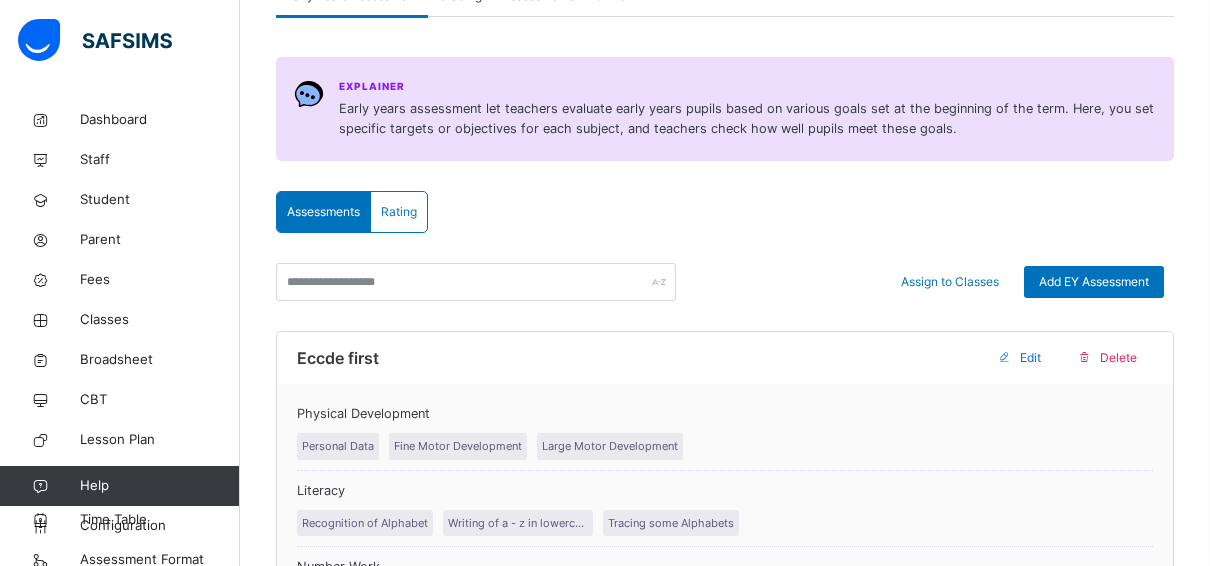 click on "Rating" at bounding box center [399, 212] 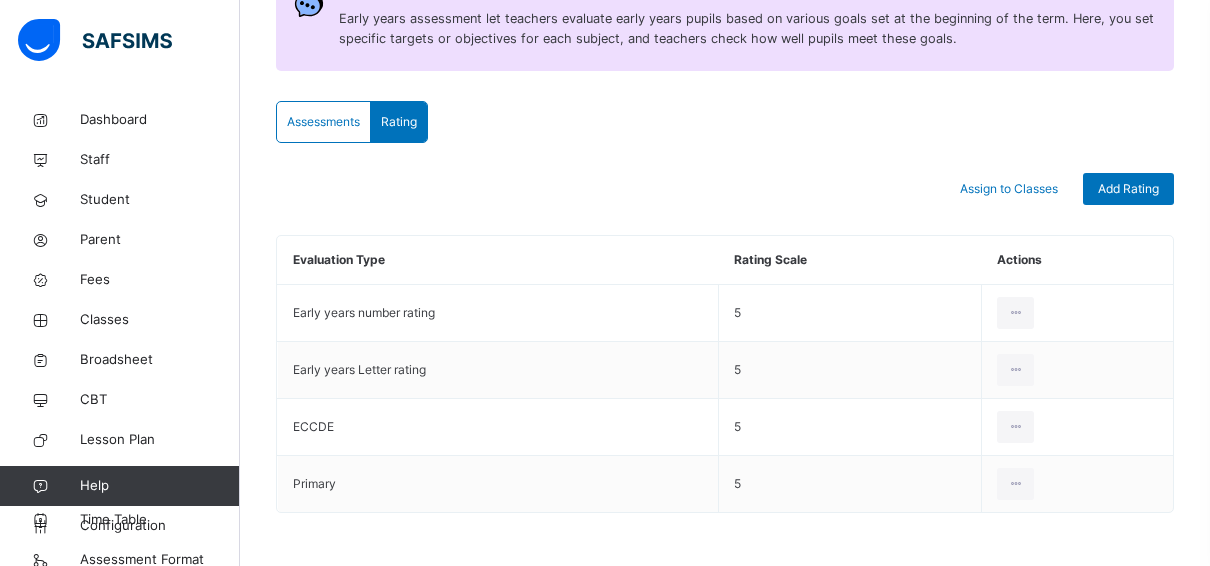 scroll, scrollTop: 366, scrollLeft: 0, axis: vertical 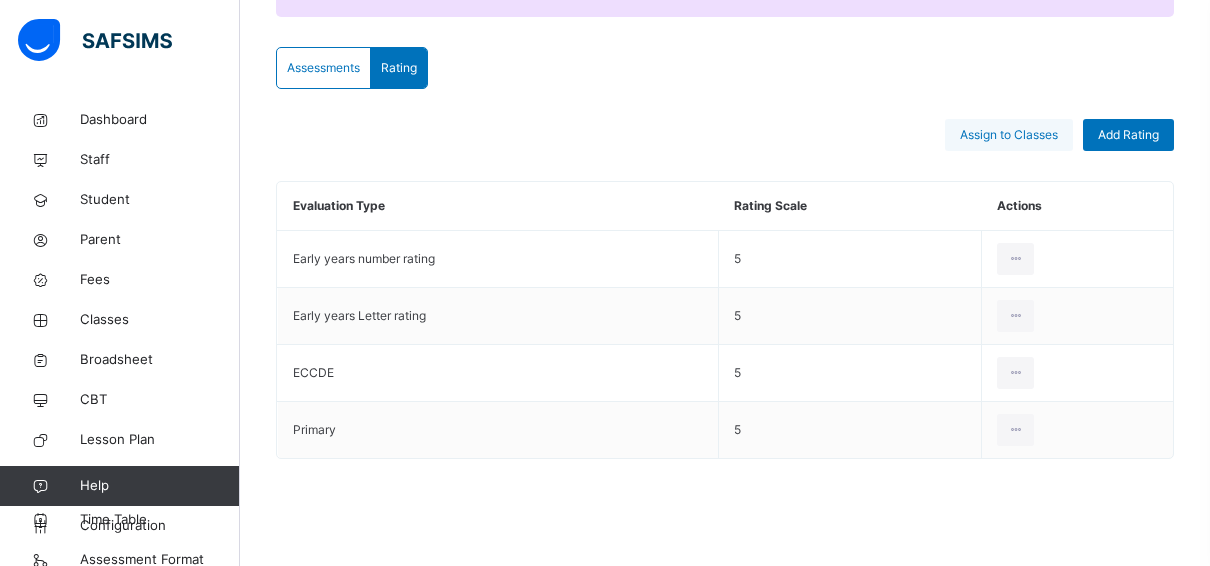 click on "Assign to Classes" at bounding box center [1009, 135] 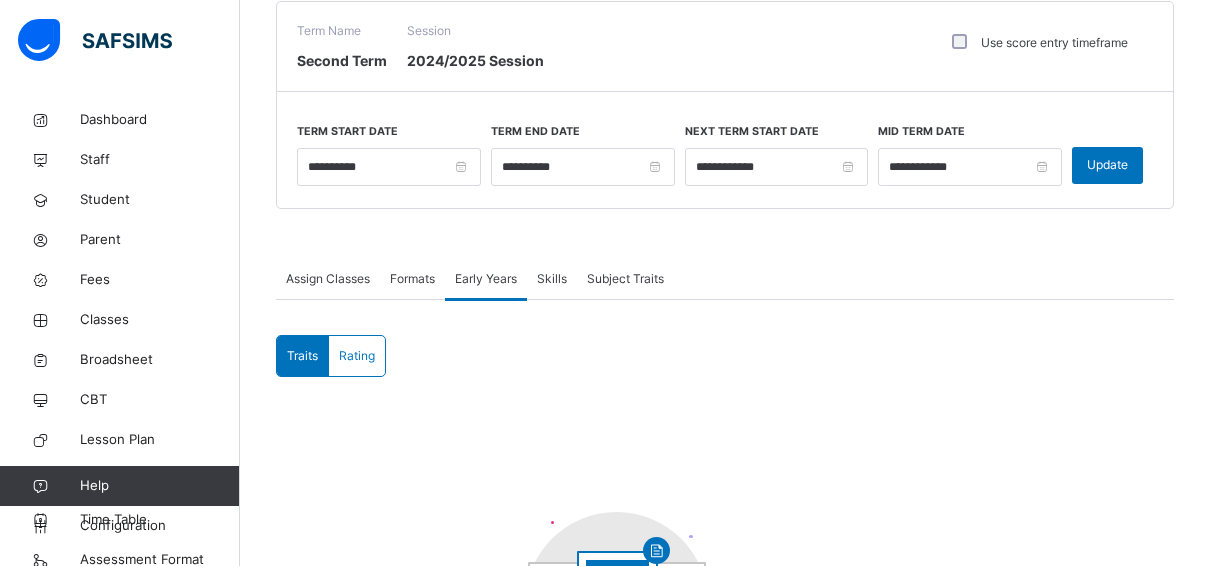 scroll, scrollTop: 169, scrollLeft: 0, axis: vertical 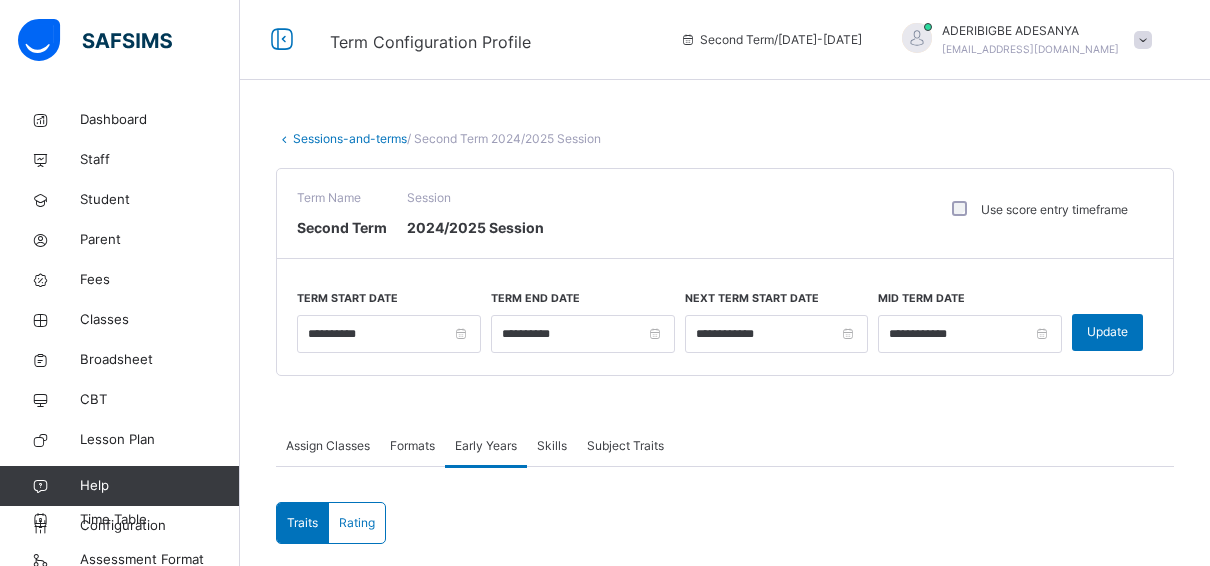 click on "Skills" at bounding box center [552, 446] 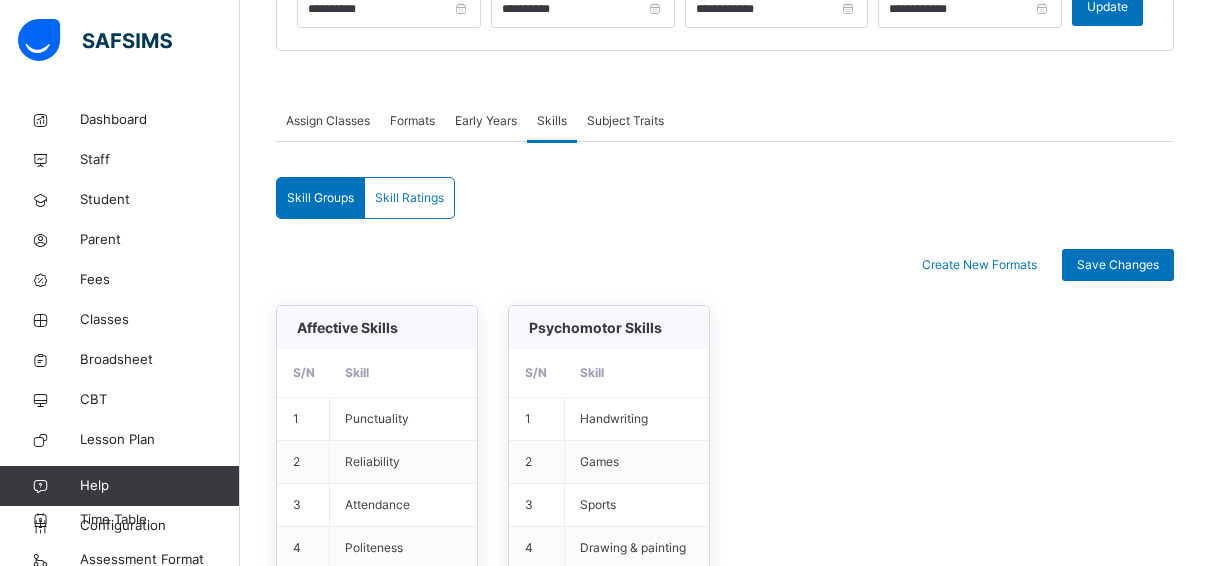scroll, scrollTop: 327, scrollLeft: 0, axis: vertical 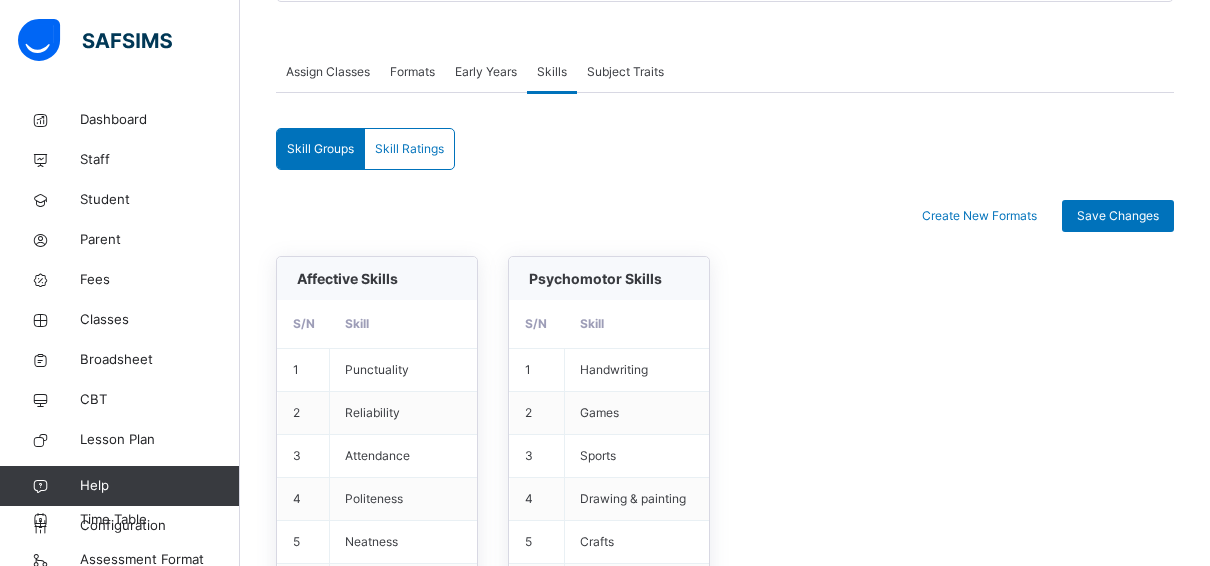 click on "Skill Ratings" at bounding box center [409, 149] 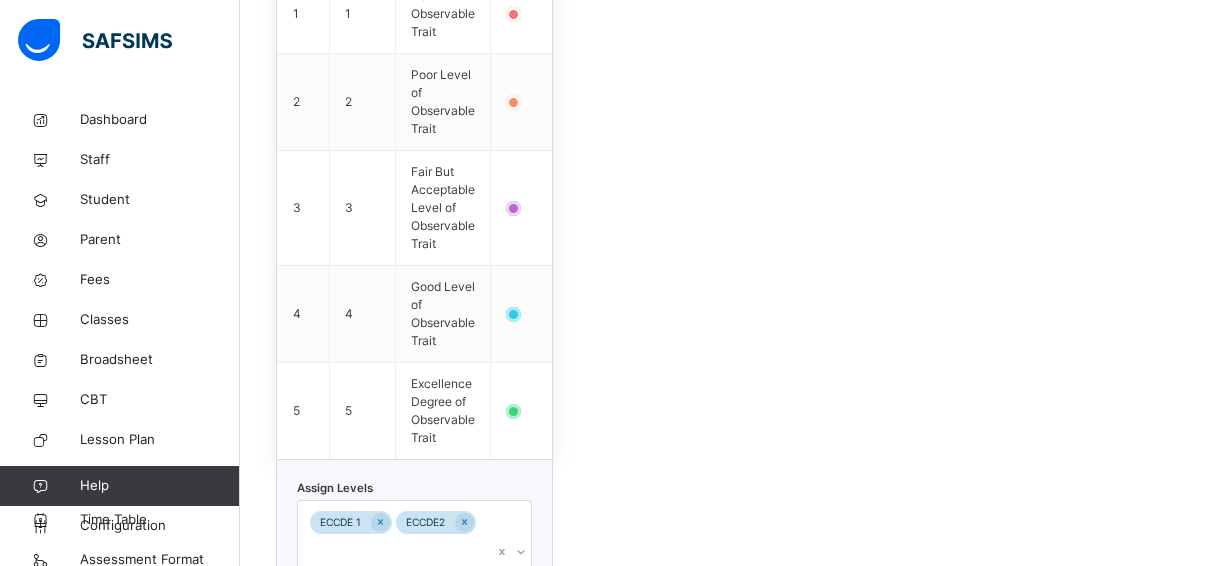 scroll, scrollTop: 807, scrollLeft: 0, axis: vertical 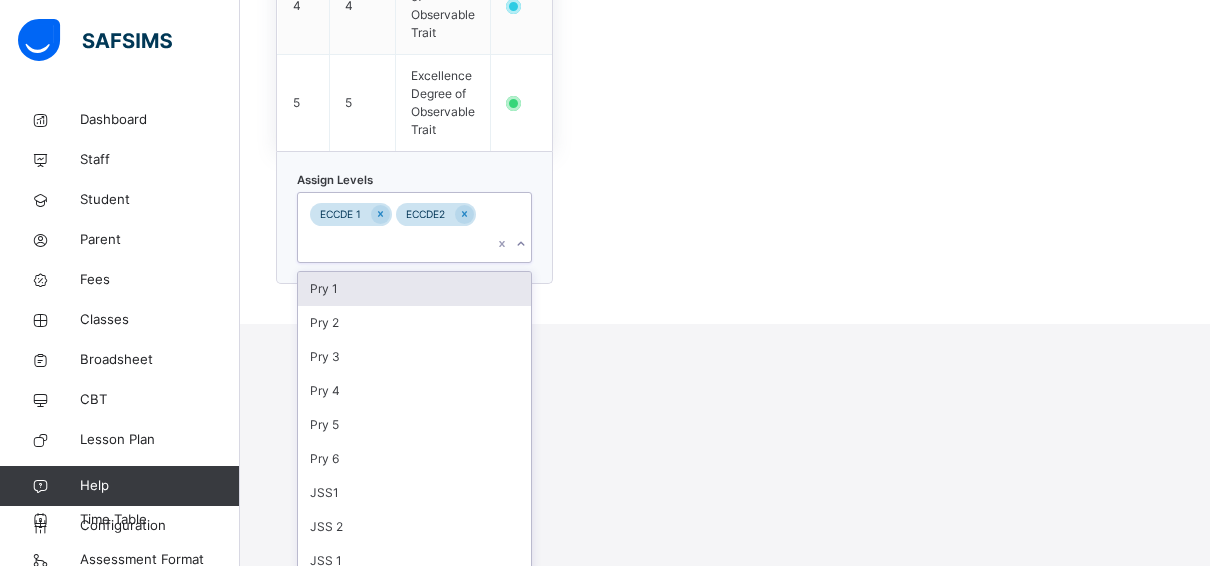 click on "option Pry 1 focused, 1 of 15. 15 results available. Use Up and Down to choose options, press Enter to select the currently focused option, press Escape to exit the menu, press Tab to select the option and exit the menu. ECCDE 1 ECCDE2 Pry 1 Pry 2 Pry 3 Pry 4 Pry 5 Pry 6 JSS1 JSS 2 JSS 1 Pry 1 Pry 2 Pry 3 Pry 4 Pry 5 Pry 6" at bounding box center [414, 227] 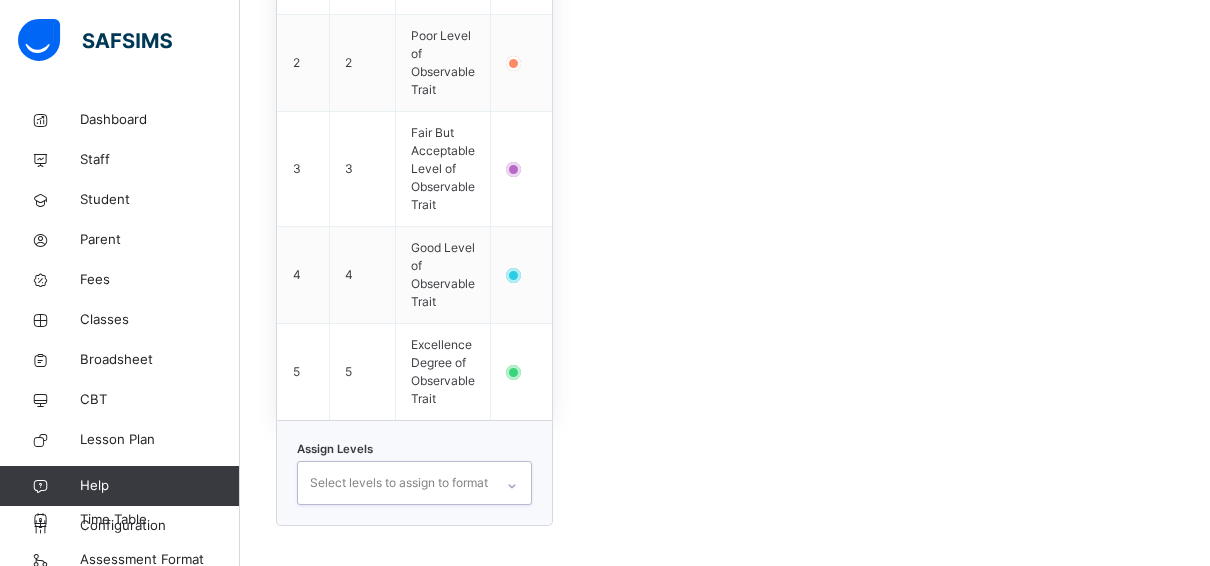 scroll, scrollTop: 780, scrollLeft: 0, axis: vertical 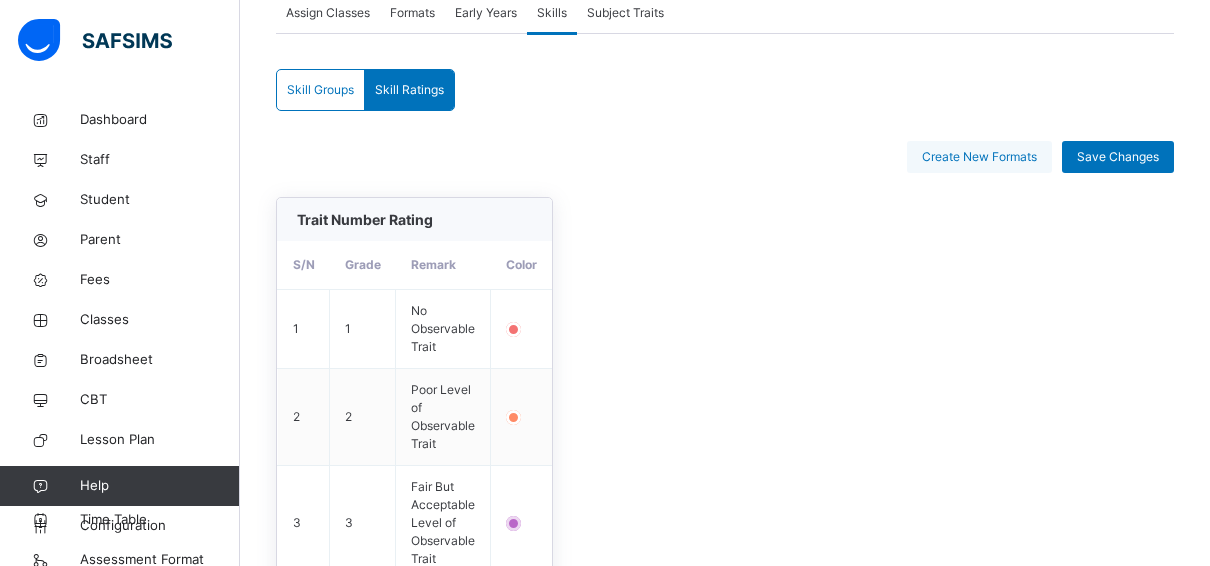 click on "Create New Formats" at bounding box center [979, 157] 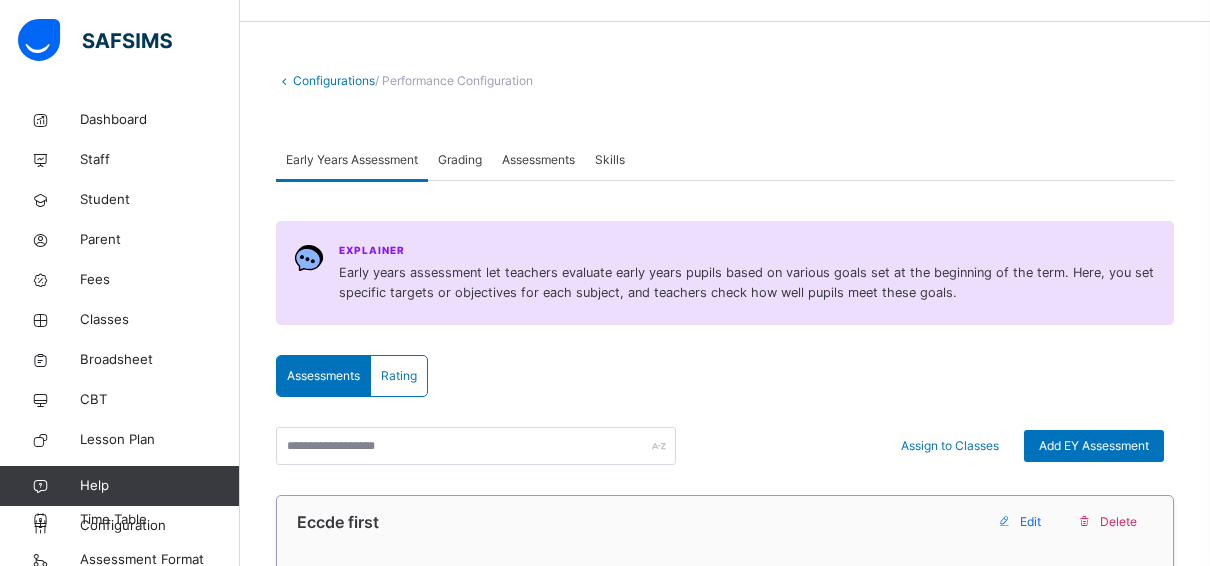 scroll, scrollTop: 200, scrollLeft: 0, axis: vertical 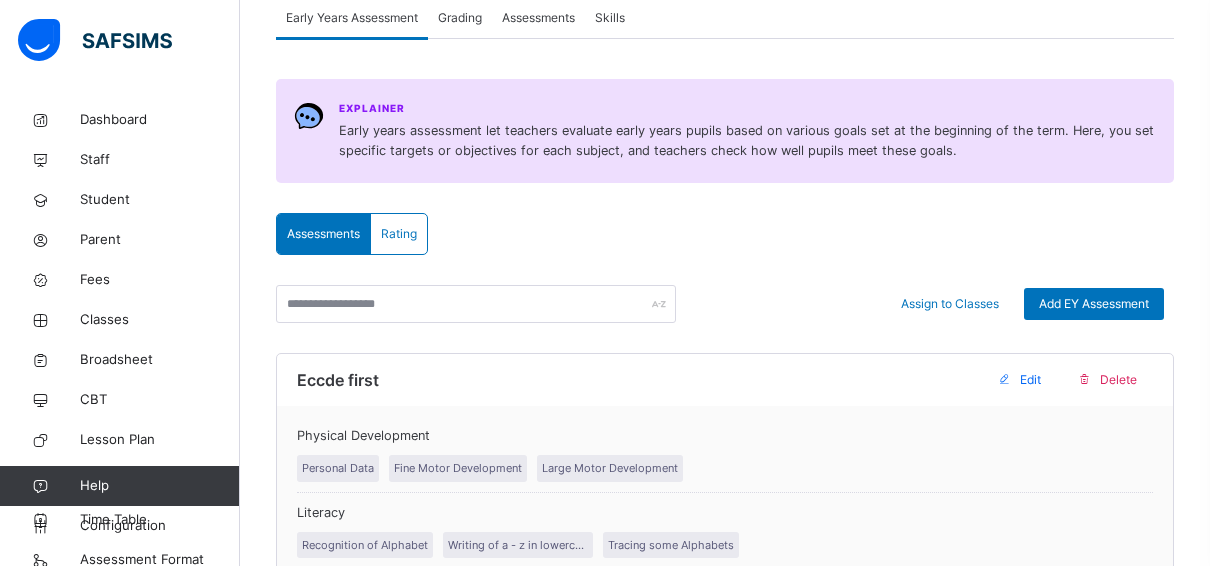 click on "Rating" at bounding box center (399, 234) 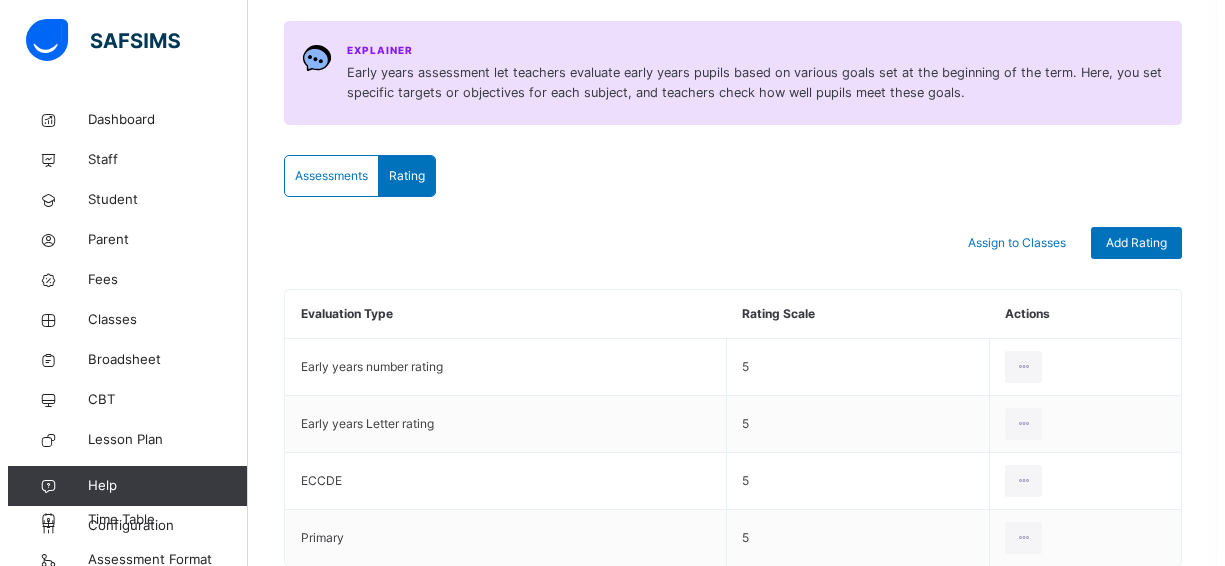 scroll, scrollTop: 366, scrollLeft: 0, axis: vertical 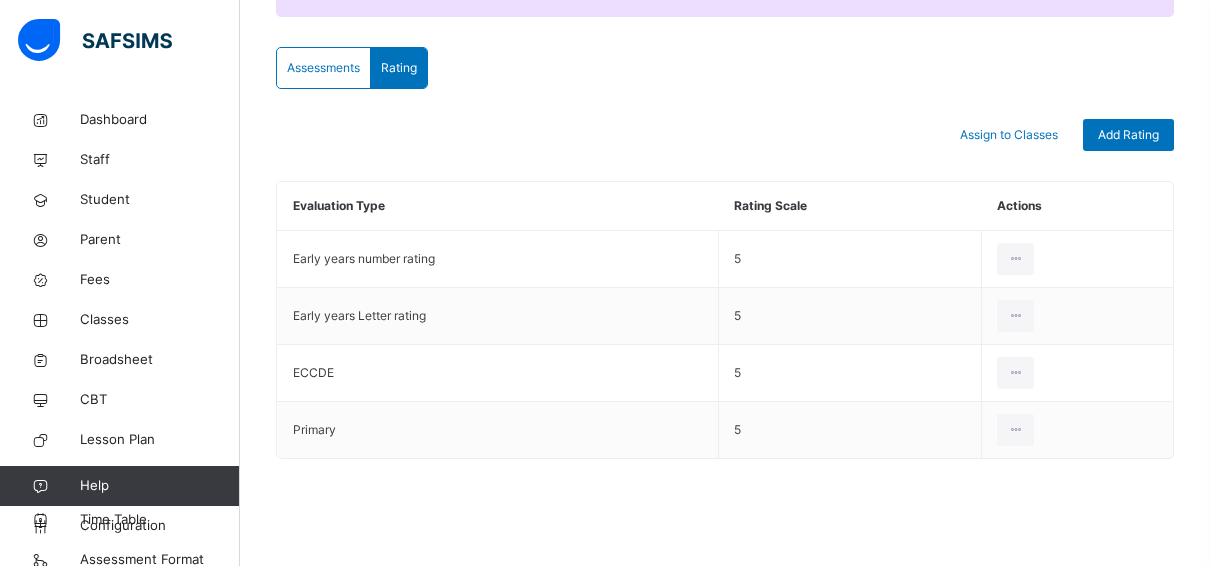 click on "Edit Rating" at bounding box center (0, 0) 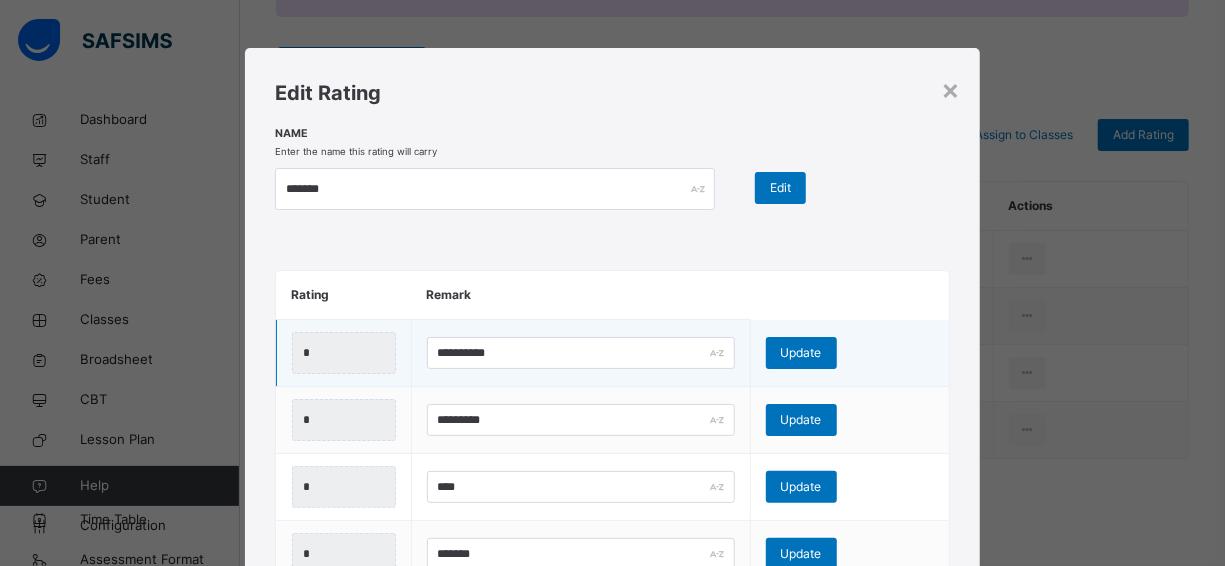 scroll, scrollTop: 0, scrollLeft: 0, axis: both 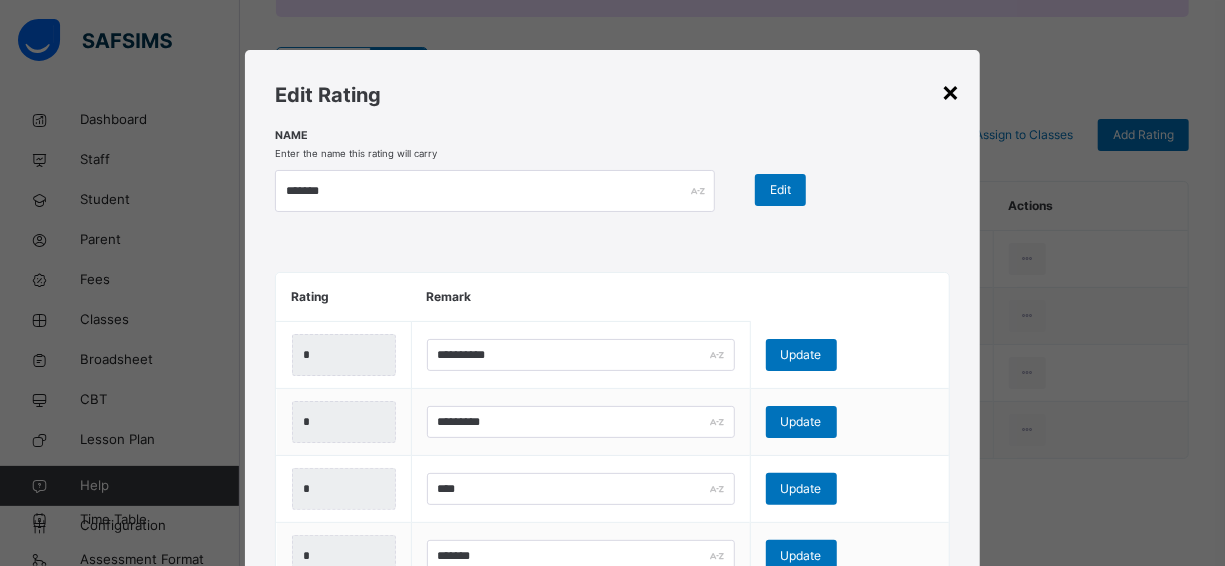 click on "×" at bounding box center [950, 91] 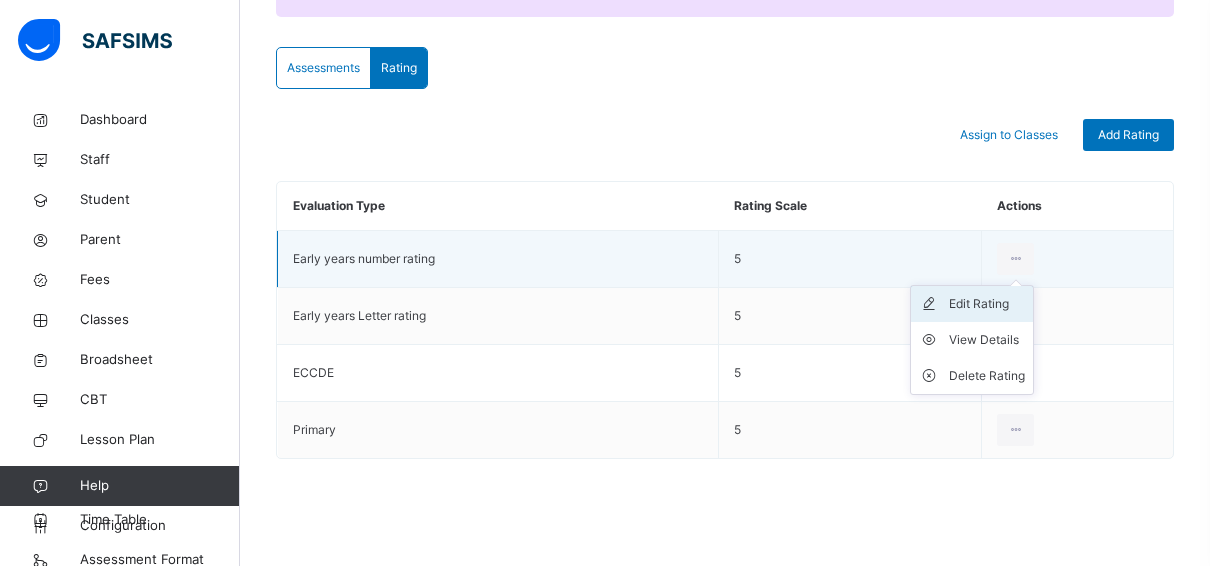 click on "Edit Rating" at bounding box center (987, 304) 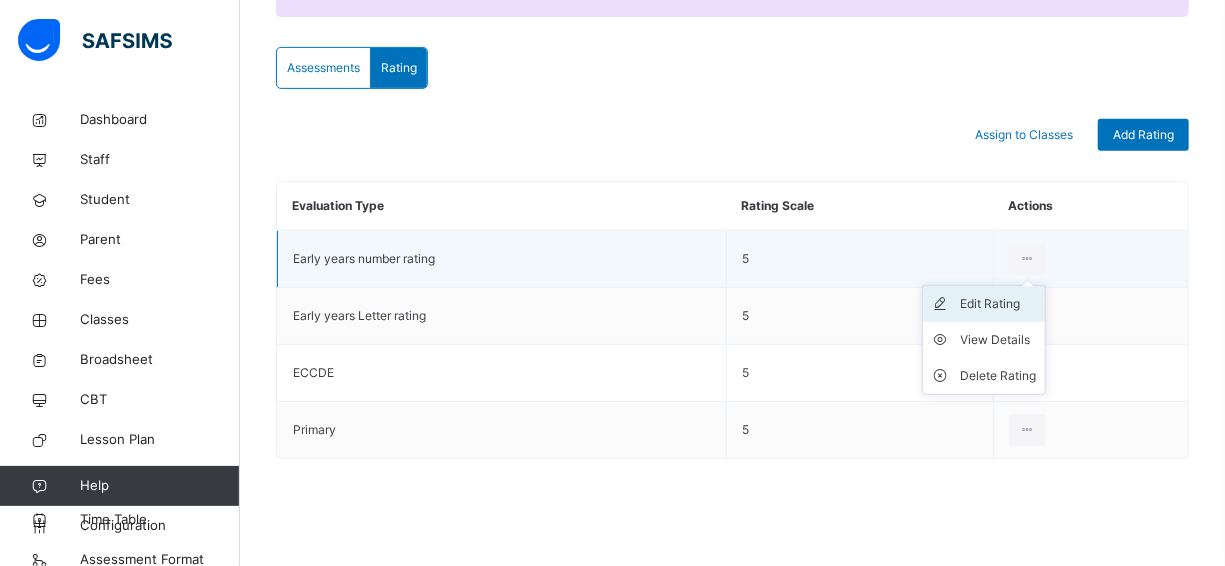 type on "**********" 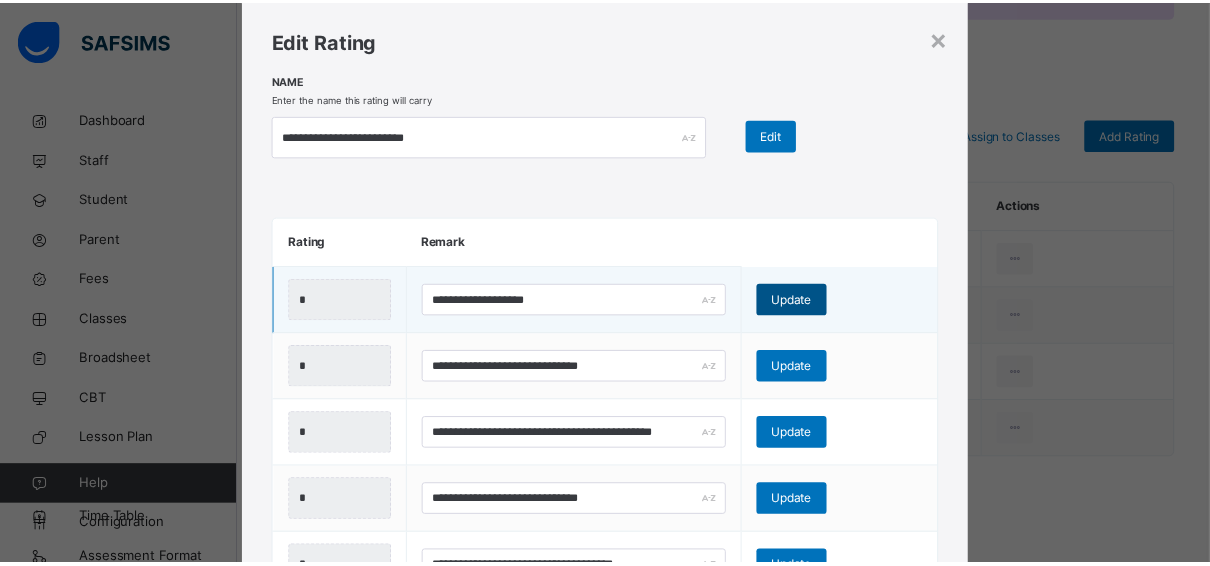 scroll, scrollTop: 200, scrollLeft: 0, axis: vertical 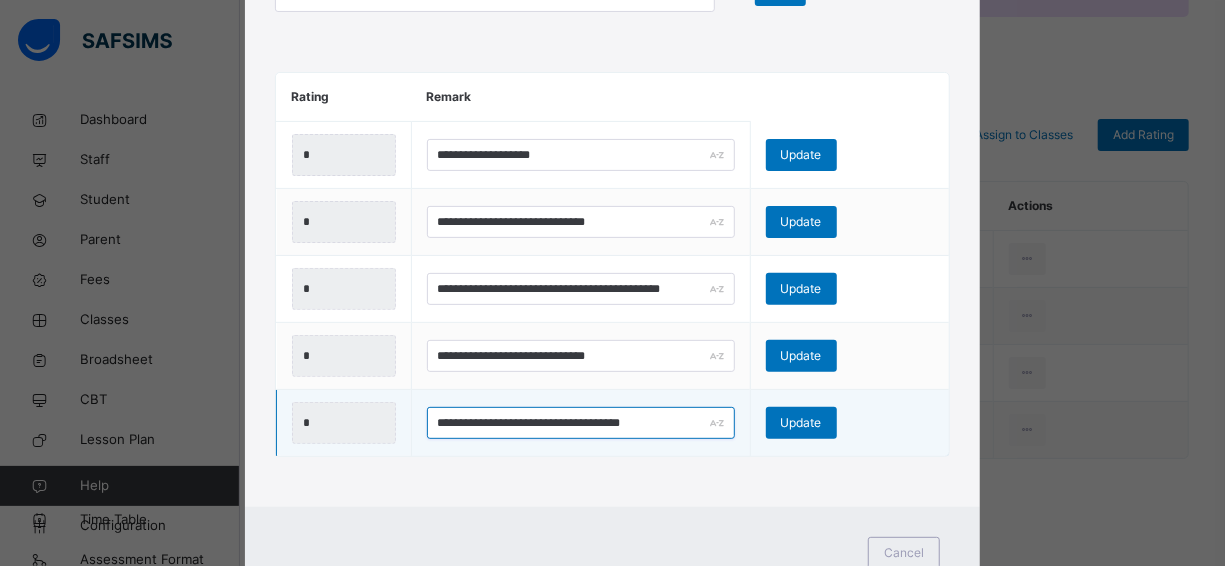 click on "**********" at bounding box center [581, 423] 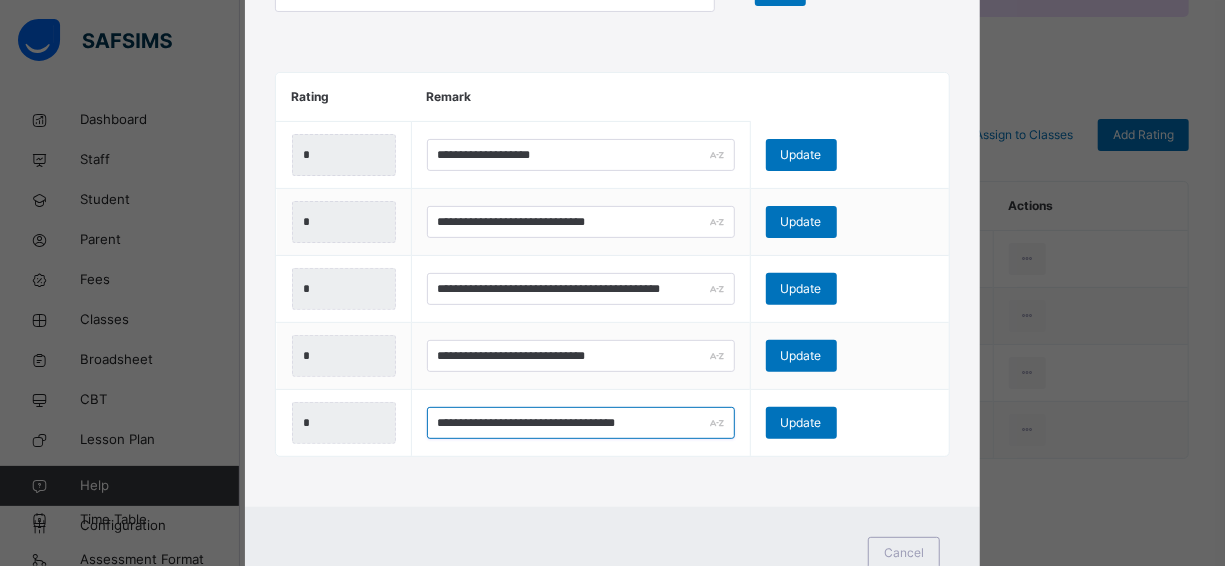 type on "**********" 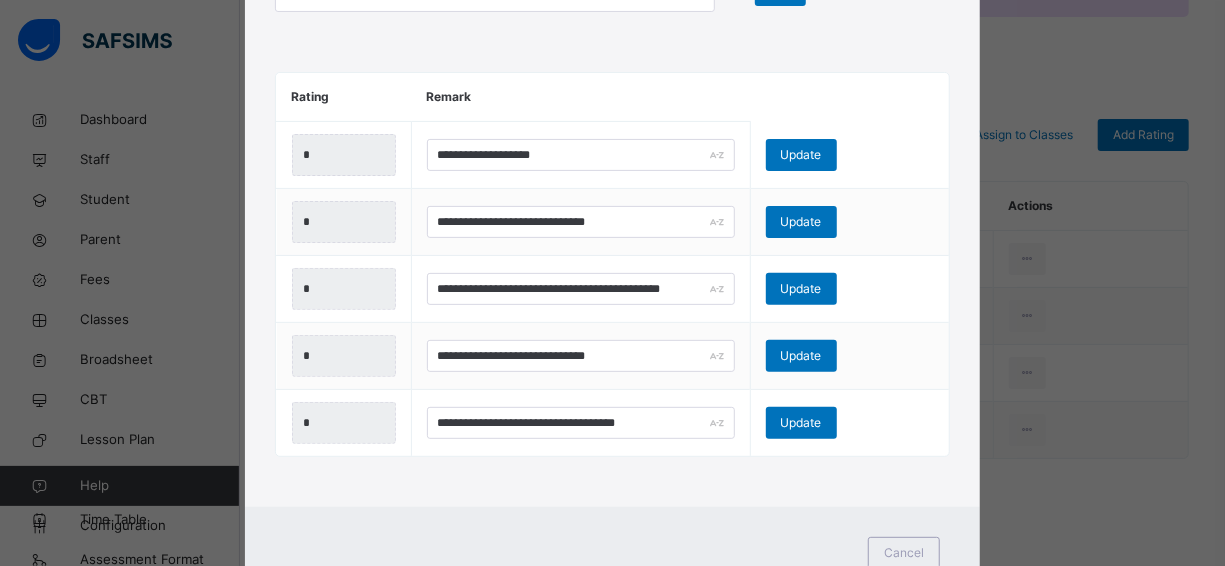 click on "**********" at bounding box center [612, 178] 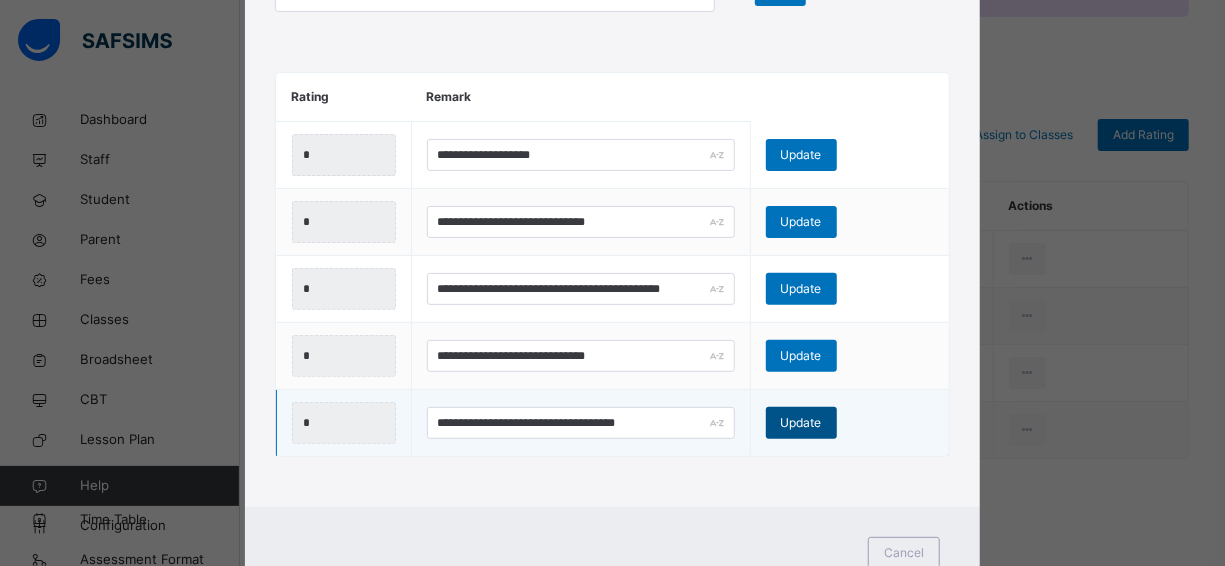 click on "Update" at bounding box center (801, 423) 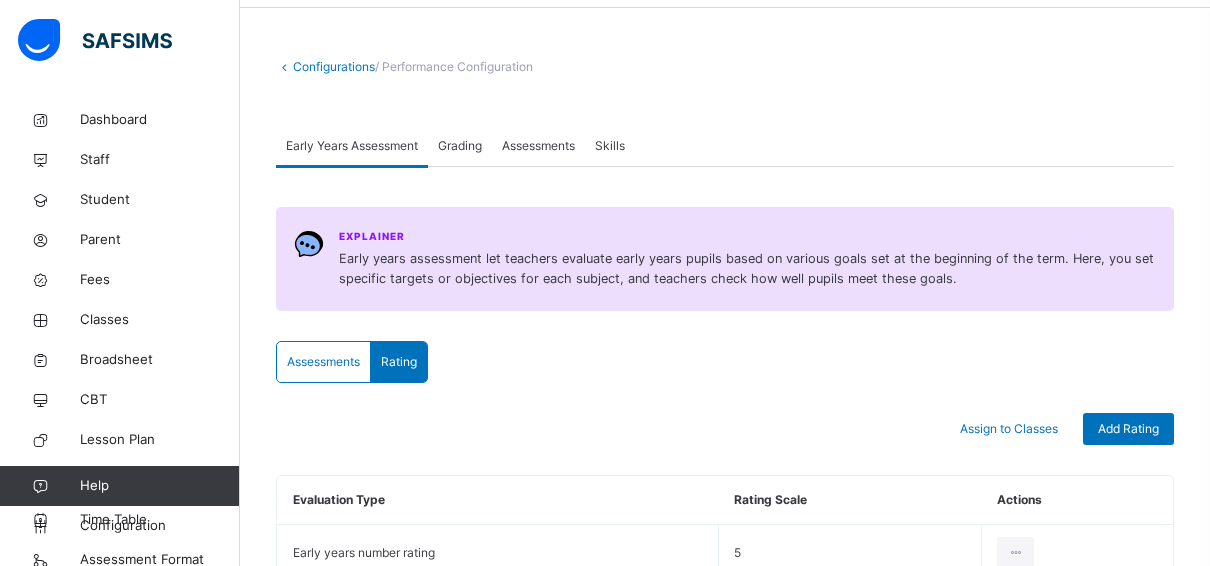 scroll, scrollTop: 66, scrollLeft: 0, axis: vertical 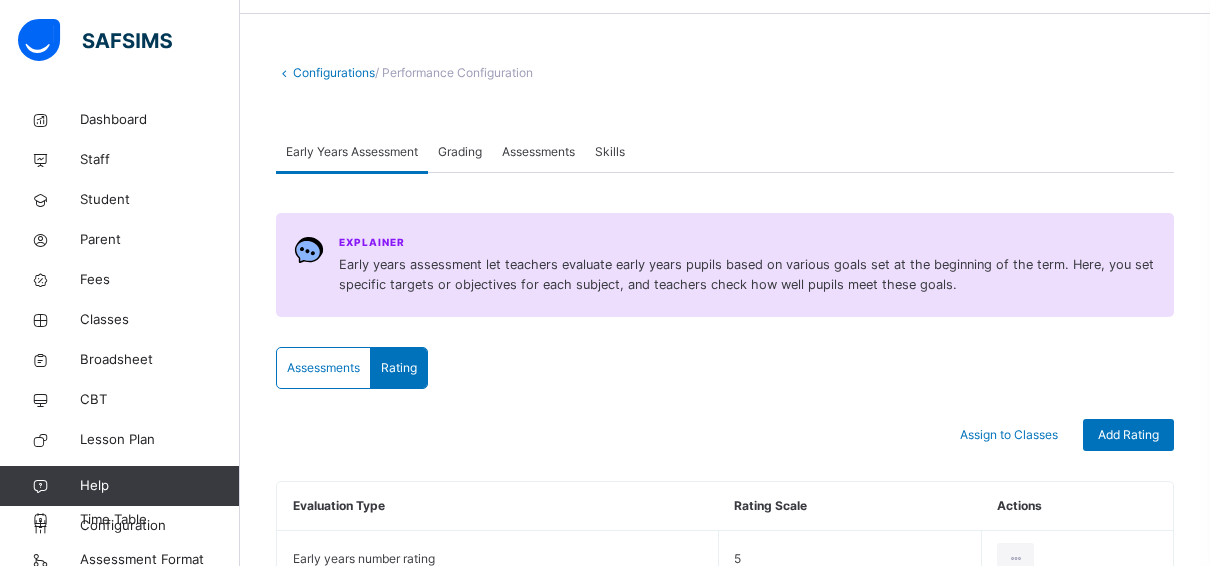 click on "Grading" at bounding box center [460, 152] 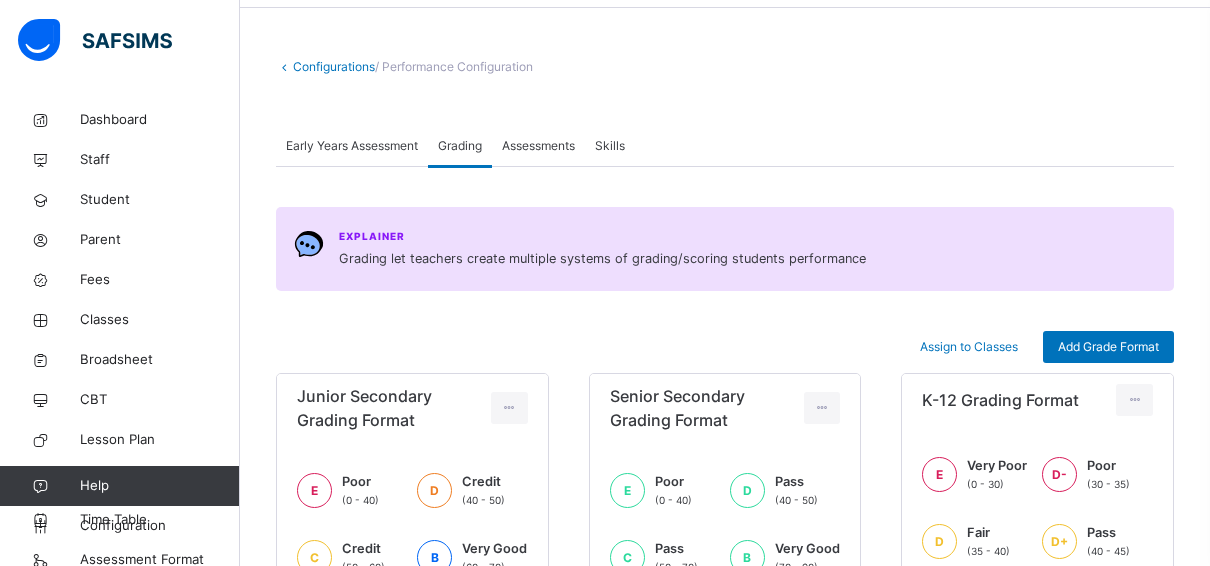 scroll, scrollTop: 55, scrollLeft: 0, axis: vertical 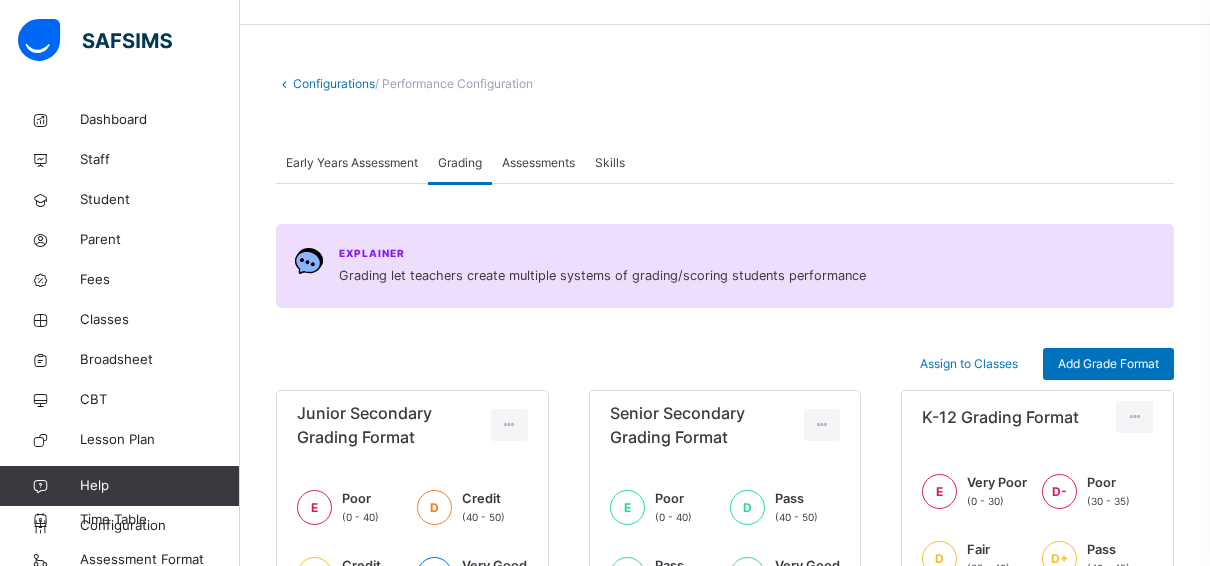 click on "Assessments" at bounding box center (538, 163) 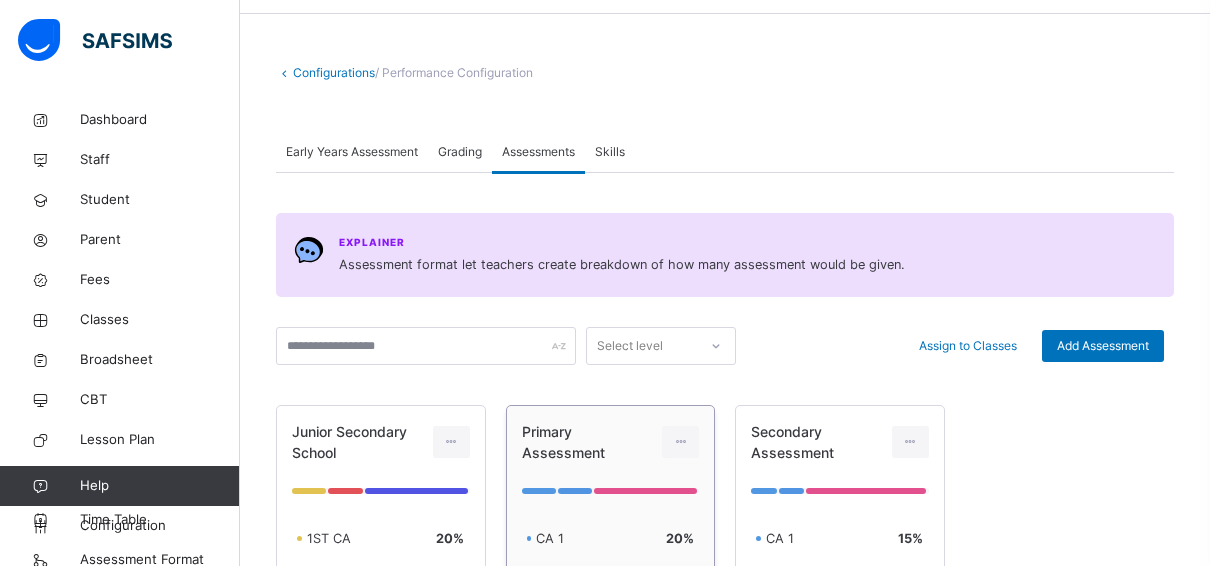 scroll, scrollTop: 52, scrollLeft: 0, axis: vertical 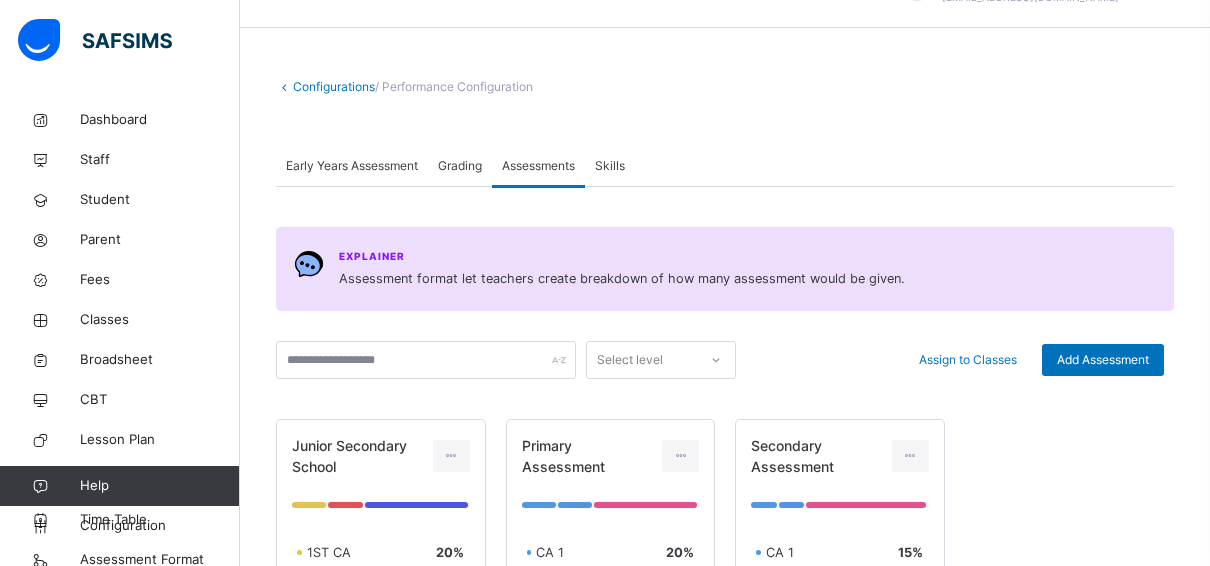 click on "Skills" at bounding box center (610, 166) 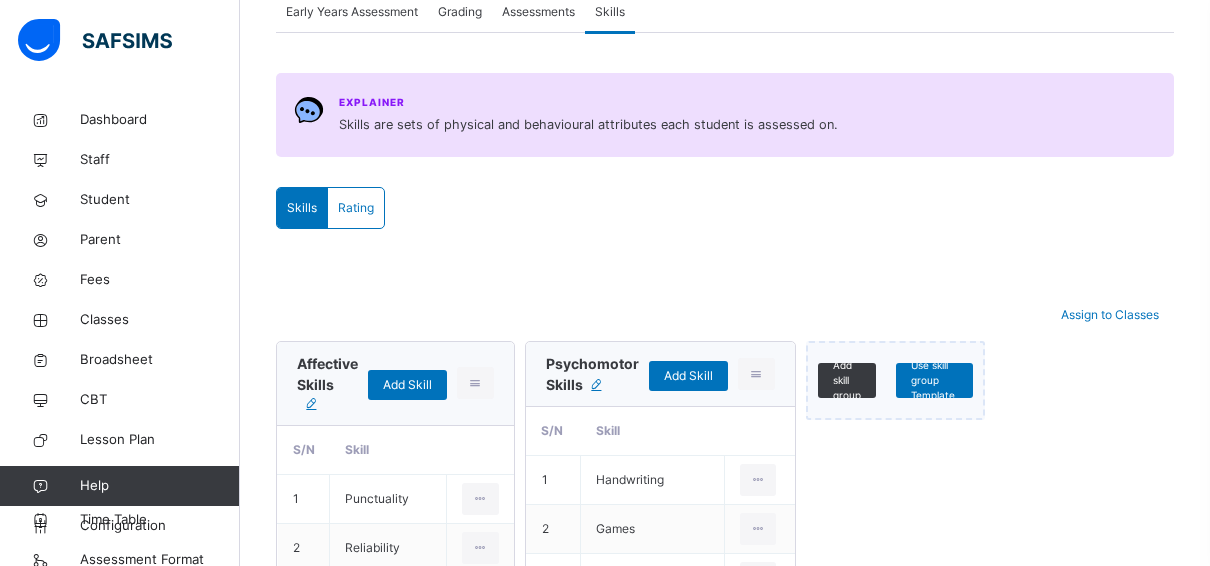 scroll, scrollTop: 162, scrollLeft: 0, axis: vertical 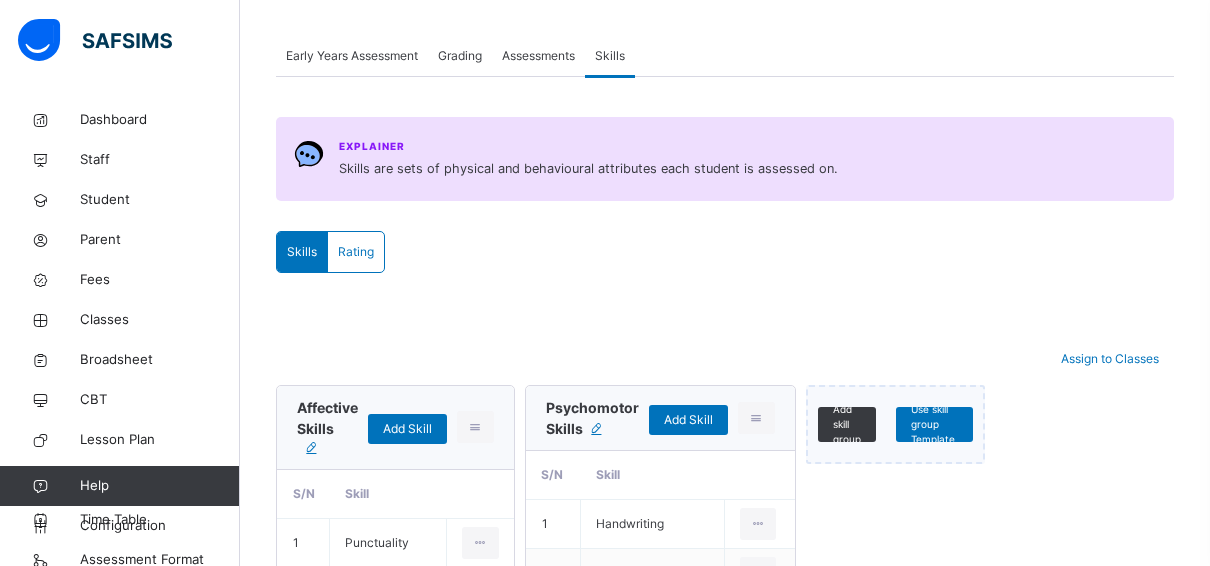 click on "Rating" at bounding box center [356, 252] 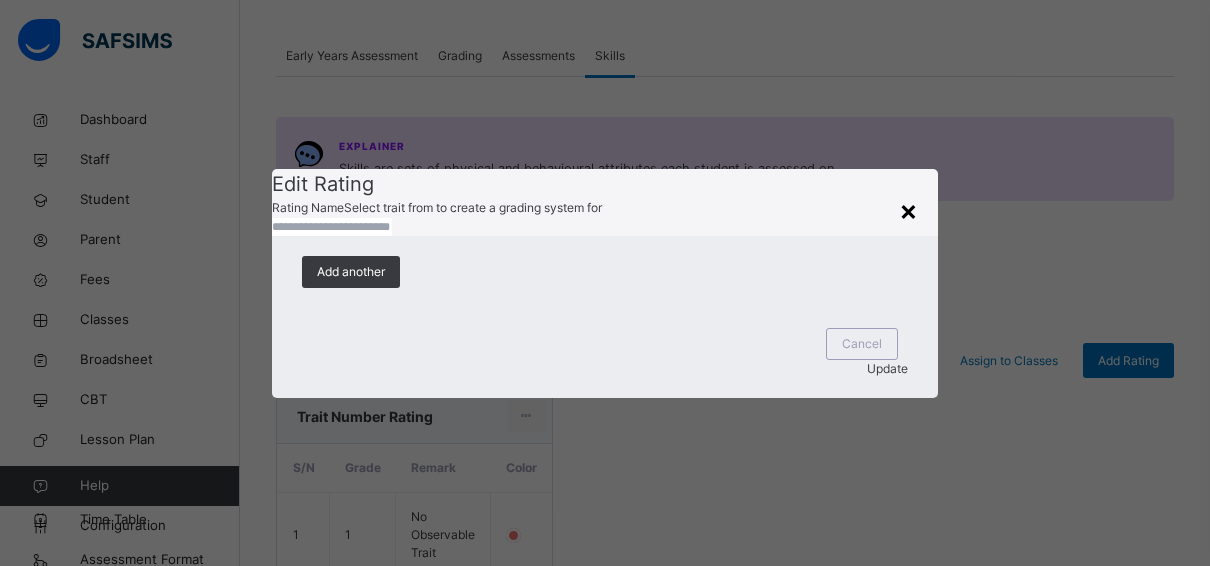click on "×" at bounding box center (908, 210) 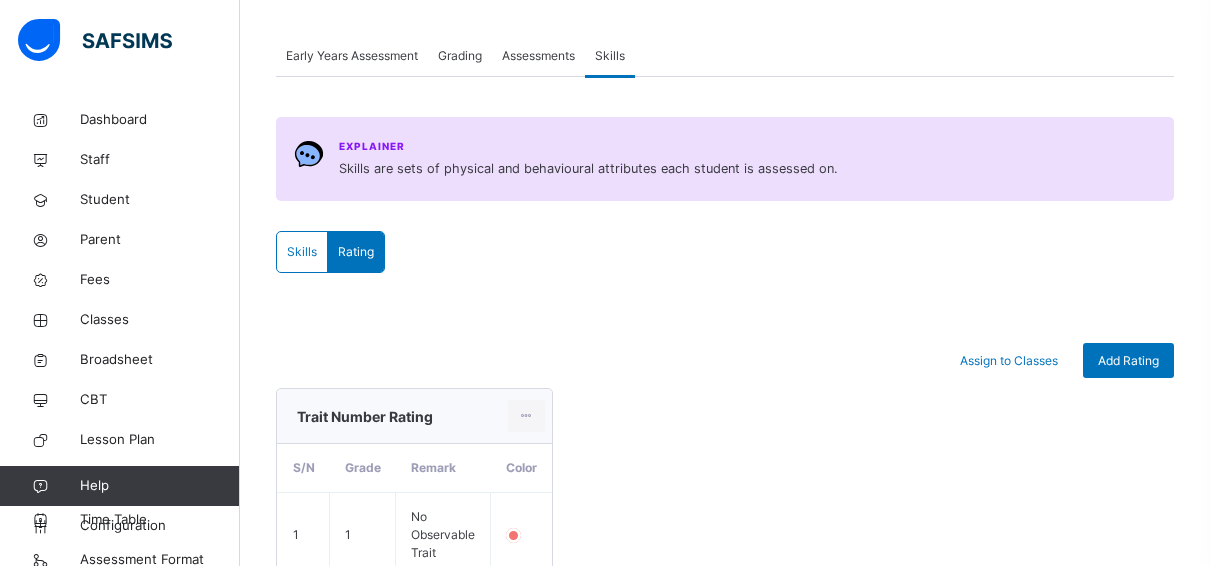 click on "Rating" at bounding box center [356, 252] 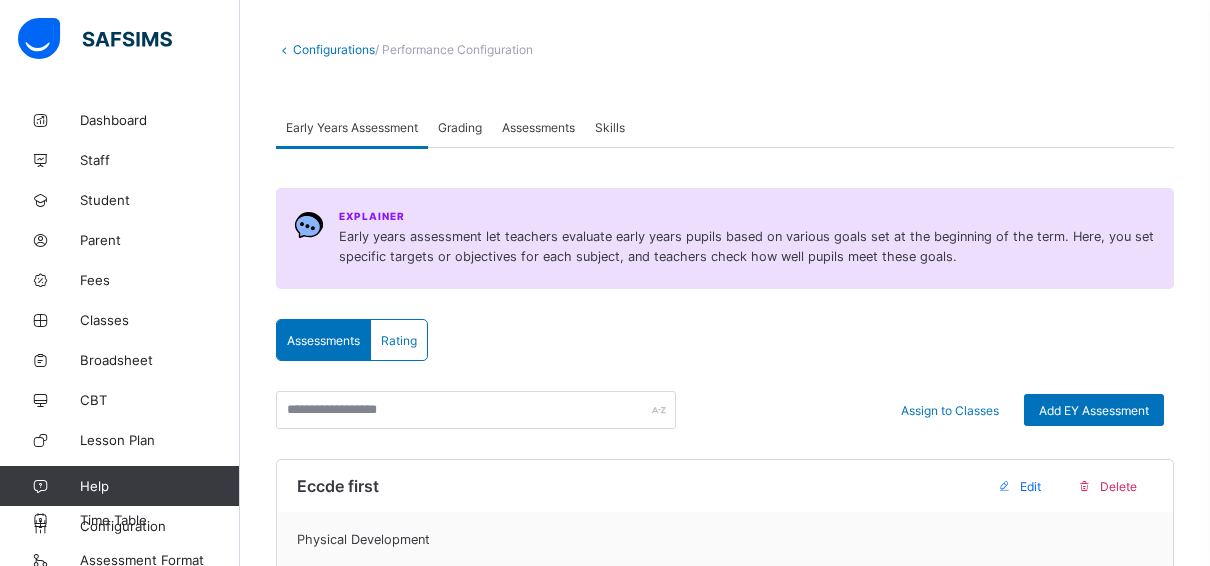 scroll, scrollTop: 0, scrollLeft: 0, axis: both 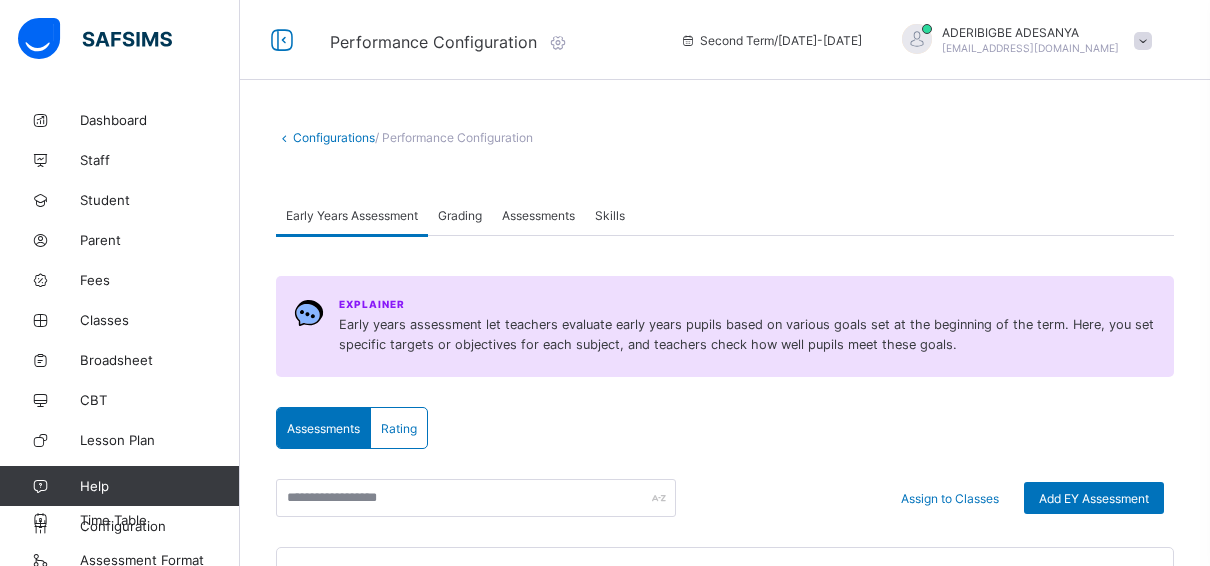 click on "Grading" at bounding box center [460, 215] 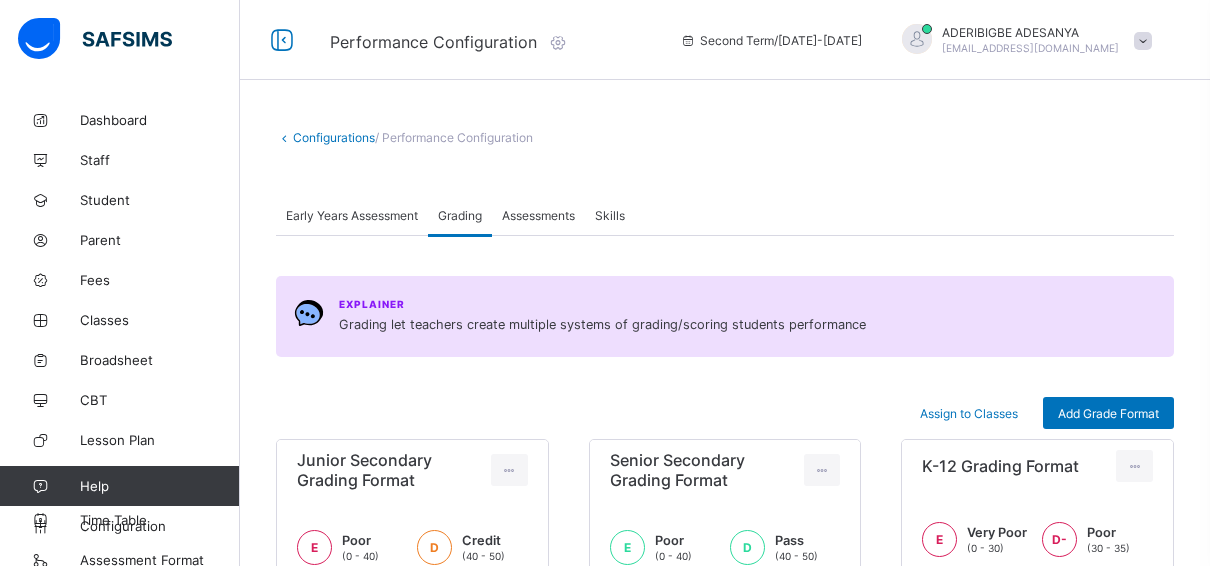 click on "Assessments" at bounding box center (538, 215) 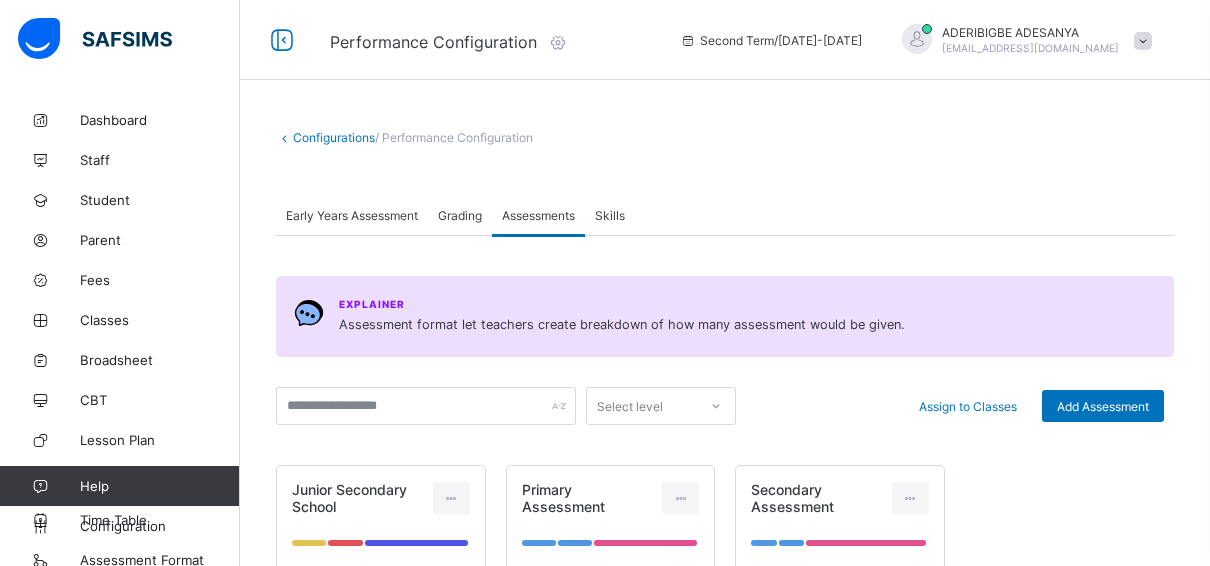 click on "Skills" at bounding box center (610, 215) 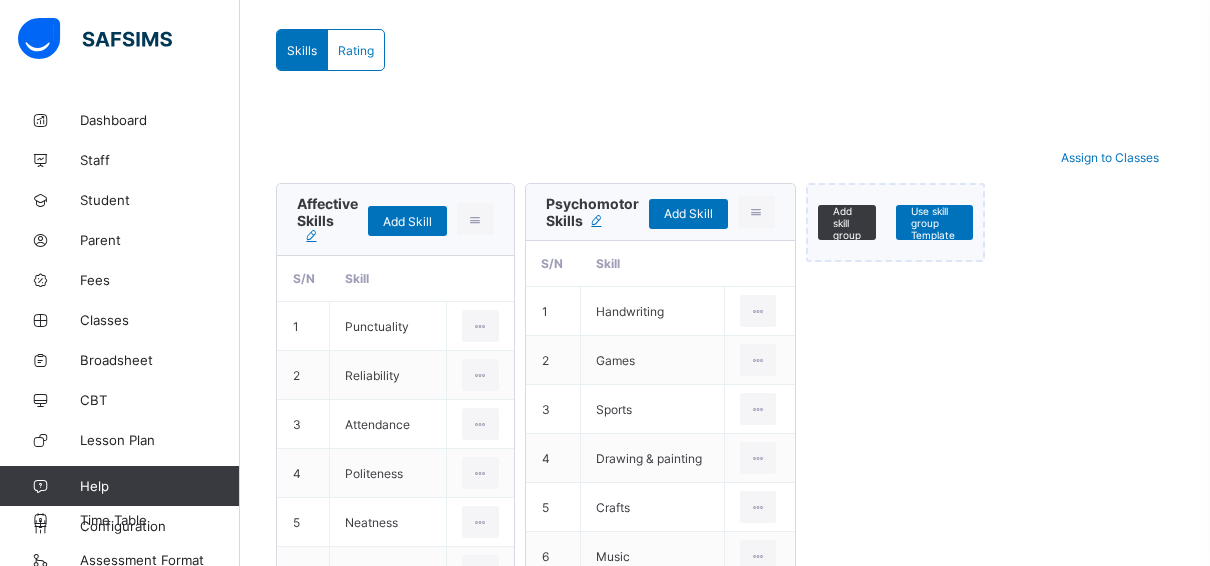 scroll, scrollTop: 0, scrollLeft: 0, axis: both 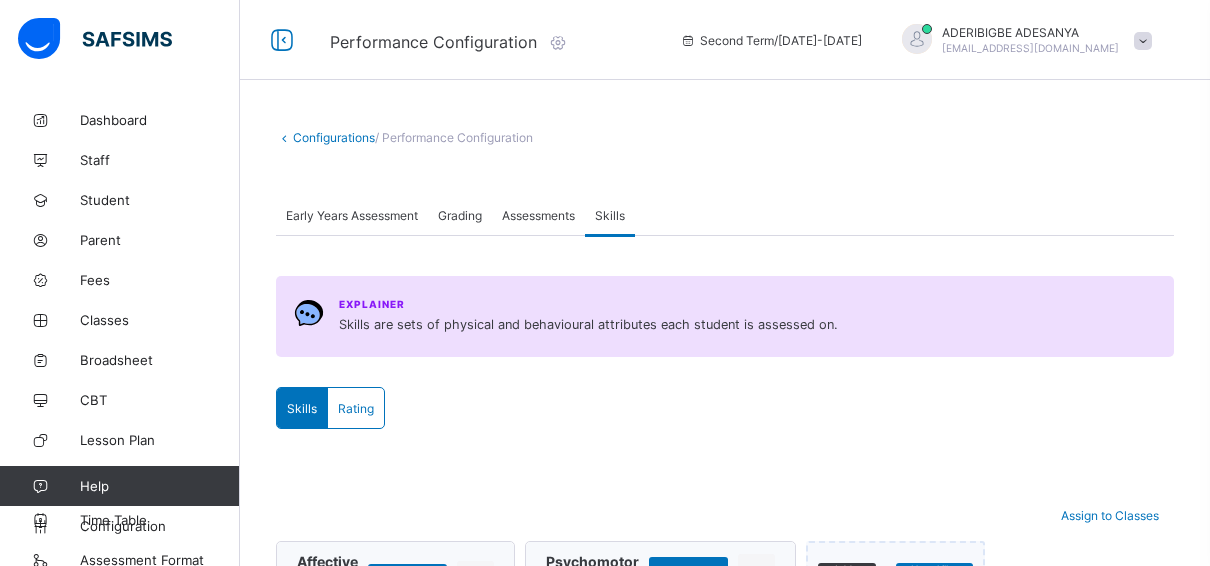 click at bounding box center [725, 180] 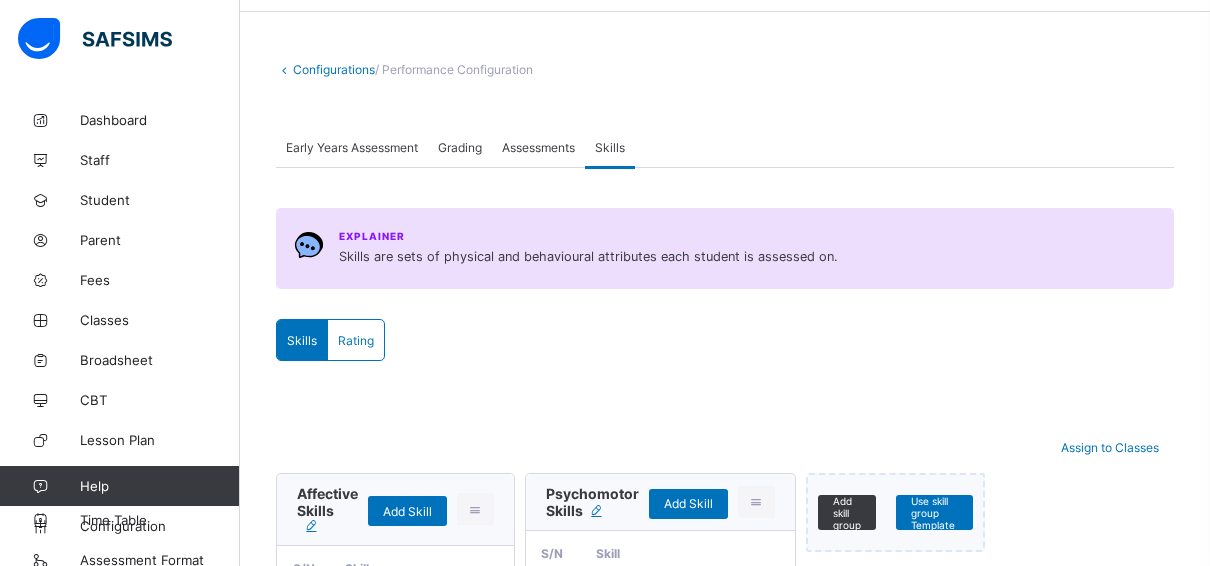 scroll, scrollTop: 0, scrollLeft: 0, axis: both 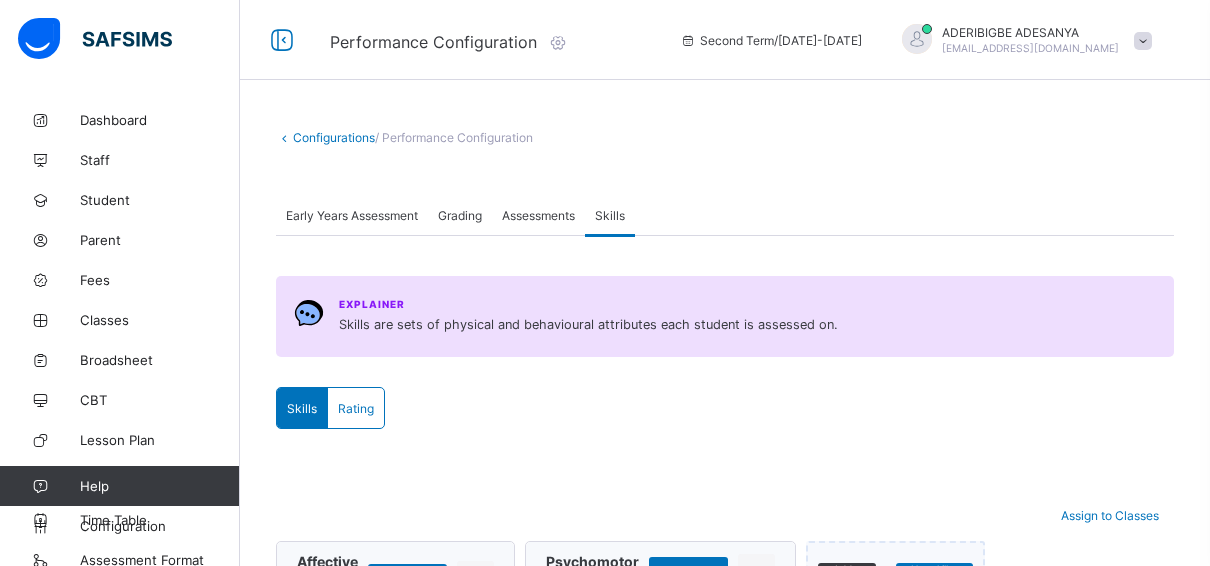 click on "Assessments" at bounding box center (538, 215) 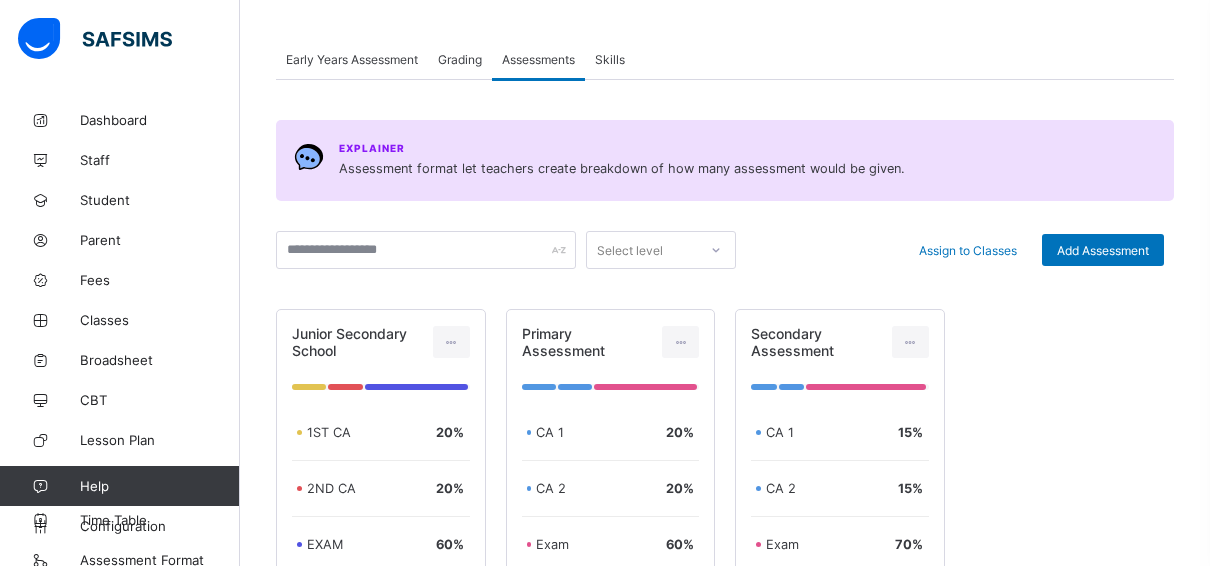 scroll, scrollTop: 0, scrollLeft: 0, axis: both 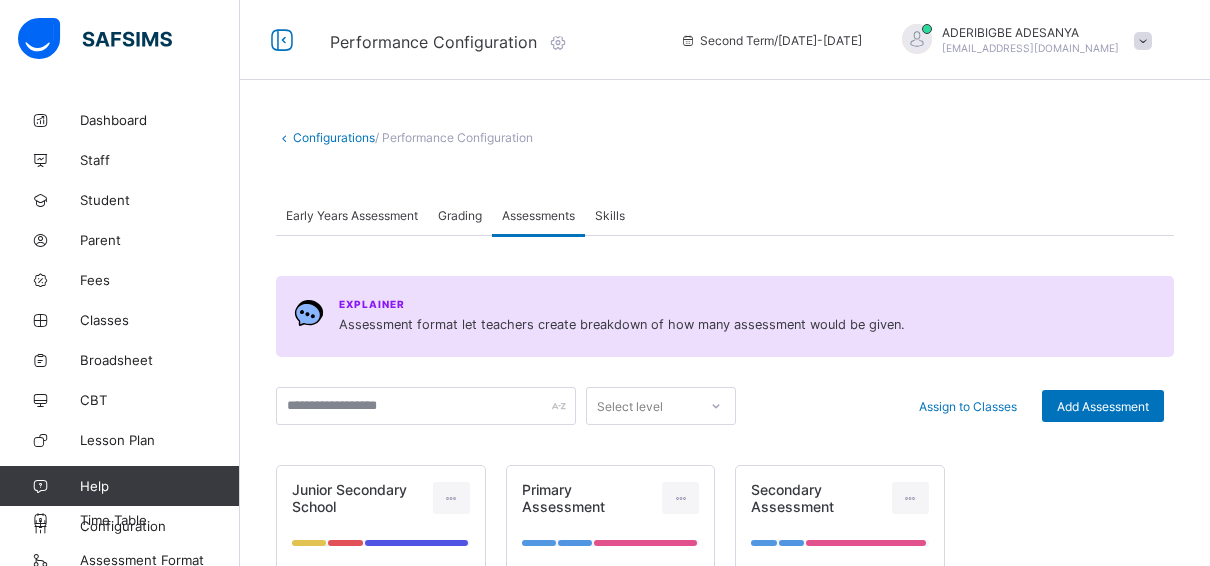 click on "Skills" at bounding box center [610, 215] 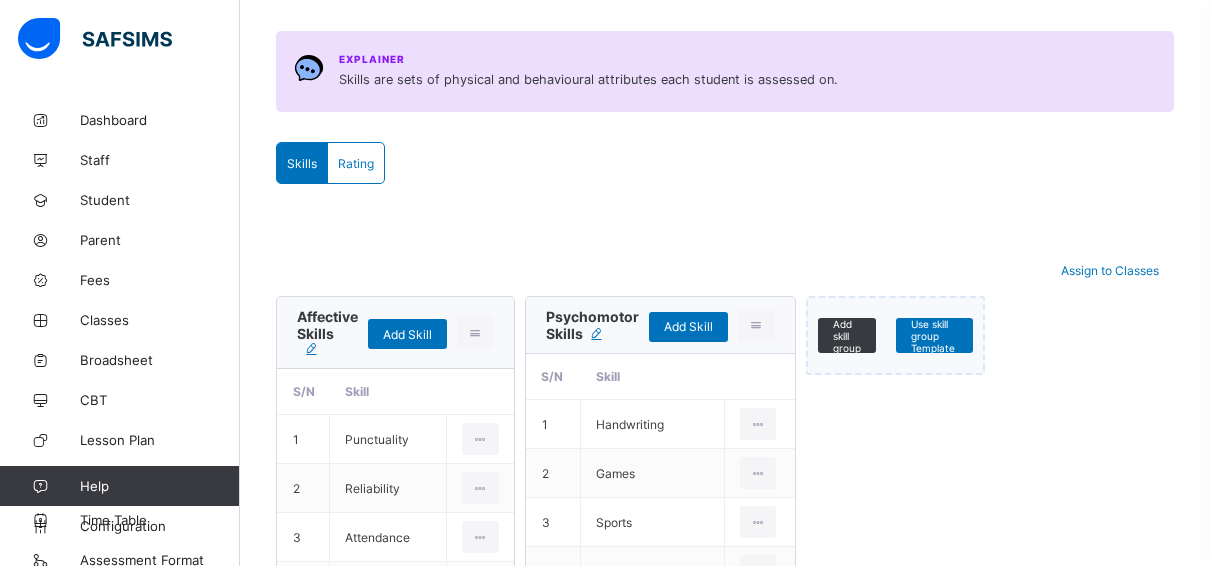 scroll, scrollTop: 300, scrollLeft: 0, axis: vertical 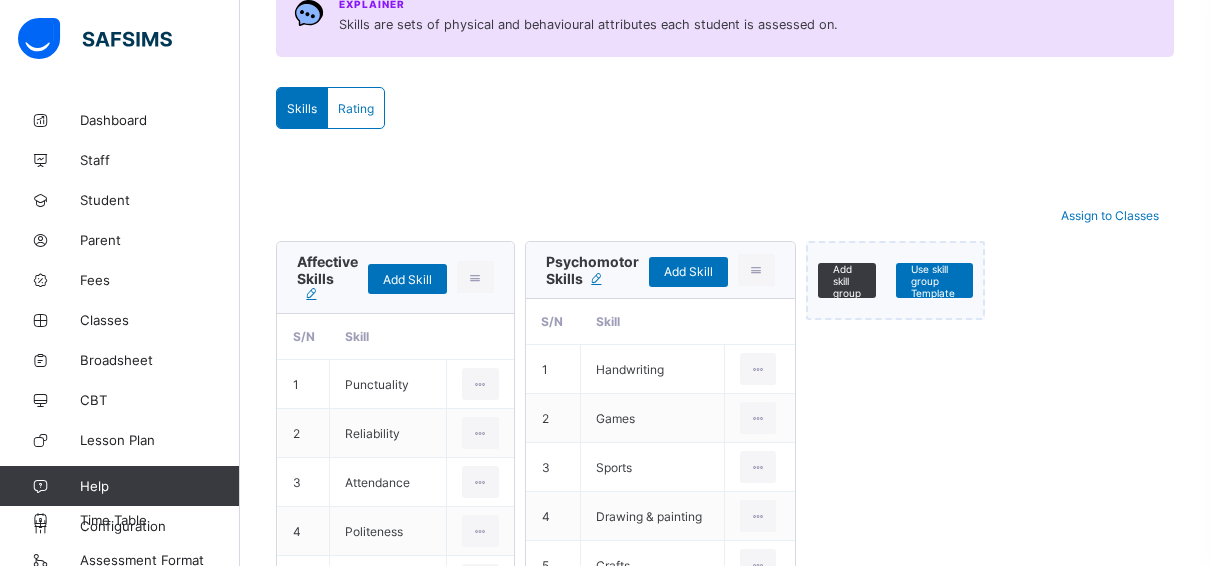 click on "Rating" at bounding box center (356, 108) 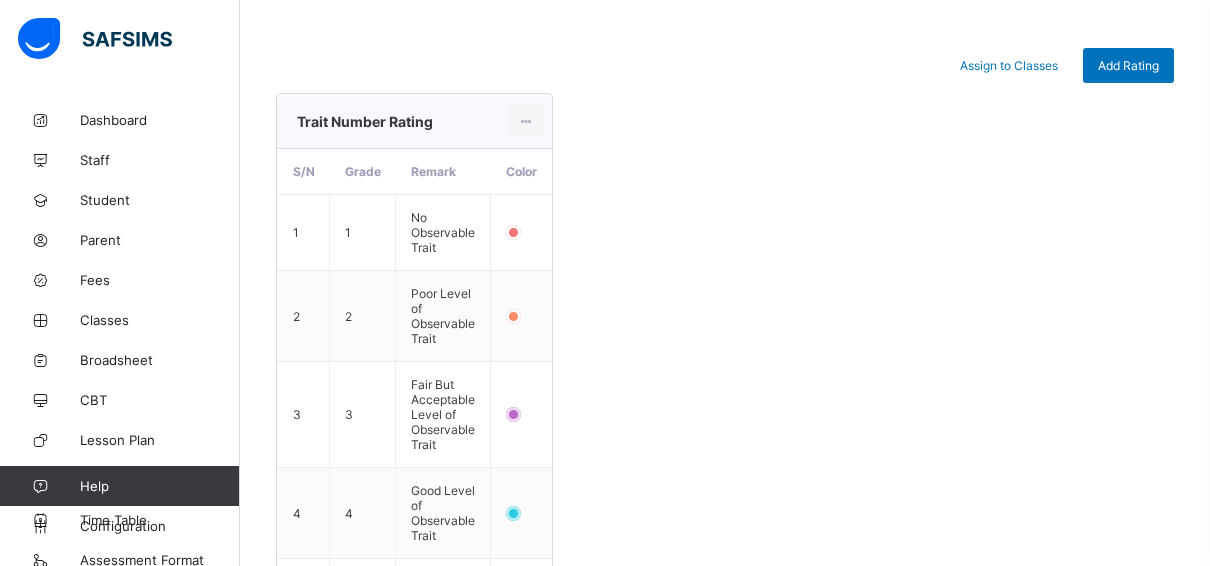 scroll, scrollTop: 420, scrollLeft: 0, axis: vertical 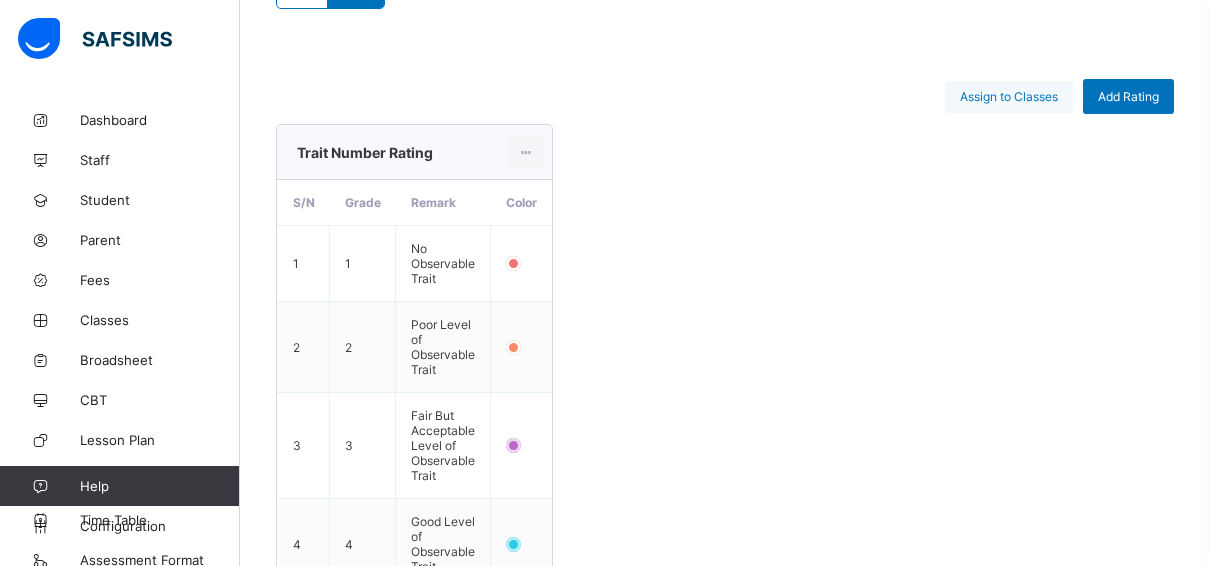 click on "Assign to Classes" at bounding box center (1009, 96) 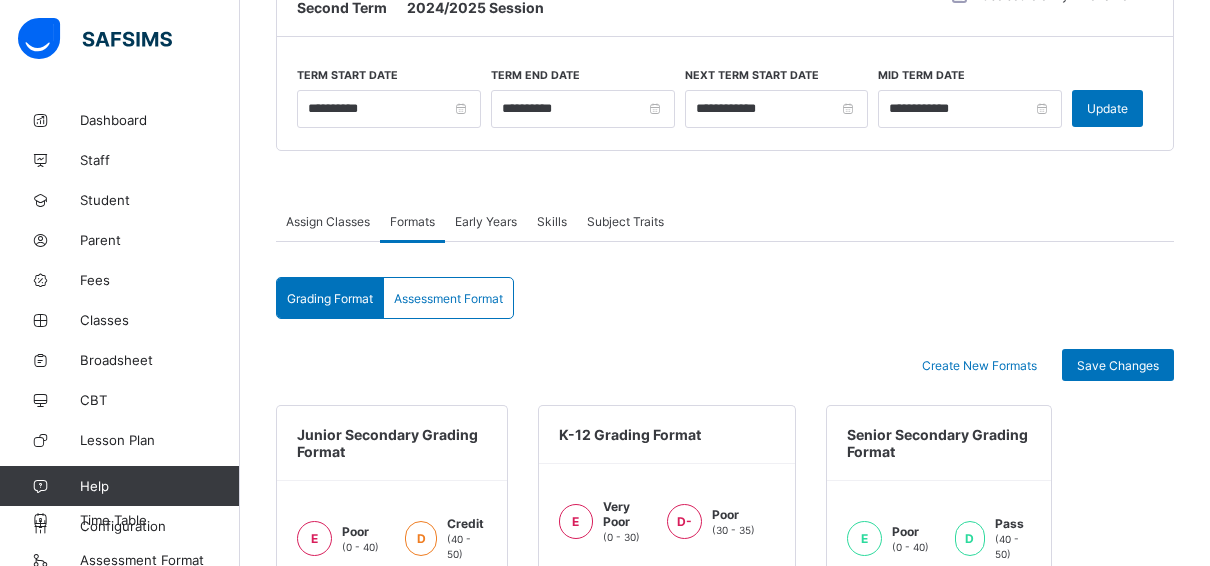 scroll, scrollTop: 400, scrollLeft: 0, axis: vertical 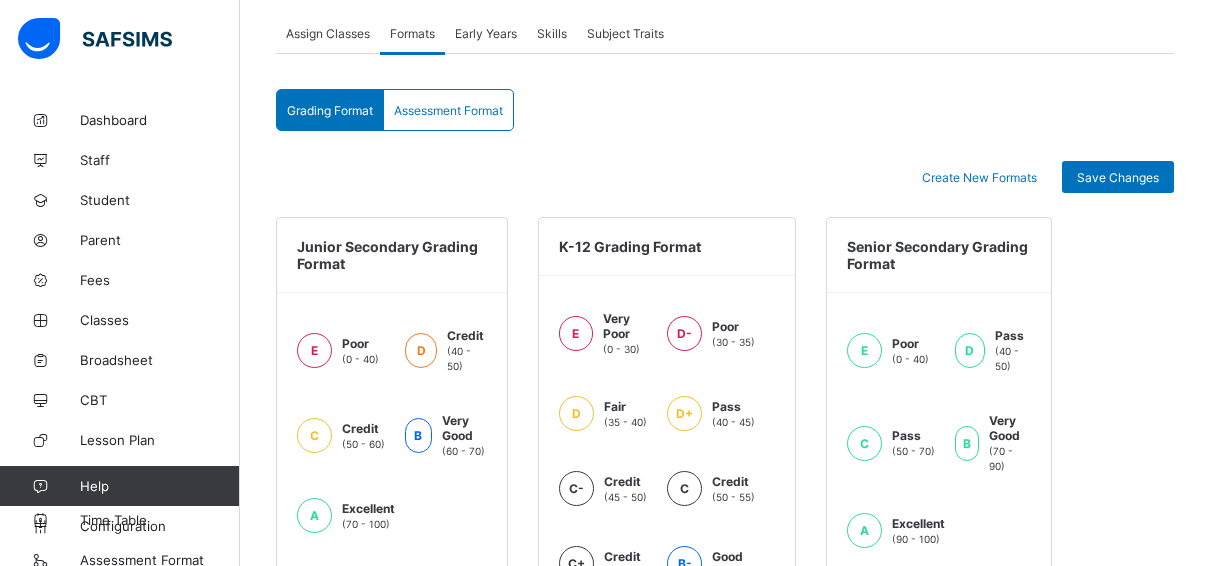 click on "Assign Classes" at bounding box center [328, 33] 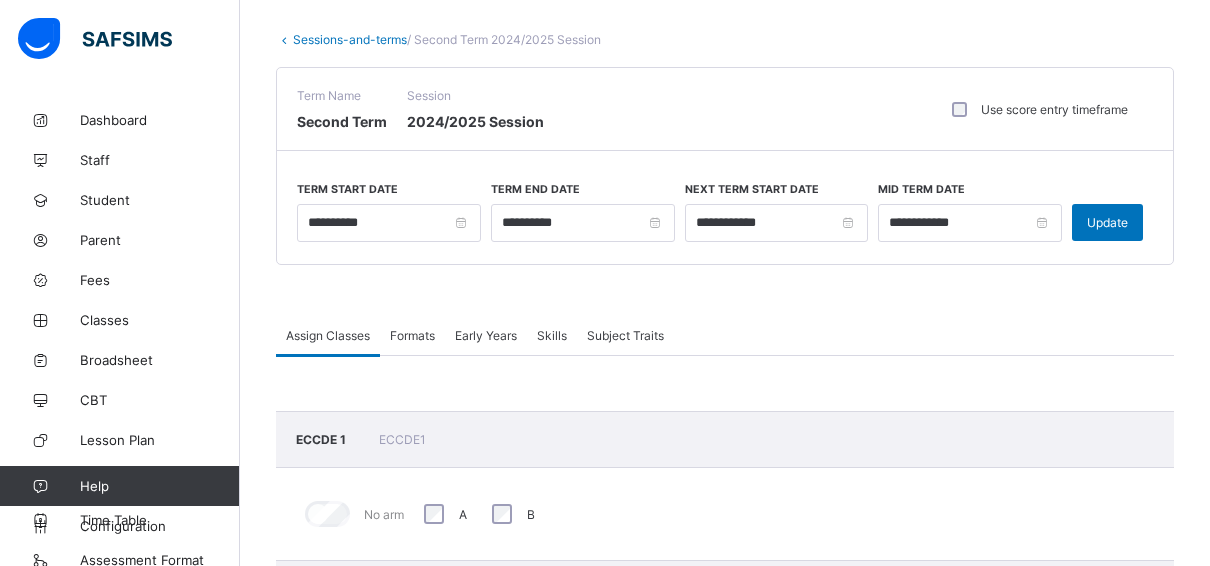 scroll, scrollTop: 0, scrollLeft: 0, axis: both 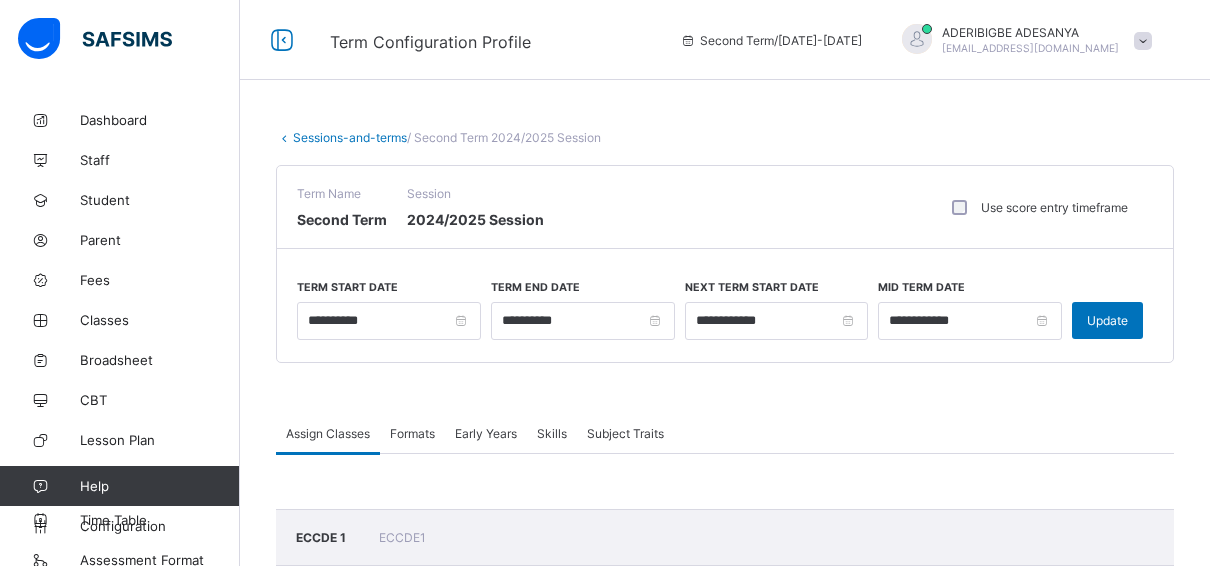 click on "Subject Traits" at bounding box center (625, 433) 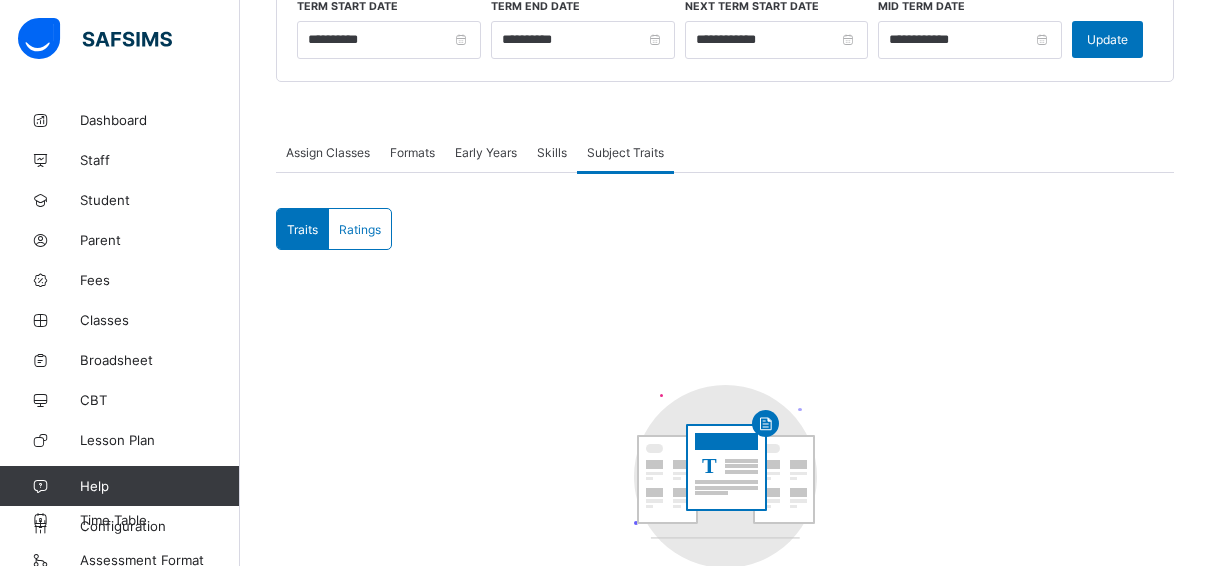 scroll, scrollTop: 300, scrollLeft: 0, axis: vertical 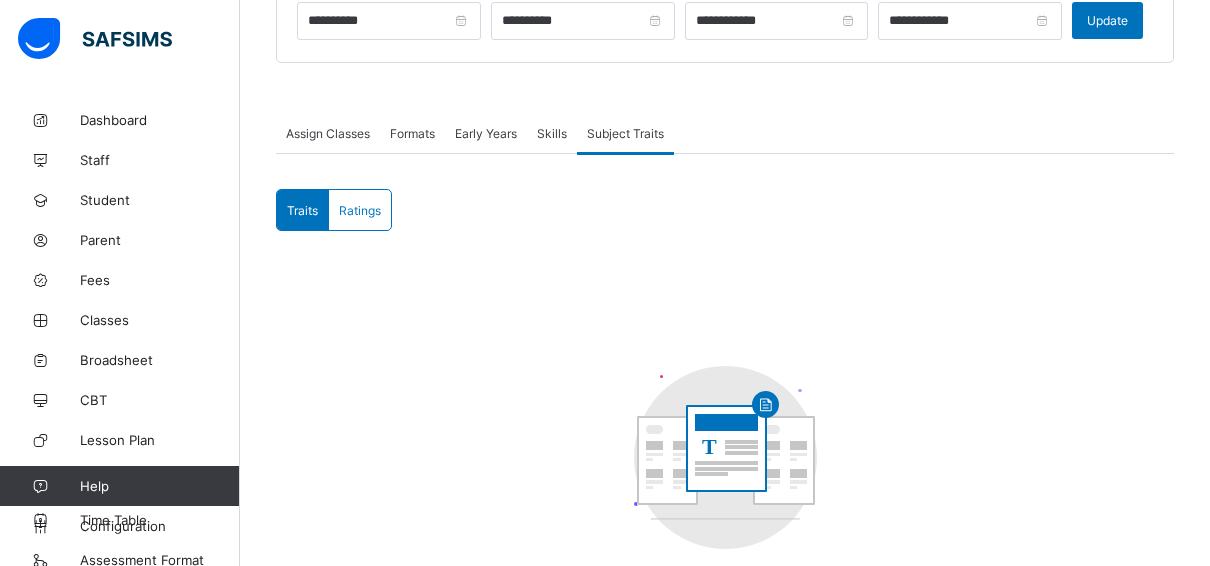 click on "Formats" at bounding box center (412, 133) 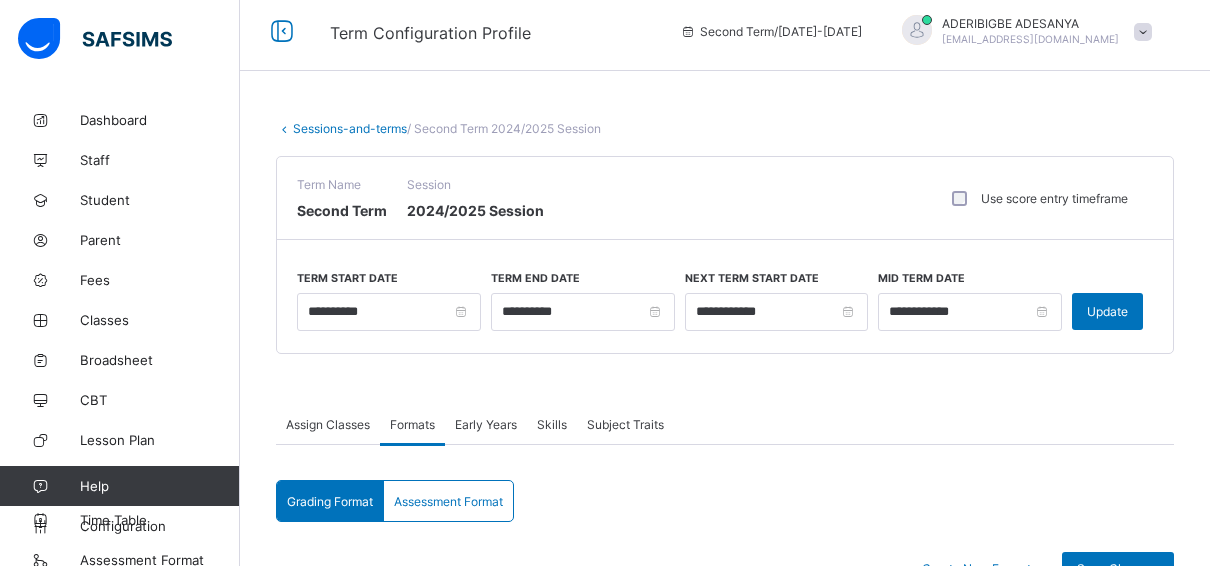 scroll, scrollTop: 0, scrollLeft: 0, axis: both 